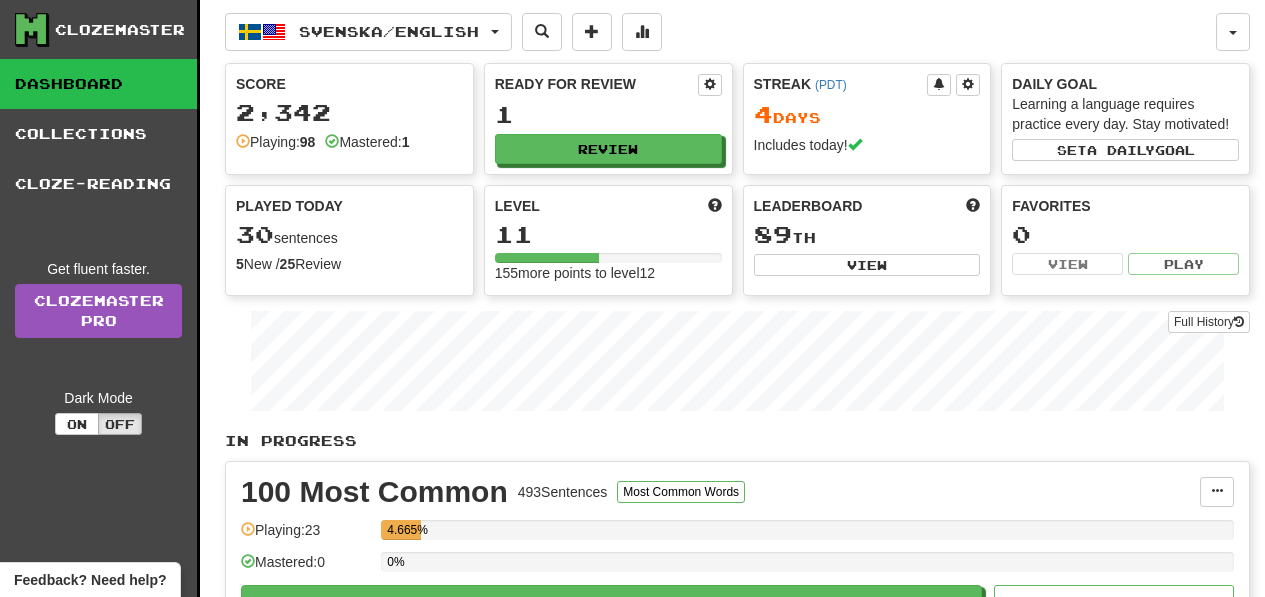 scroll, scrollTop: 0, scrollLeft: 0, axis: both 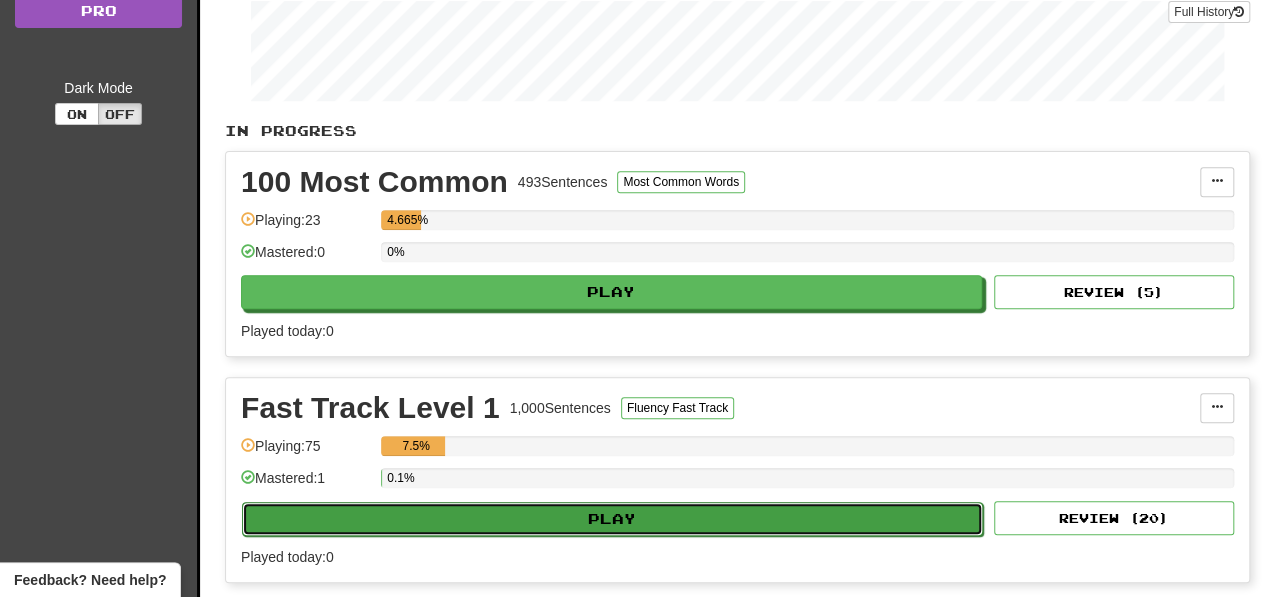 click on "Play" at bounding box center [612, 519] 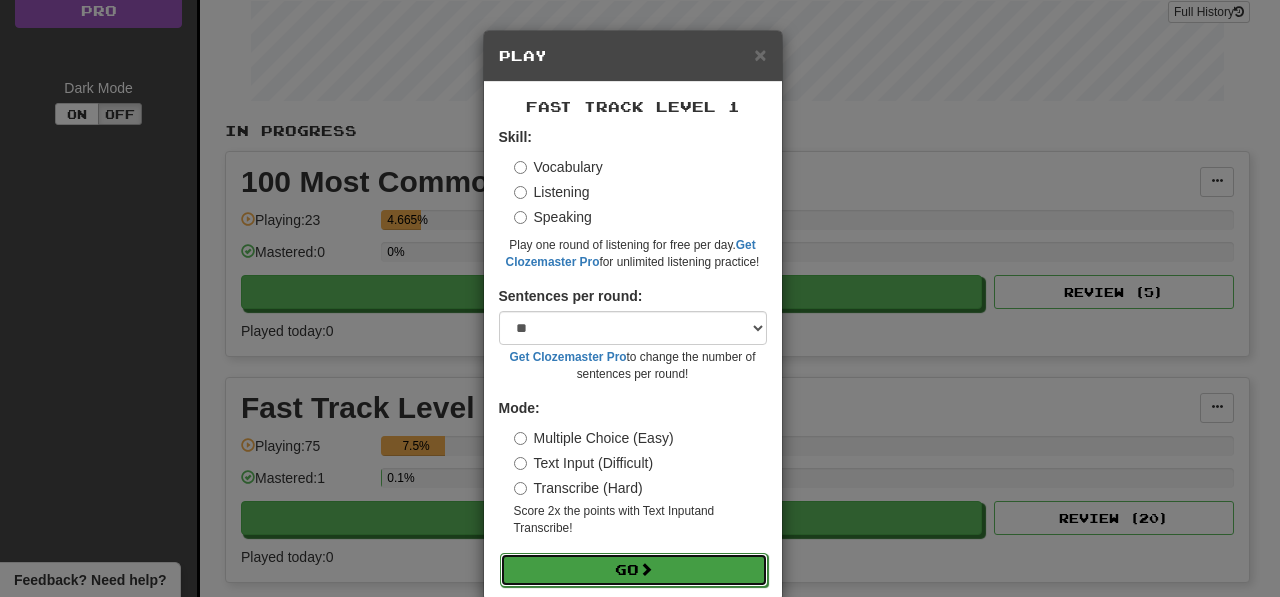 click on "Go" at bounding box center [634, 570] 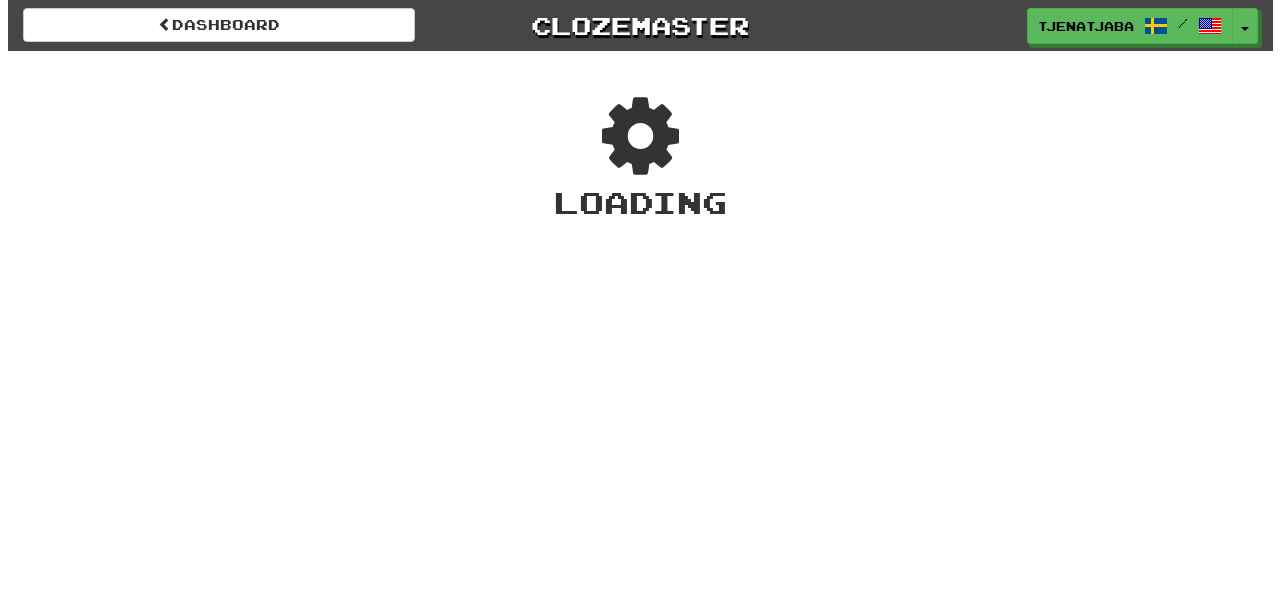 scroll, scrollTop: 0, scrollLeft: 0, axis: both 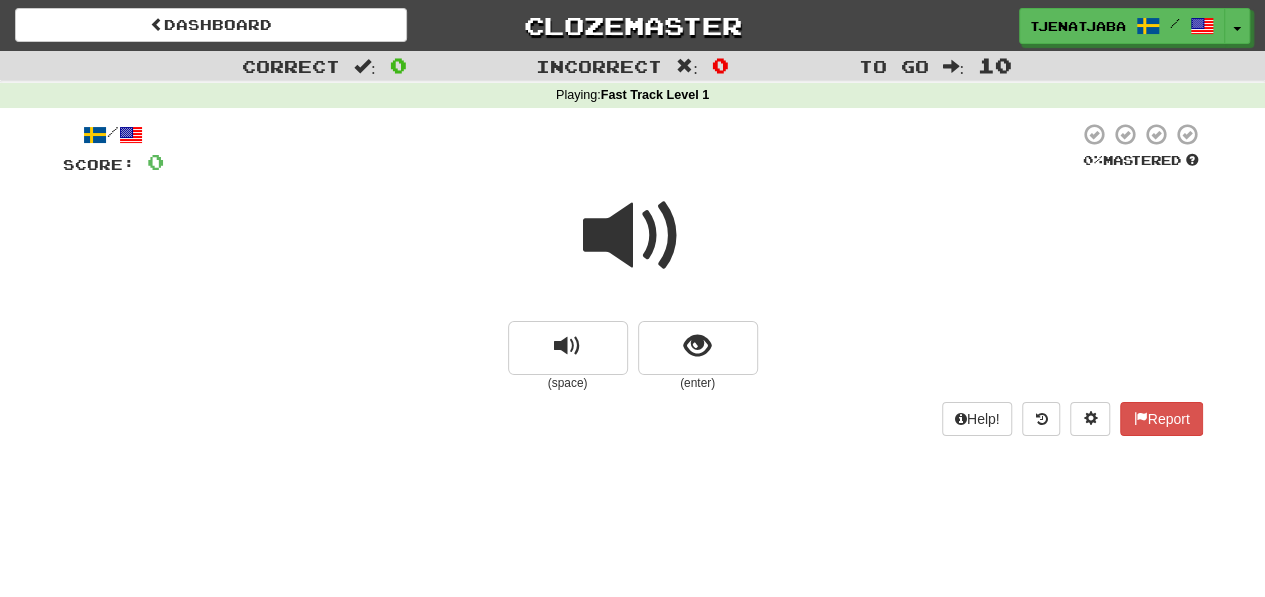 click at bounding box center [633, 236] 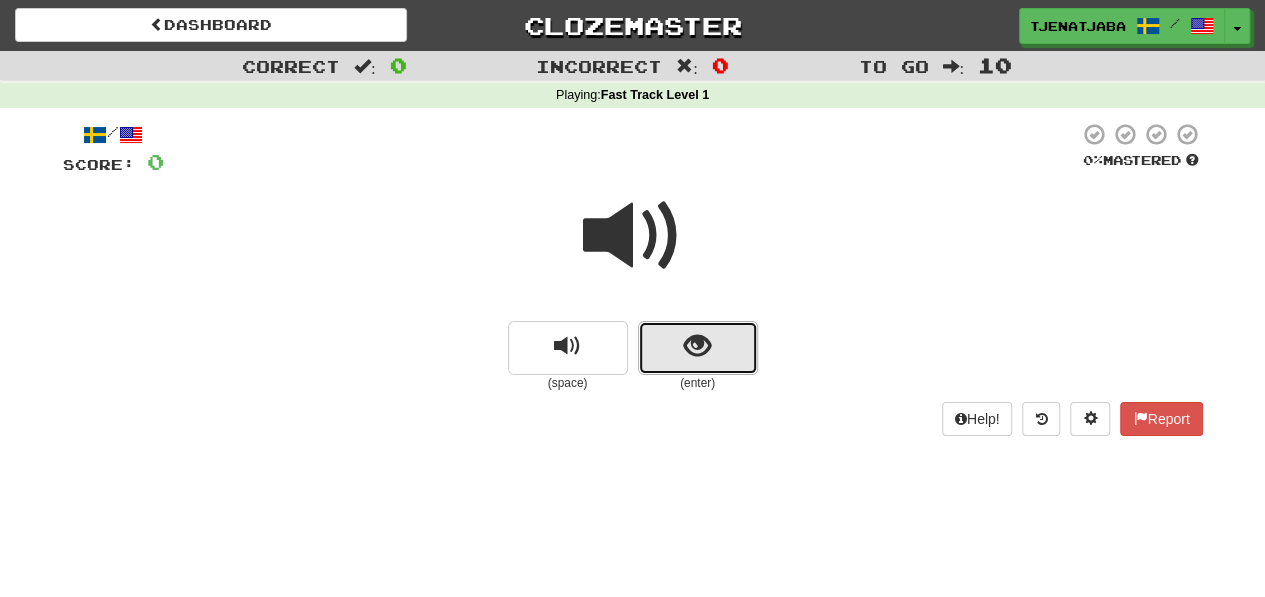 click at bounding box center (697, 346) 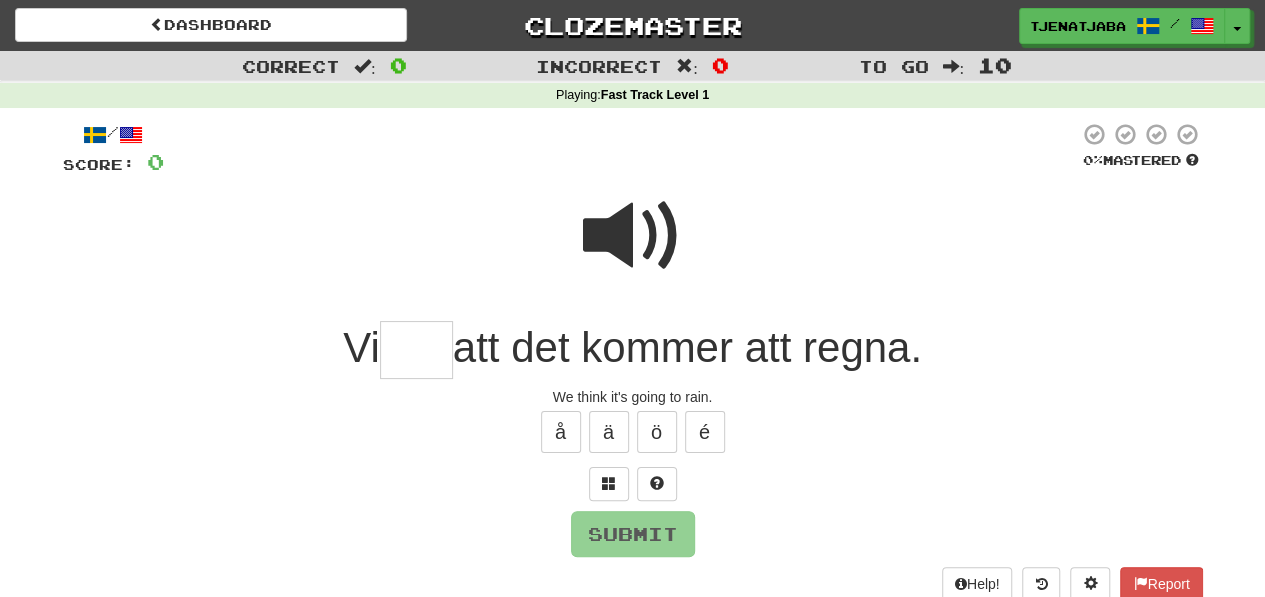 click at bounding box center [416, 350] 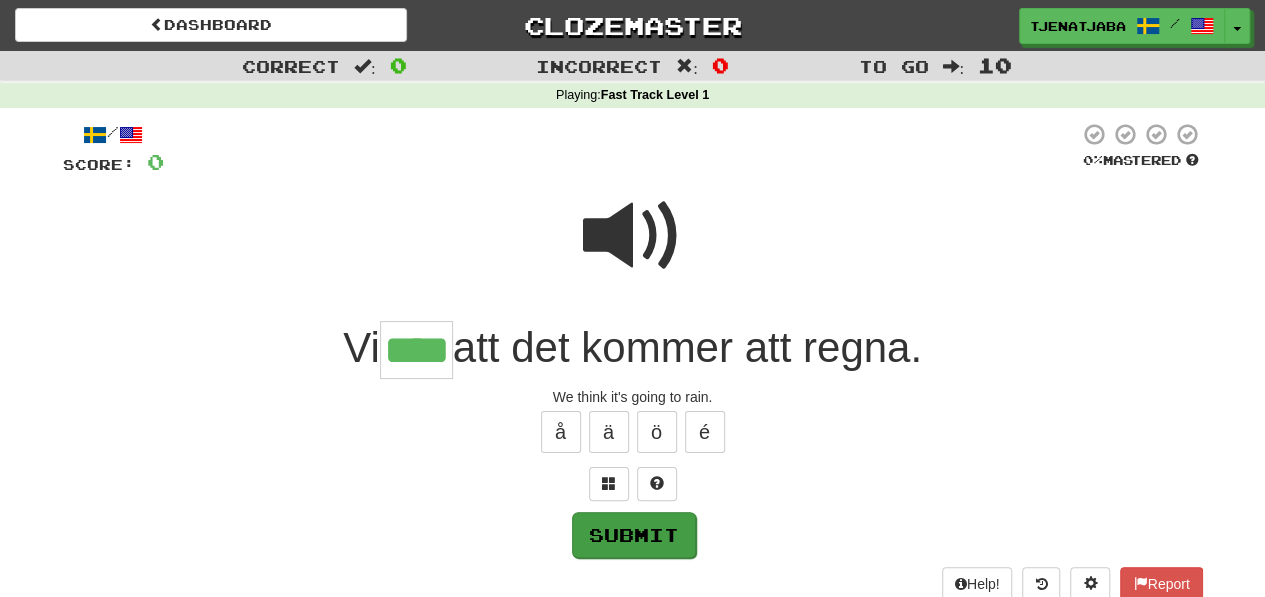 type on "****" 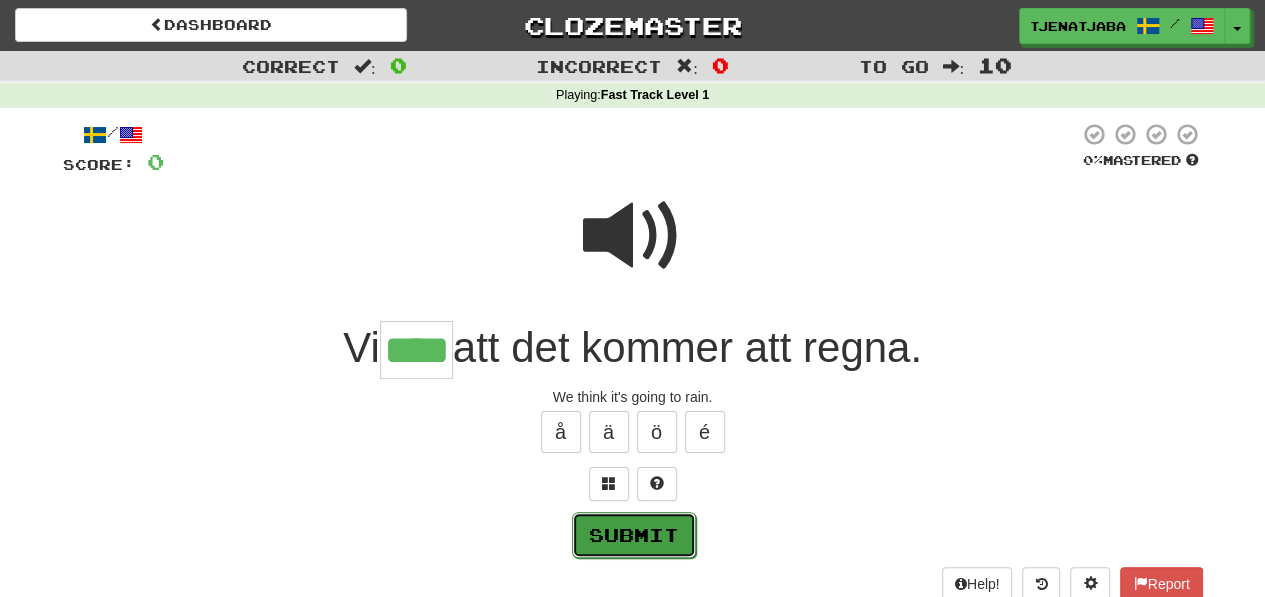 click on "Submit" at bounding box center (634, 535) 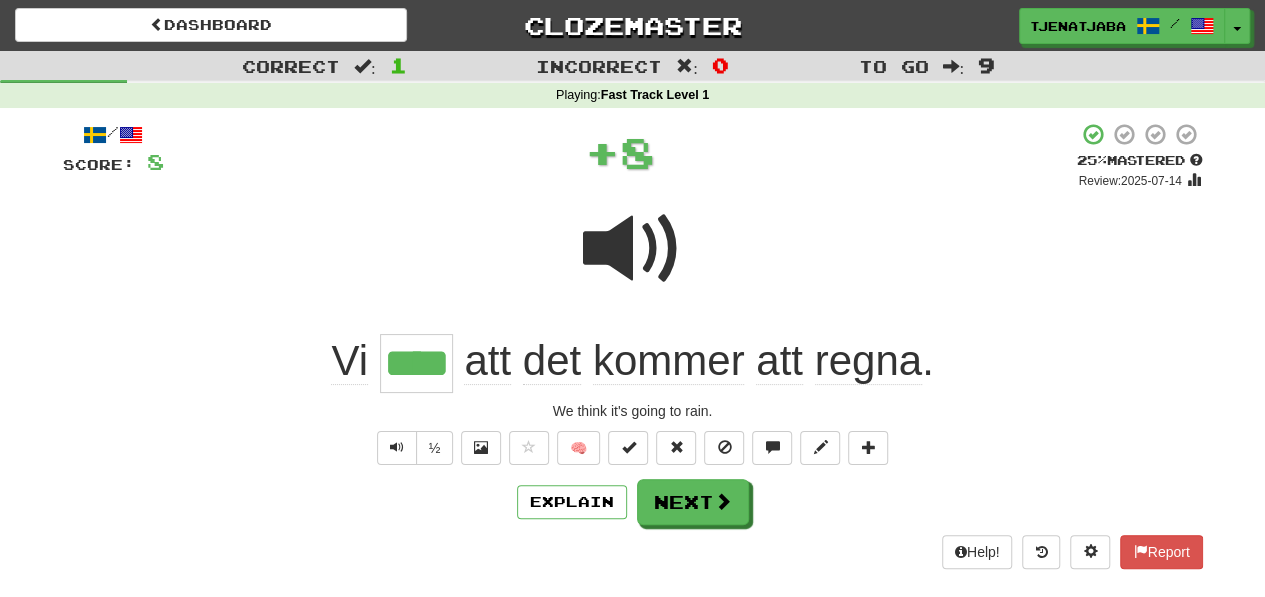 click at bounding box center (633, 249) 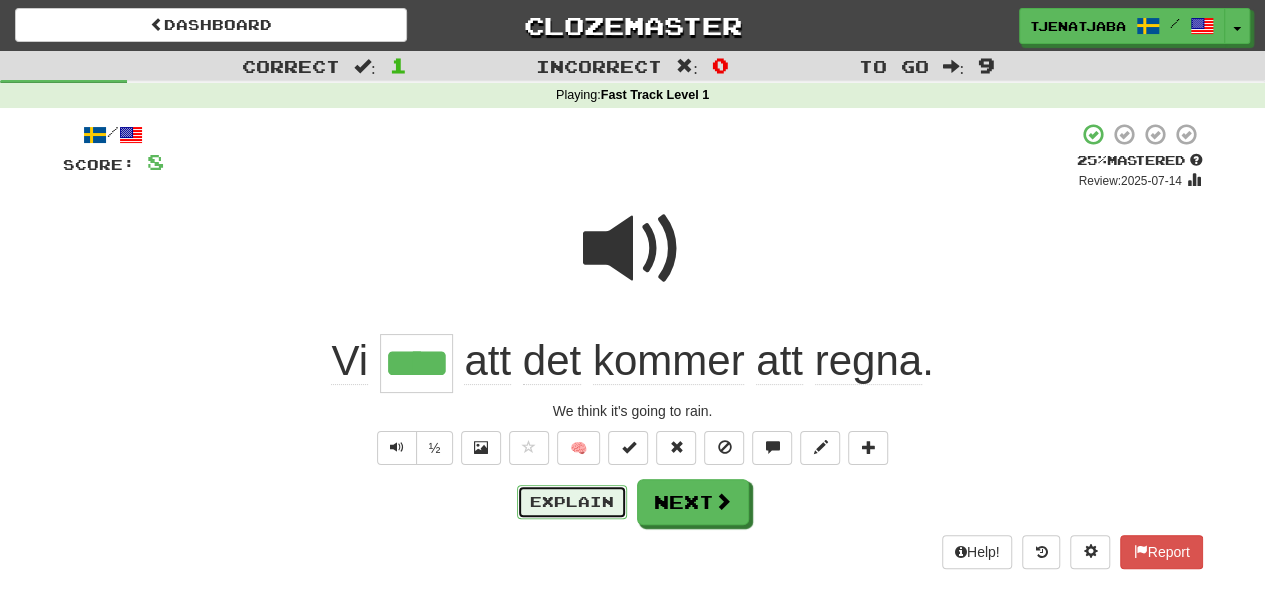 click on "Explain" at bounding box center [572, 502] 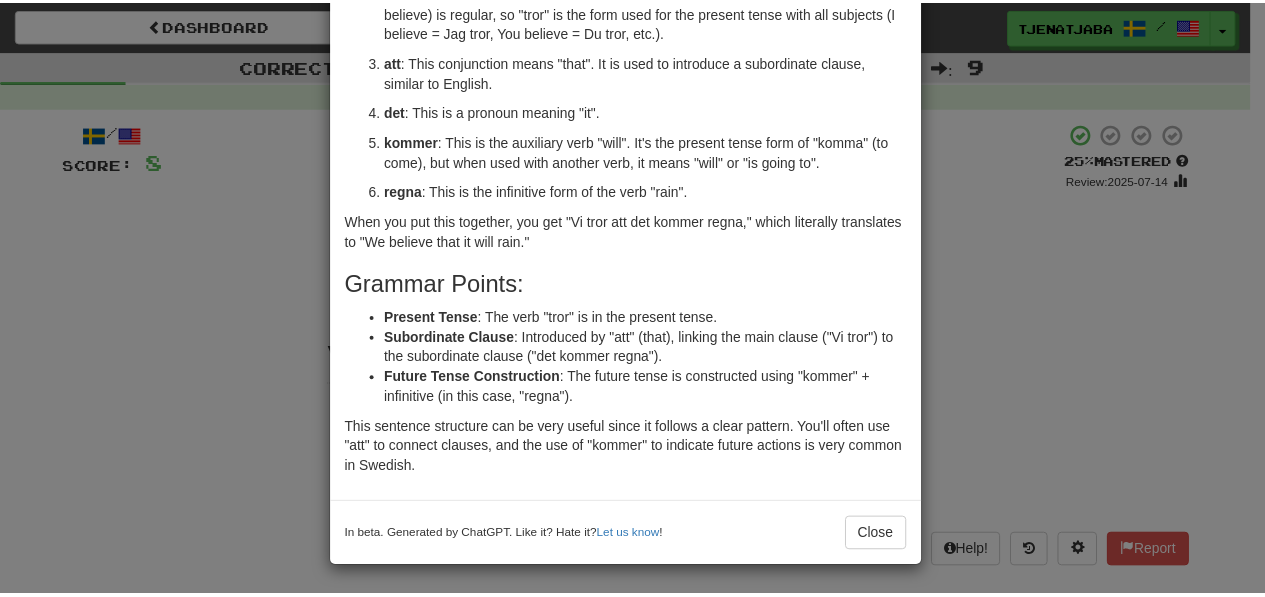 scroll, scrollTop: 0, scrollLeft: 0, axis: both 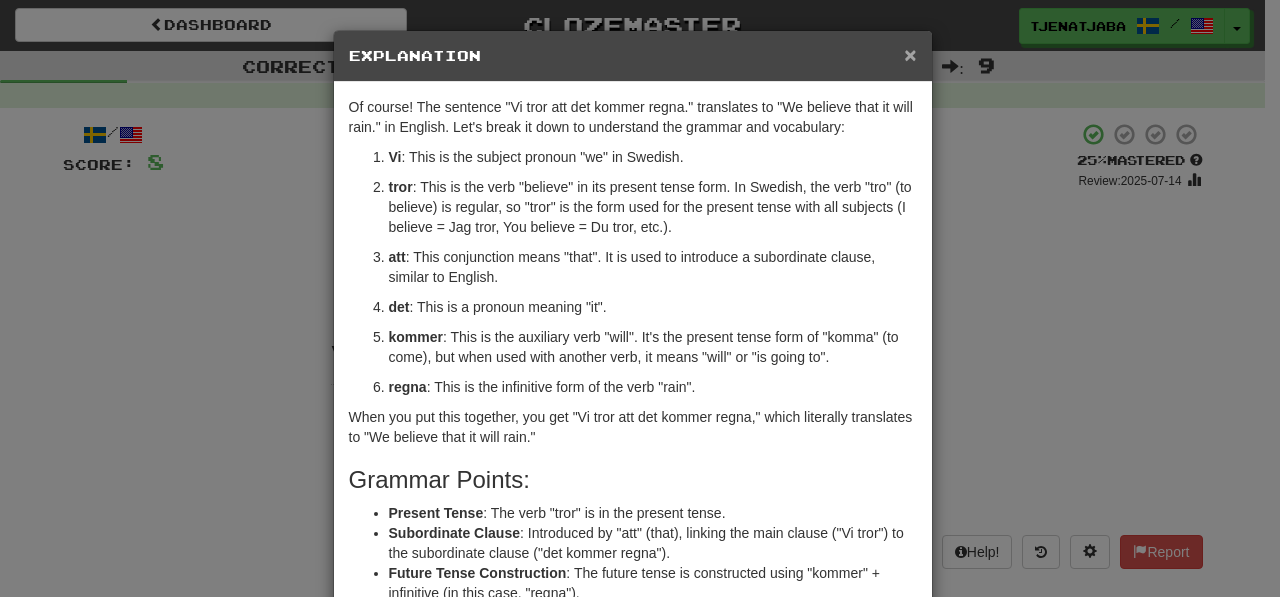 click on "×" at bounding box center [910, 54] 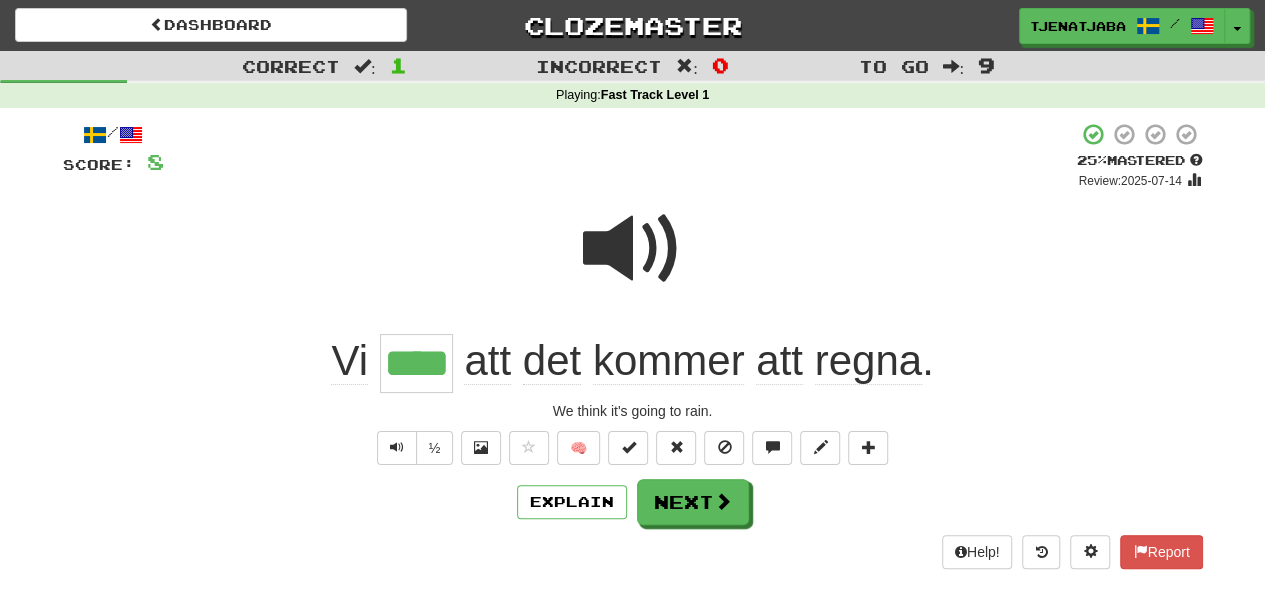 click at bounding box center (633, 249) 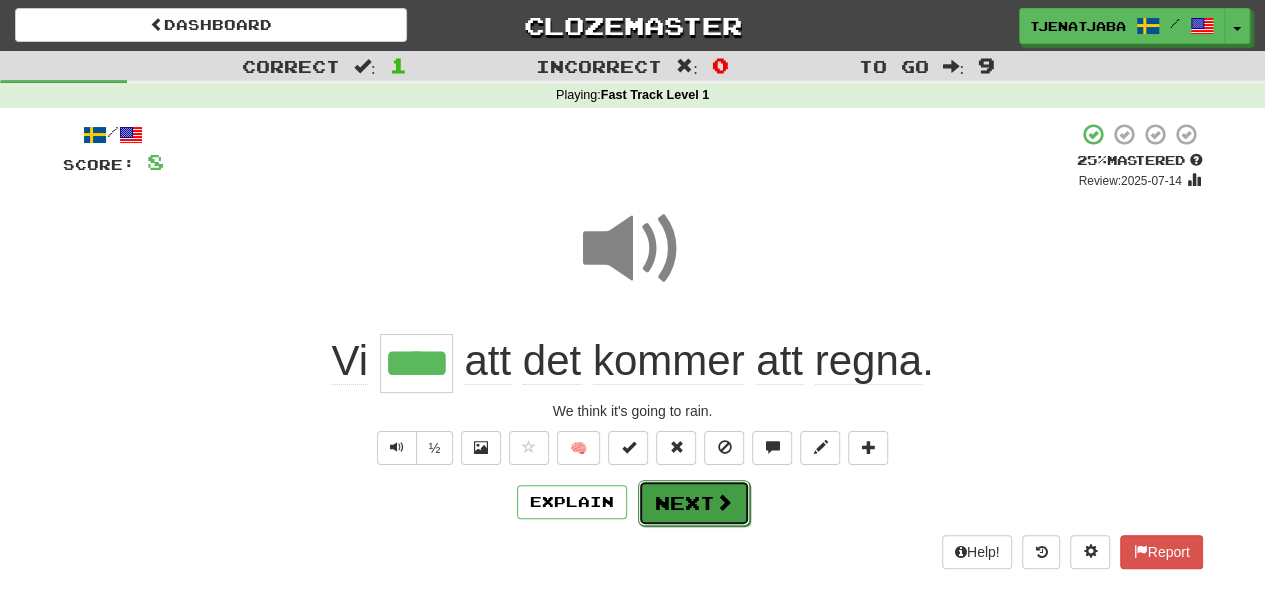 click on "Next" at bounding box center (694, 503) 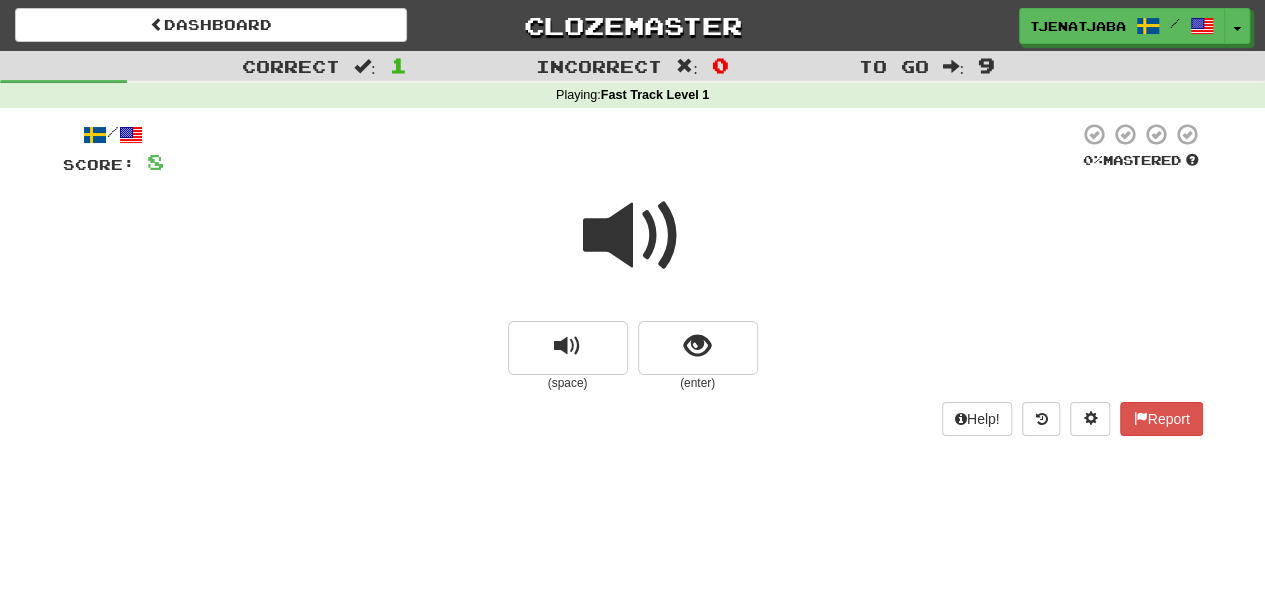 click at bounding box center [633, 236] 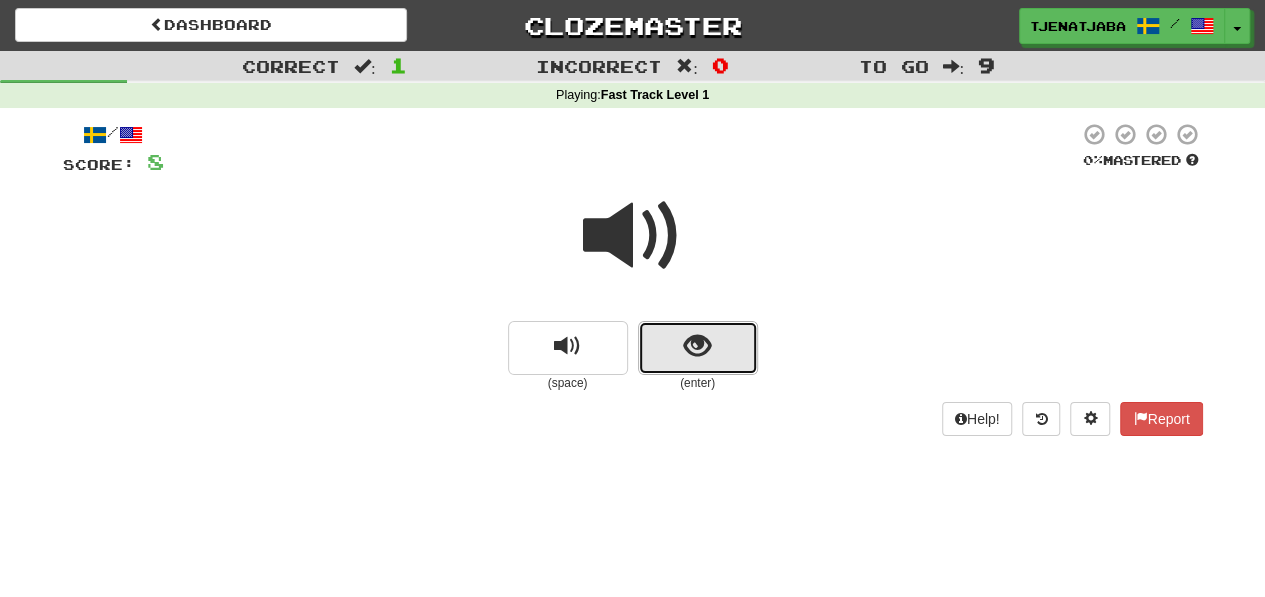click at bounding box center [697, 346] 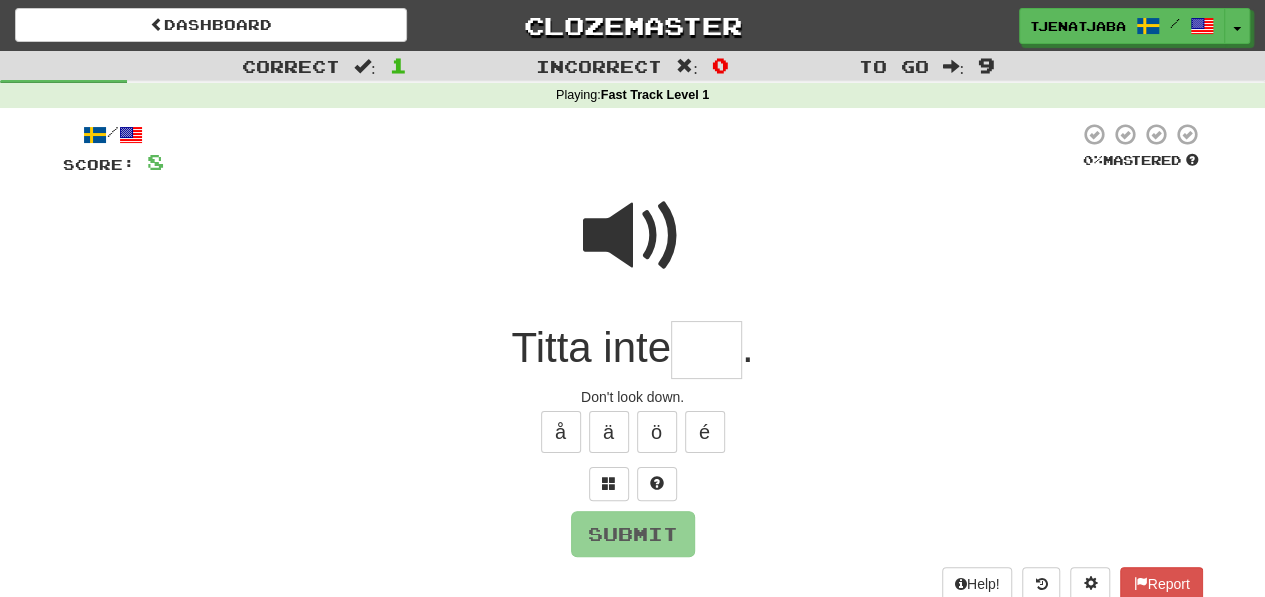 click at bounding box center [633, 236] 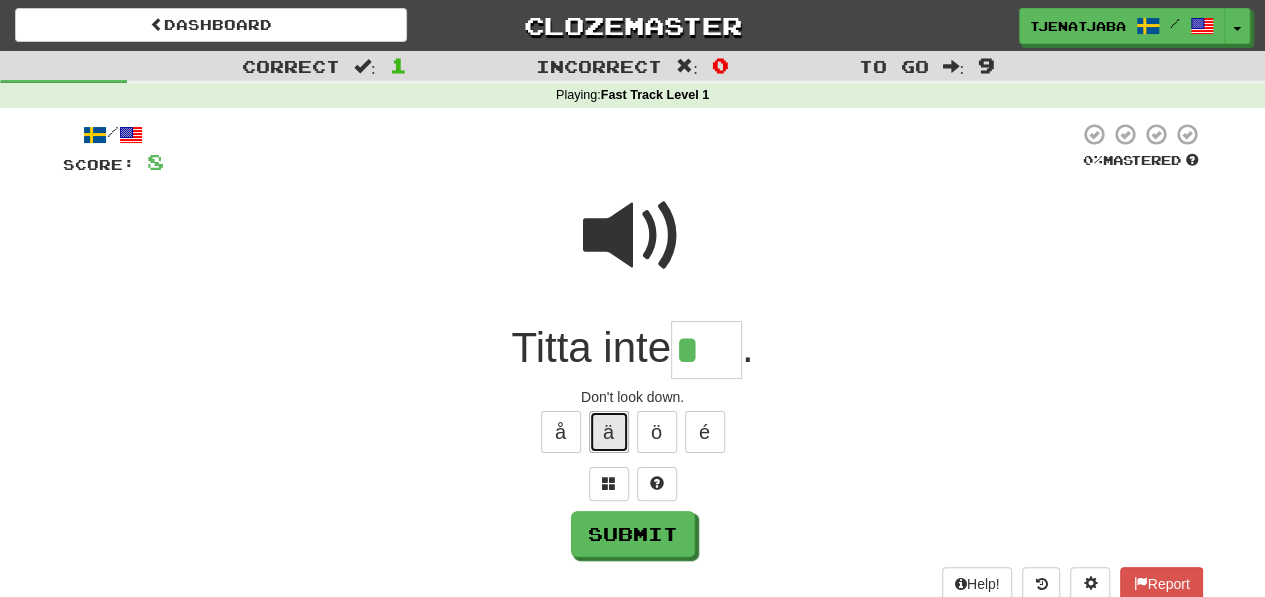 click on "ä" at bounding box center (609, 432) 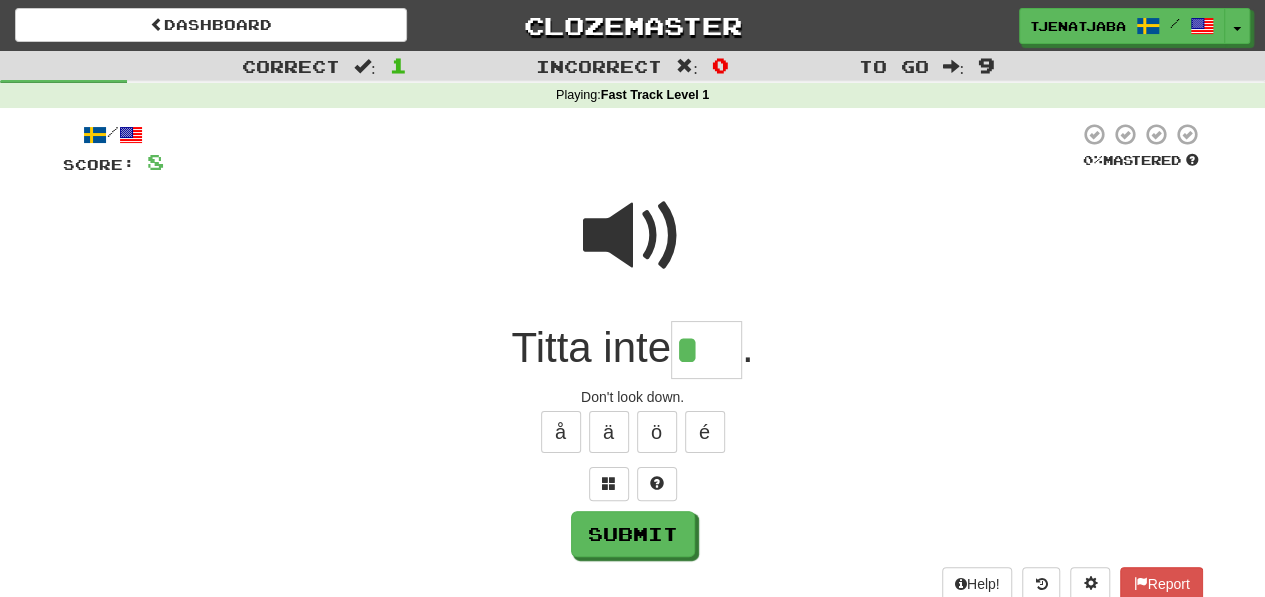 click at bounding box center [633, 236] 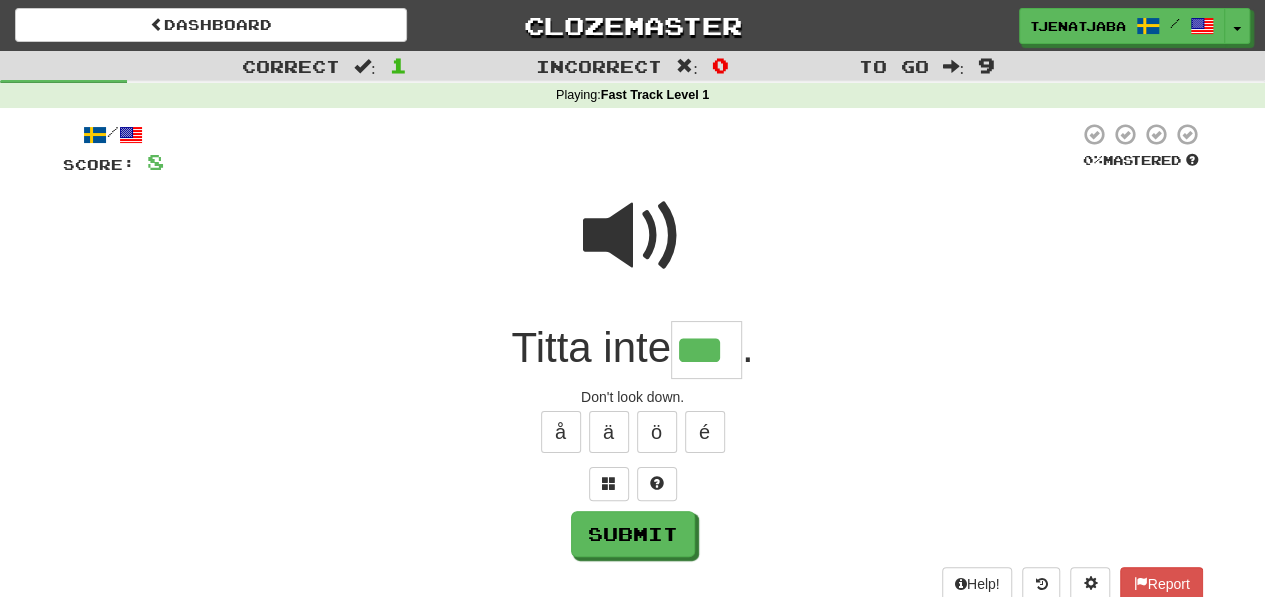 type on "***" 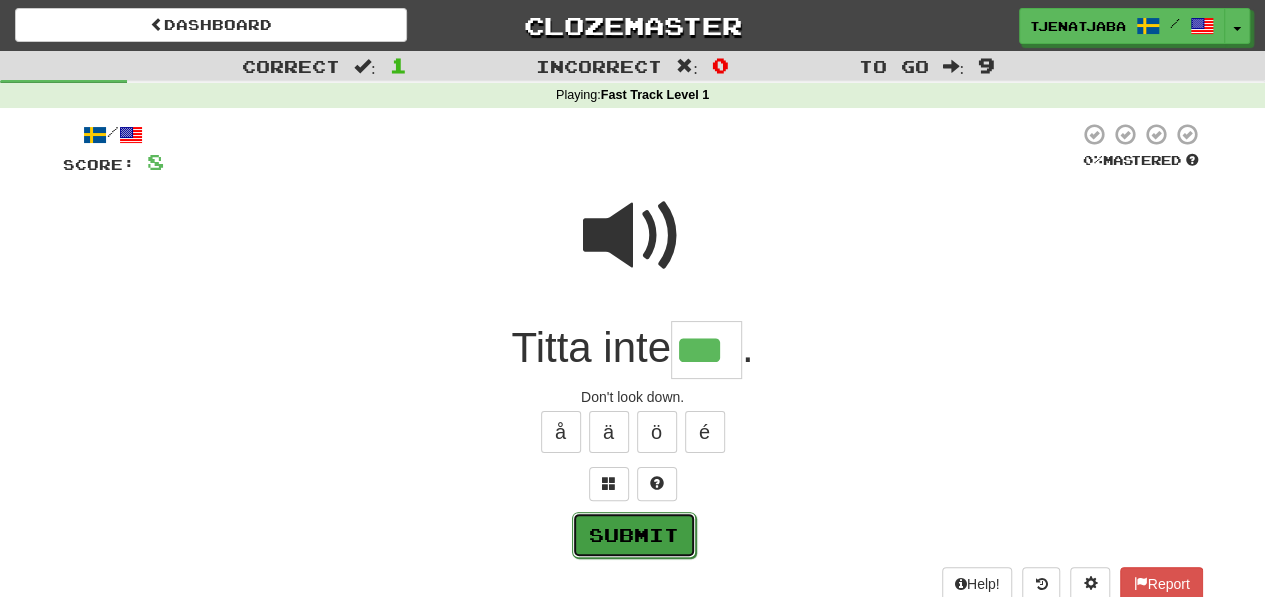 click on "Submit" at bounding box center [634, 535] 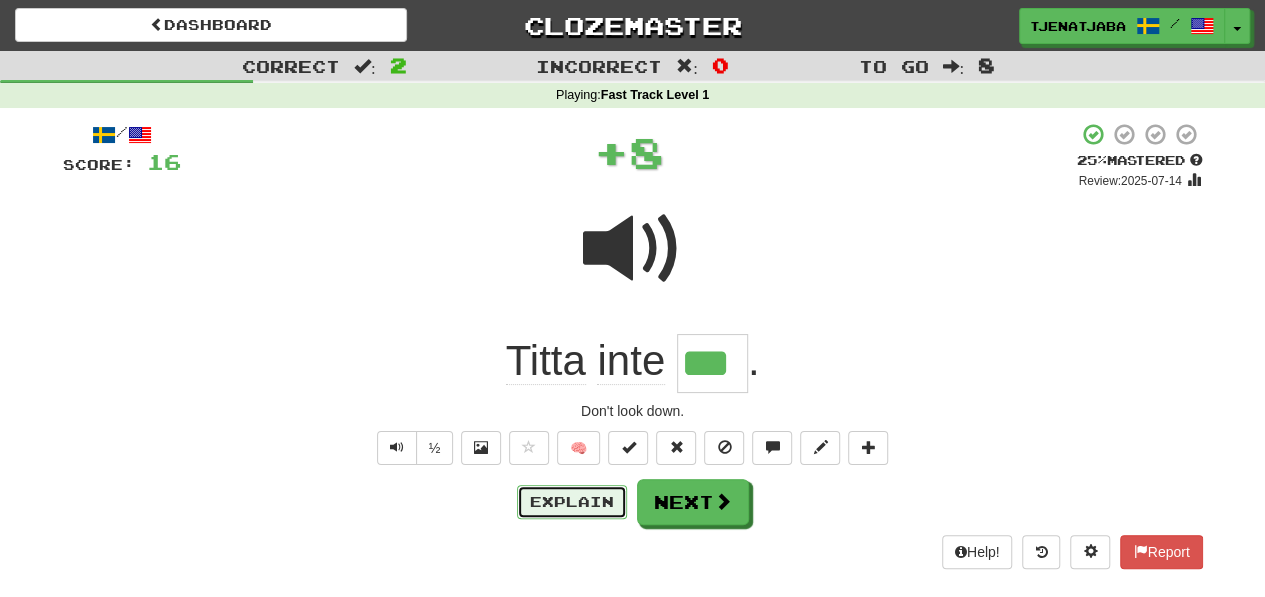 click on "Explain" at bounding box center (572, 502) 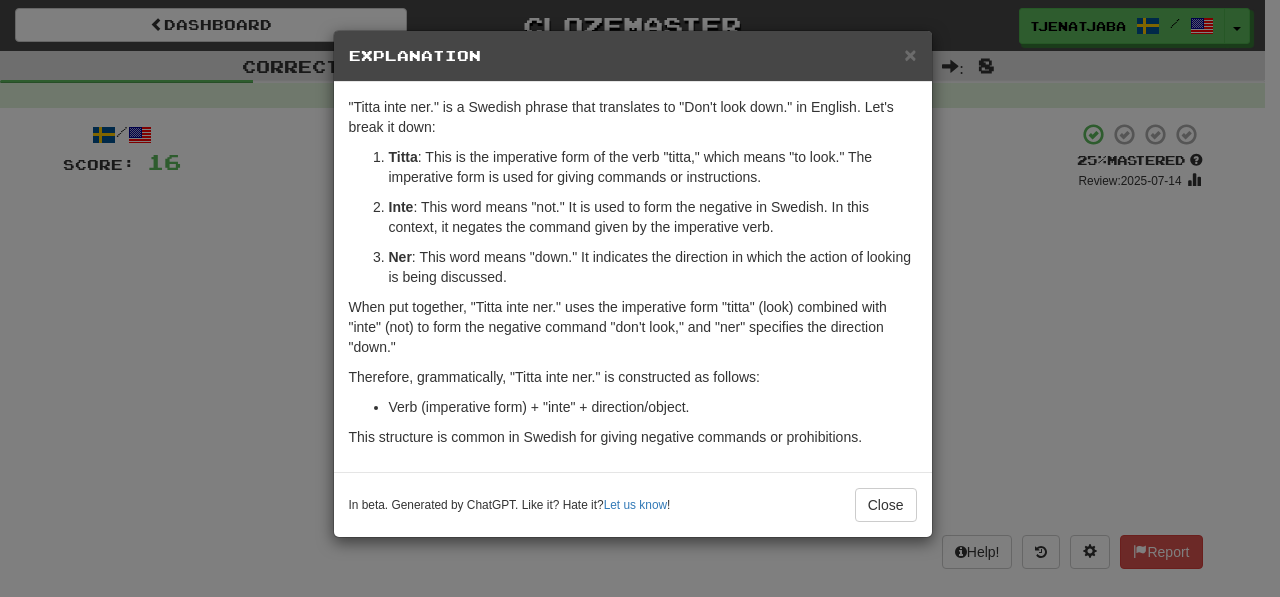 click on "Explanation" at bounding box center (633, 56) 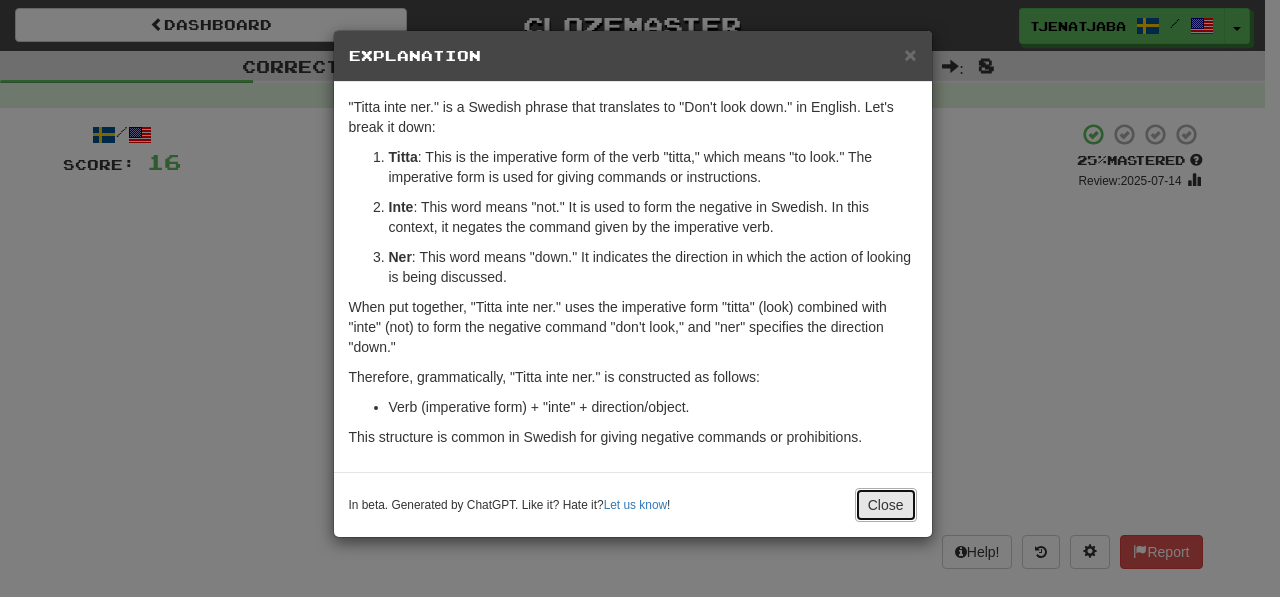 click on "Close" at bounding box center [886, 505] 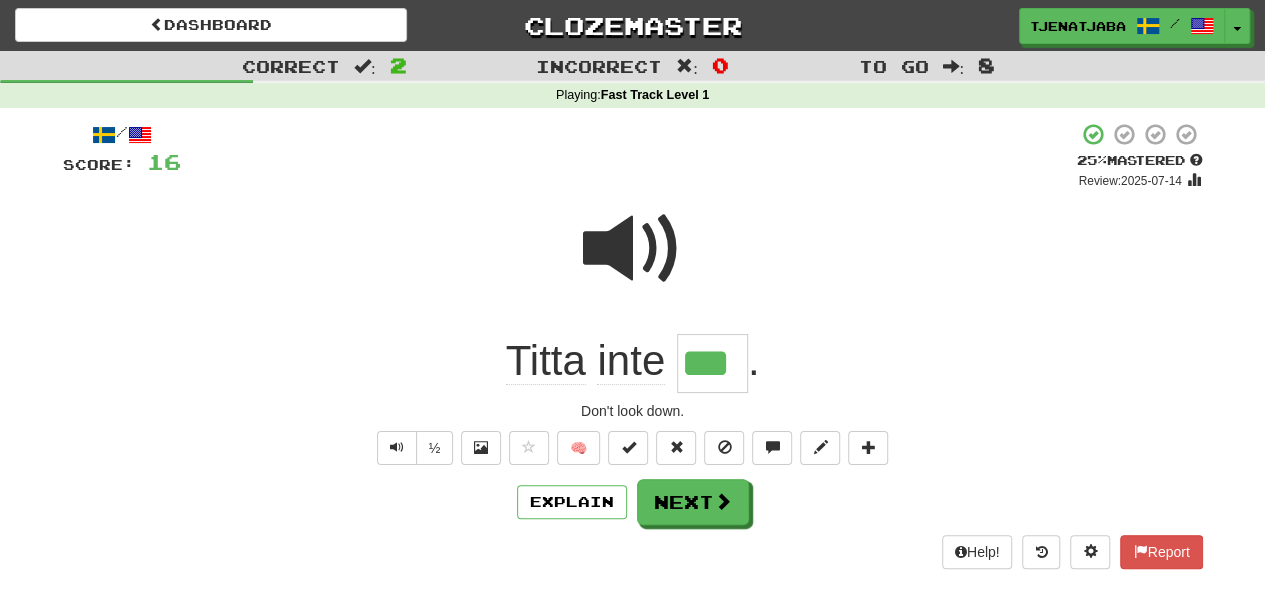 click at bounding box center [633, 249] 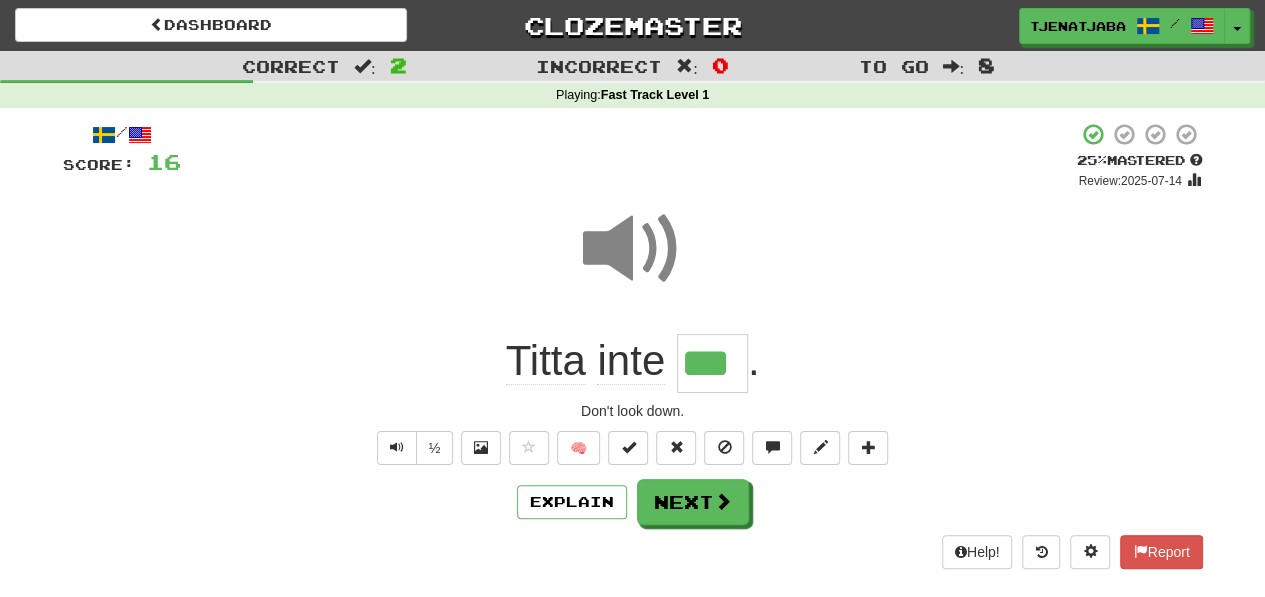 click on "/  Score:   16 + 8 25 %  Mastered Review:  2025-07-14 Titta   inte   *** . Don't look down. ½ 🧠 Explain Next  Help!  Report" at bounding box center (633, 345) 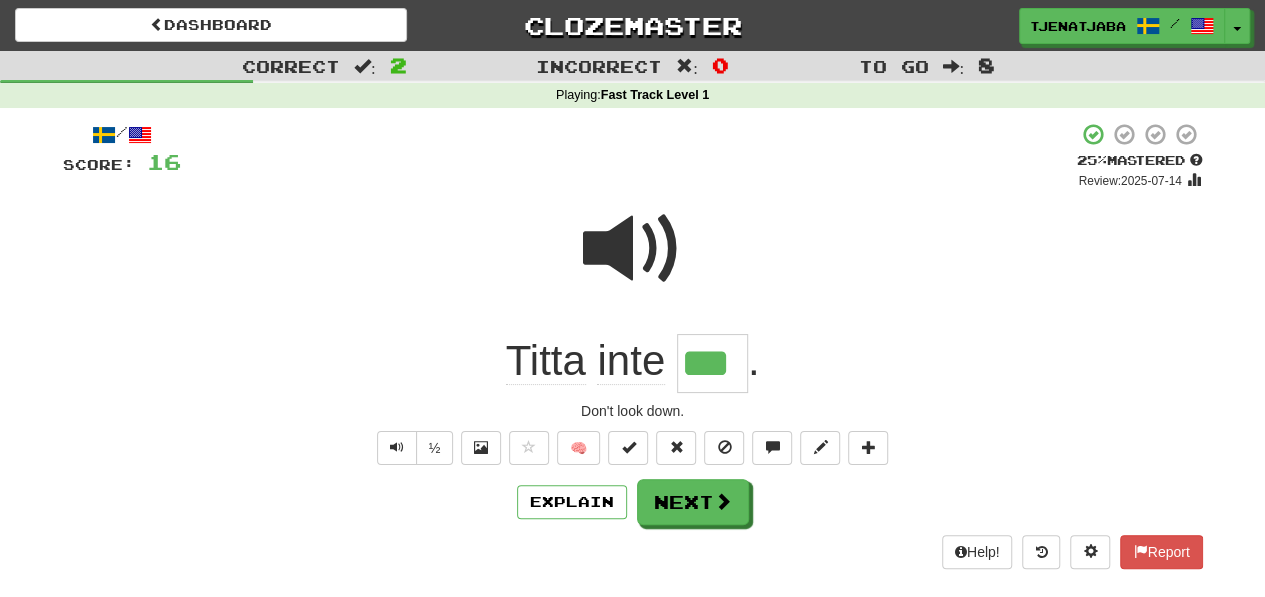 click at bounding box center (633, 249) 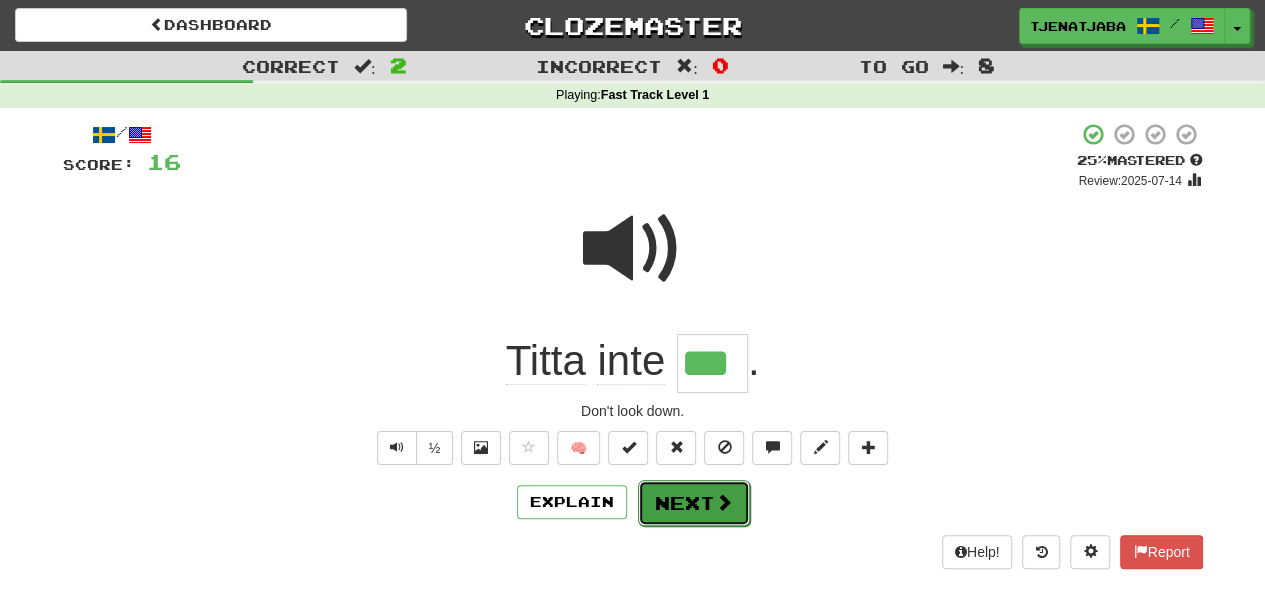 click on "Next" at bounding box center (694, 503) 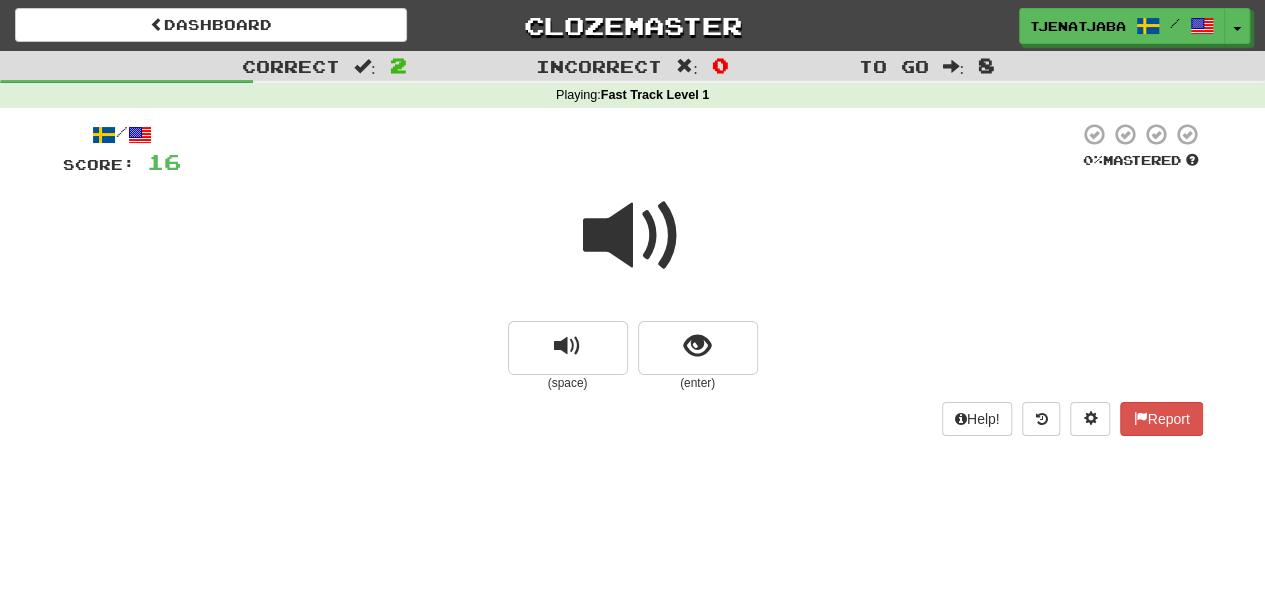 click at bounding box center (633, 236) 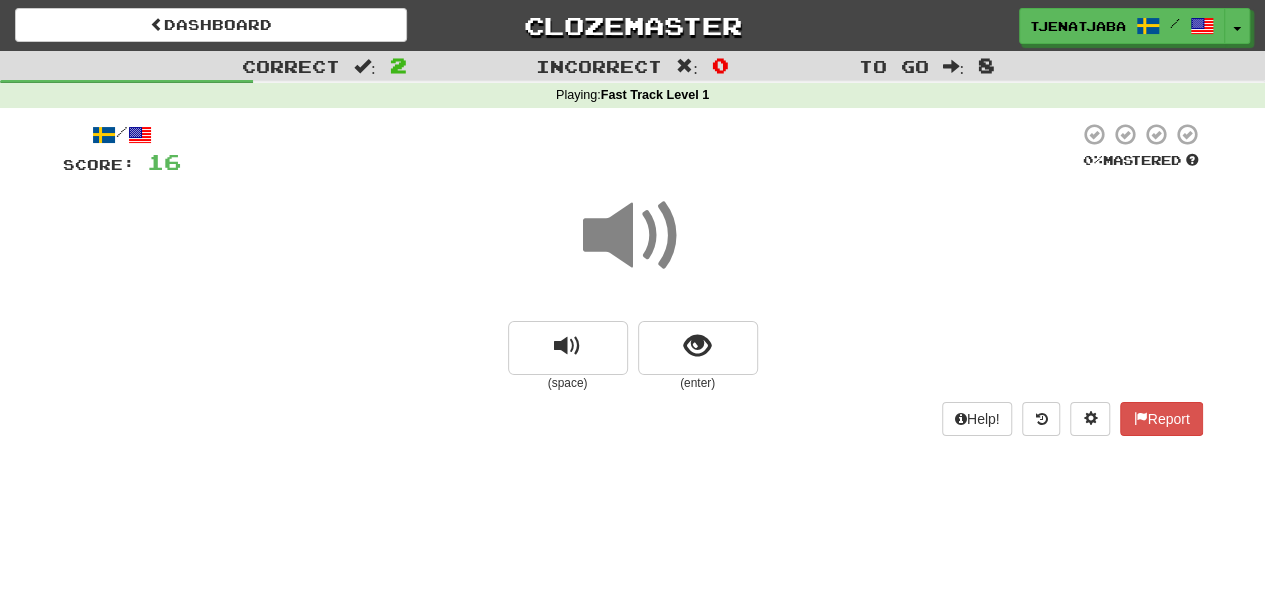 click at bounding box center (633, 236) 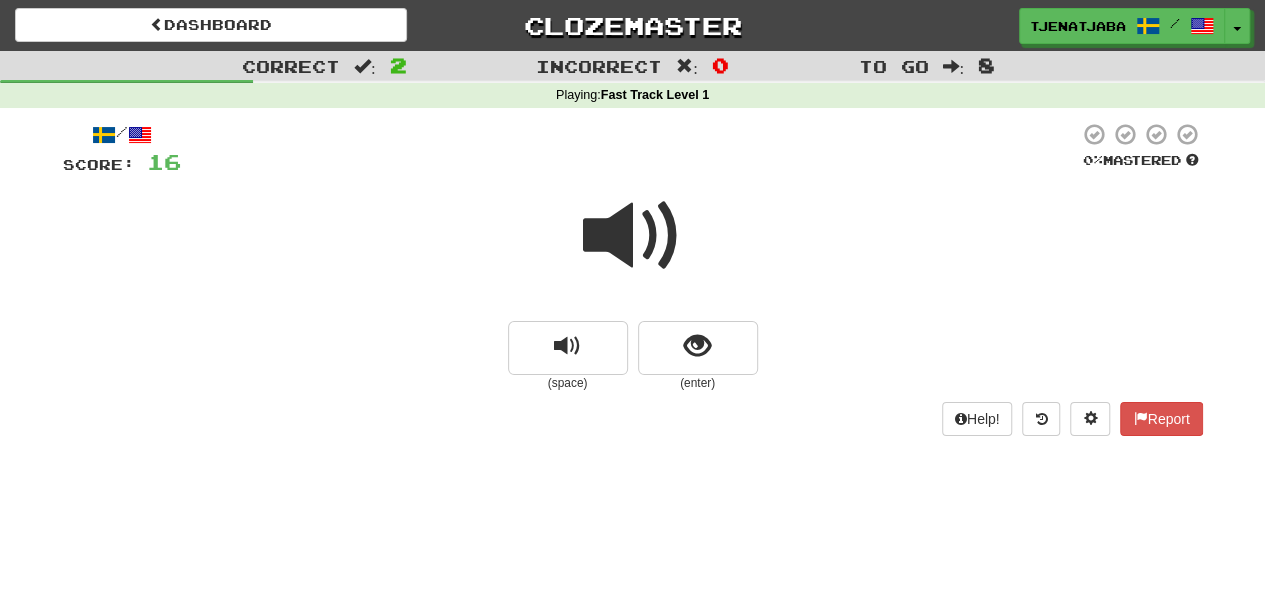 click at bounding box center [633, 236] 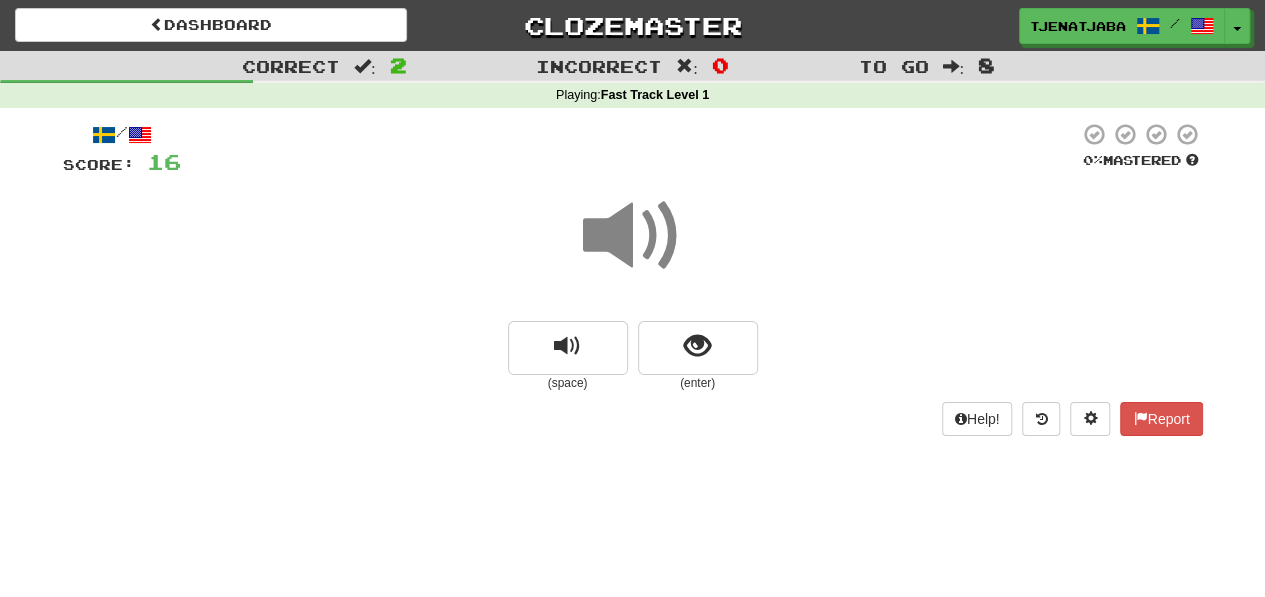click at bounding box center (633, 236) 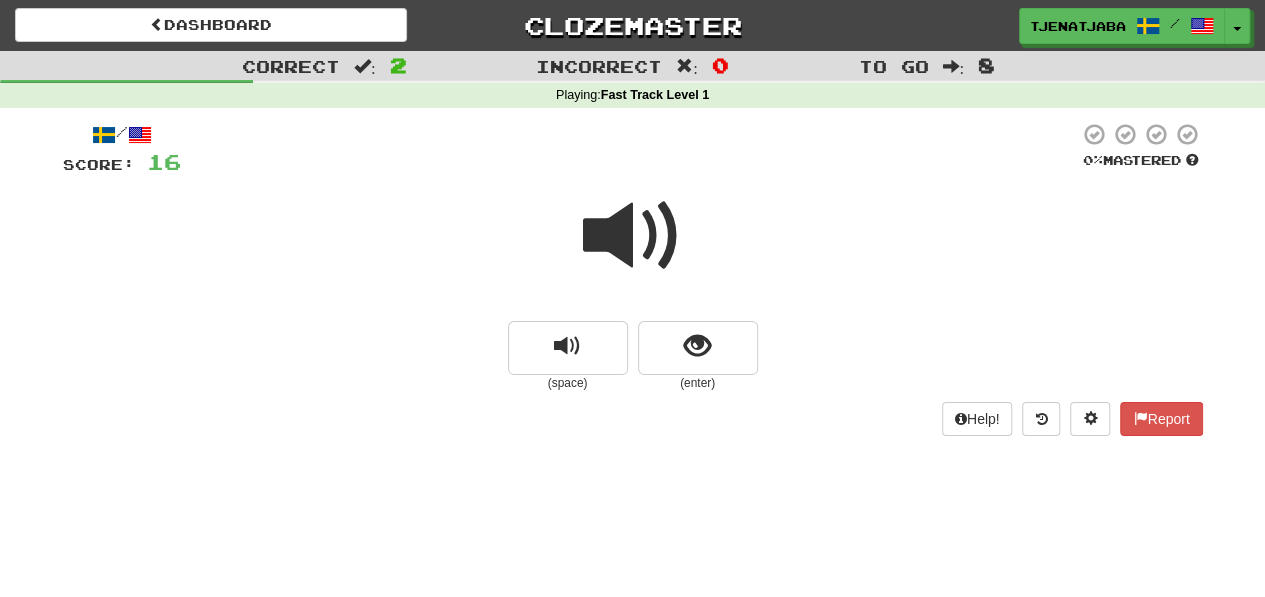 click at bounding box center [633, 236] 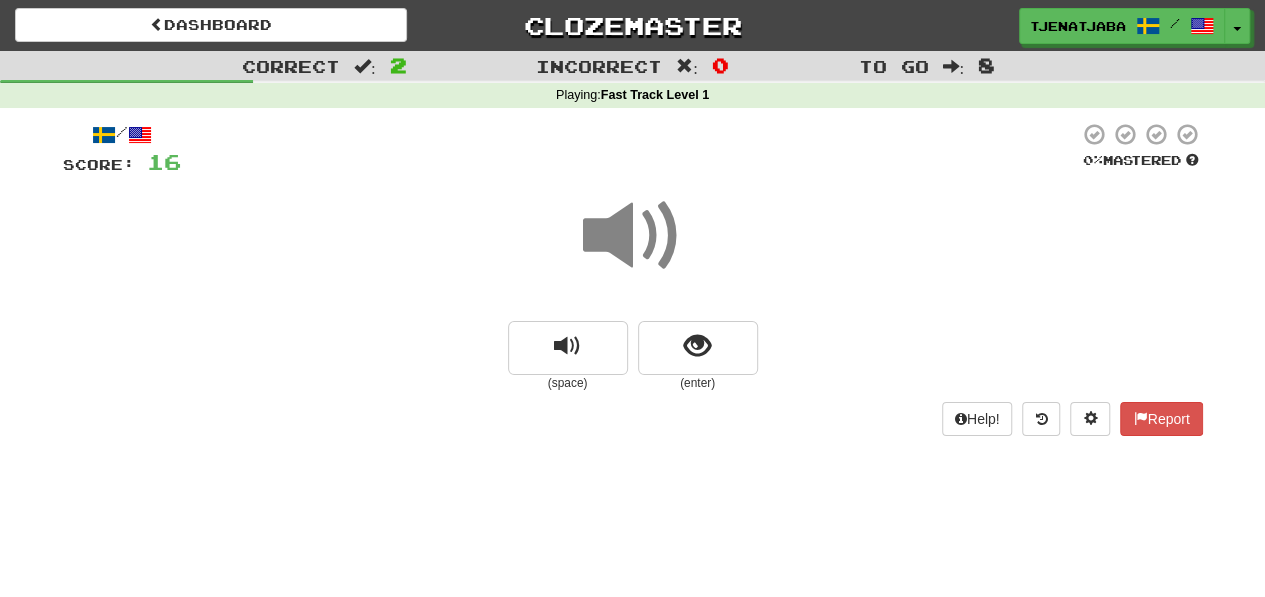 click at bounding box center [633, 249] 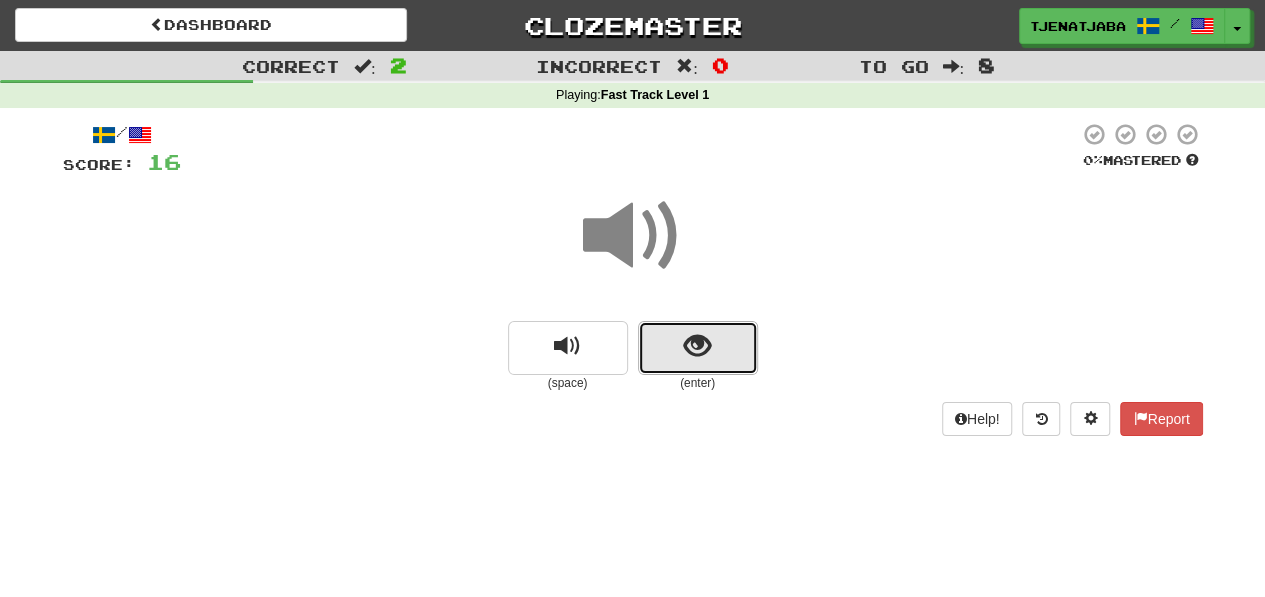 click at bounding box center (698, 348) 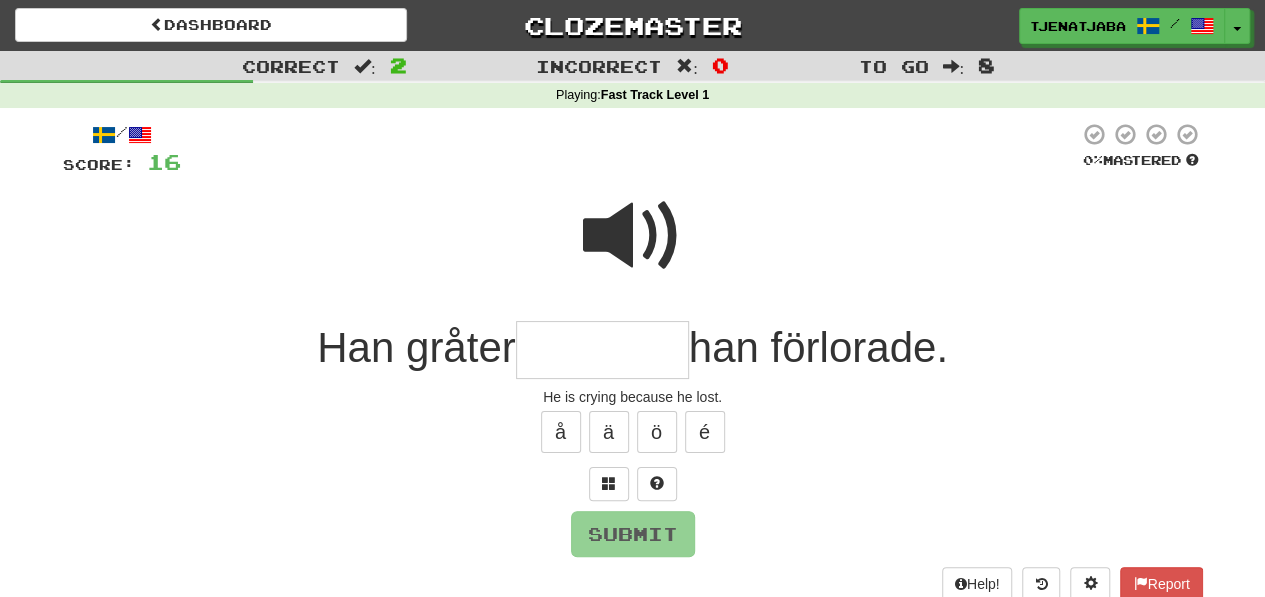 click at bounding box center [633, 236] 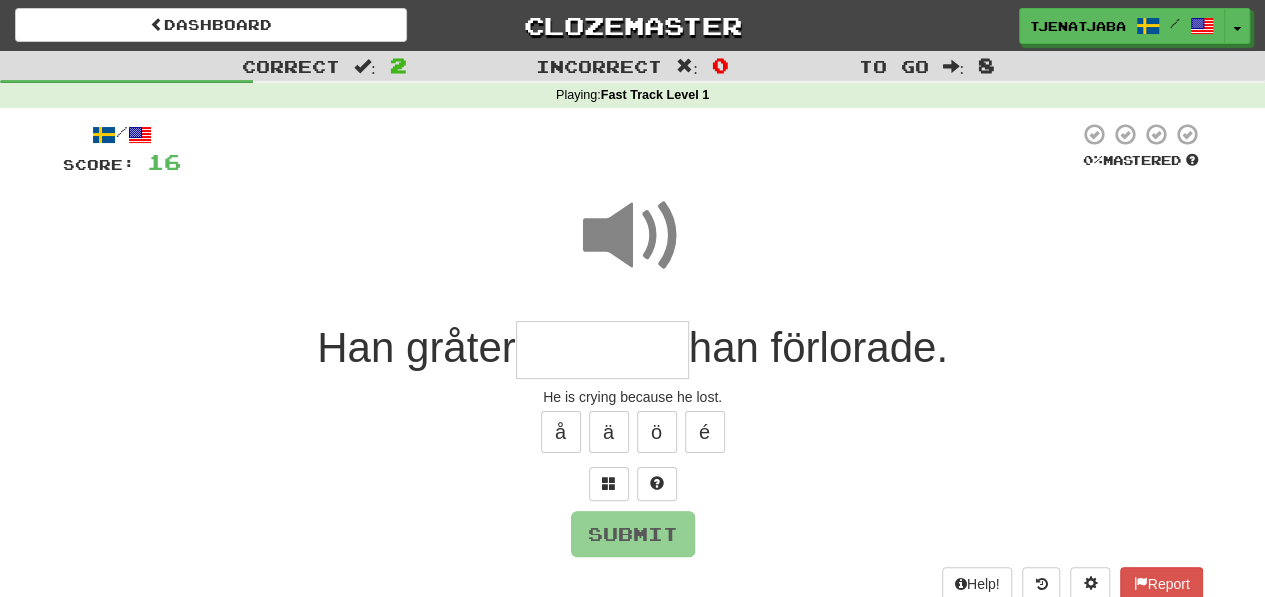 click at bounding box center (633, 236) 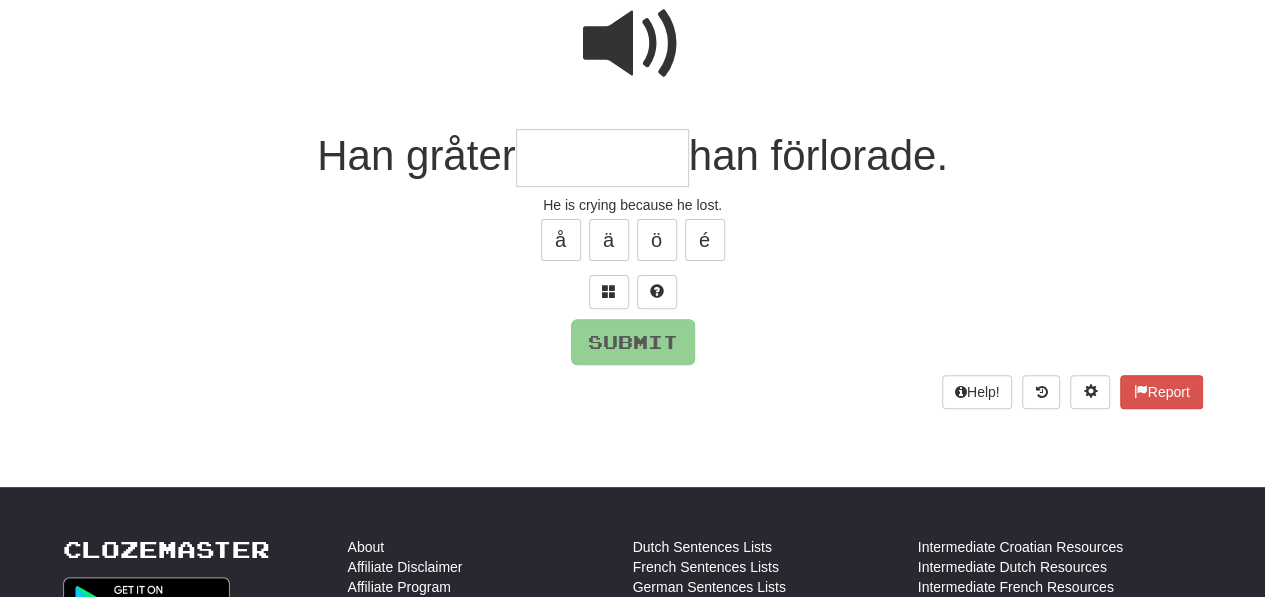 scroll, scrollTop: 196, scrollLeft: 0, axis: vertical 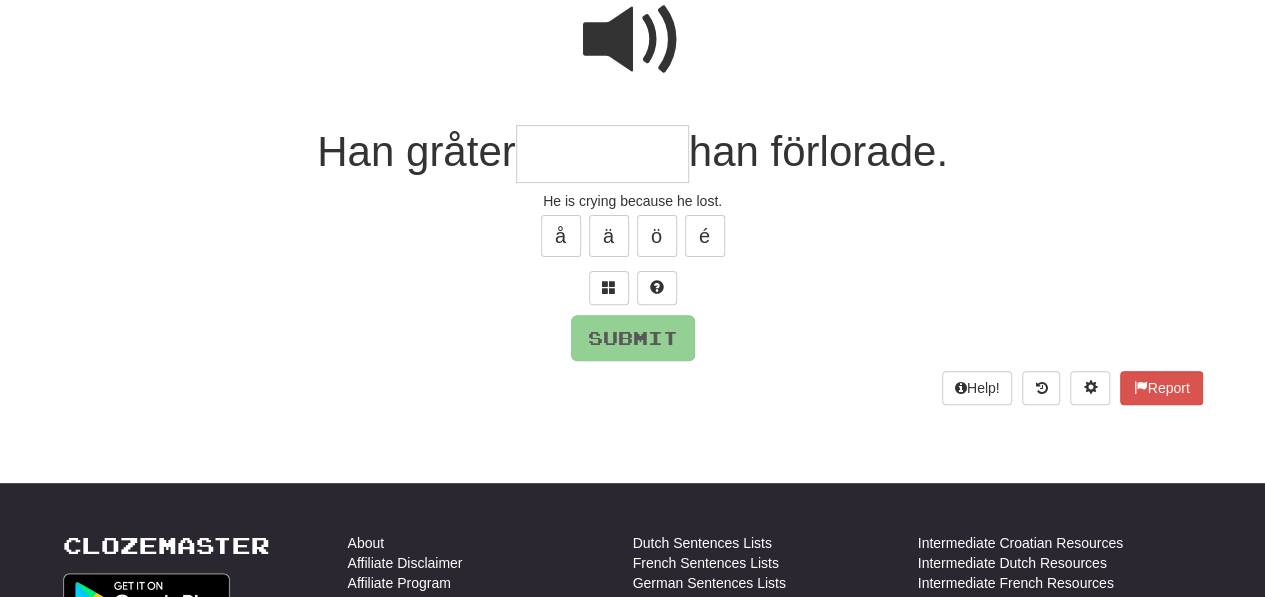 click on "han förlorade." at bounding box center [818, 151] 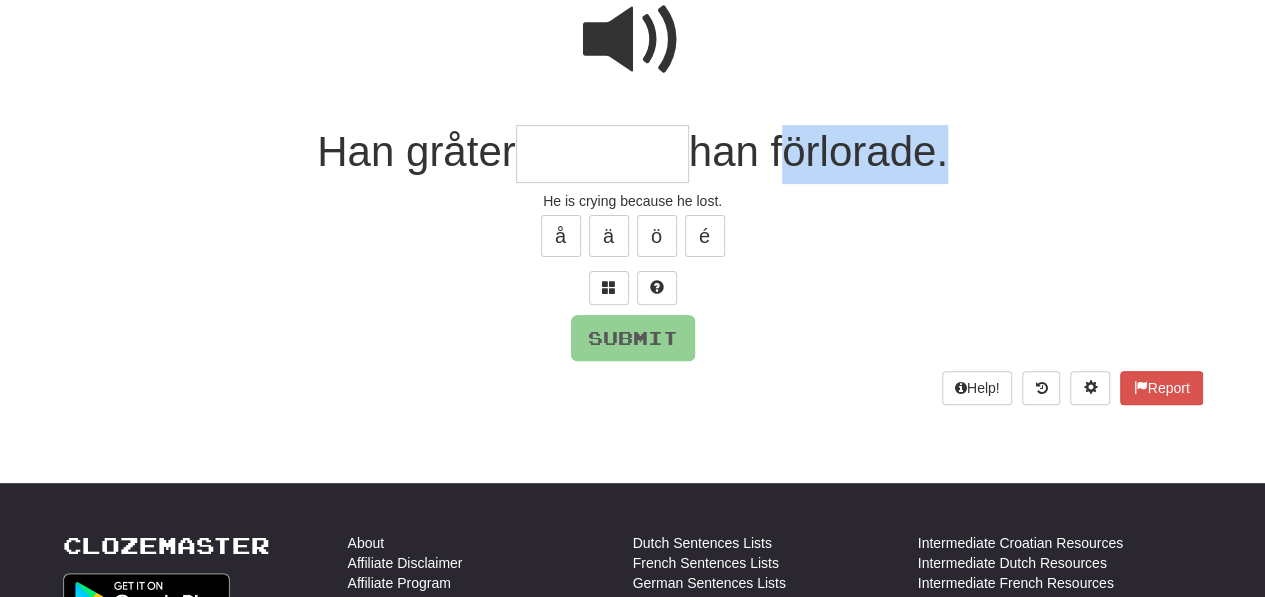 drag, startPoint x: 780, startPoint y: 153, endPoint x: 939, endPoint y: 156, distance: 159.0283 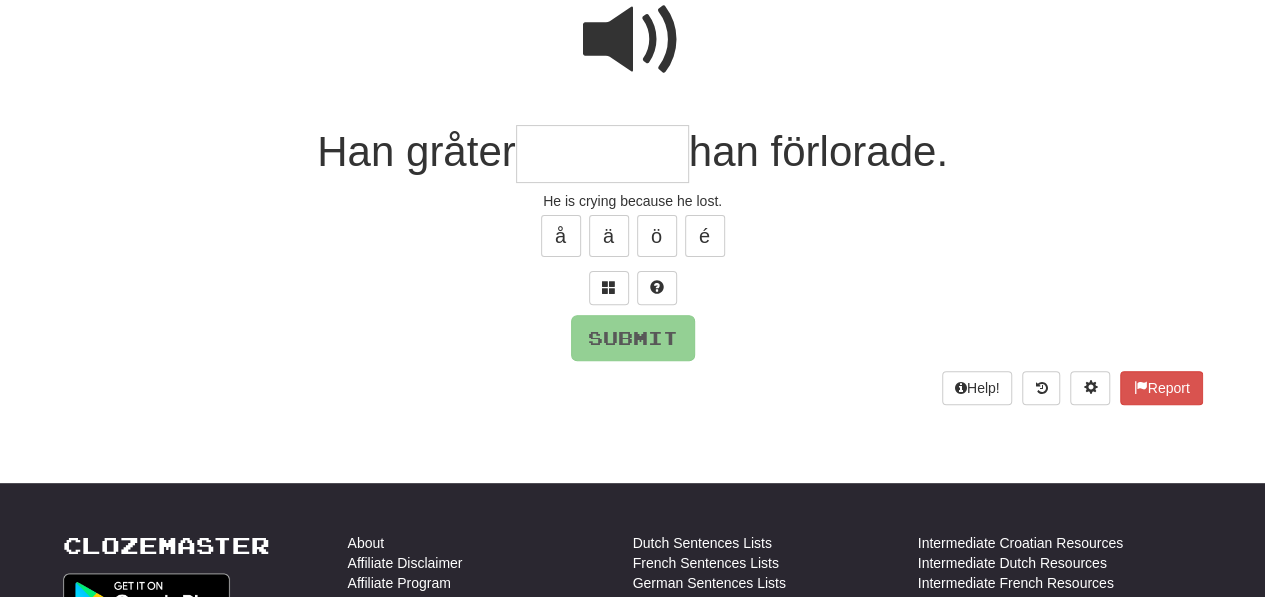 click at bounding box center (602, 154) 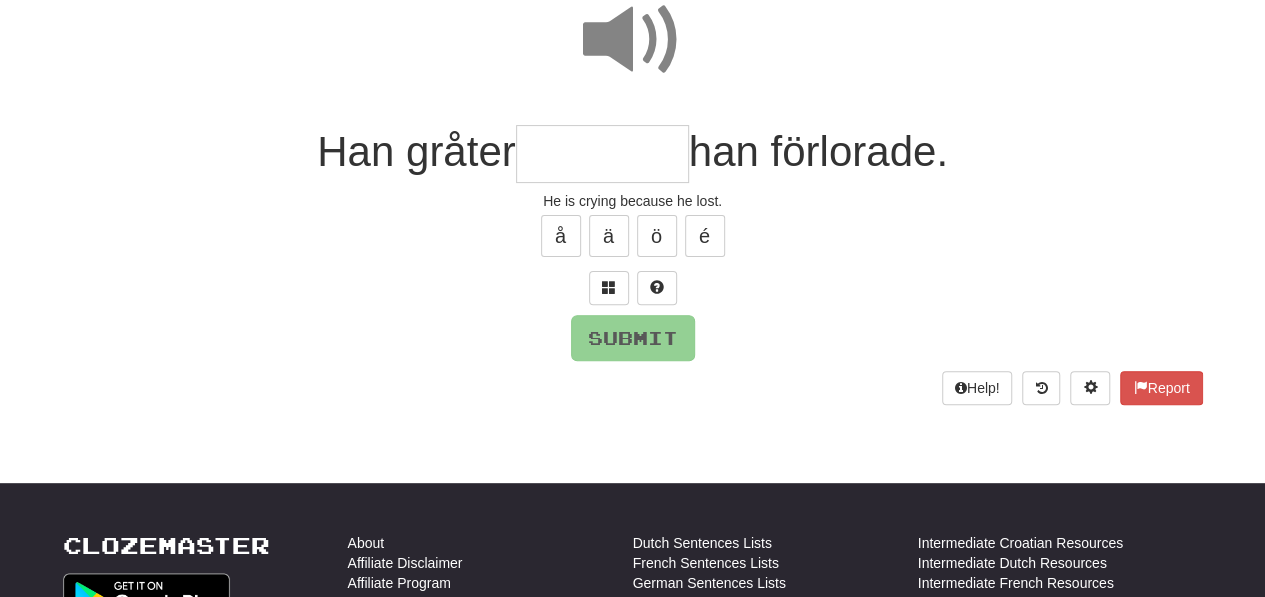 click at bounding box center (602, 154) 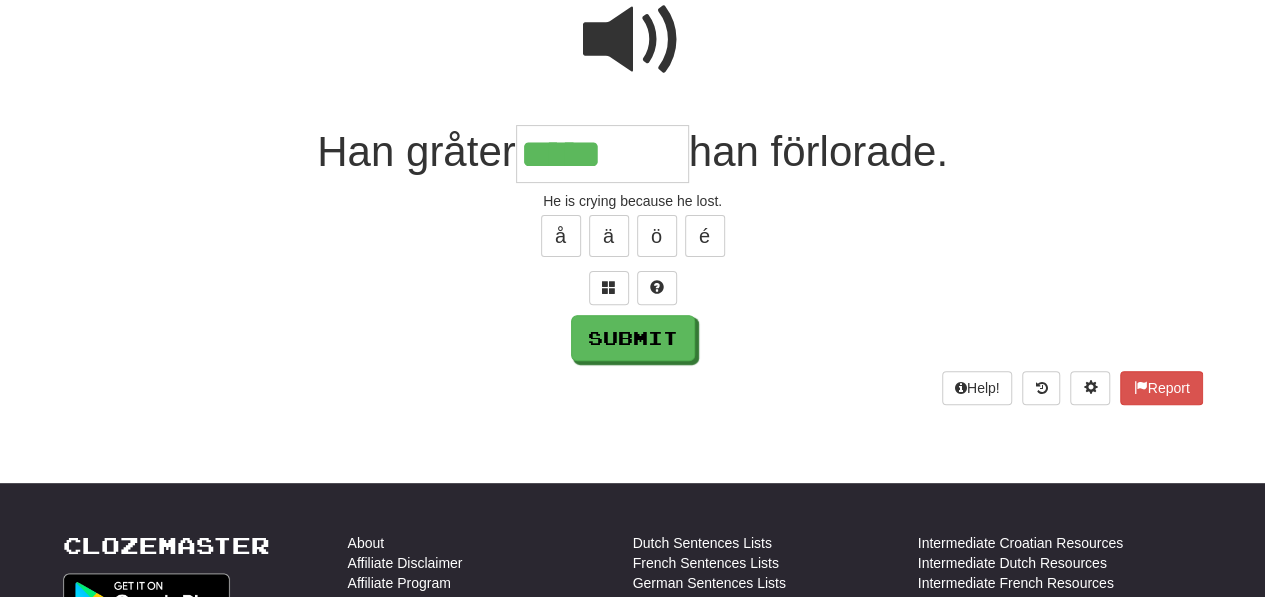click at bounding box center [633, 40] 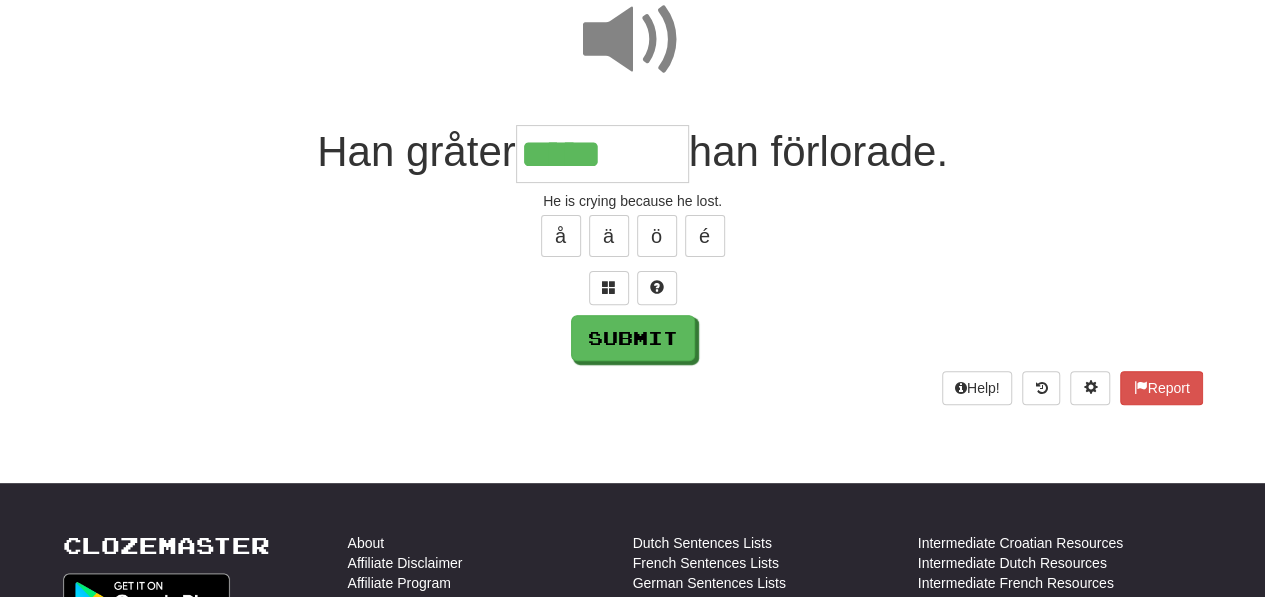 click at bounding box center [633, 40] 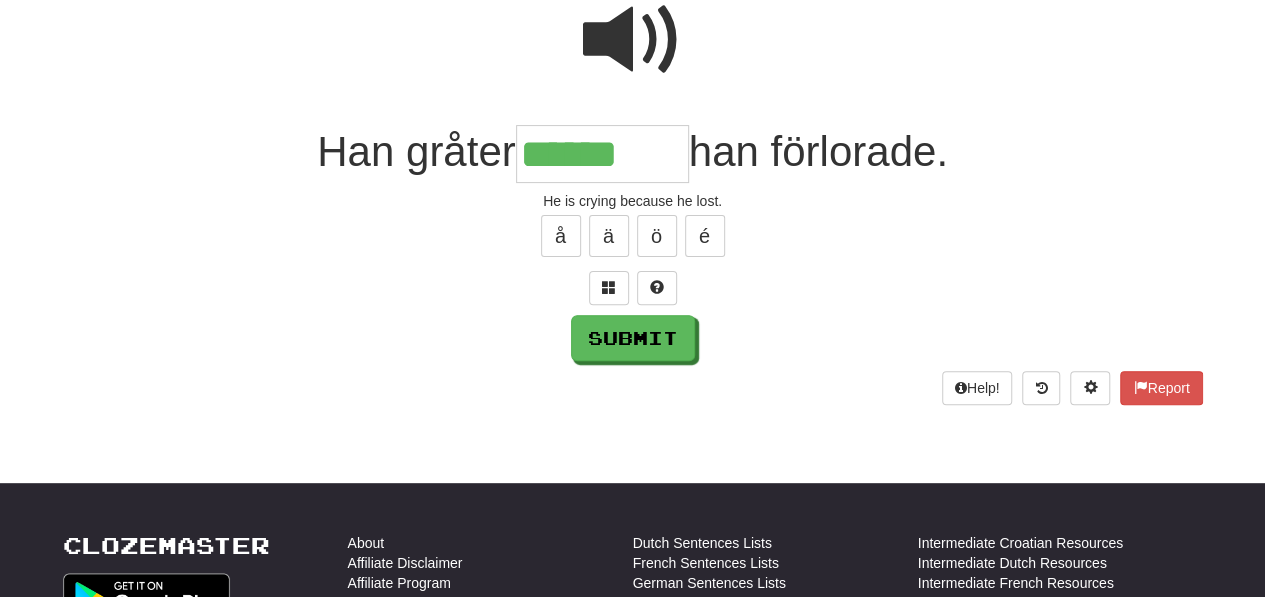 click at bounding box center (633, 40) 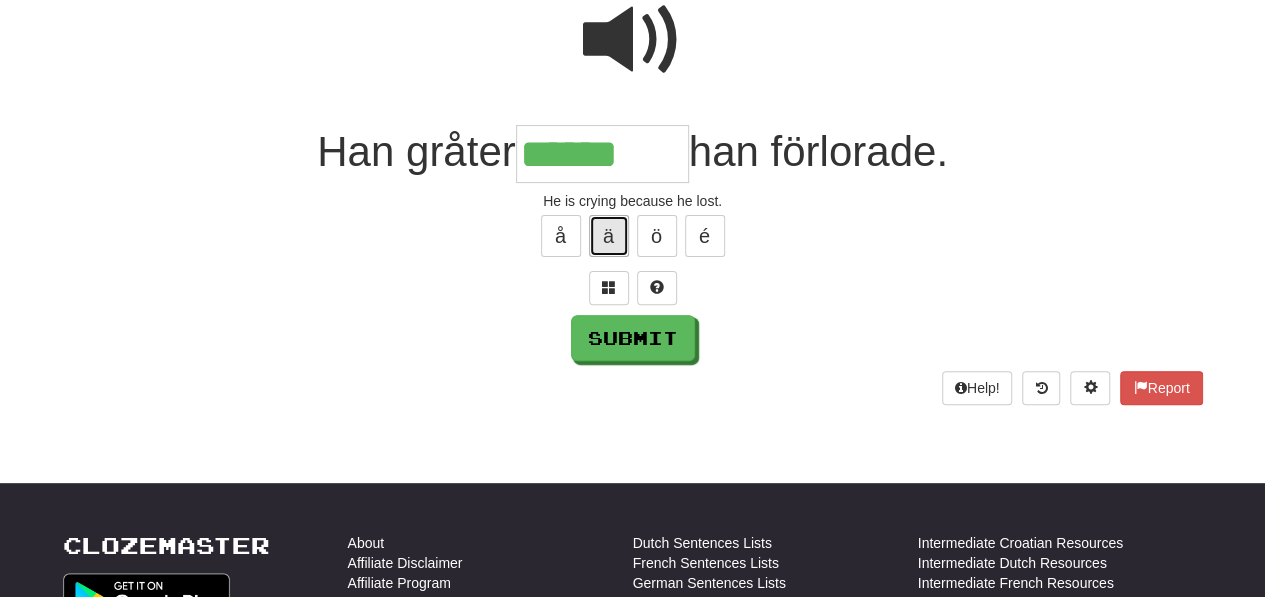 click on "ä" at bounding box center [609, 236] 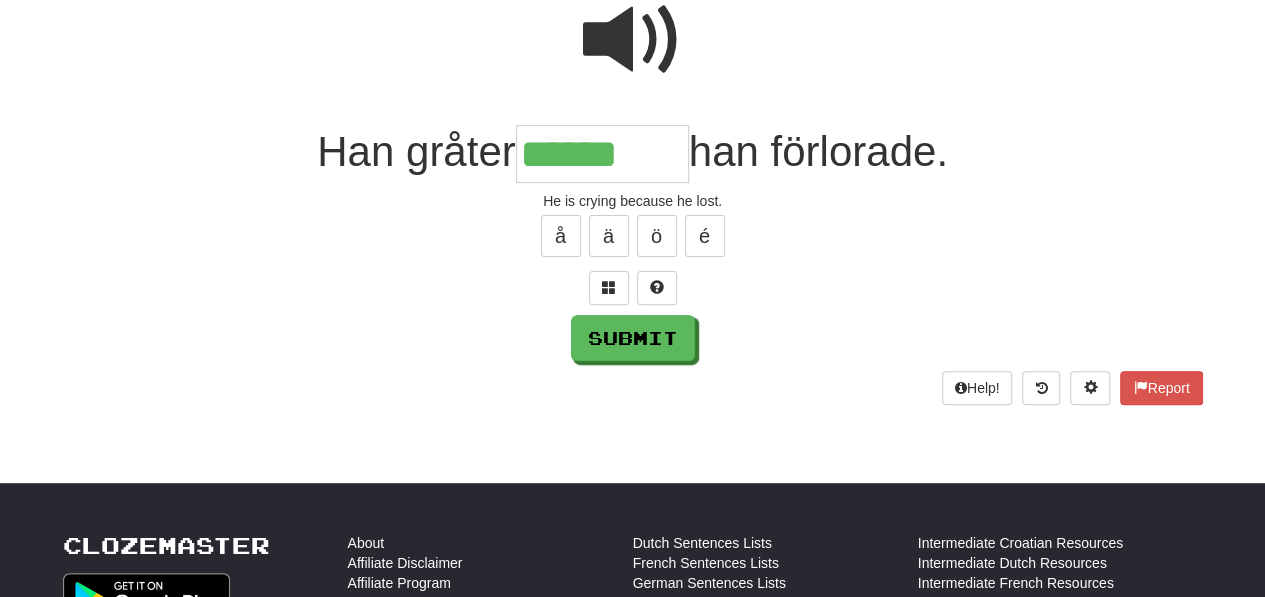 click at bounding box center [633, 40] 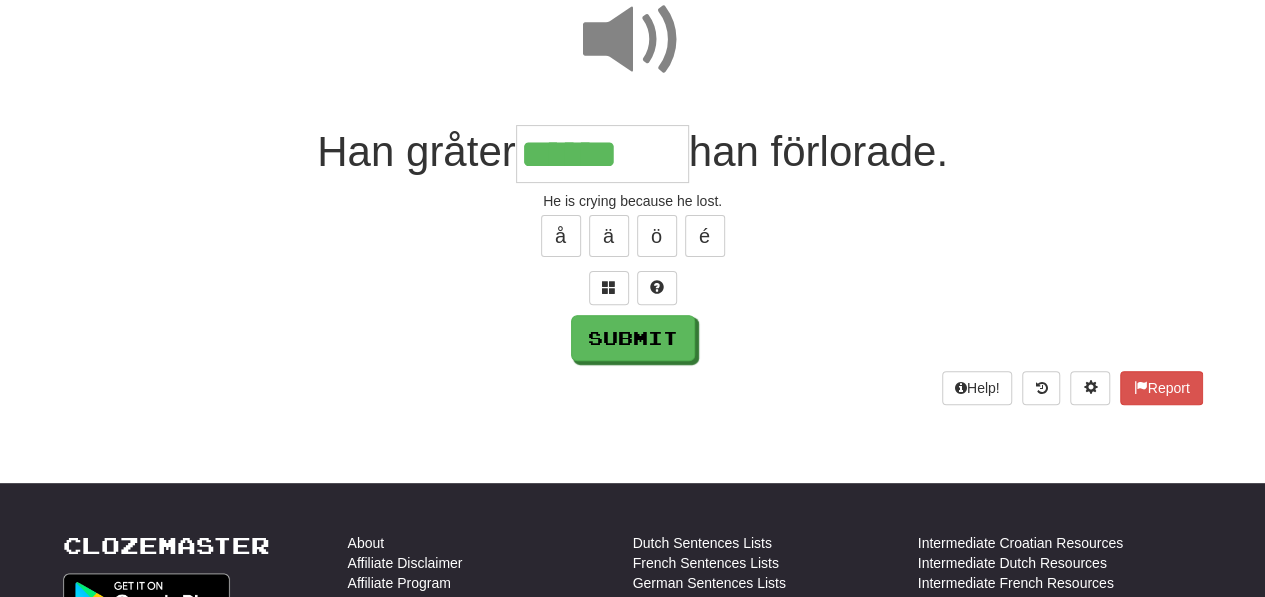 click on "******" at bounding box center (602, 154) 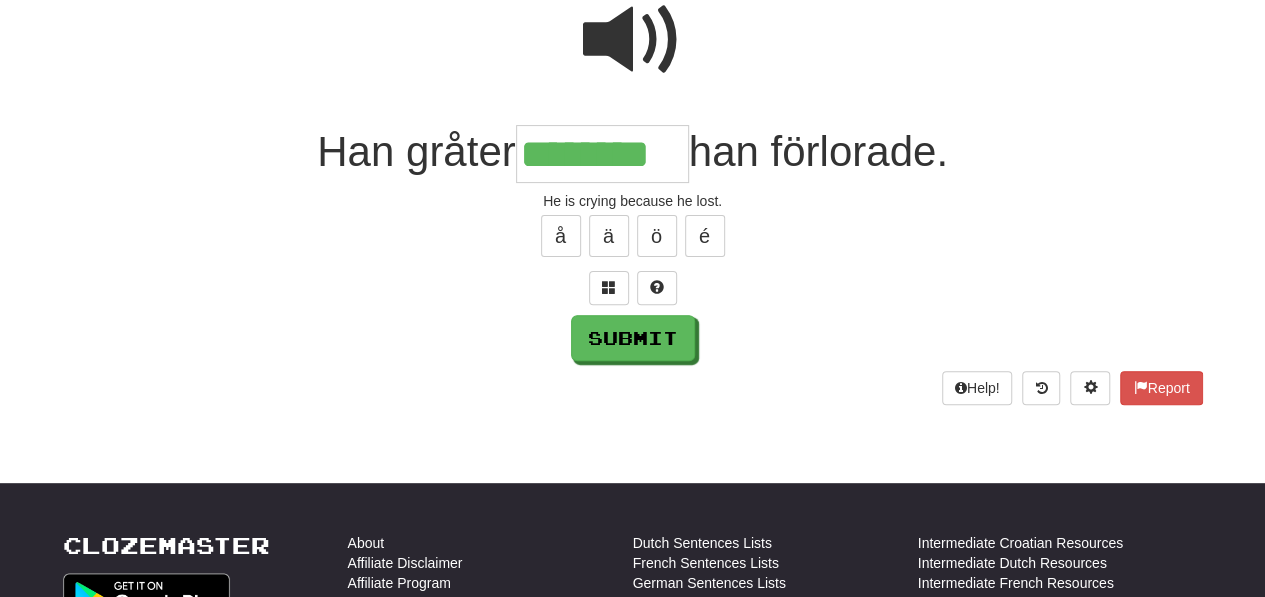 type on "********" 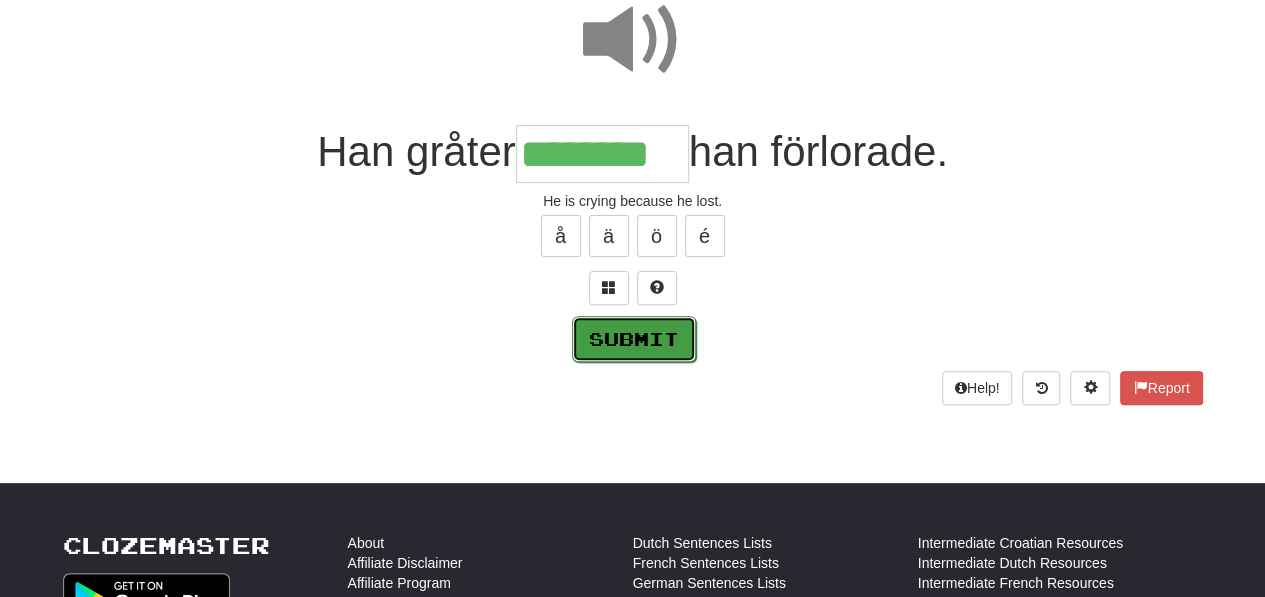 click on "Submit" at bounding box center (634, 339) 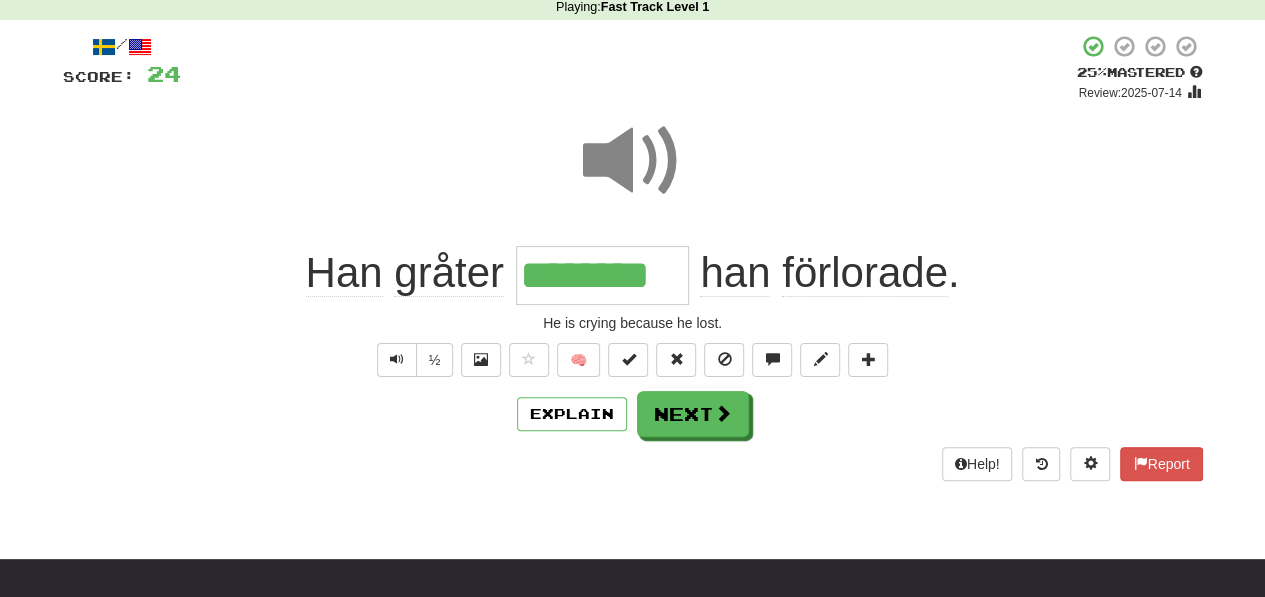scroll, scrollTop: 87, scrollLeft: 0, axis: vertical 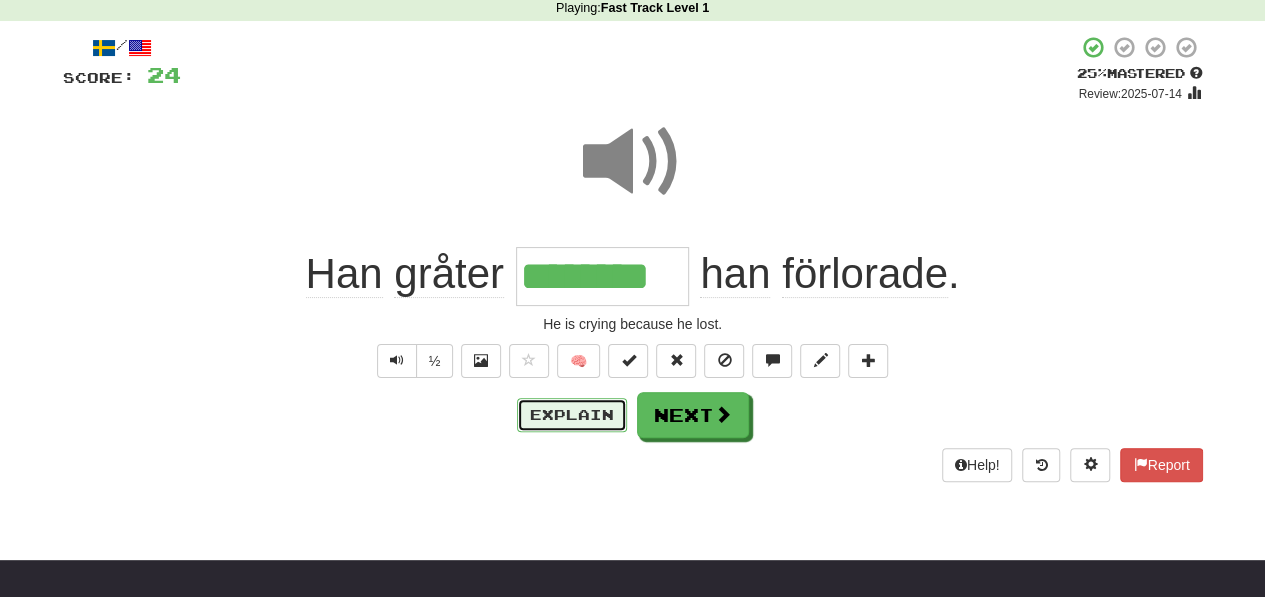 click on "Explain" at bounding box center (572, 415) 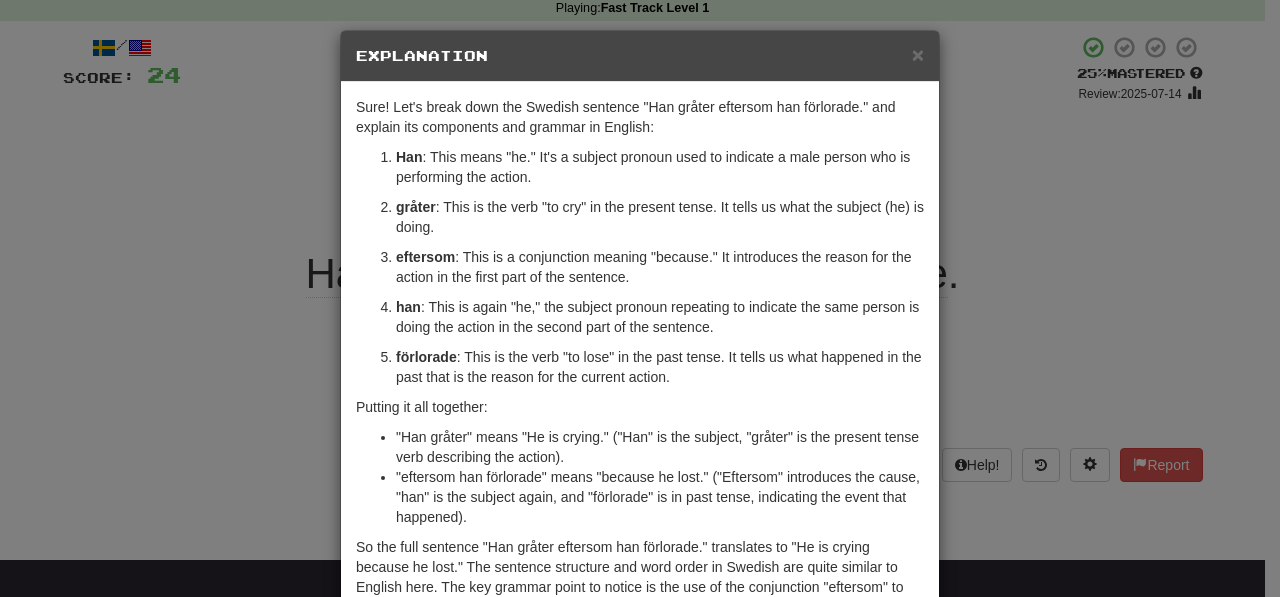 click on "Explanation" at bounding box center [640, 56] 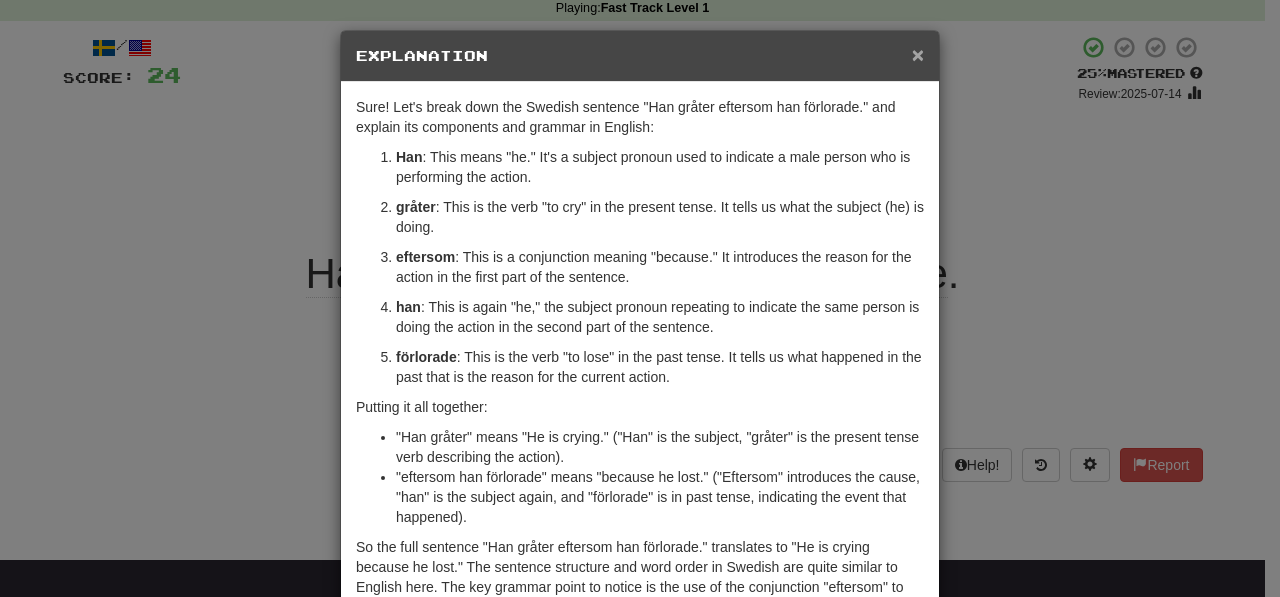 click on "×" at bounding box center [918, 54] 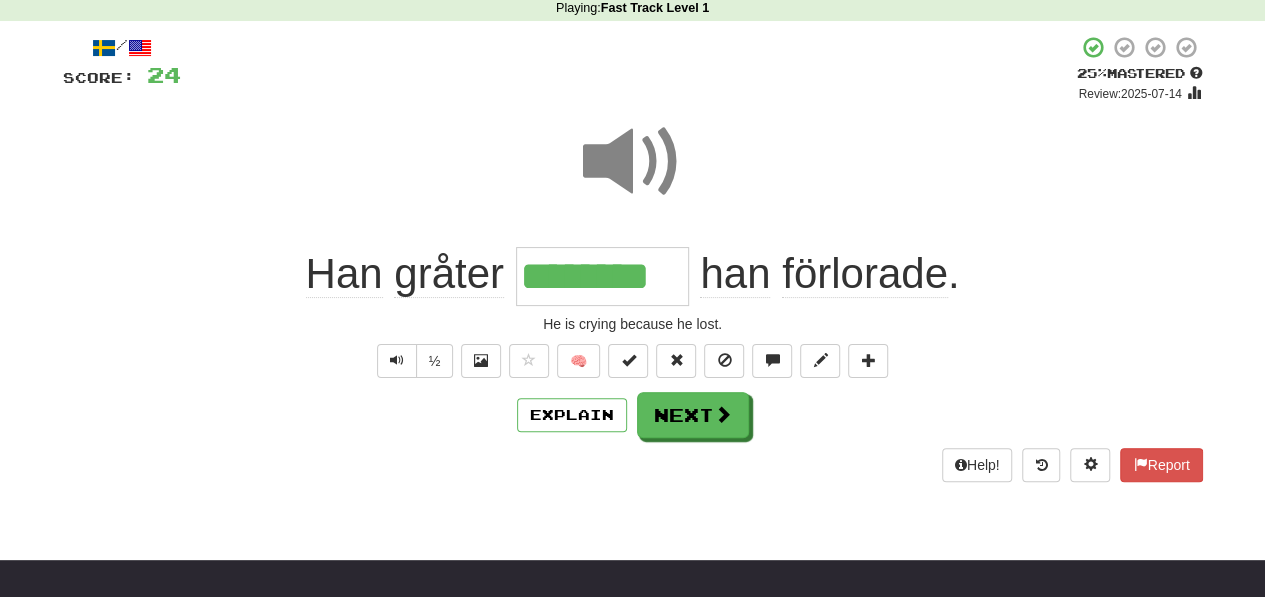 click on "Explain Next" at bounding box center [633, 415] 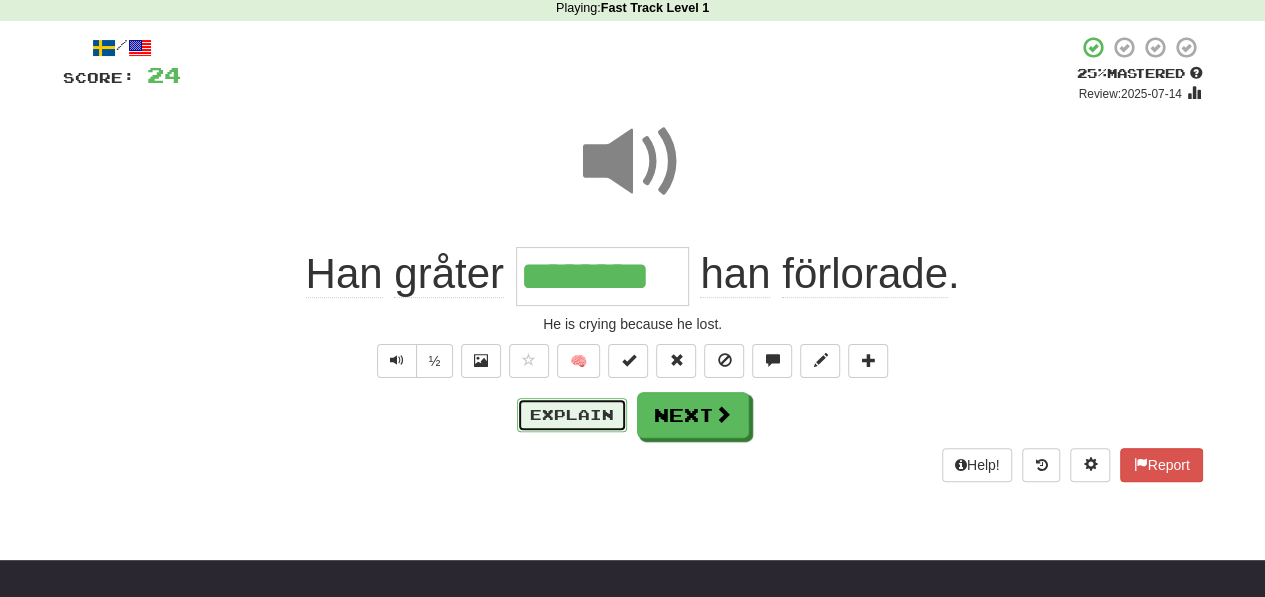 click on "Explain" at bounding box center (572, 415) 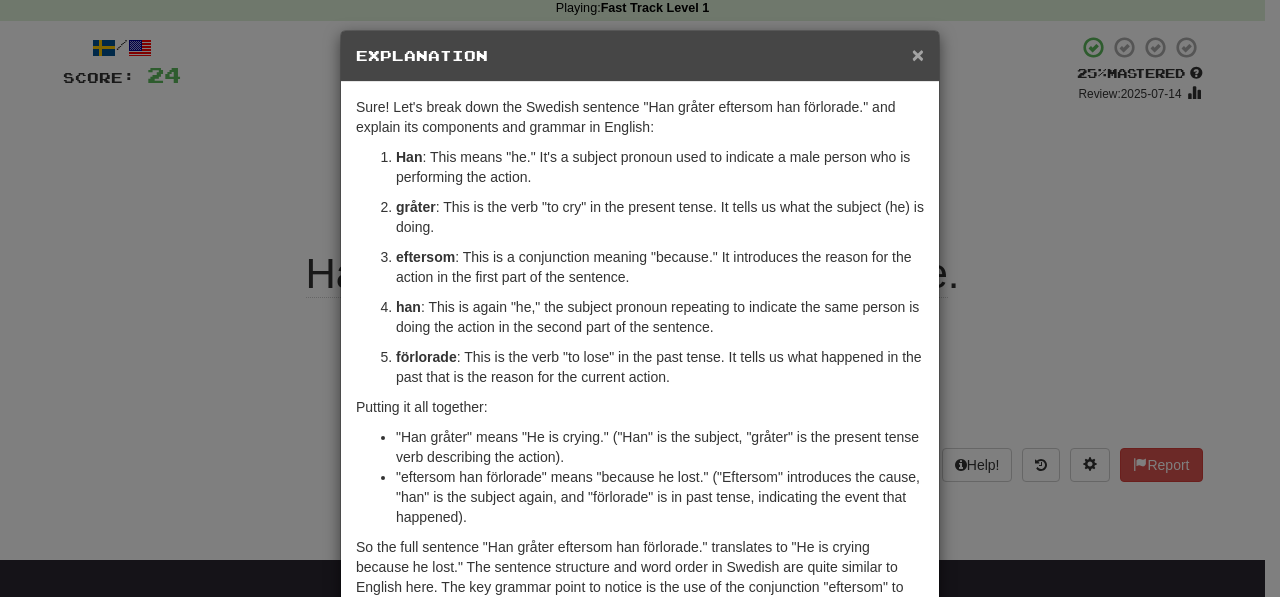 click on "×" at bounding box center [918, 54] 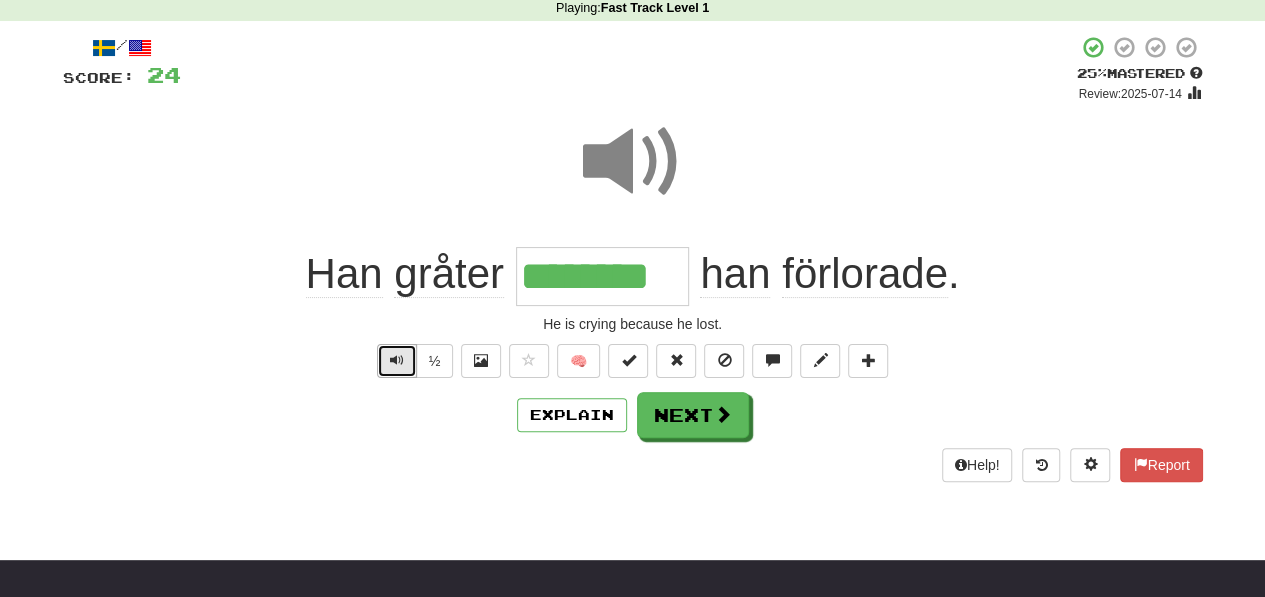 click at bounding box center (397, 360) 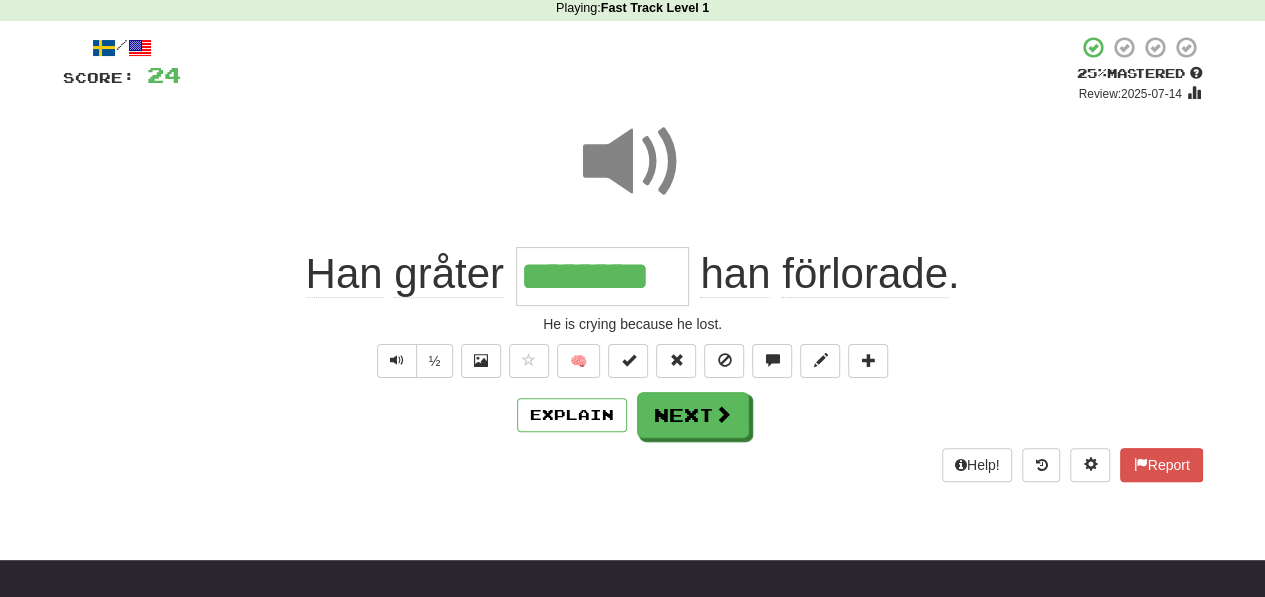 click at bounding box center (633, 162) 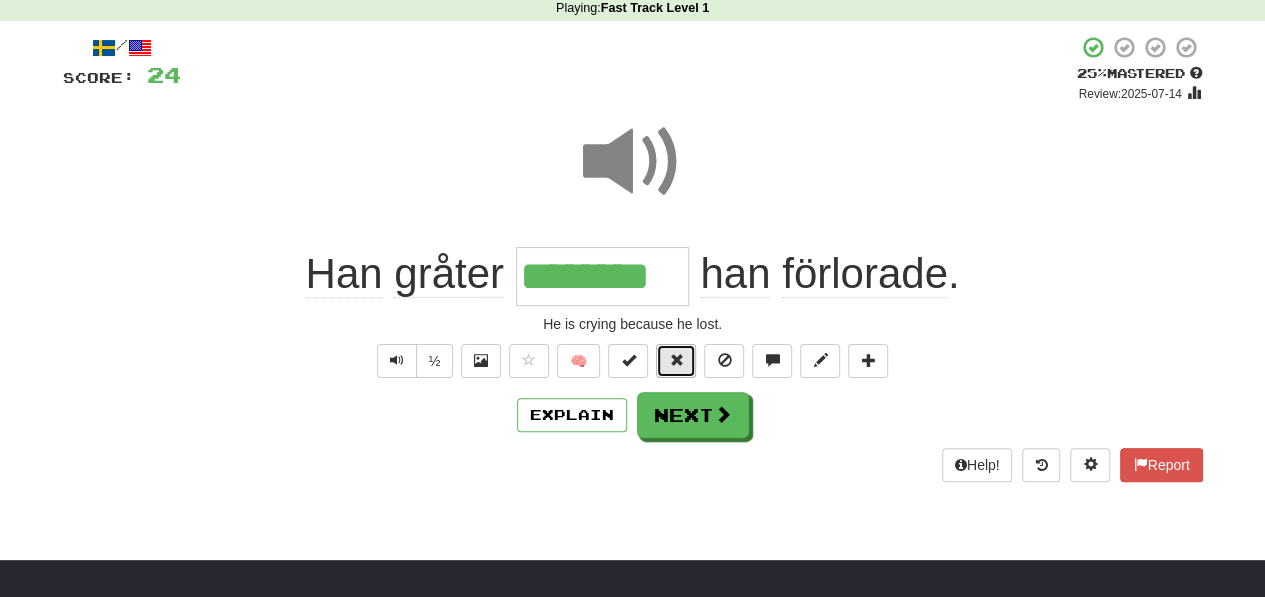 click at bounding box center (676, 361) 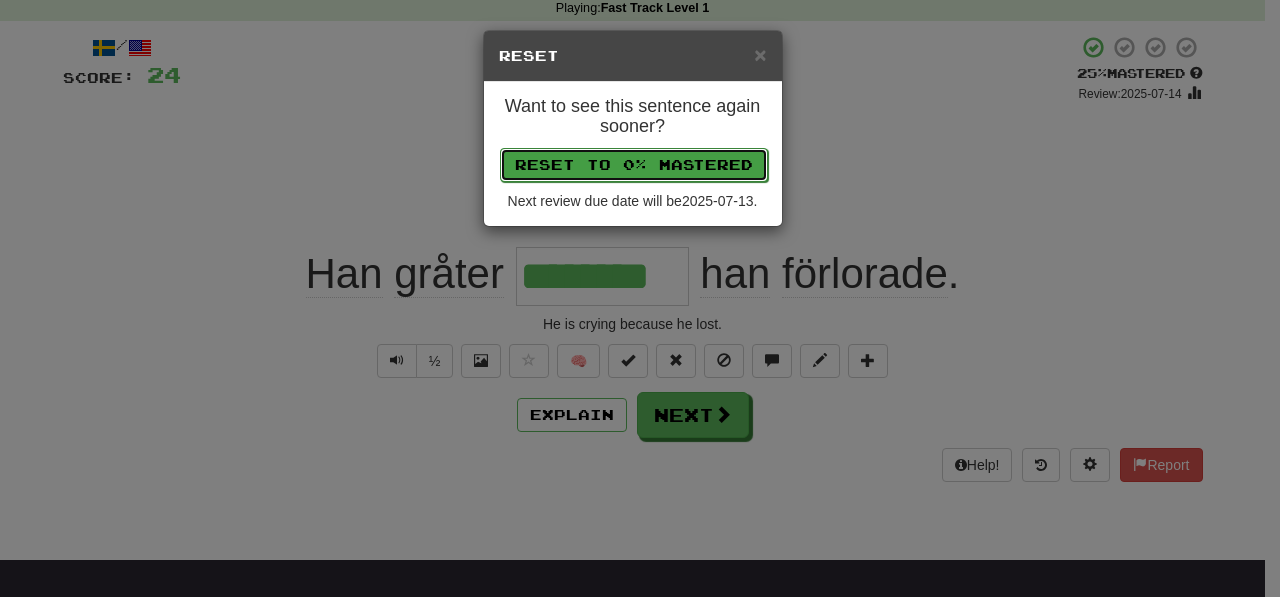 click on "Reset to 0% Mastered" at bounding box center [634, 165] 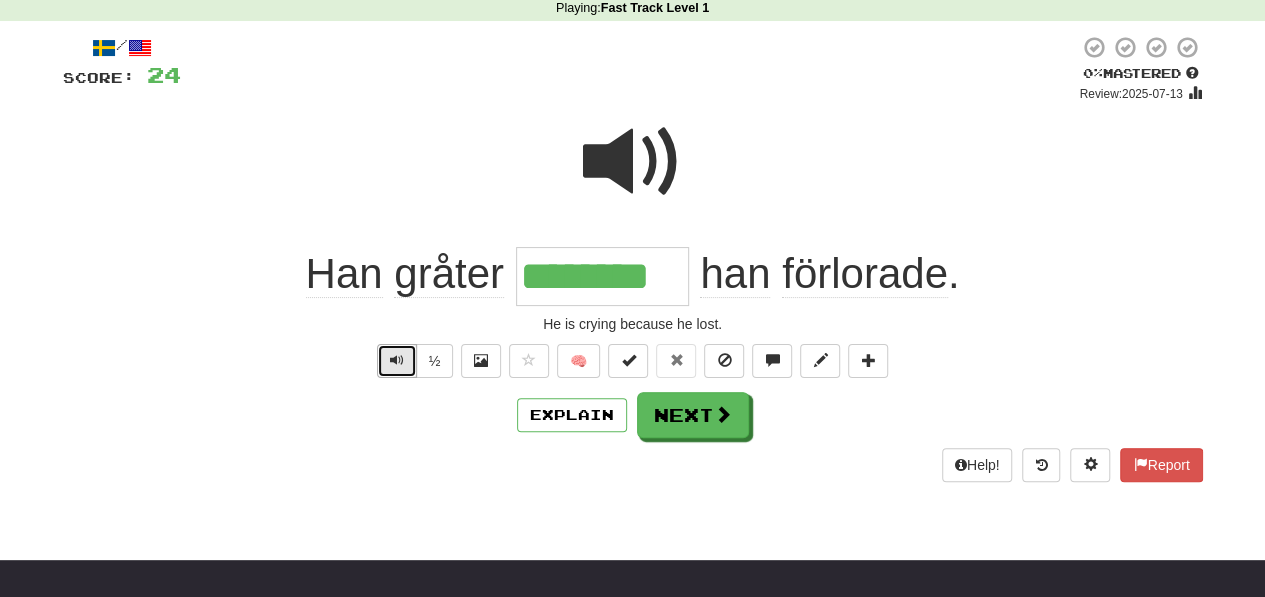 click at bounding box center (397, 361) 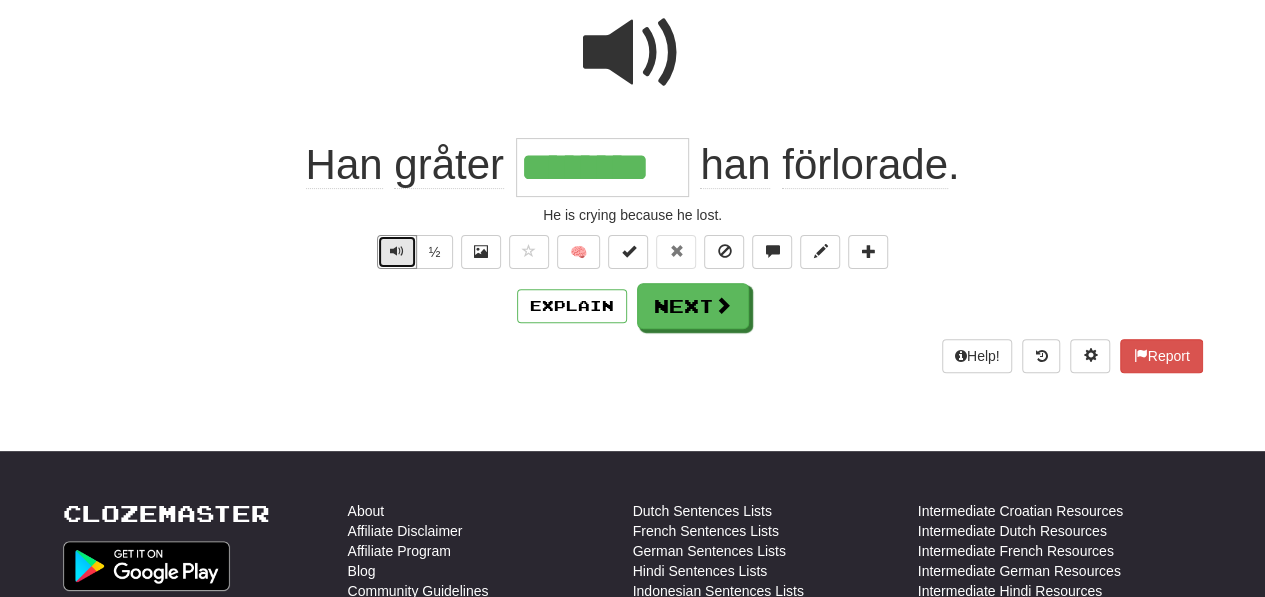 scroll, scrollTop: 240, scrollLeft: 0, axis: vertical 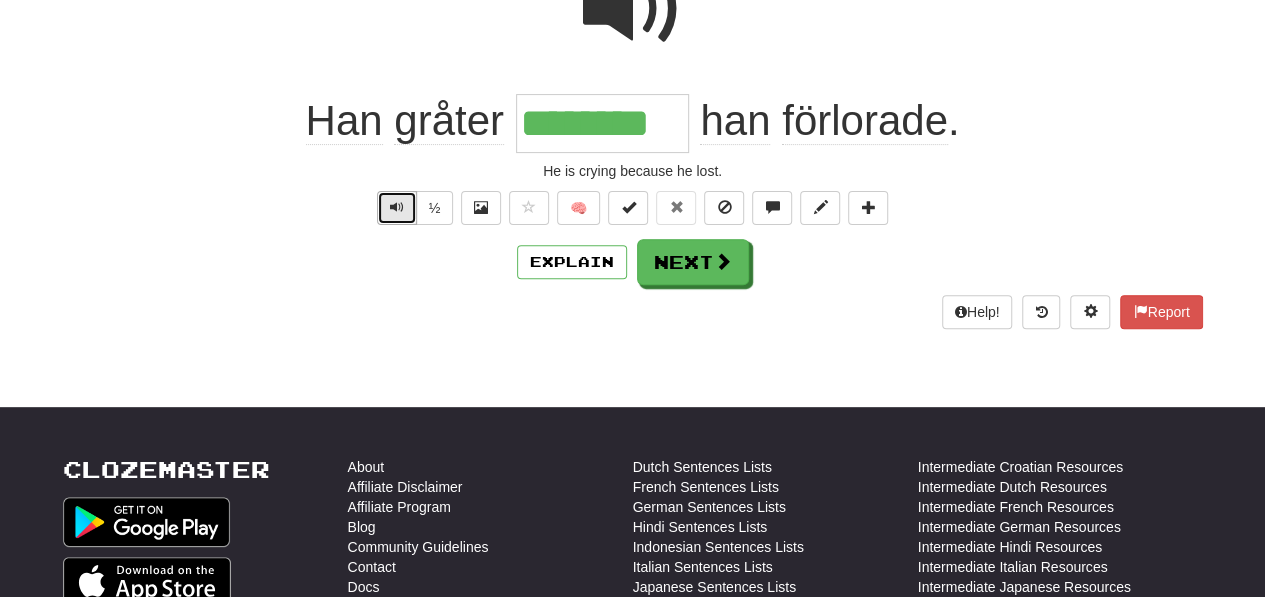 click at bounding box center [397, 208] 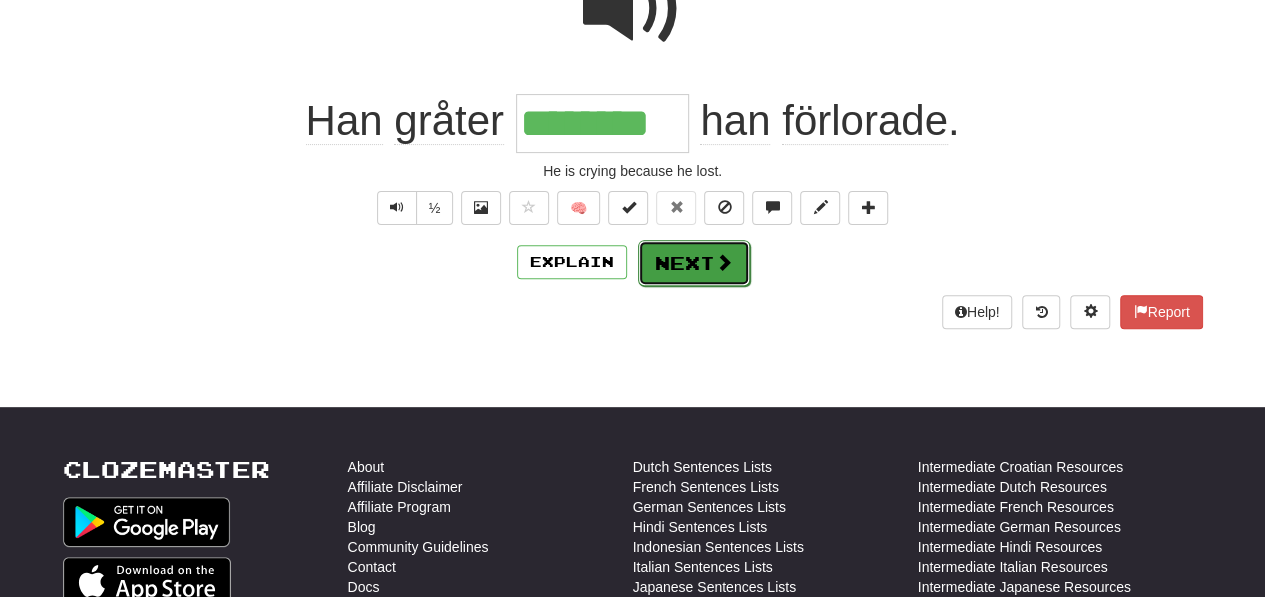 click on "Next" at bounding box center (694, 263) 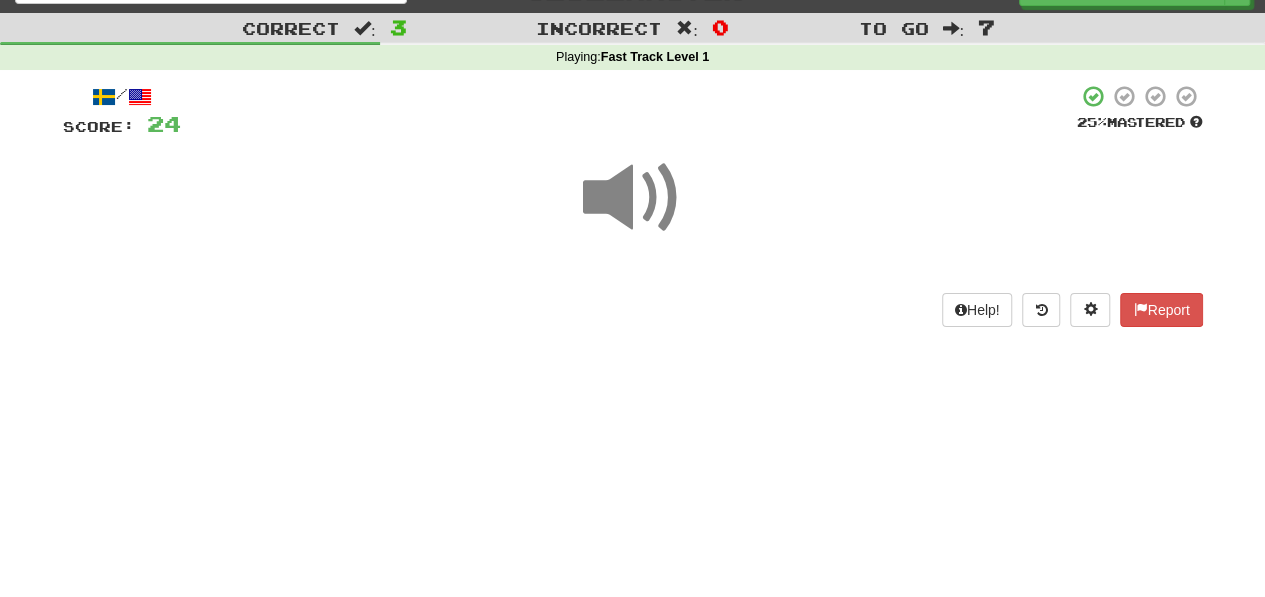 scroll, scrollTop: 110, scrollLeft: 0, axis: vertical 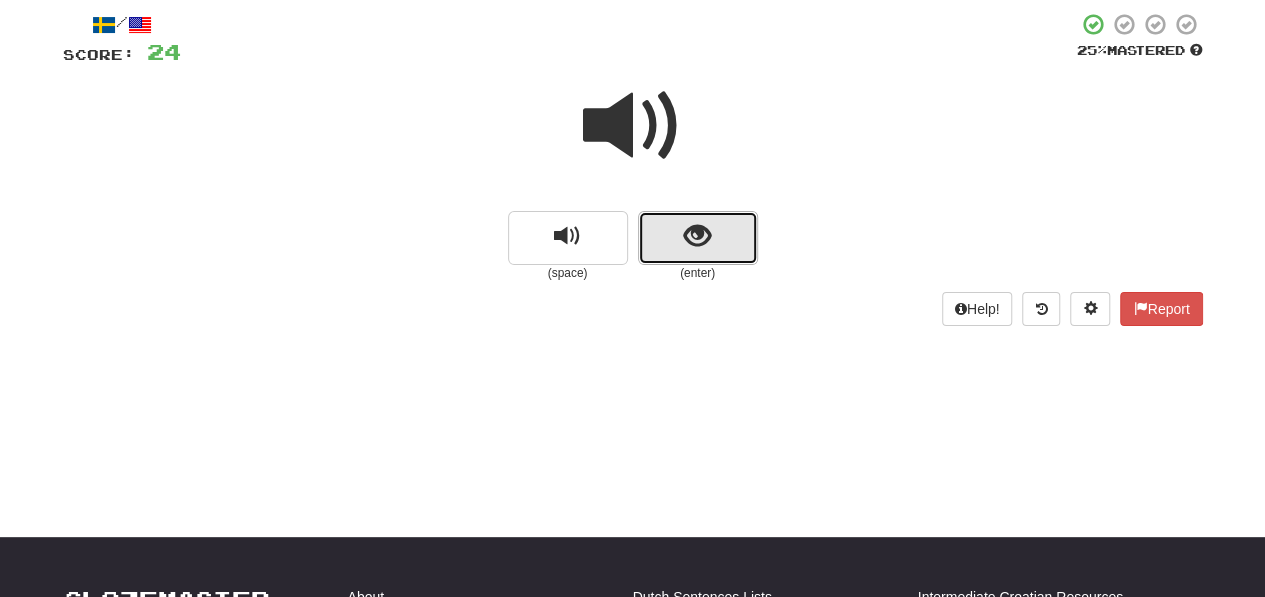 click at bounding box center (697, 236) 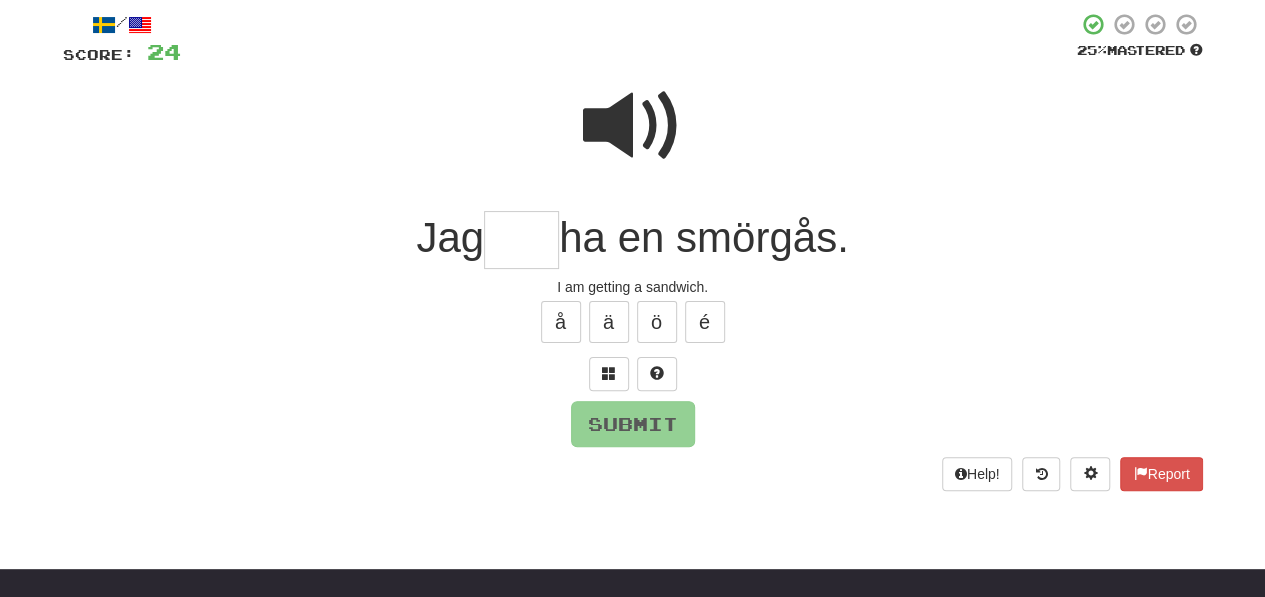 click at bounding box center [521, 240] 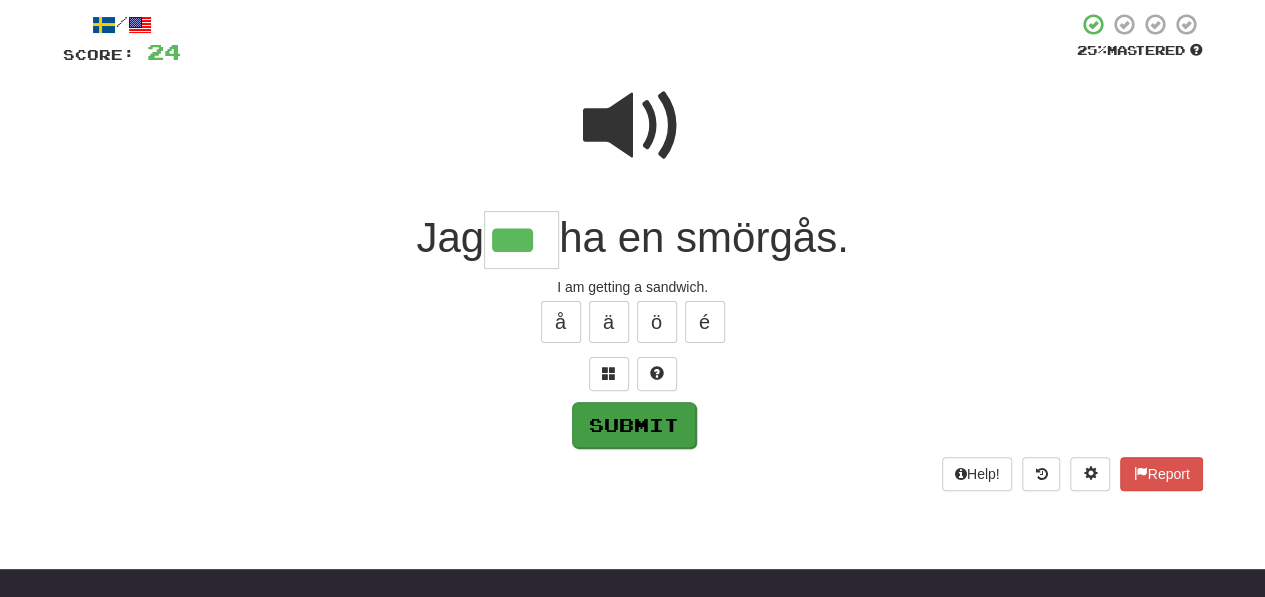 type on "***" 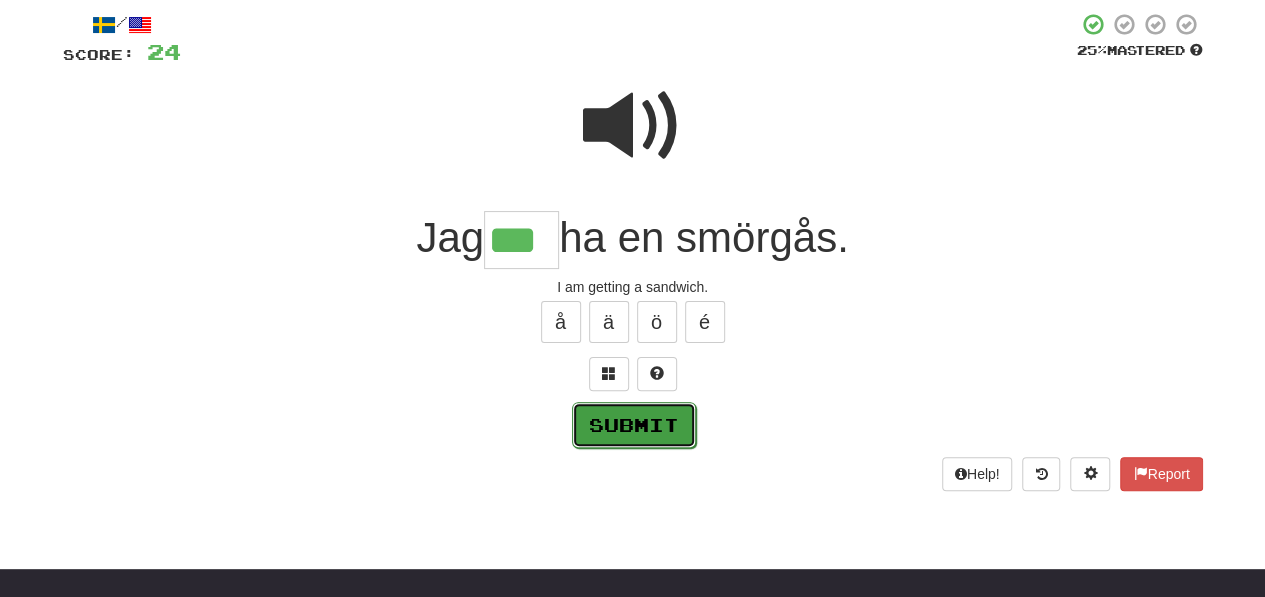 click on "Submit" at bounding box center [634, 425] 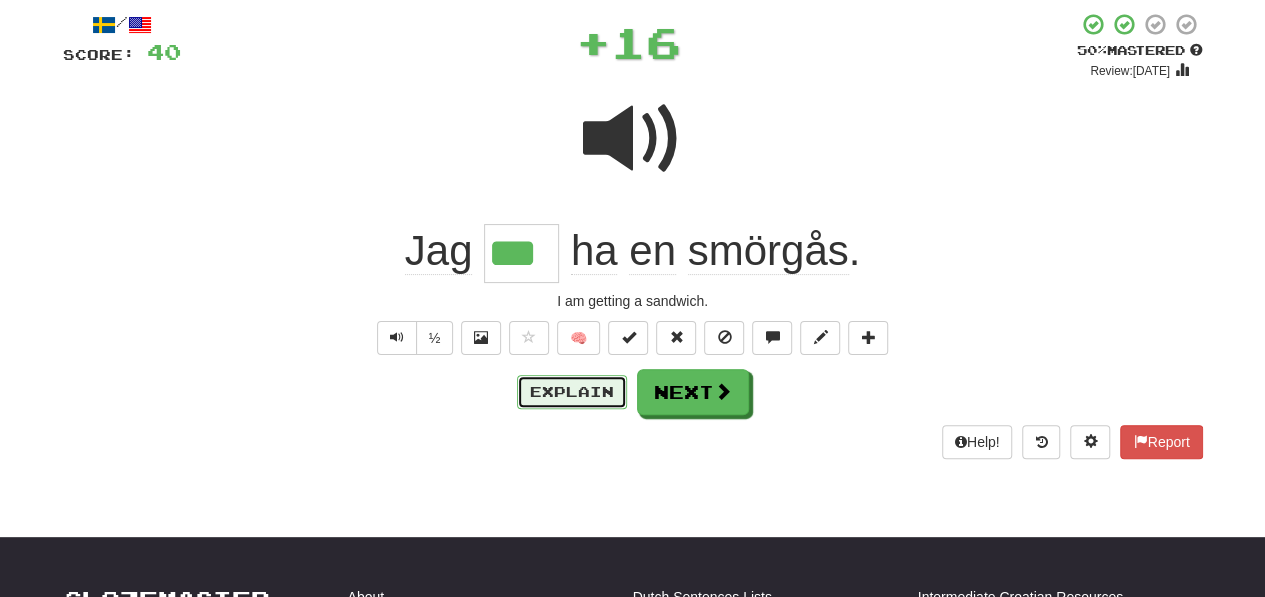 click on "Explain" at bounding box center [572, 392] 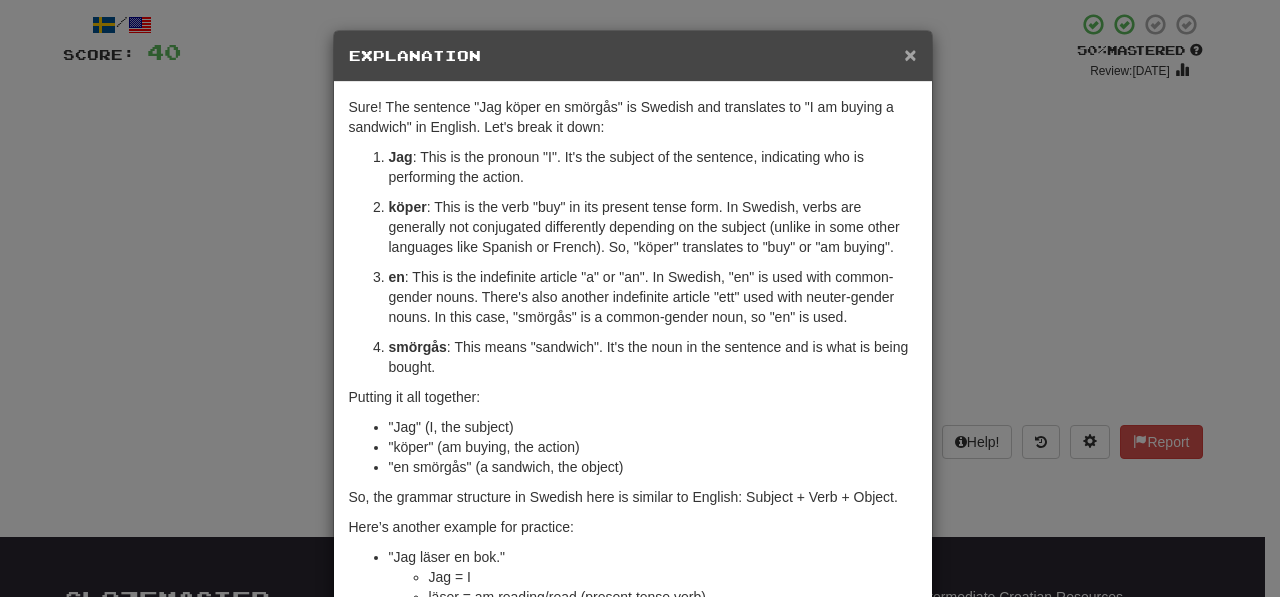 click on "×" at bounding box center (910, 54) 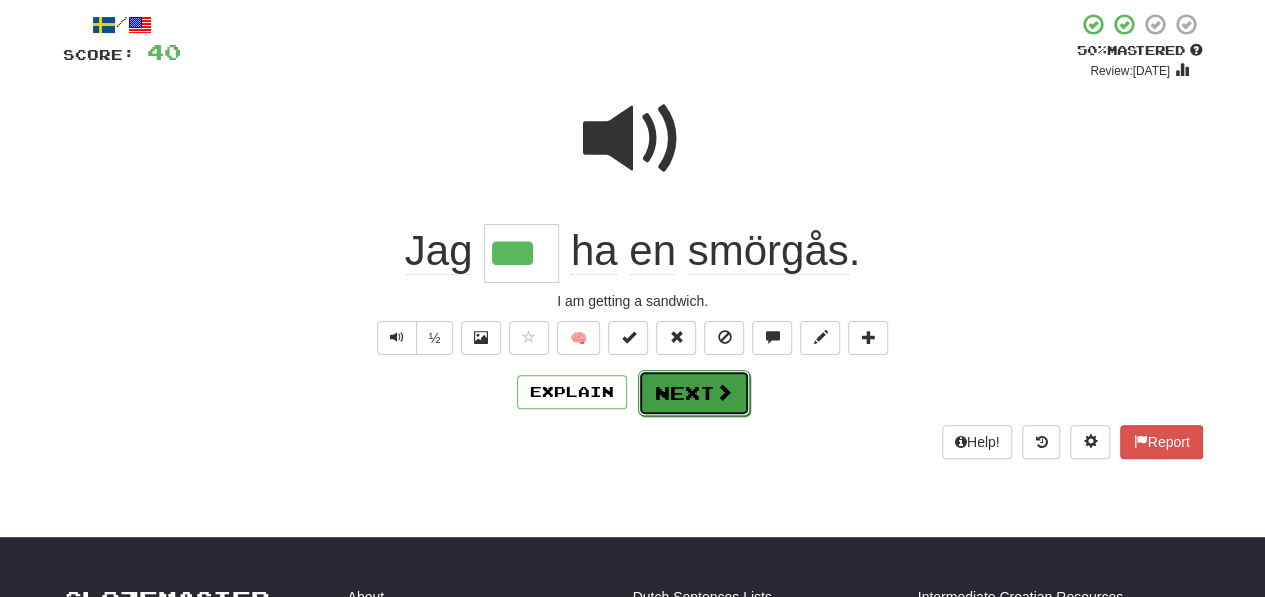 click on "Next" at bounding box center (694, 393) 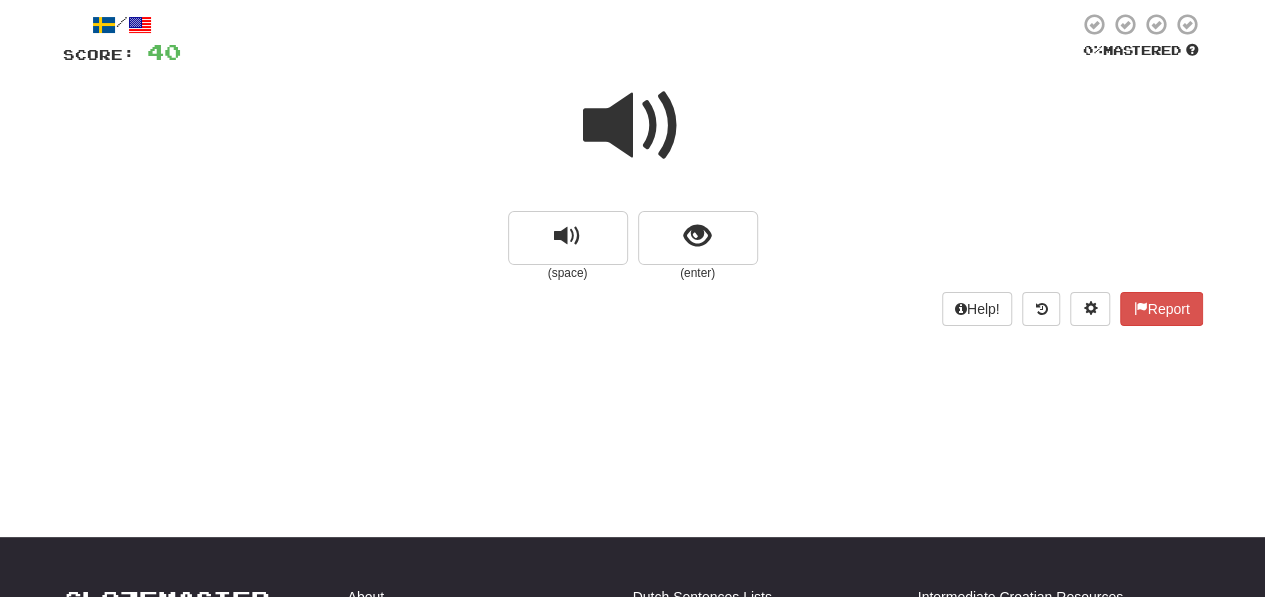 click at bounding box center (633, 126) 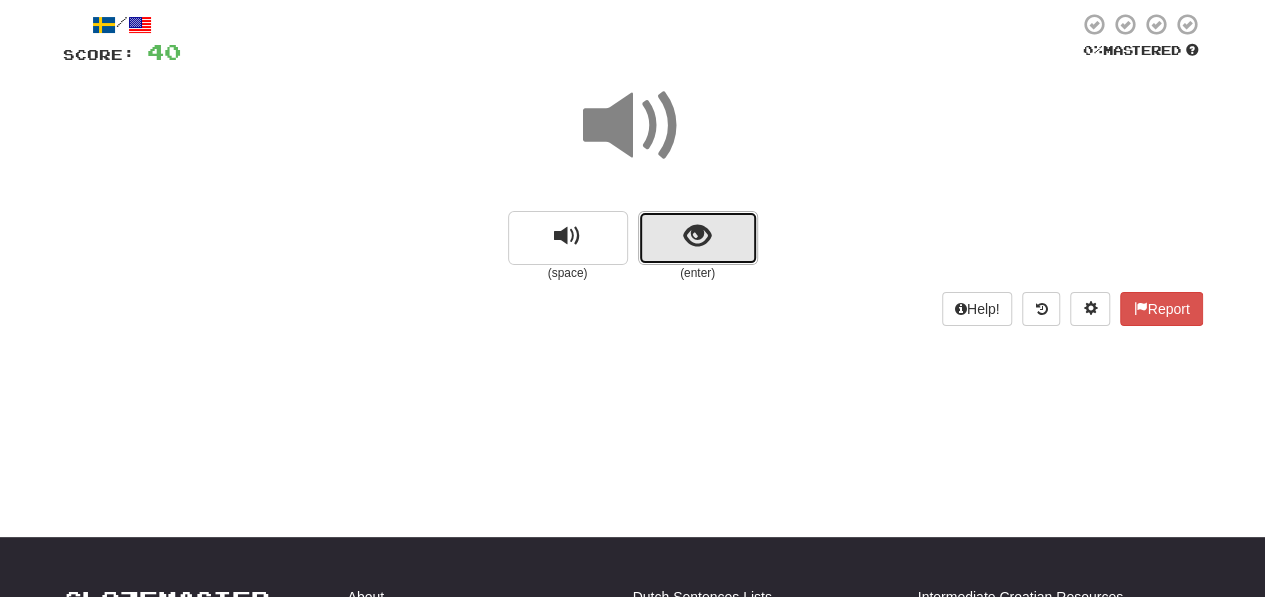 click at bounding box center (697, 236) 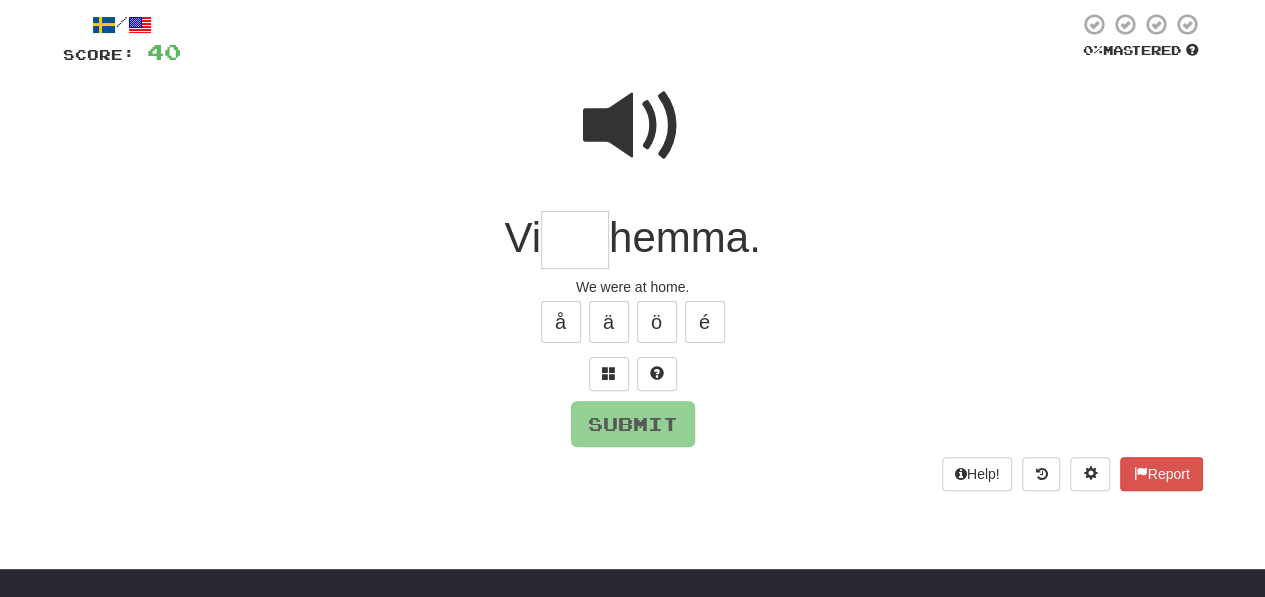 click at bounding box center (575, 240) 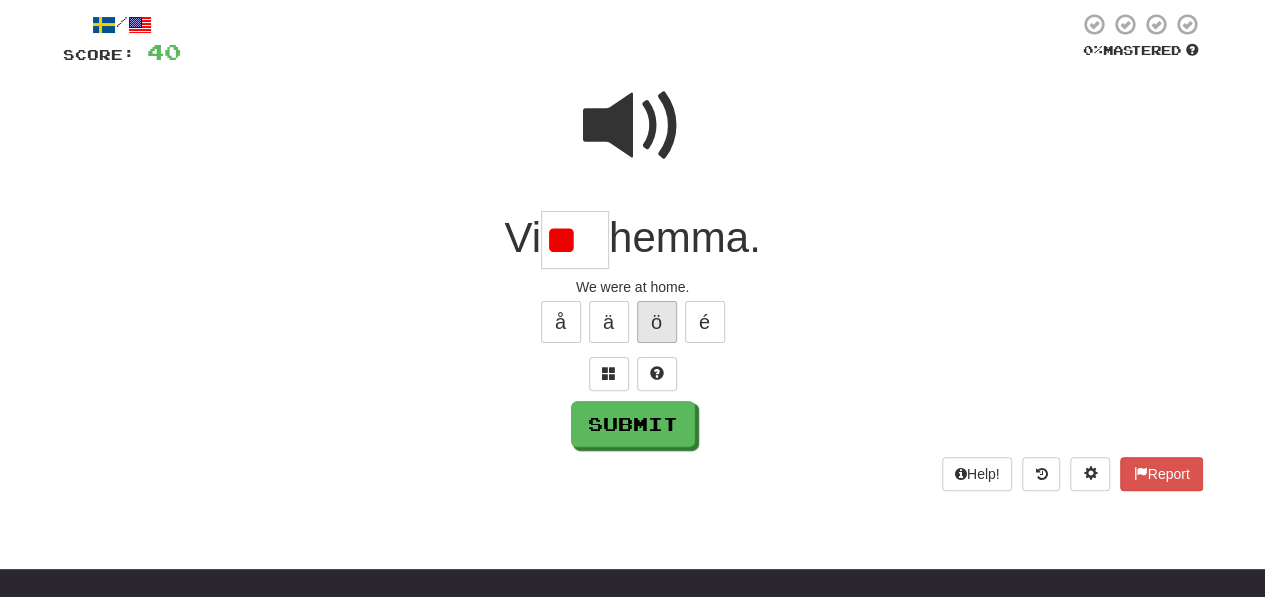 scroll, scrollTop: 0, scrollLeft: 0, axis: both 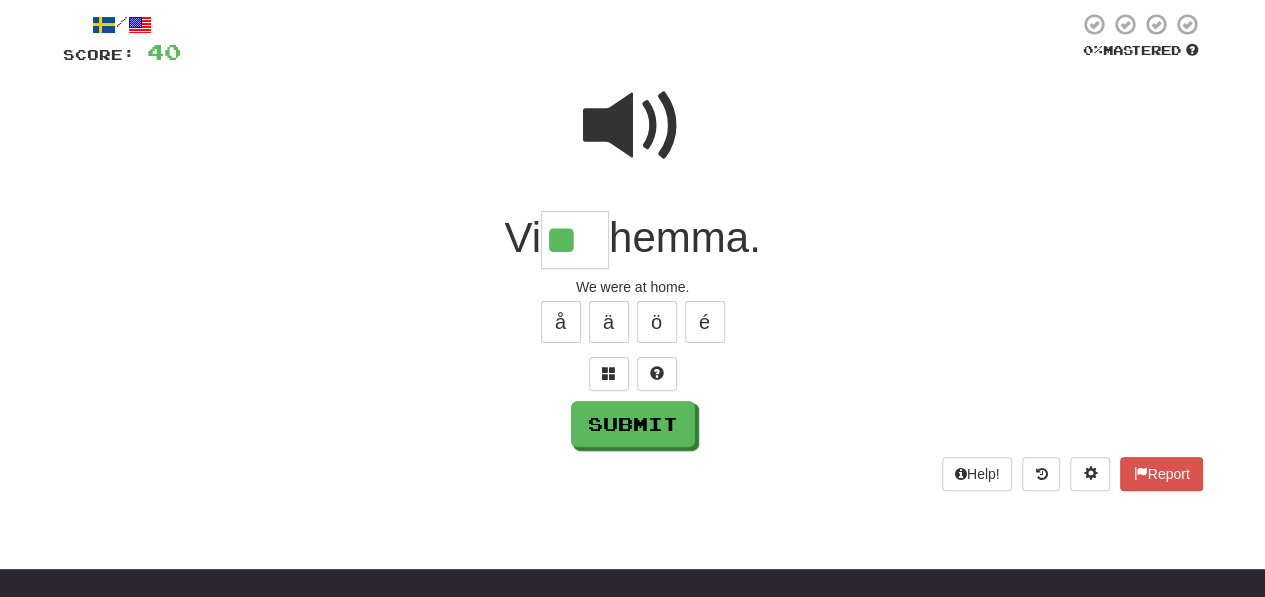 click on "/  Score:   40 0 %  Mastered Vi  **  hemma. We were at home. å ä ö é Submit  Help!  Report" at bounding box center (633, 251) 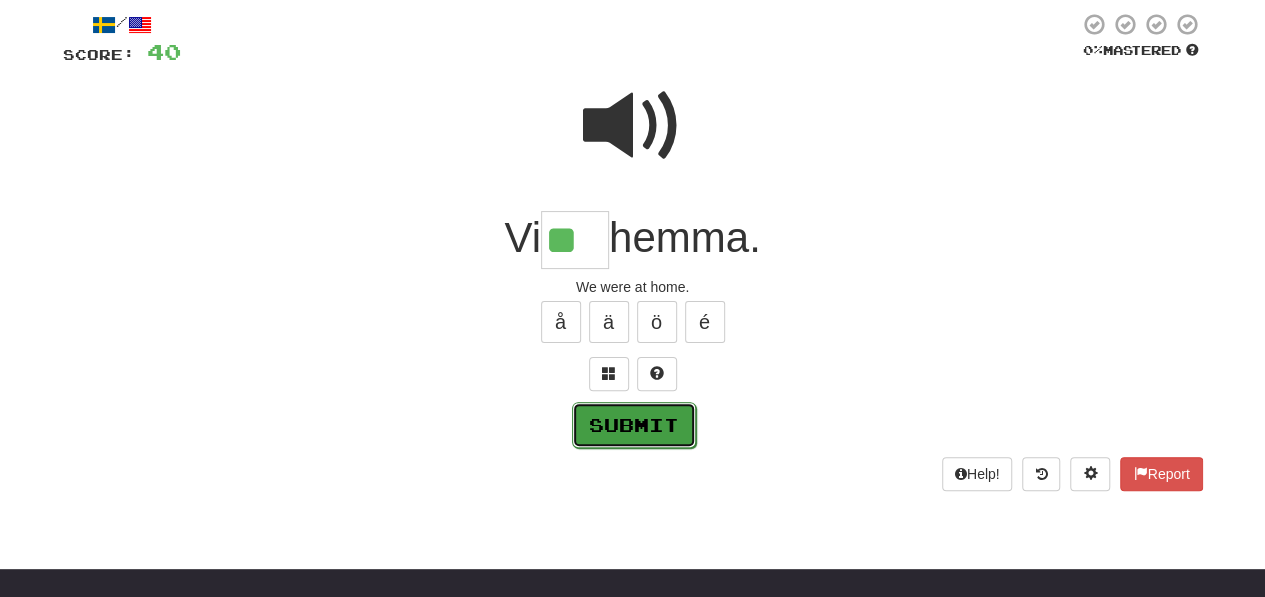 click on "Submit" at bounding box center (634, 425) 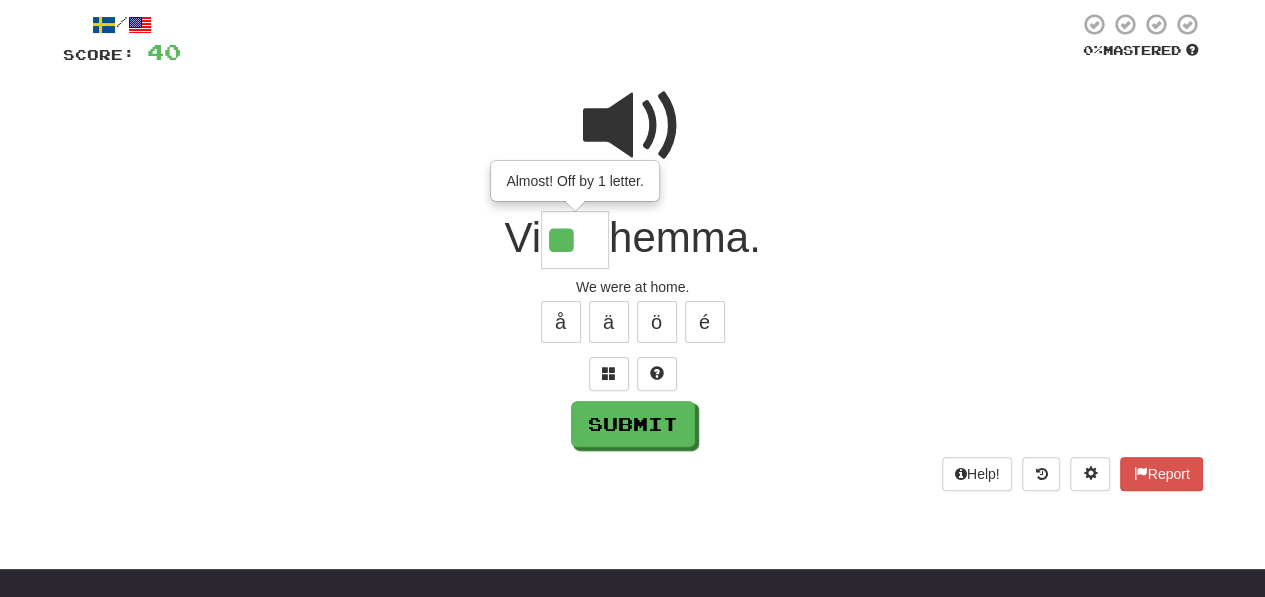 click on "**" at bounding box center [575, 240] 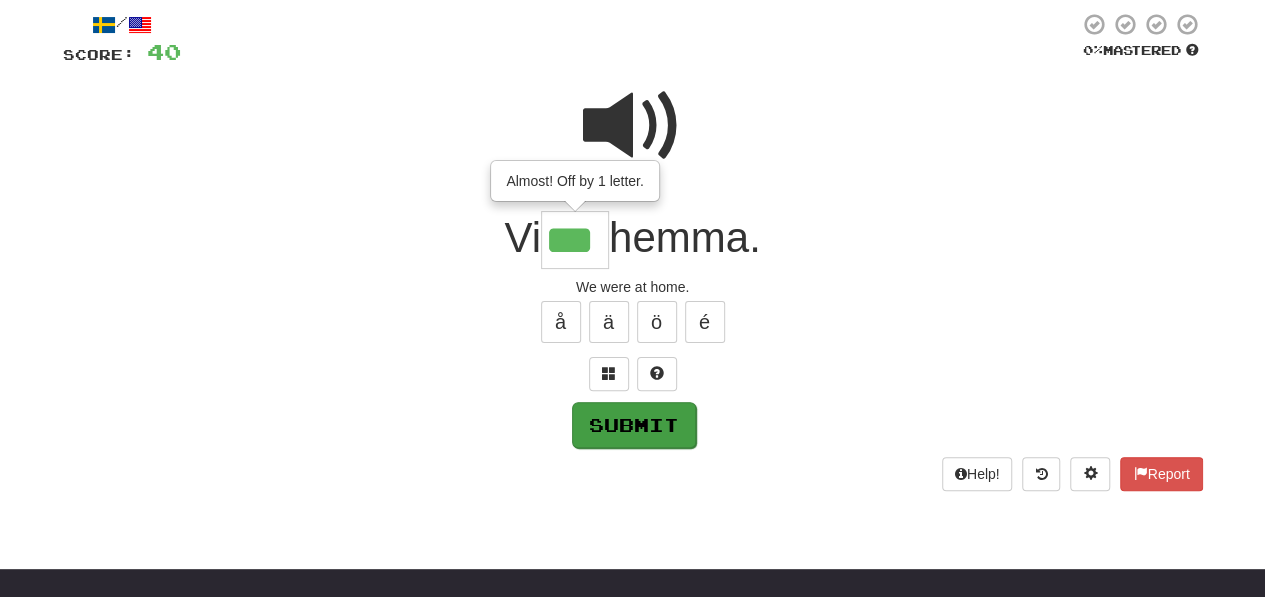 type on "***" 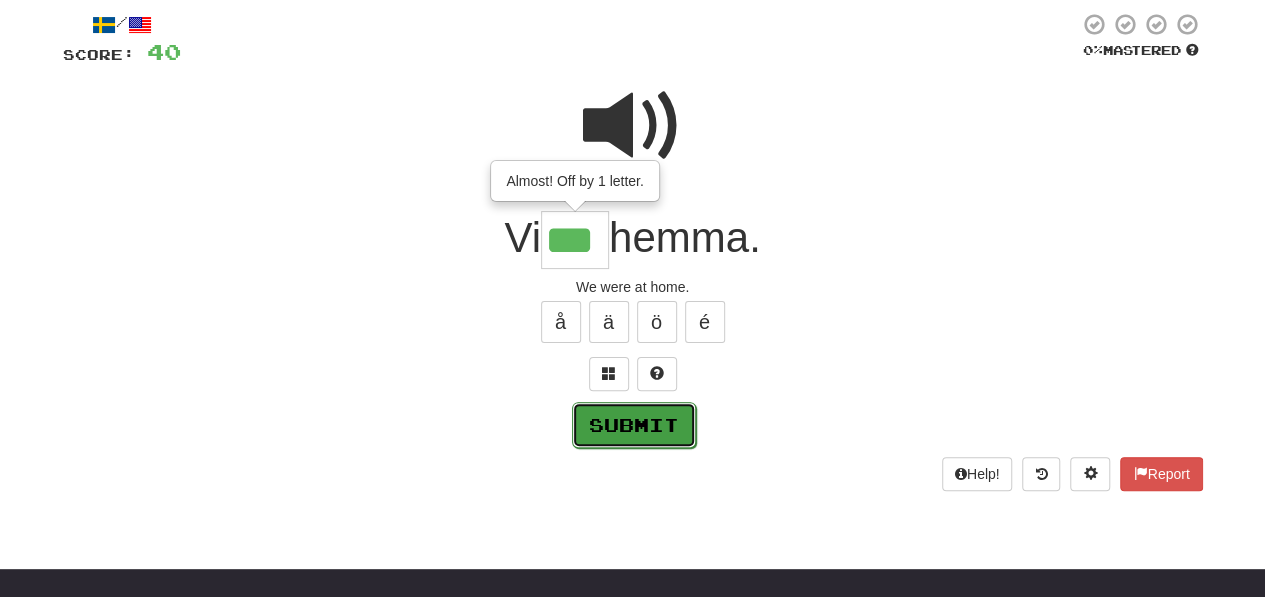 click on "Submit" at bounding box center [634, 425] 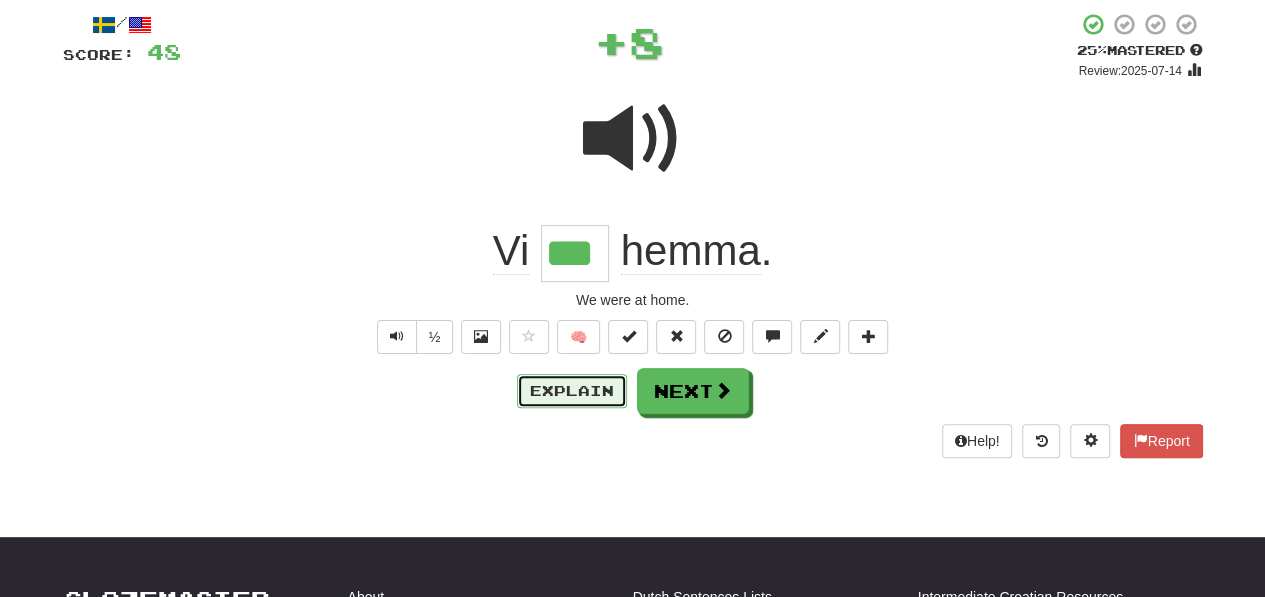 click on "Explain" at bounding box center (572, 391) 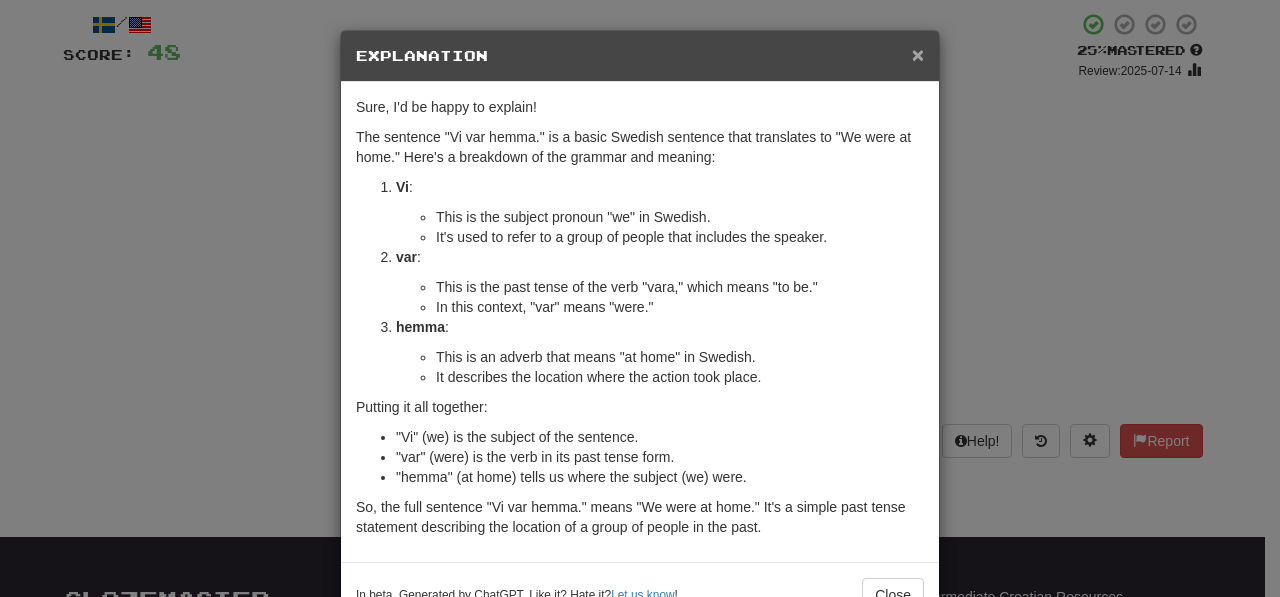 click on "×" at bounding box center (918, 54) 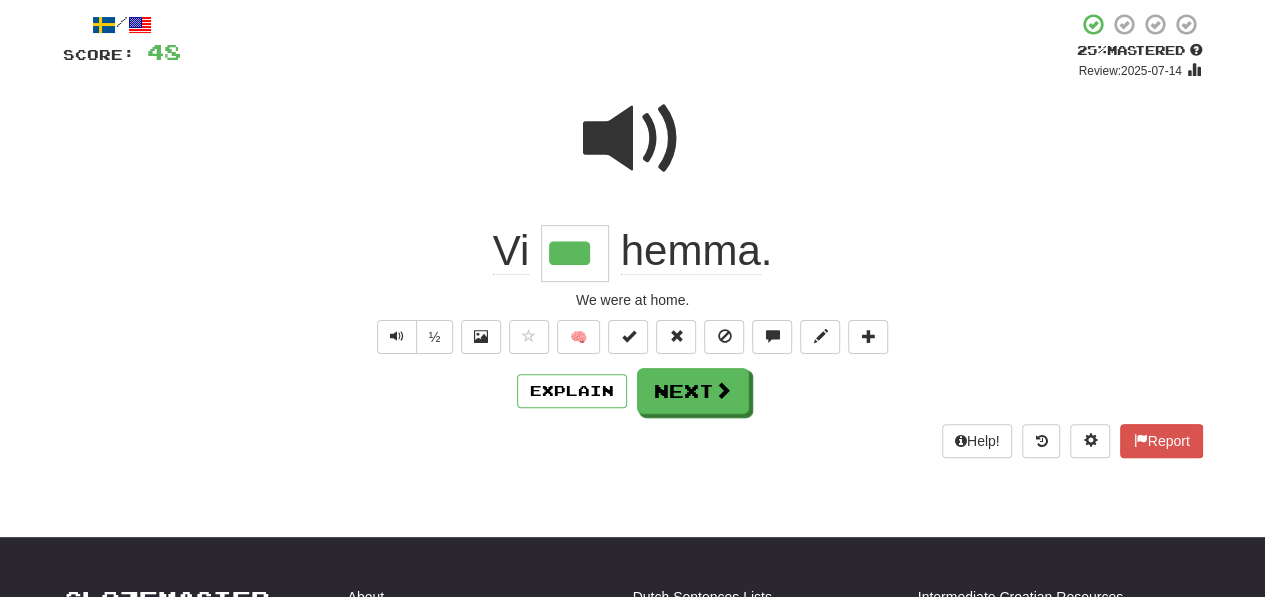 click at bounding box center (633, 139) 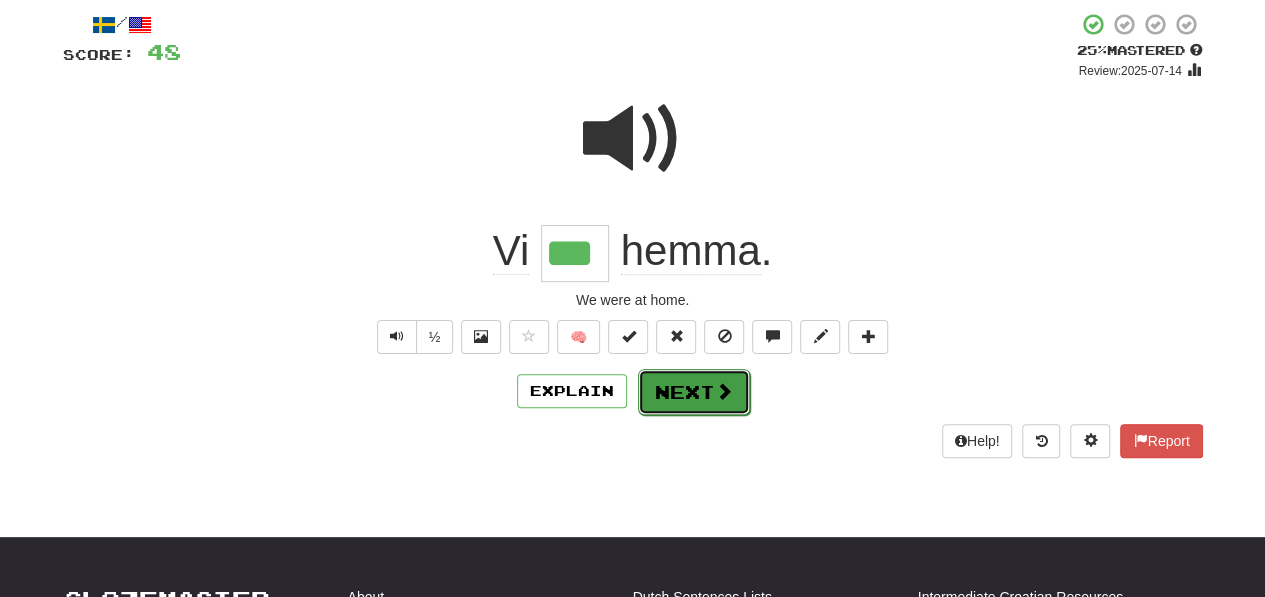click on "Next" at bounding box center [694, 392] 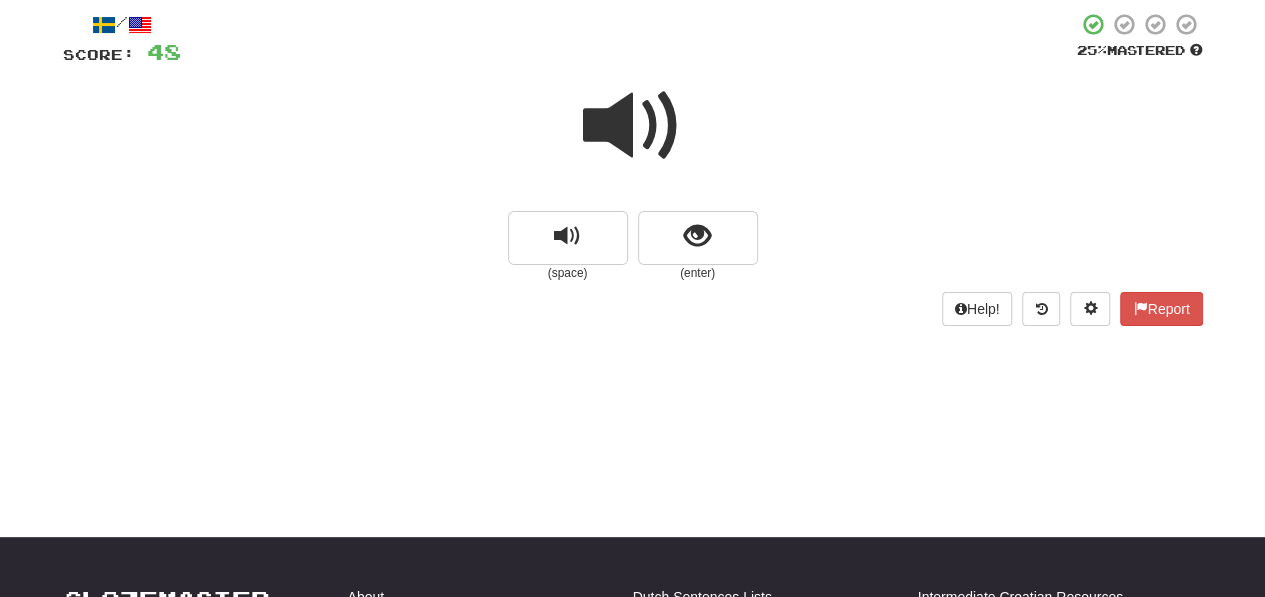 click at bounding box center [633, 126] 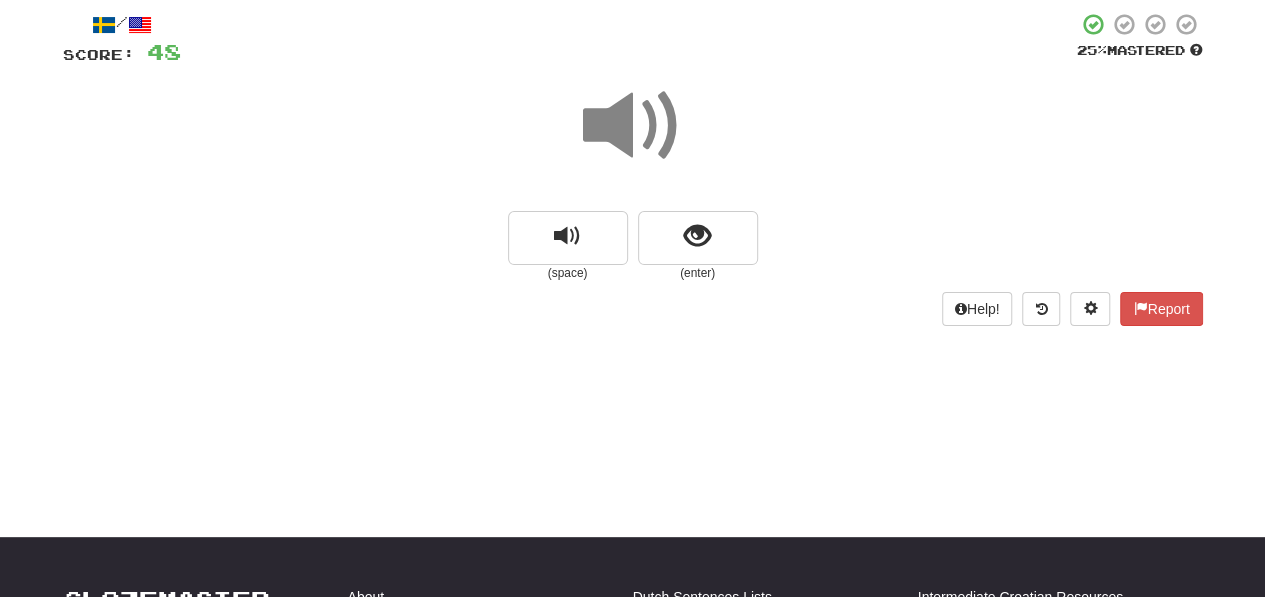 click at bounding box center (633, 126) 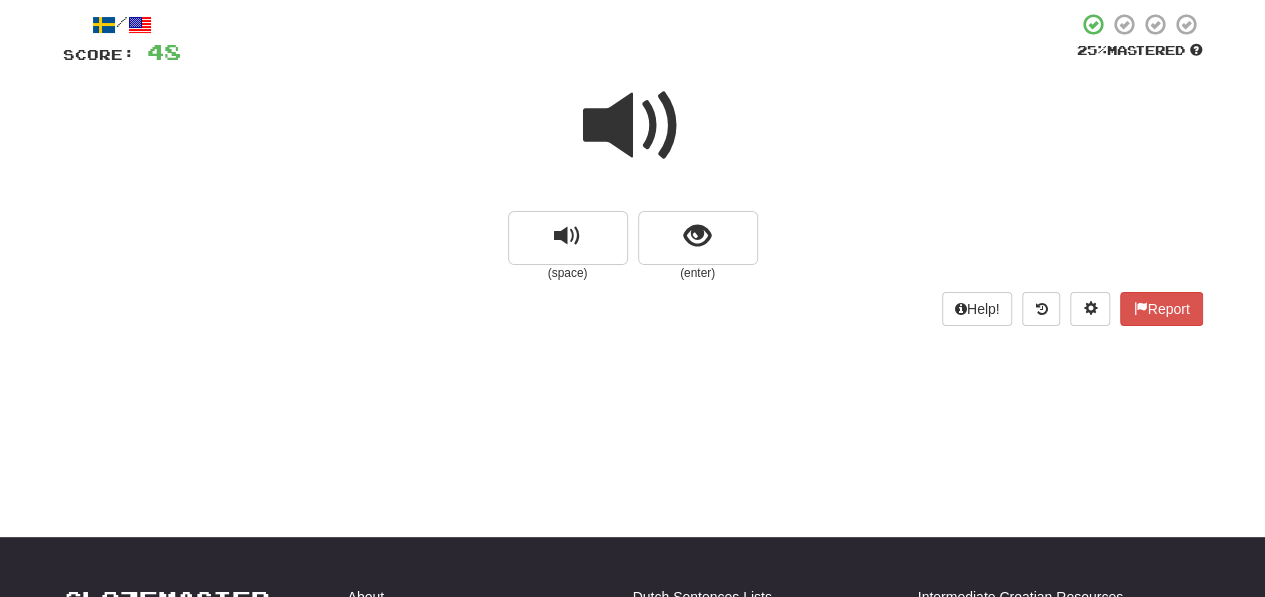 click at bounding box center [633, 126] 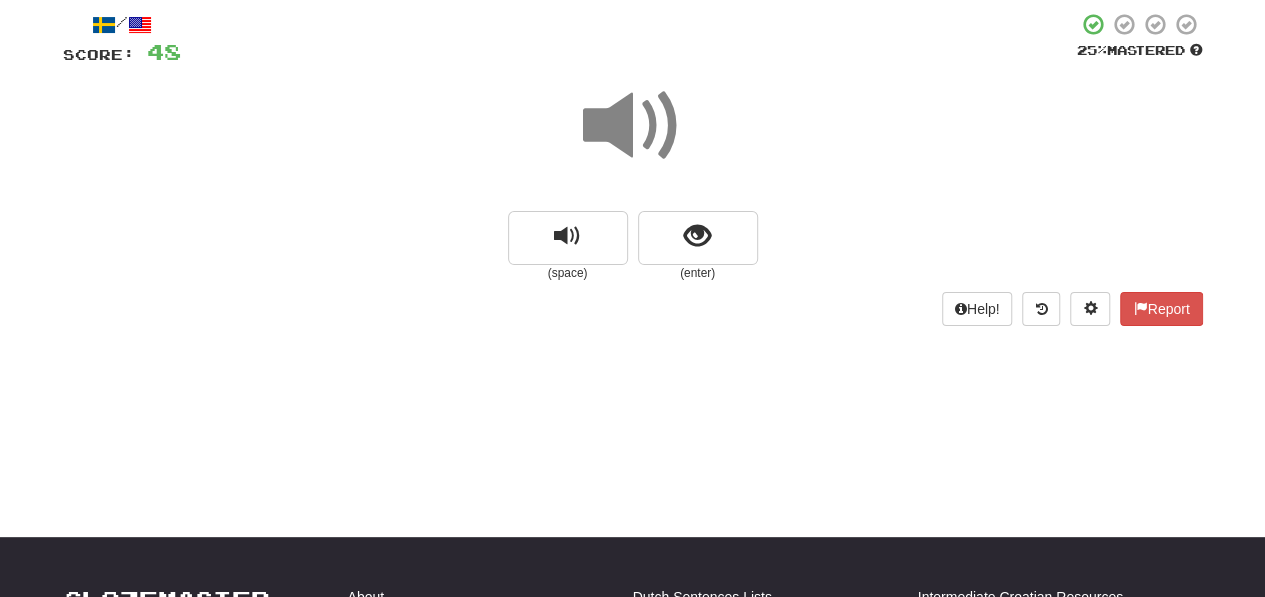 click at bounding box center (633, 126) 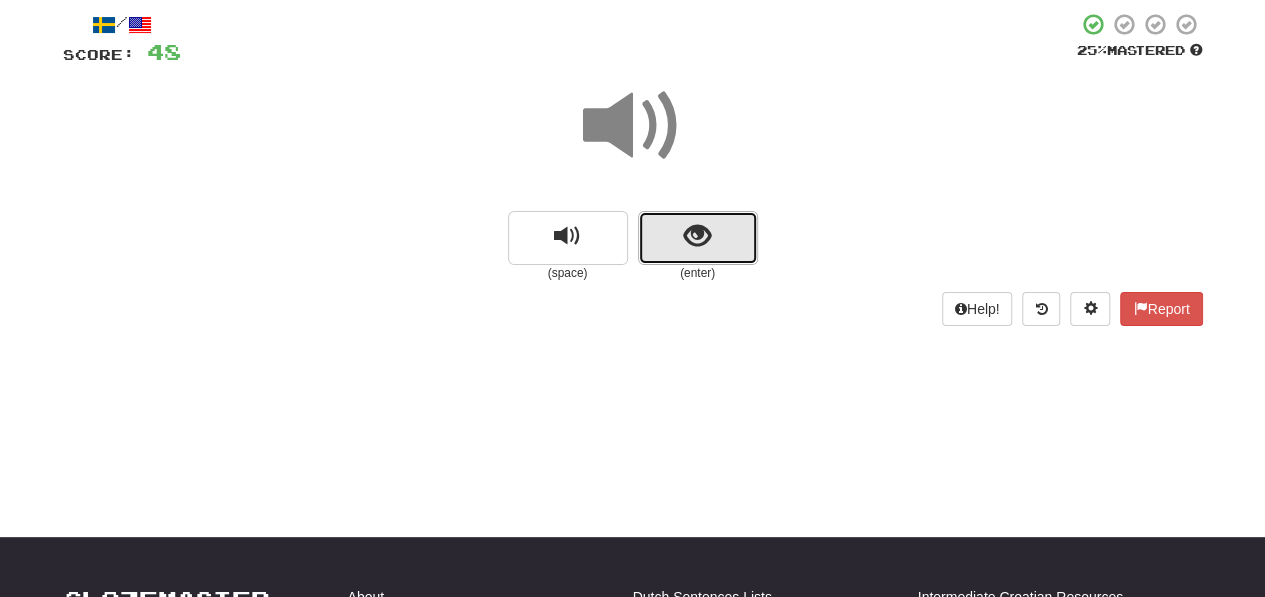 click at bounding box center [697, 236] 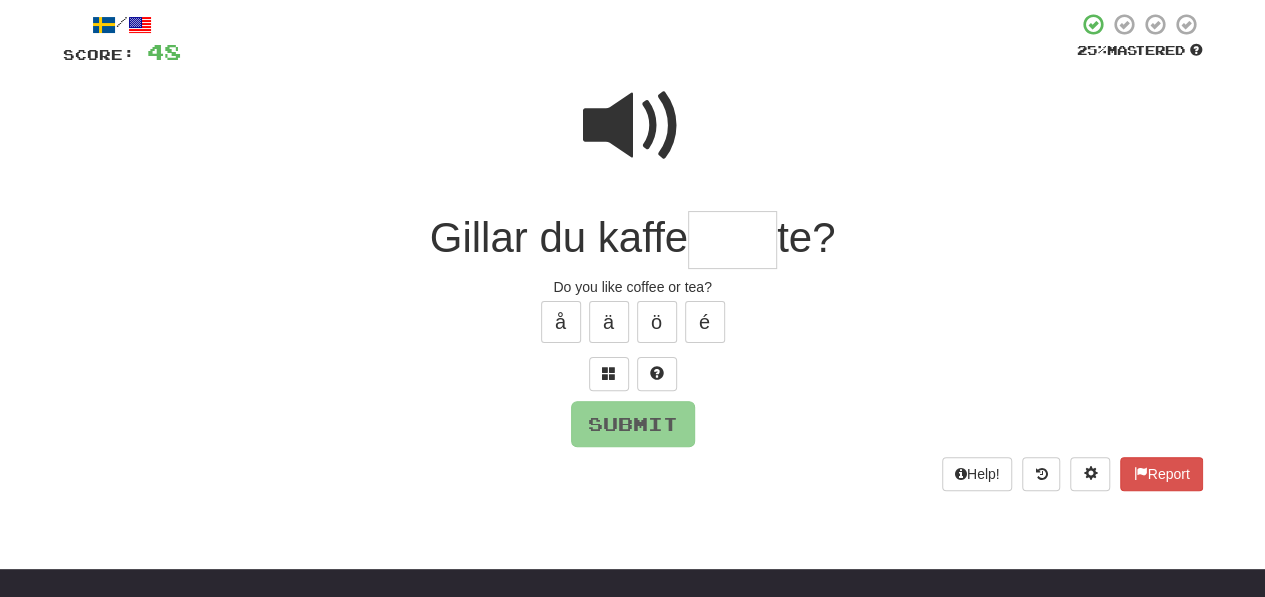 click at bounding box center [633, 126] 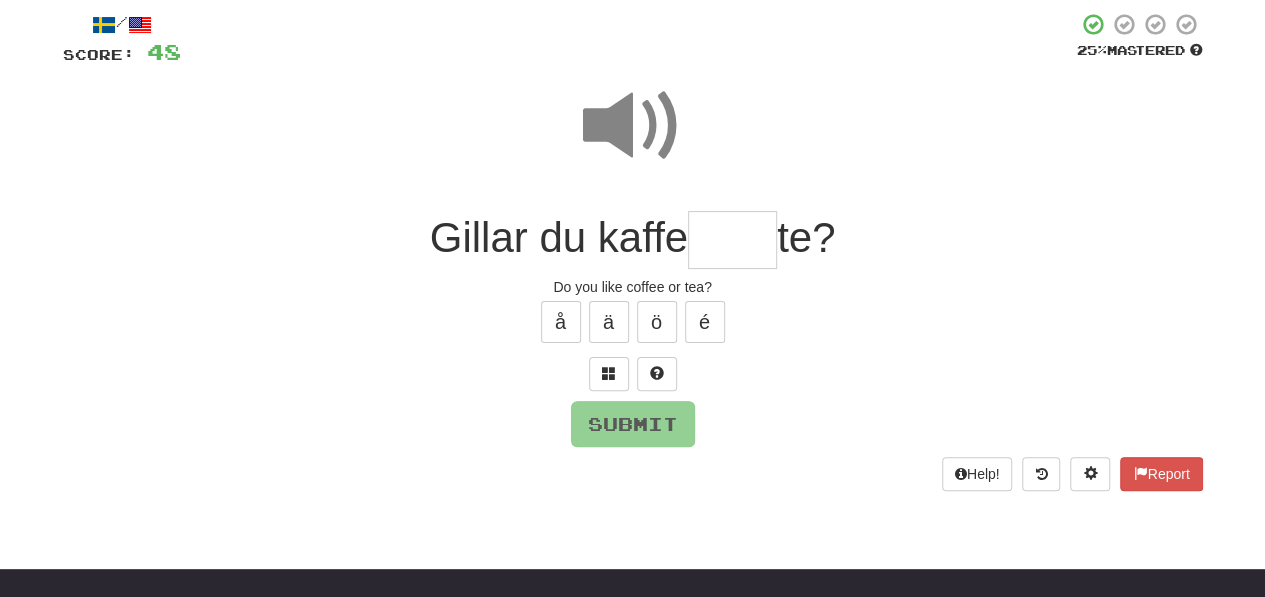 click at bounding box center [732, 240] 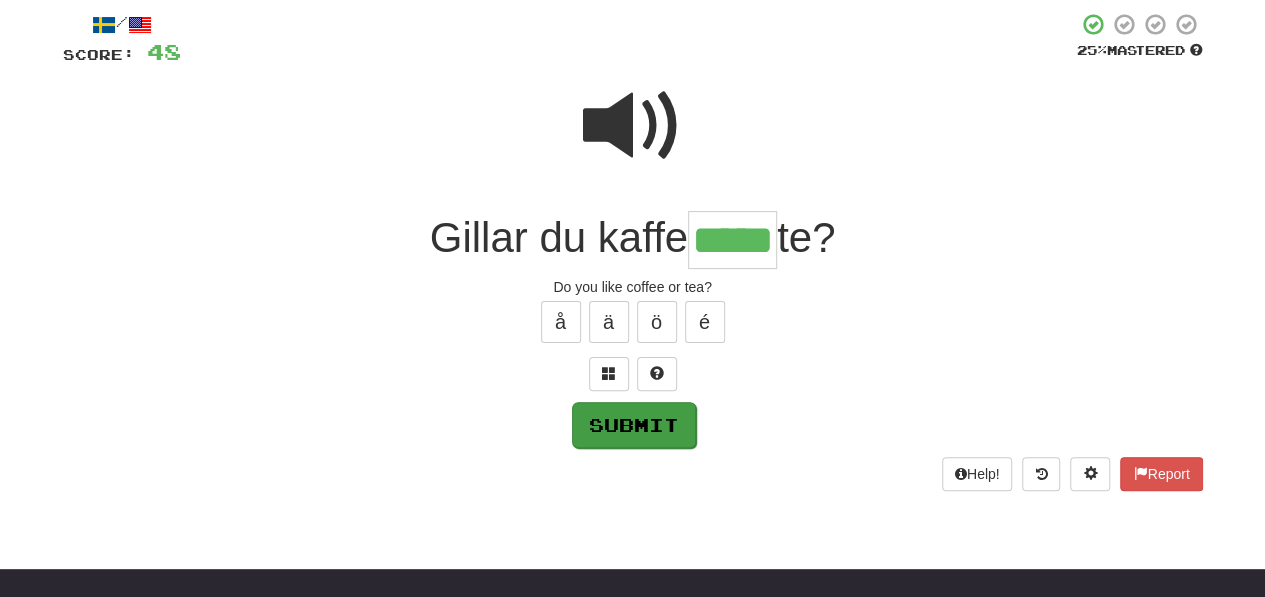 type on "*****" 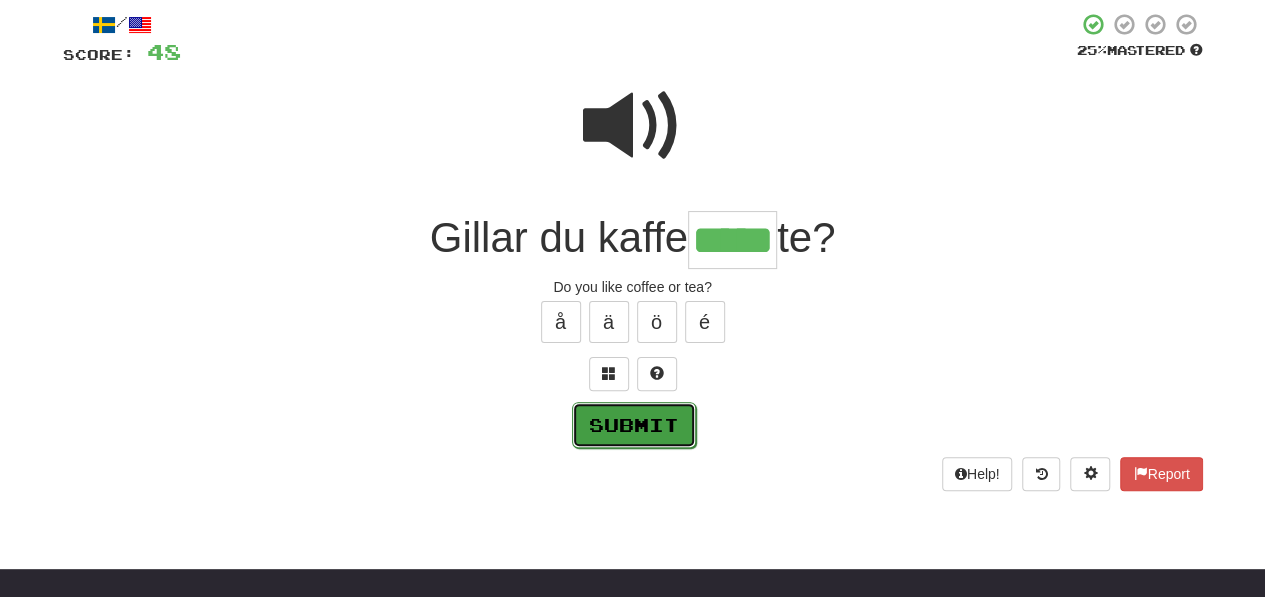 click on "Submit" at bounding box center [634, 425] 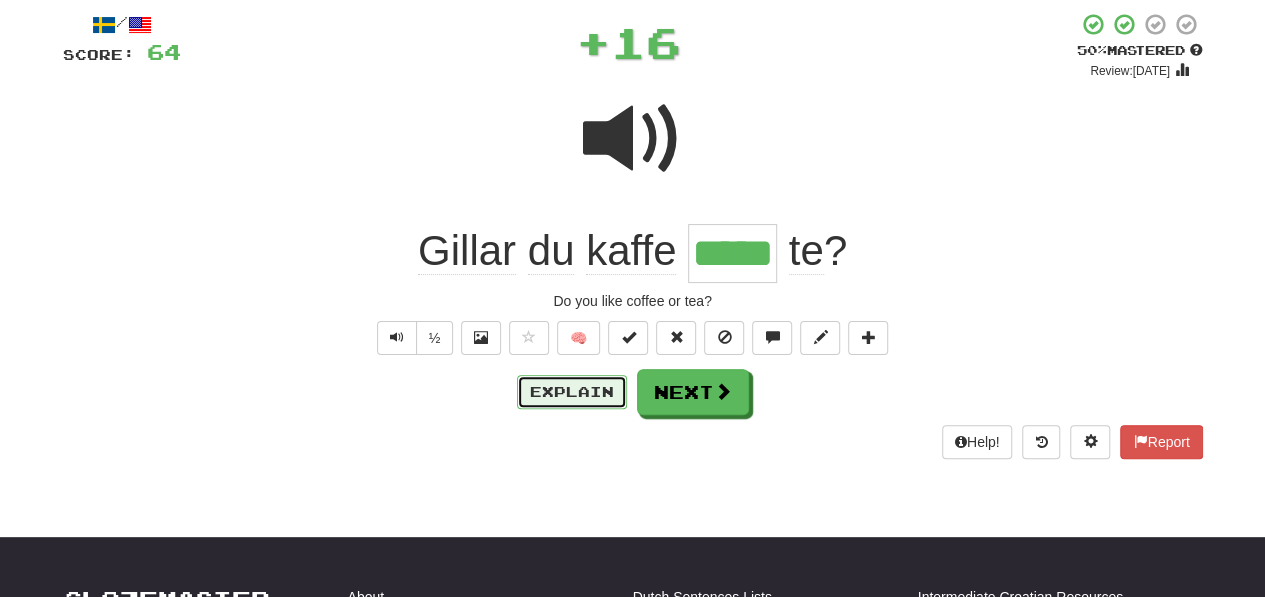 click on "Explain" at bounding box center (572, 392) 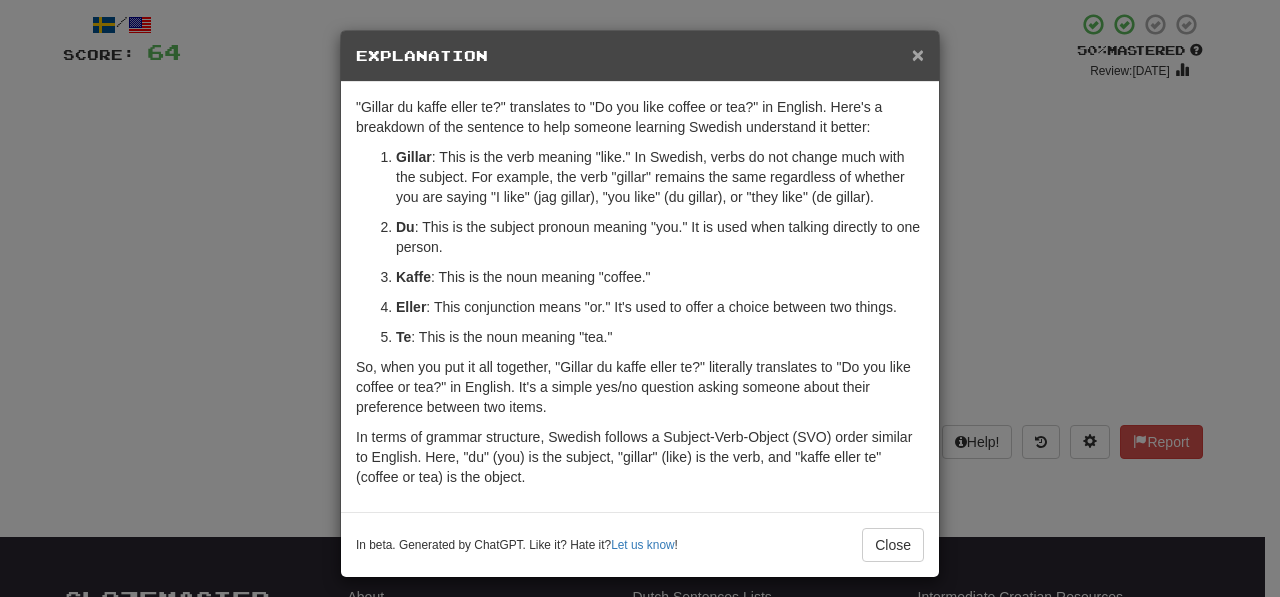 click on "×" at bounding box center [918, 54] 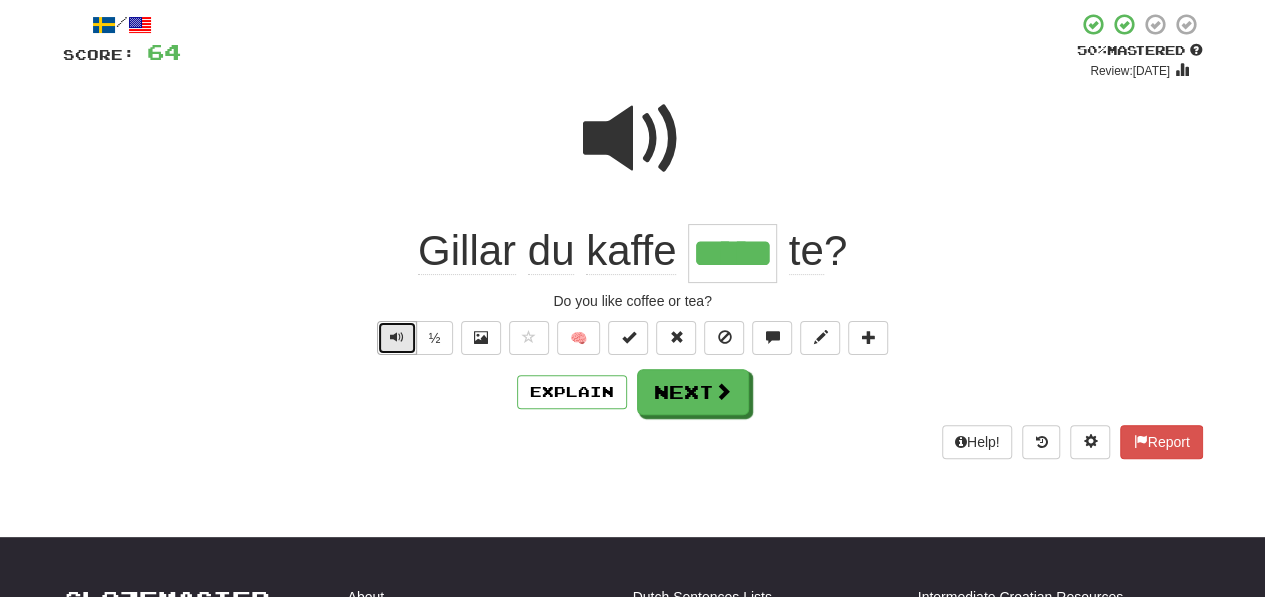 click at bounding box center (397, 338) 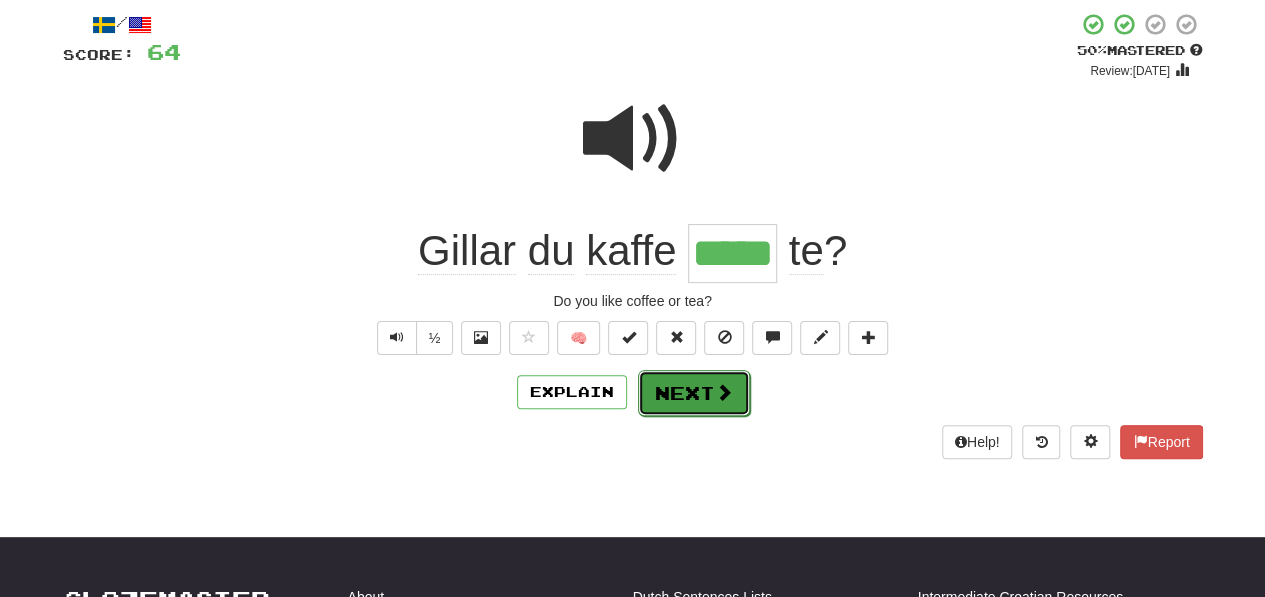 click on "Next" at bounding box center (694, 393) 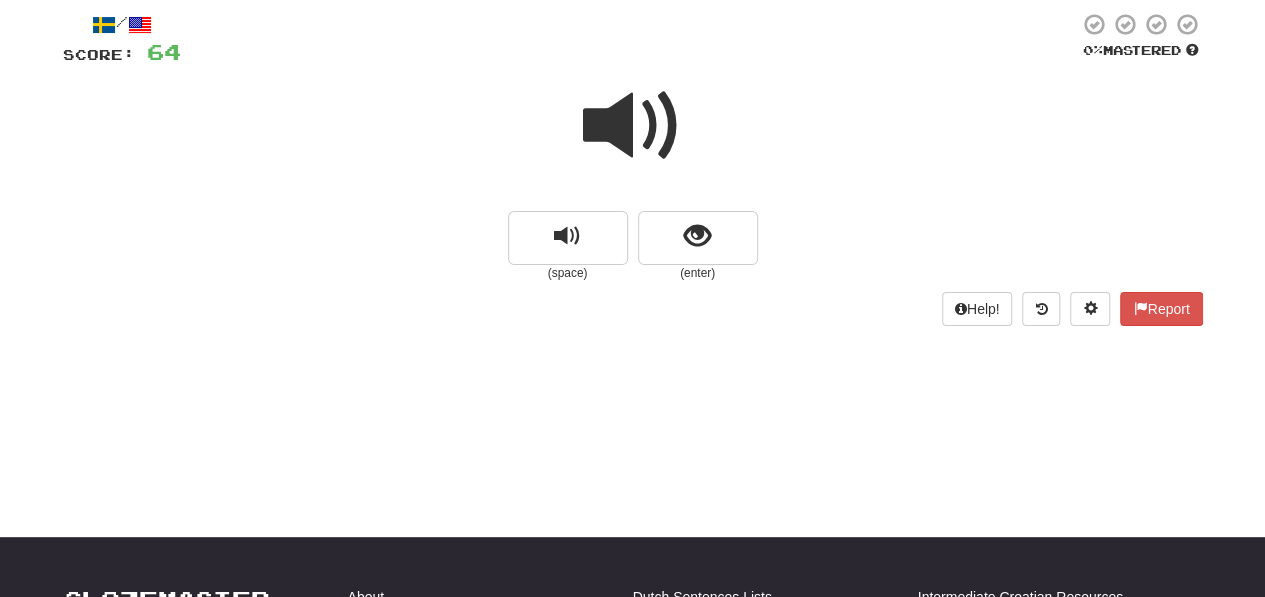 click at bounding box center [633, 126] 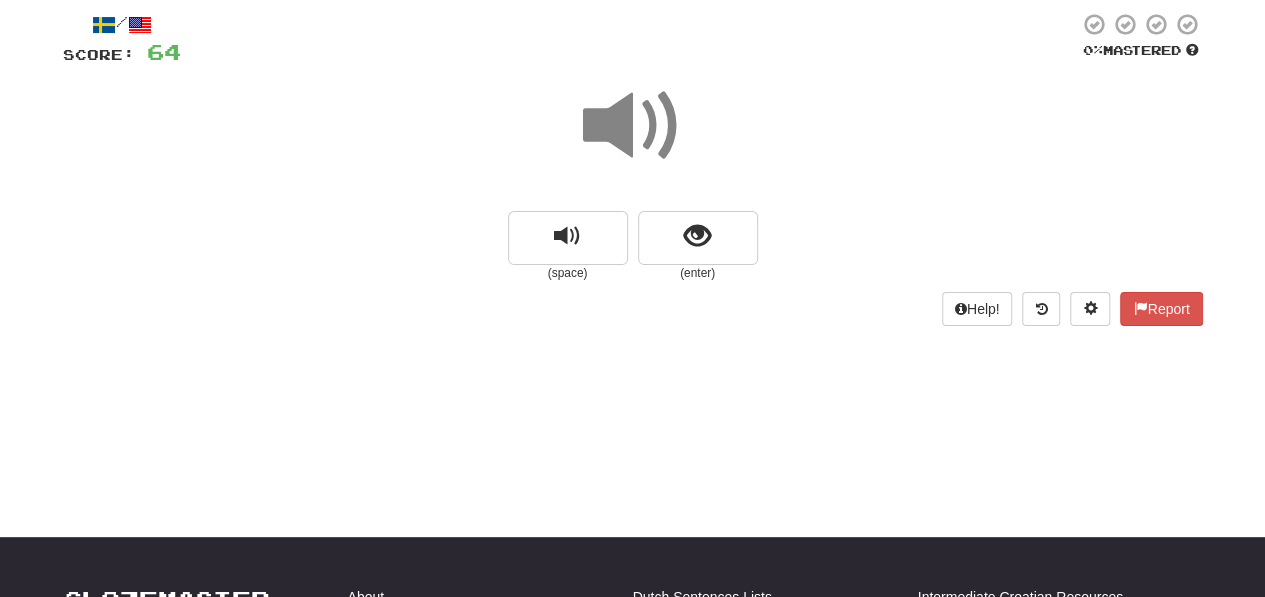 click at bounding box center [633, 126] 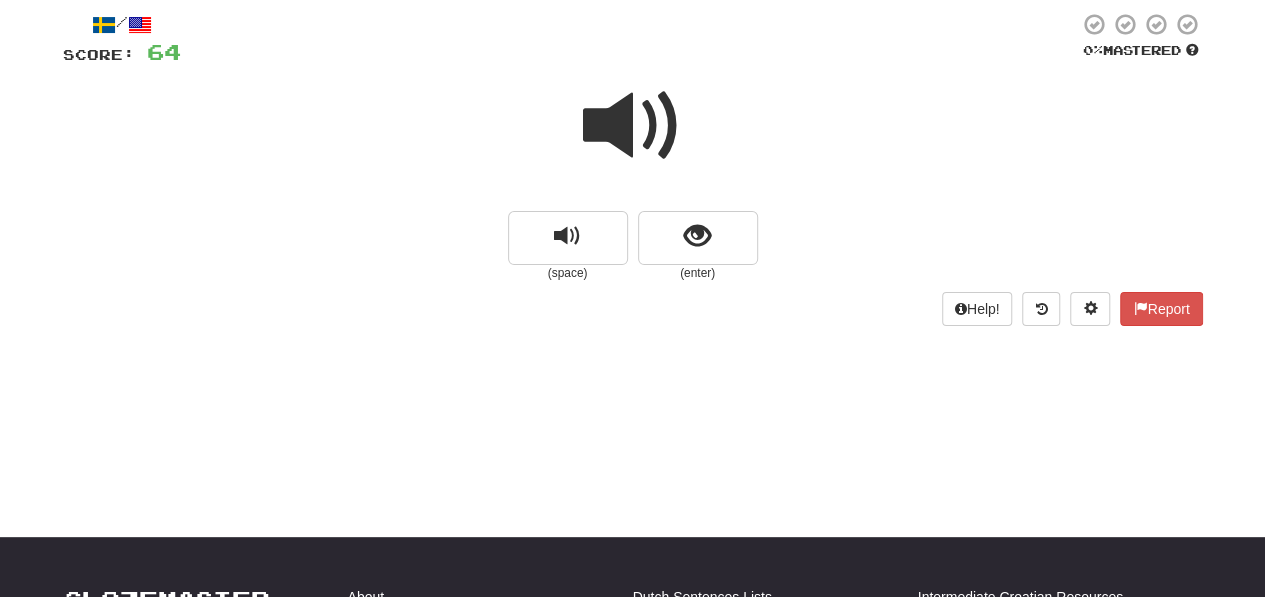 click at bounding box center [633, 126] 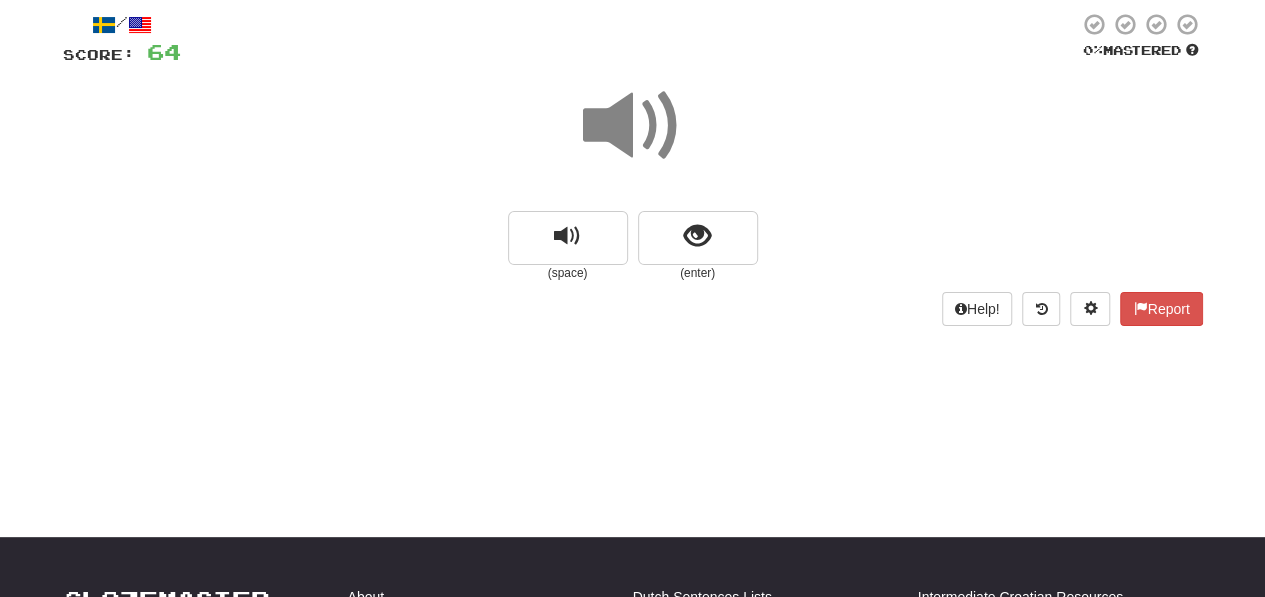 click at bounding box center (633, 126) 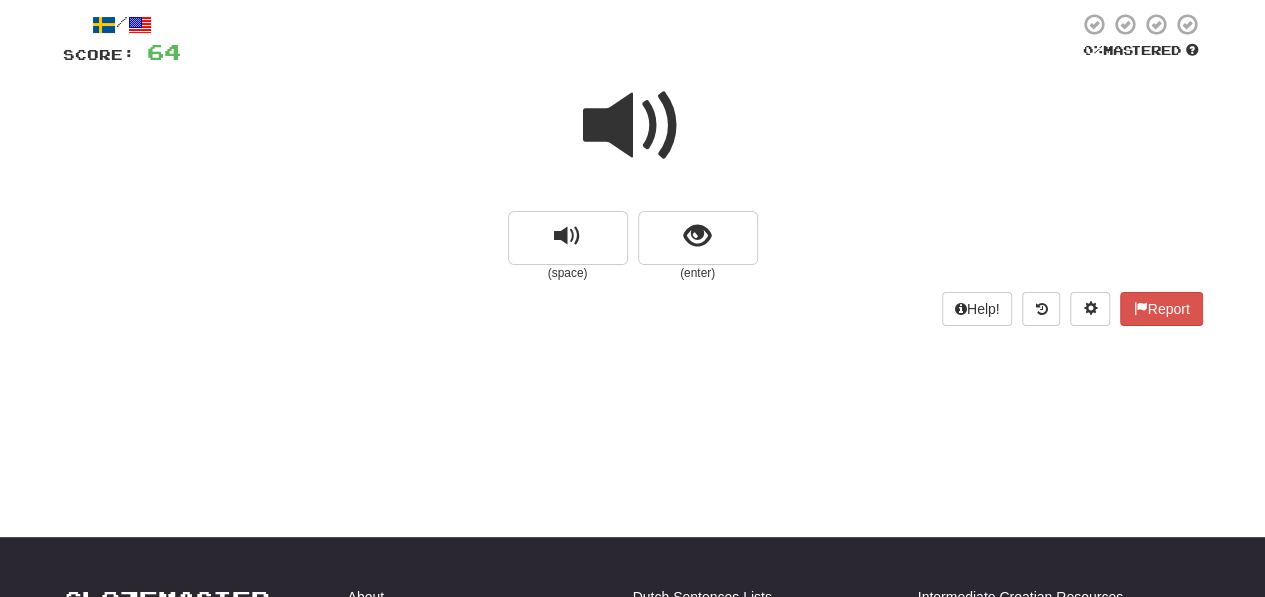 click at bounding box center [633, 126] 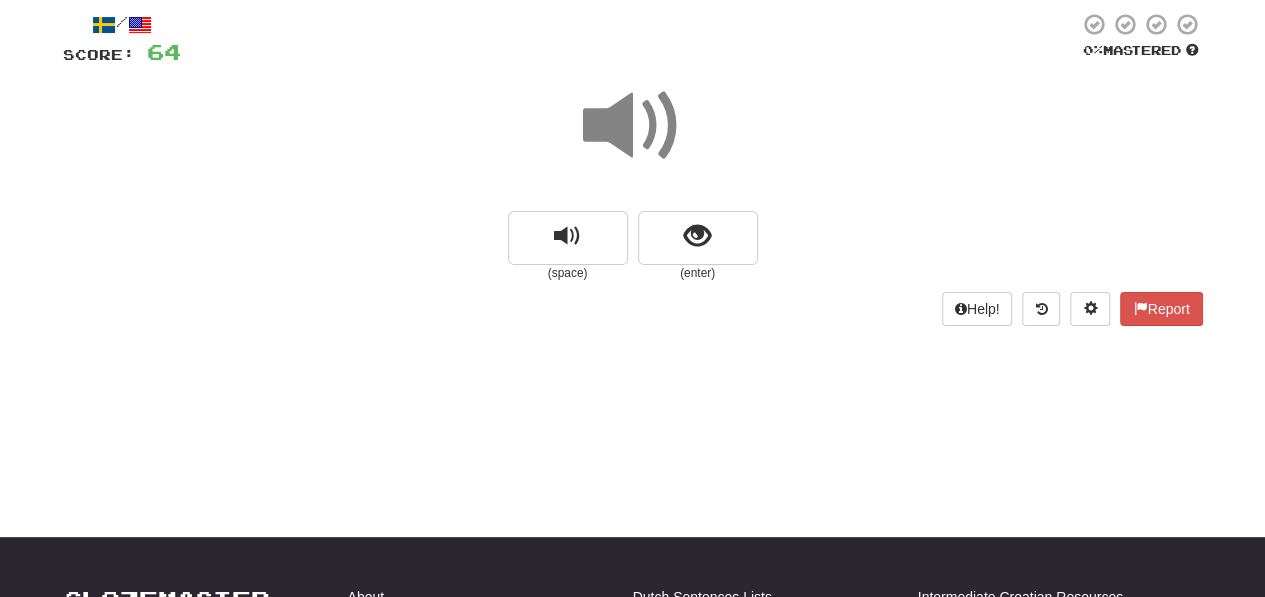 click at bounding box center (633, 126) 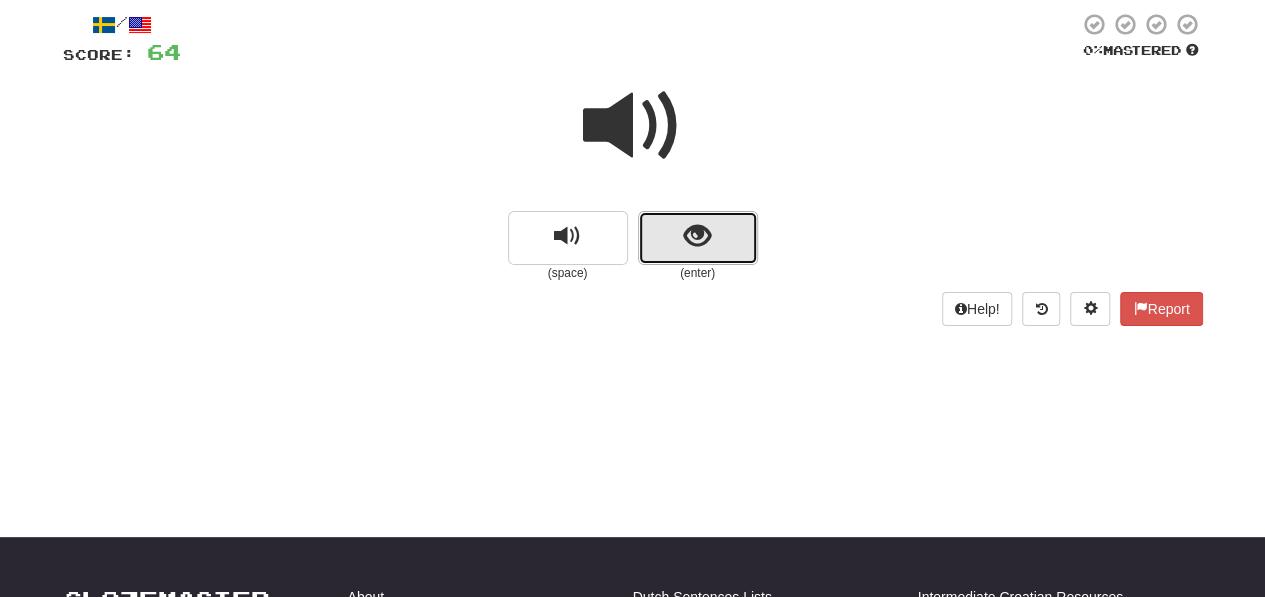 click at bounding box center (697, 236) 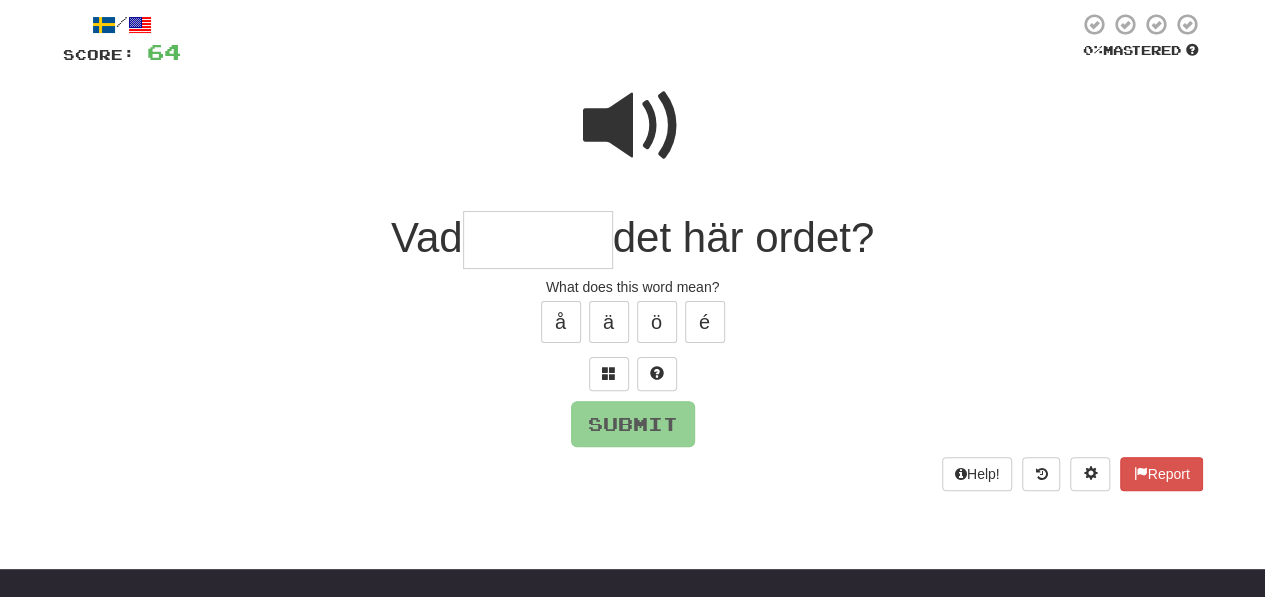 click at bounding box center [633, 126] 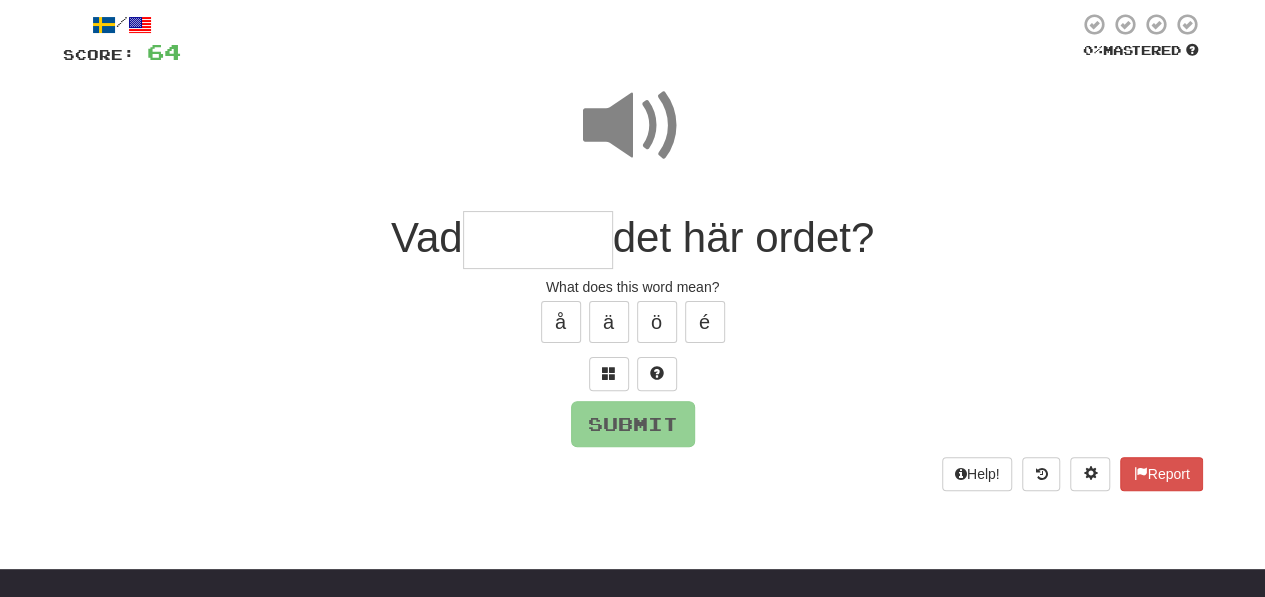 click at bounding box center [538, 240] 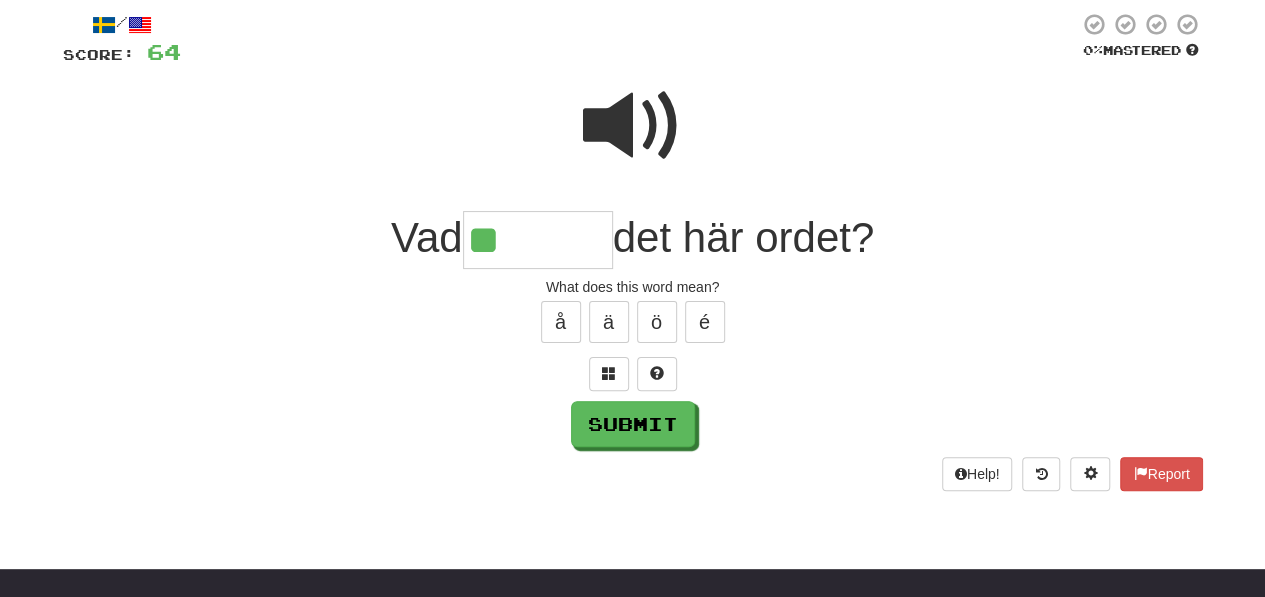 click at bounding box center (633, 126) 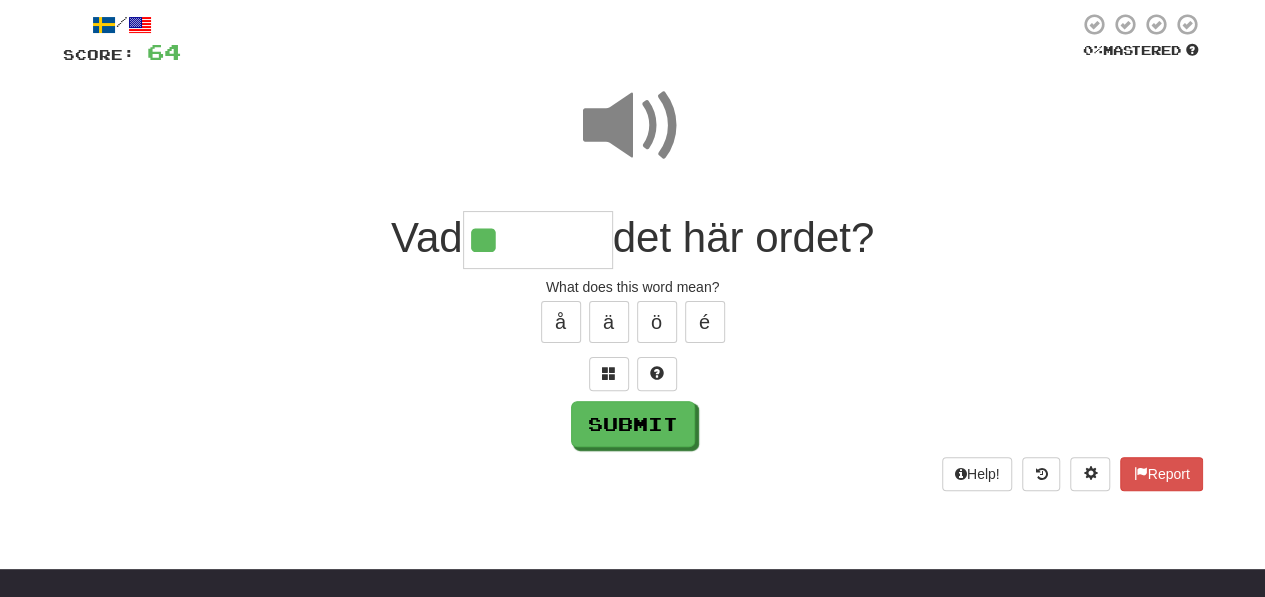 click on "**" at bounding box center (538, 240) 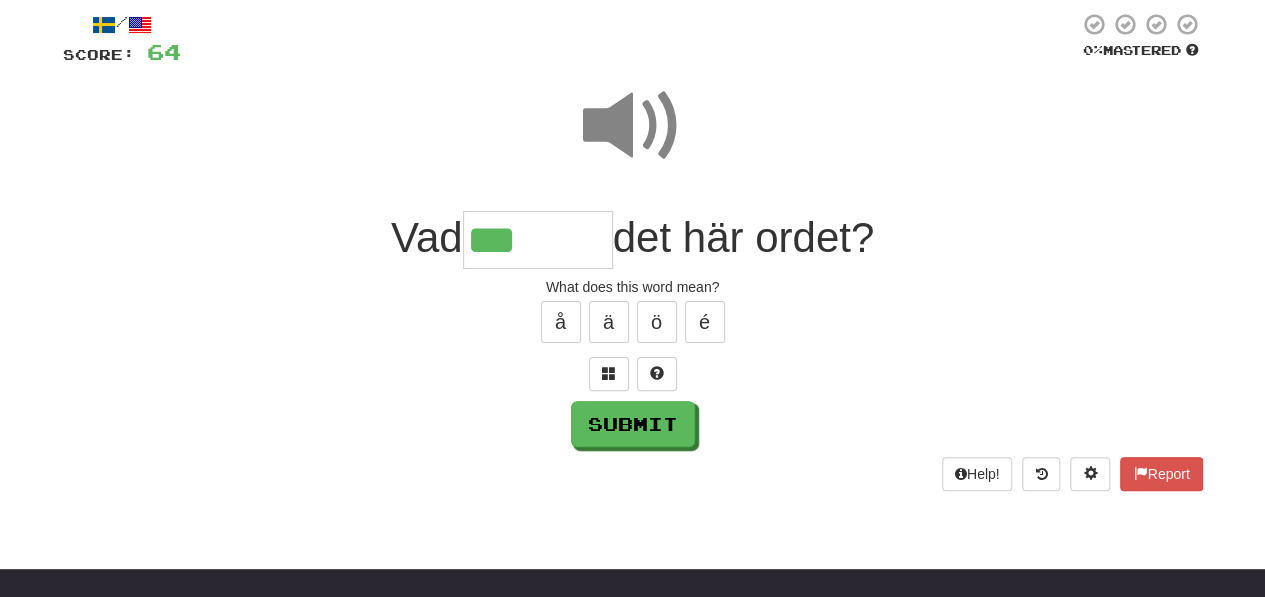 click at bounding box center [633, 126] 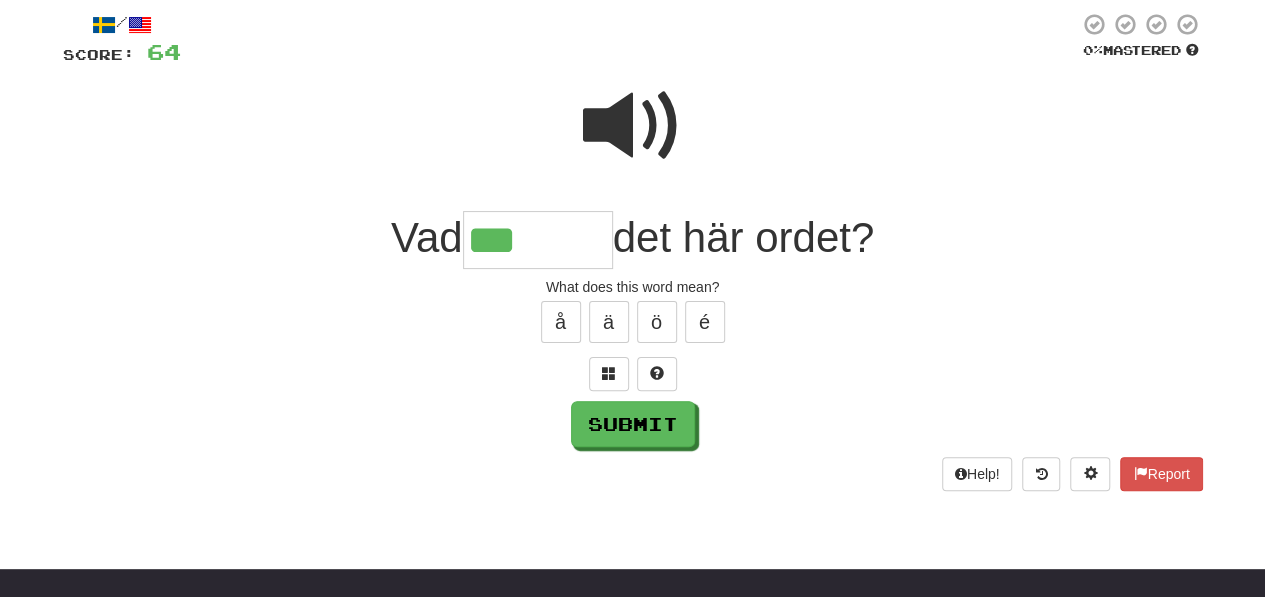 click at bounding box center (633, 126) 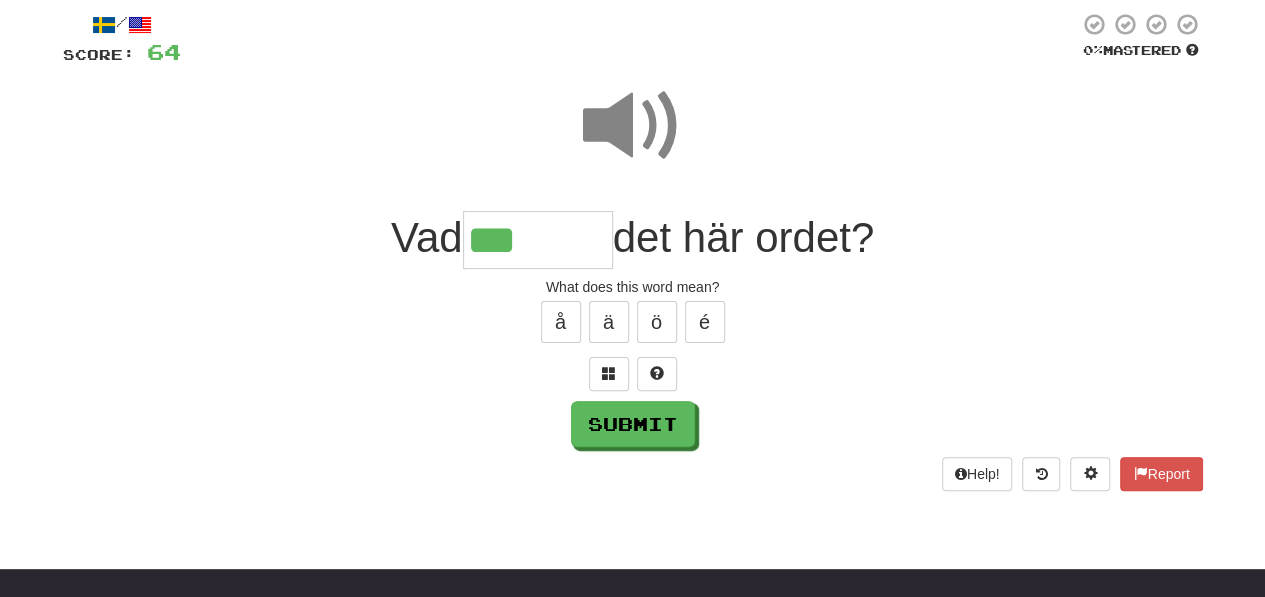 click on "***" at bounding box center (538, 240) 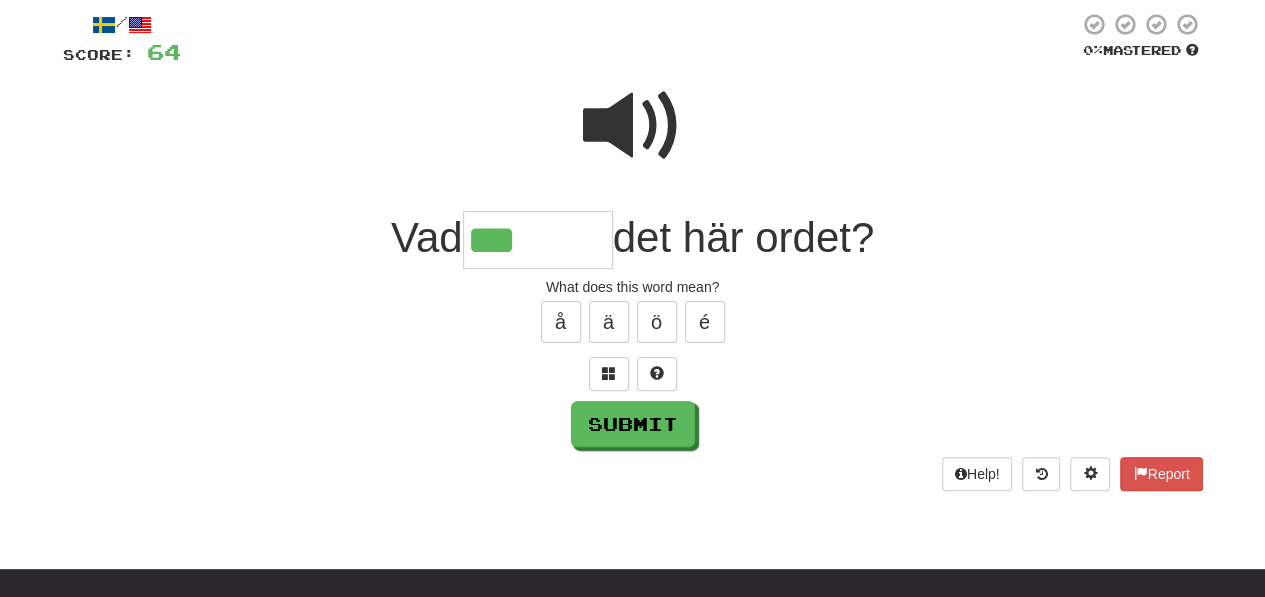 click at bounding box center (633, 126) 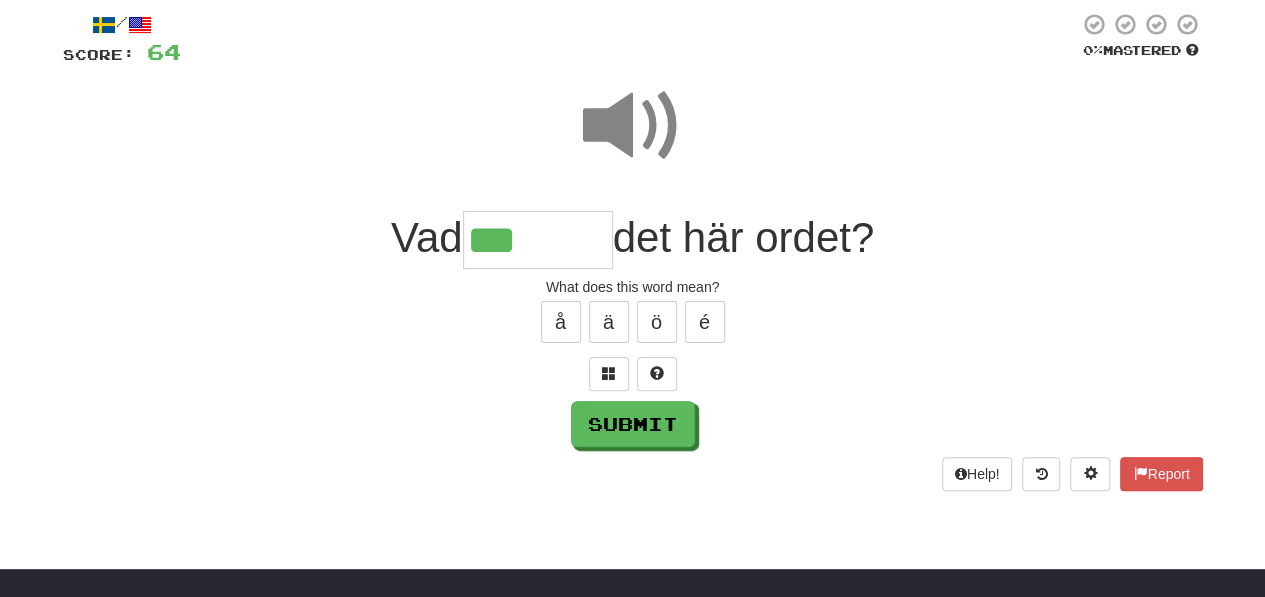 click on "***" at bounding box center [538, 240] 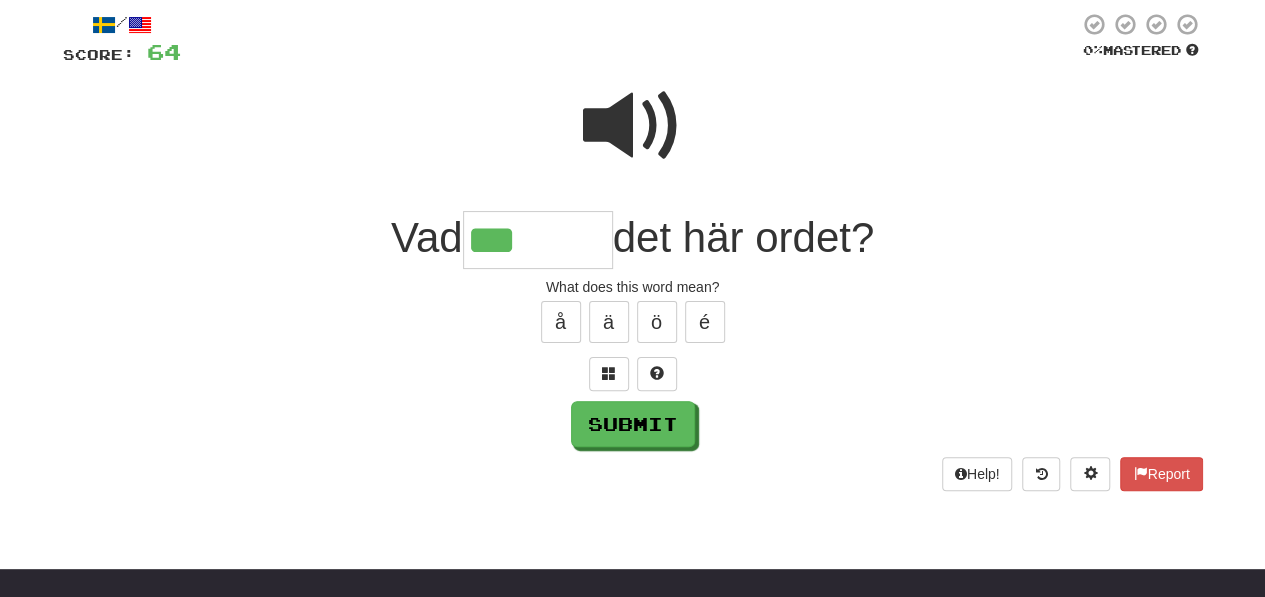 click at bounding box center [633, 126] 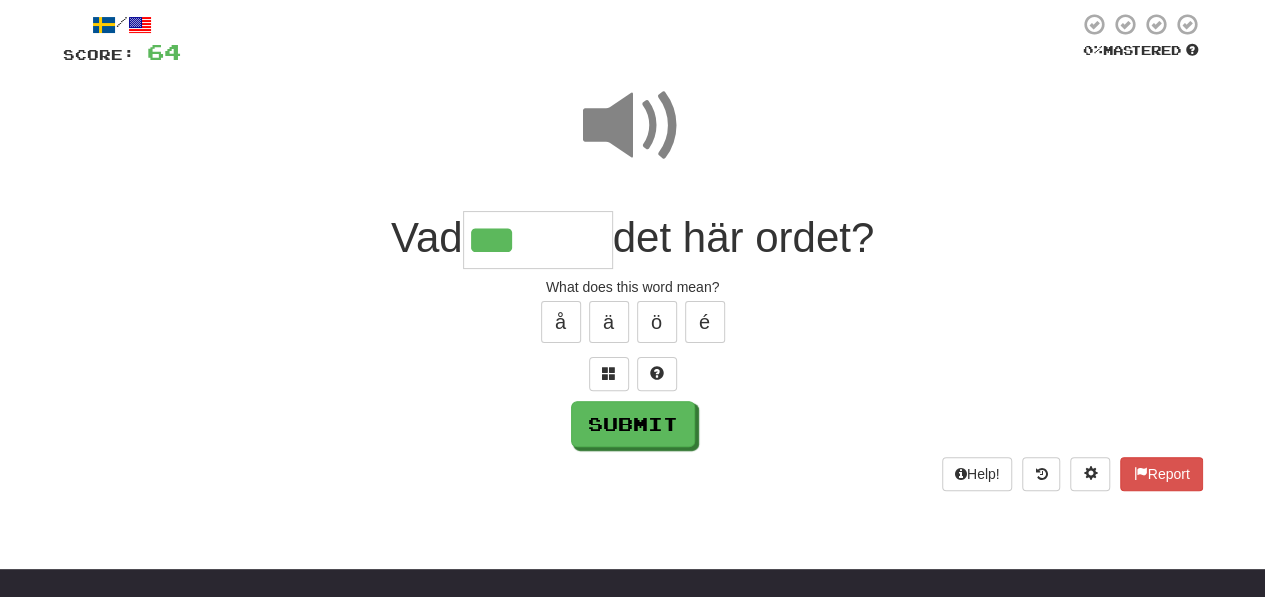 click at bounding box center (633, 126) 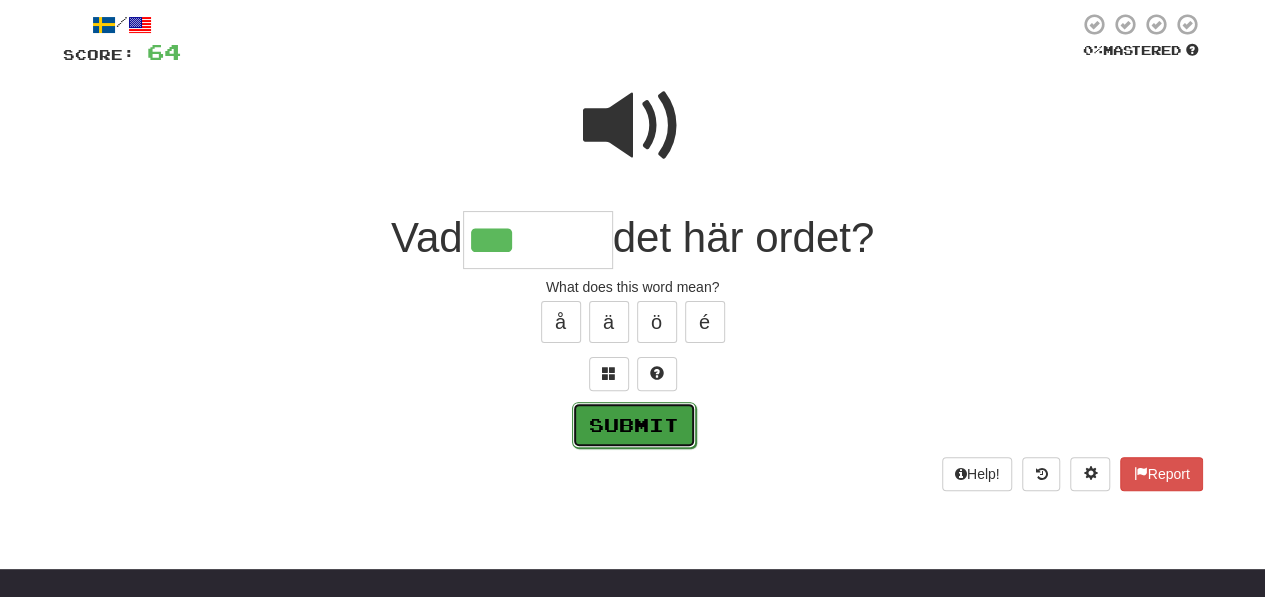 click on "Submit" at bounding box center [634, 425] 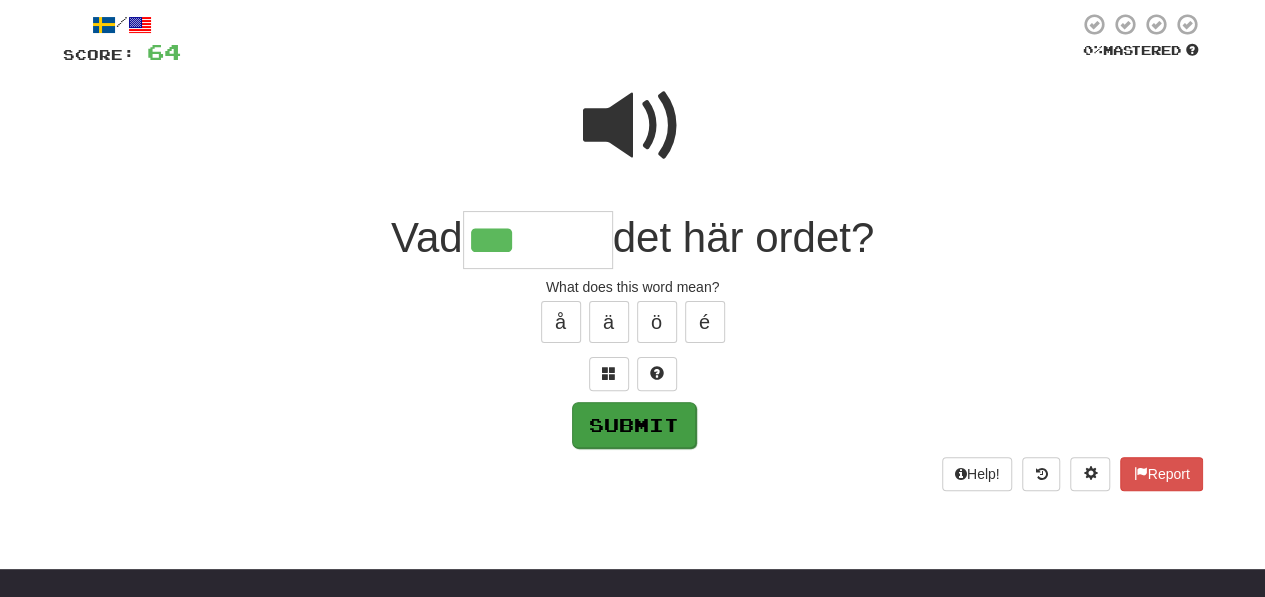 type on "*******" 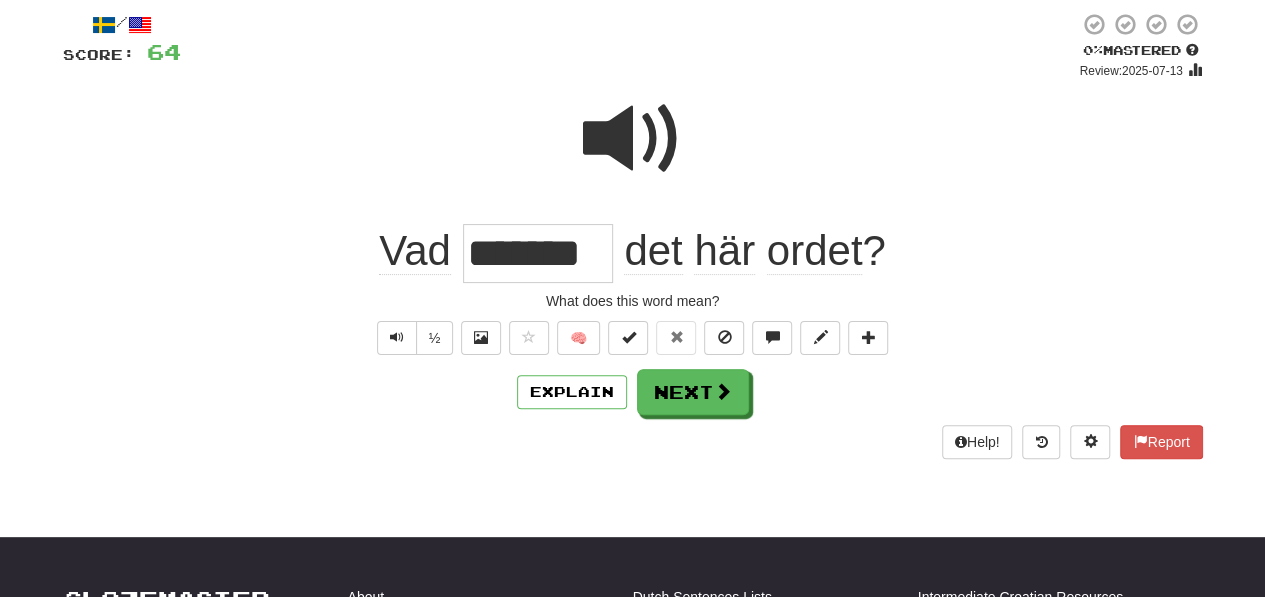 click on "/  Score:   64 0 %  Mastered Review:  2025-07-13 Vad   *******   det   här   ordet ? What does this word mean? ½ 🧠 Explain Next  Help!  Report" at bounding box center (633, 235) 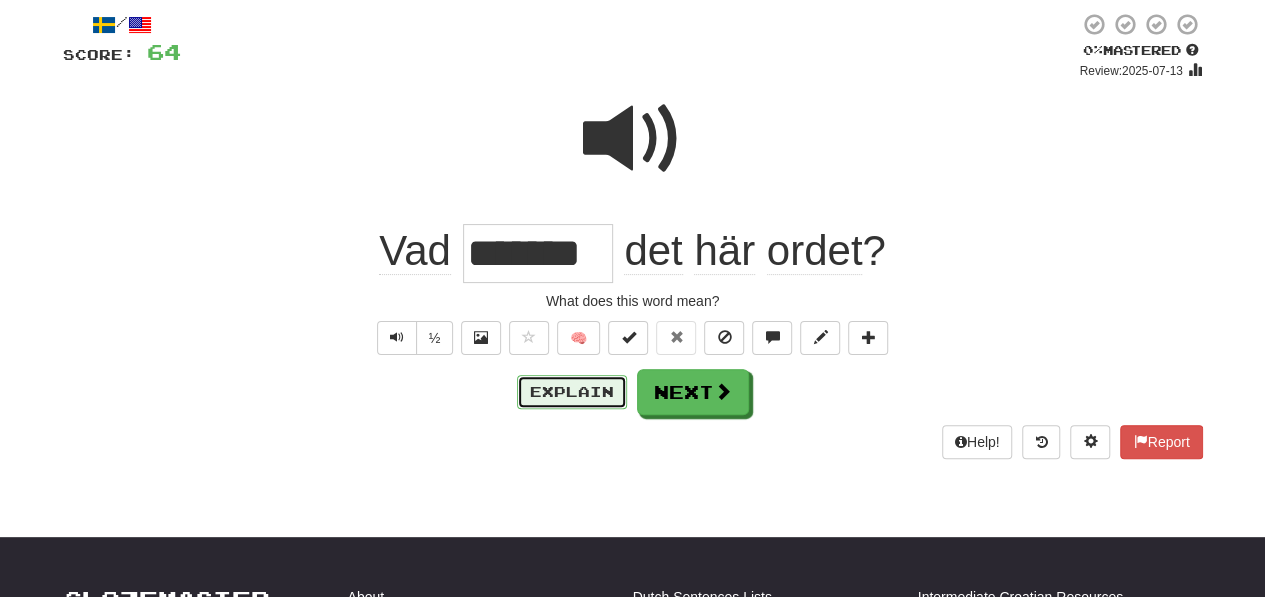 click on "Explain" at bounding box center (572, 392) 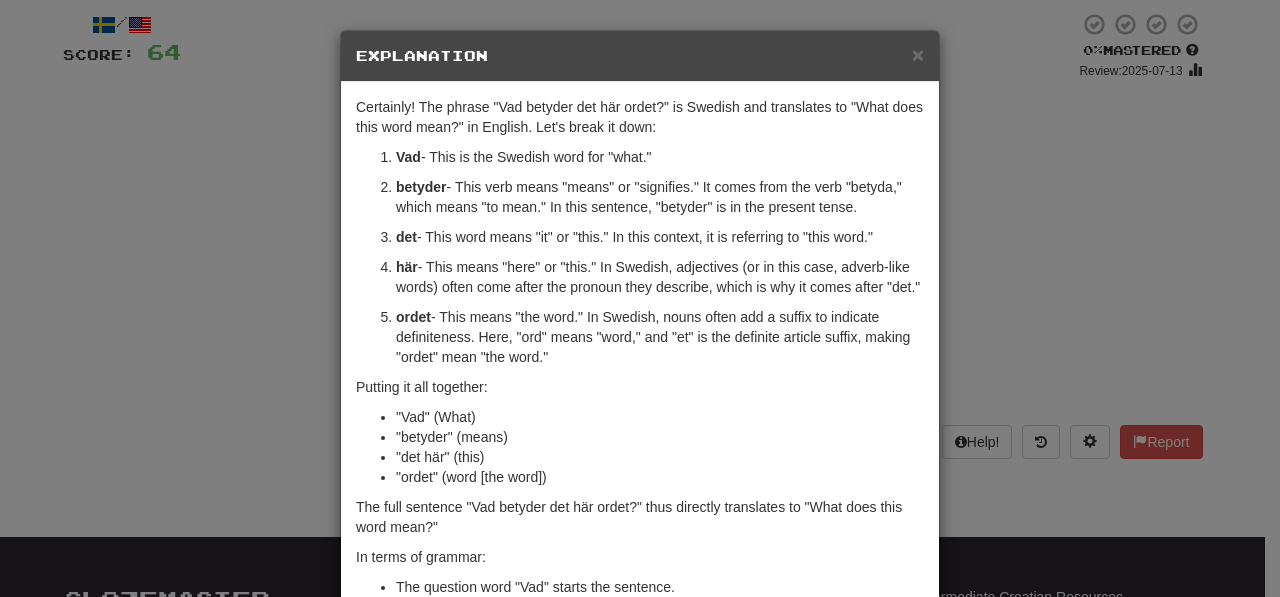 click on "× Explanation" at bounding box center [640, 56] 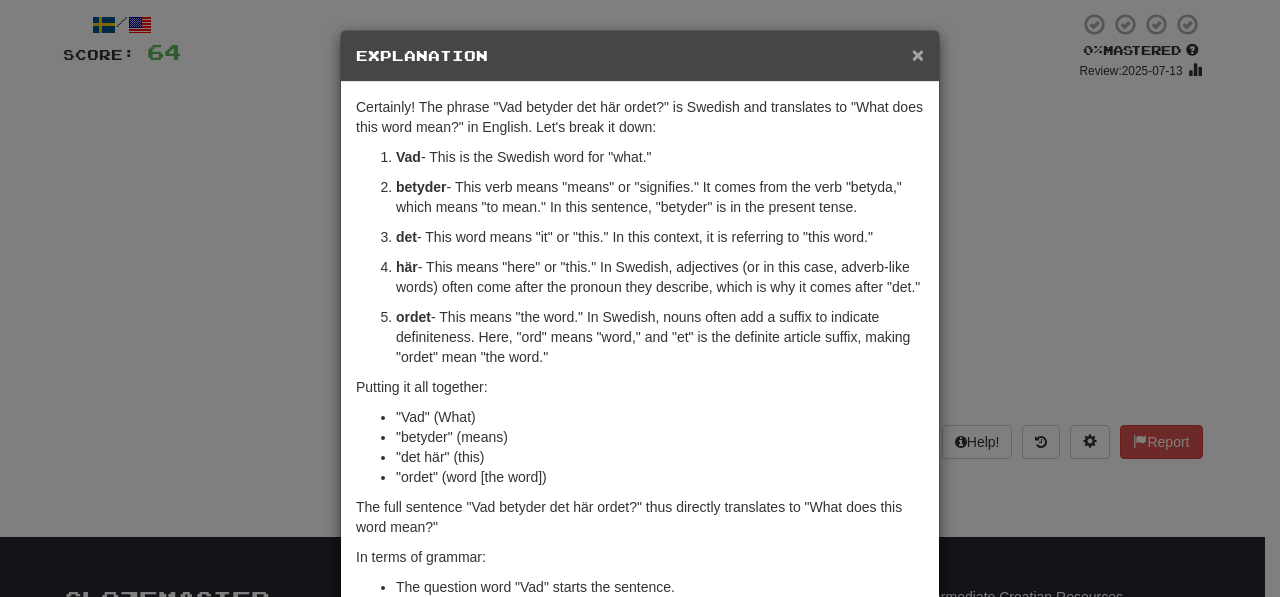click on "×" at bounding box center [918, 54] 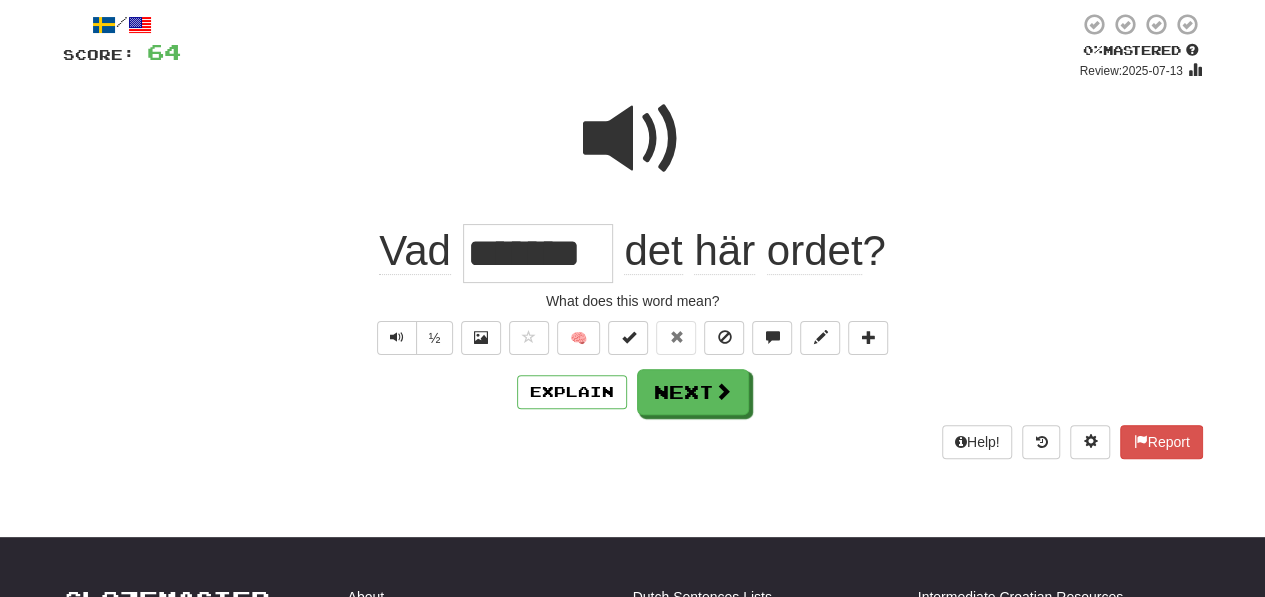 click at bounding box center (633, 139) 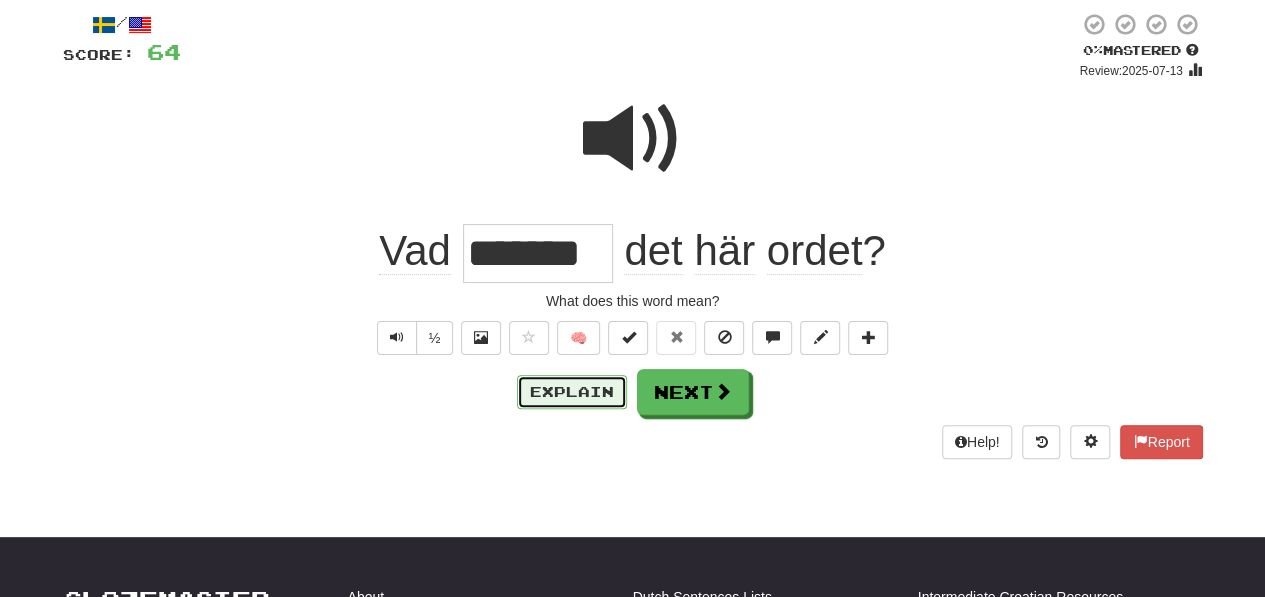 click on "Explain" at bounding box center (572, 392) 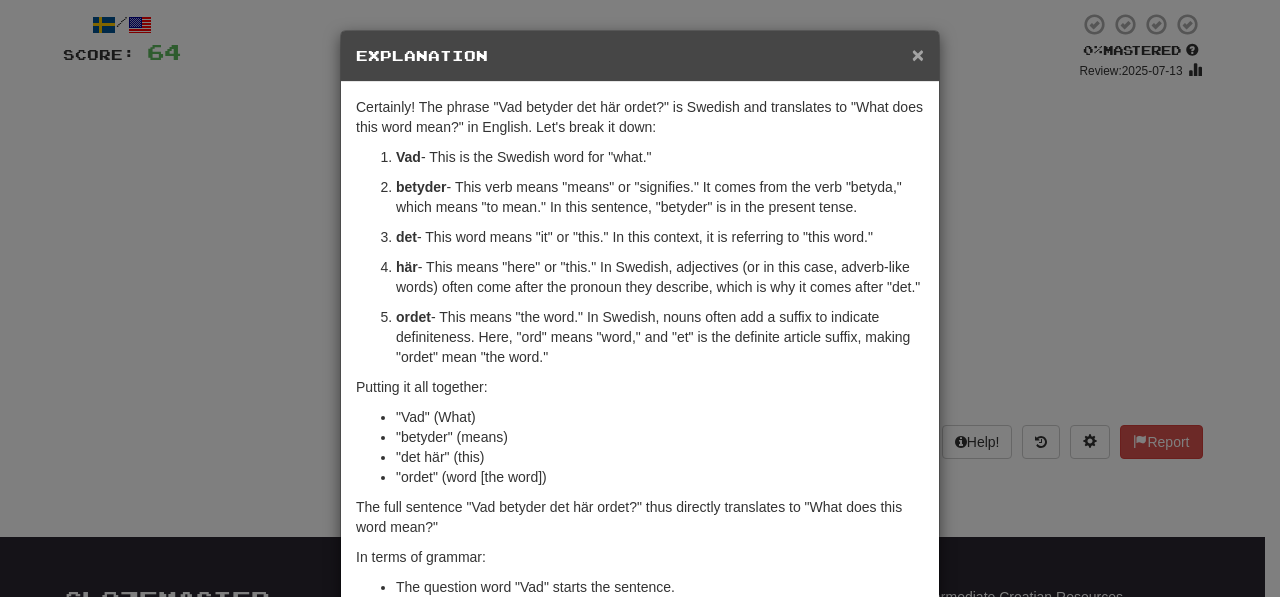click on "×" at bounding box center (918, 54) 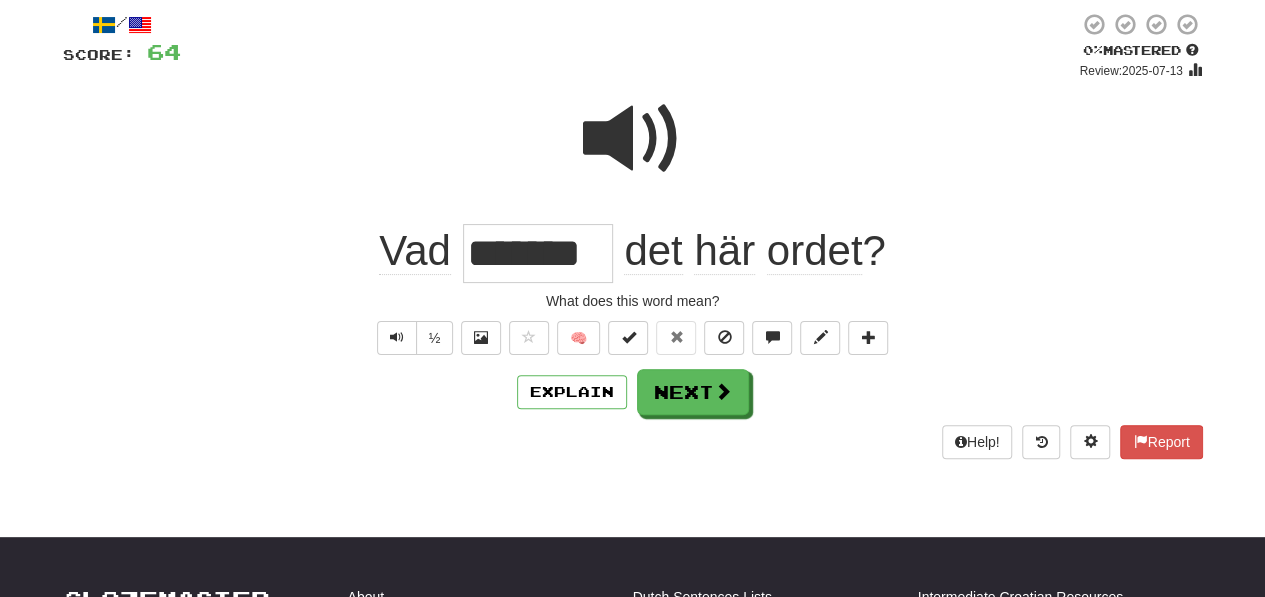 click at bounding box center [633, 139] 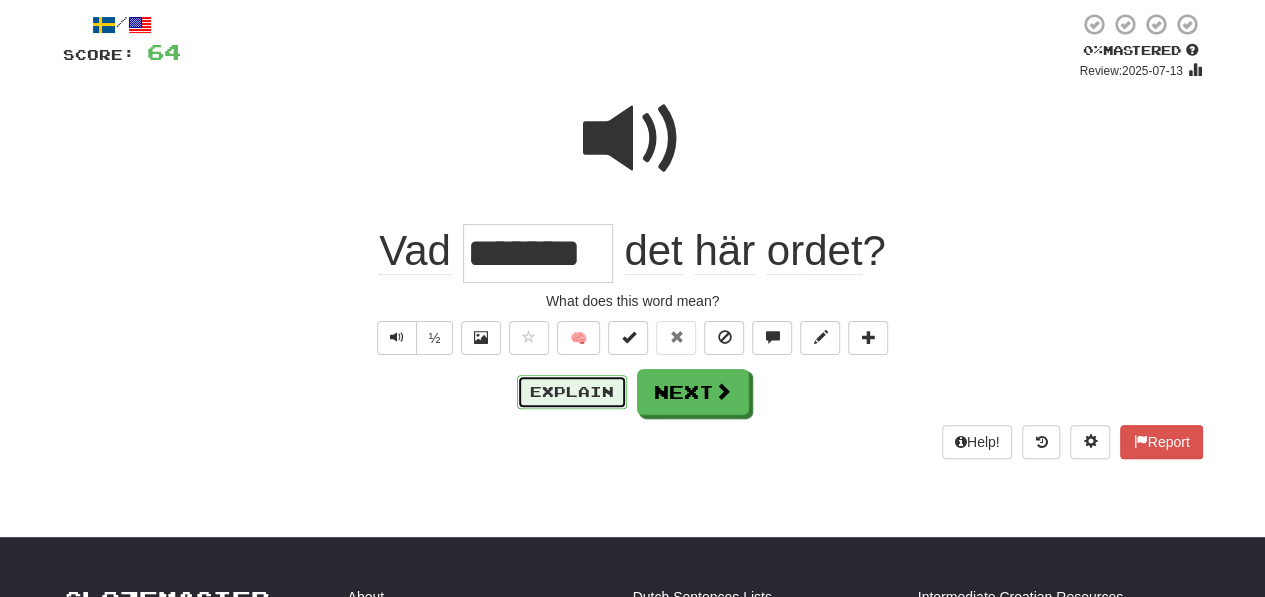 click on "Explain" at bounding box center (572, 392) 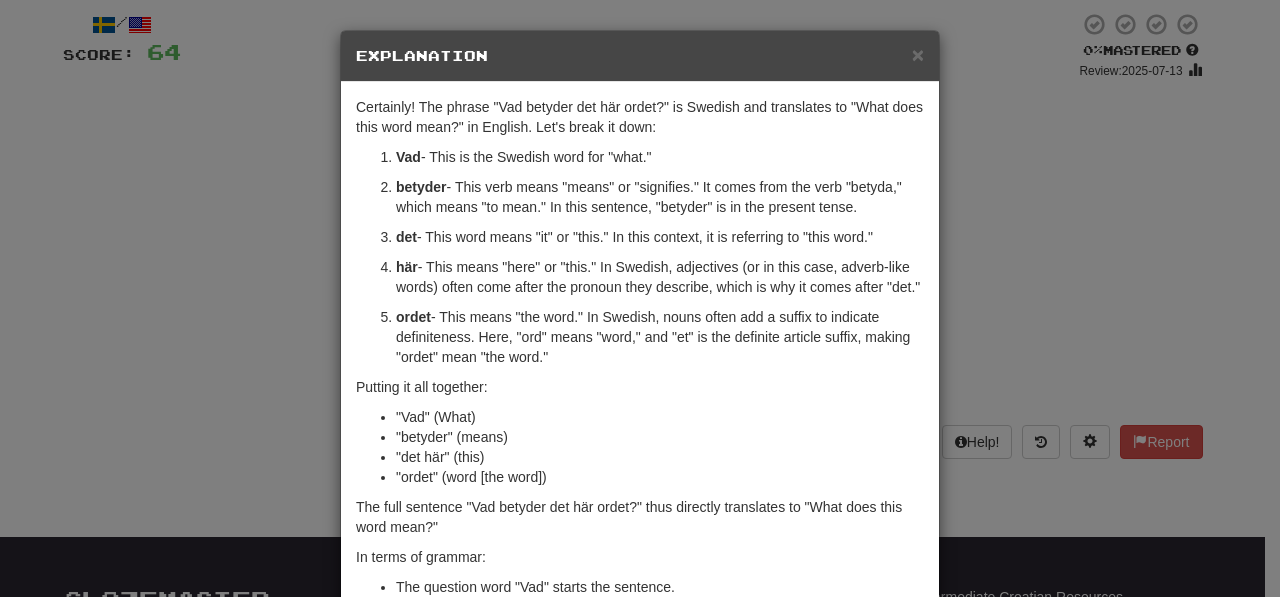 click on "Explanation" at bounding box center (640, 56) 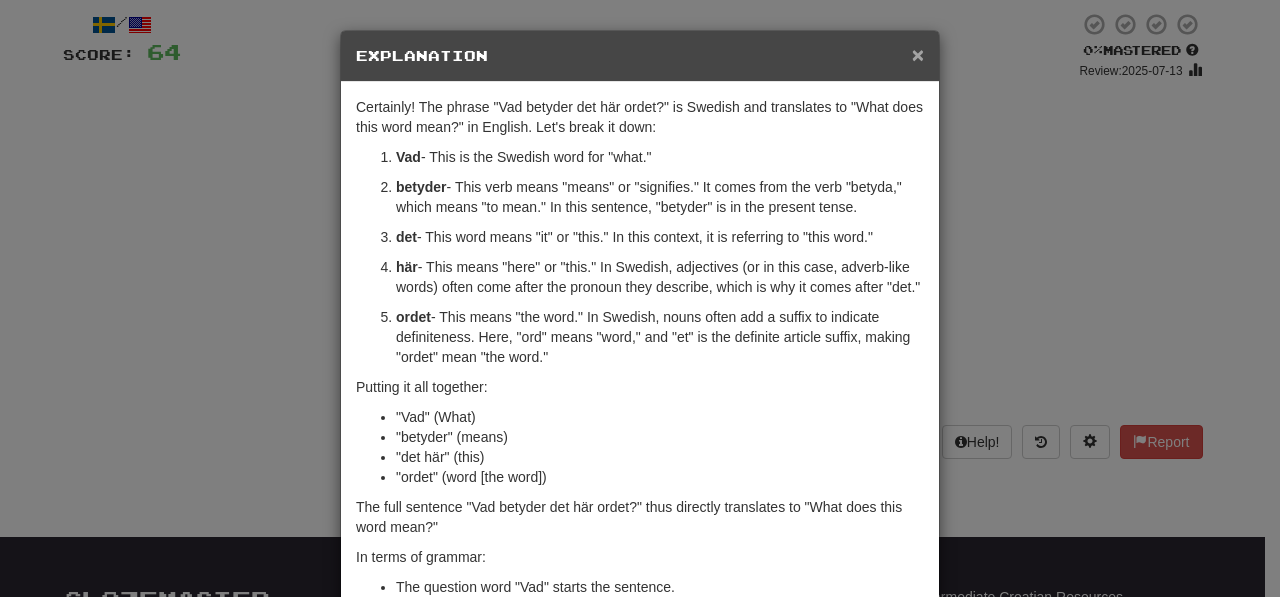 click on "×" at bounding box center [918, 54] 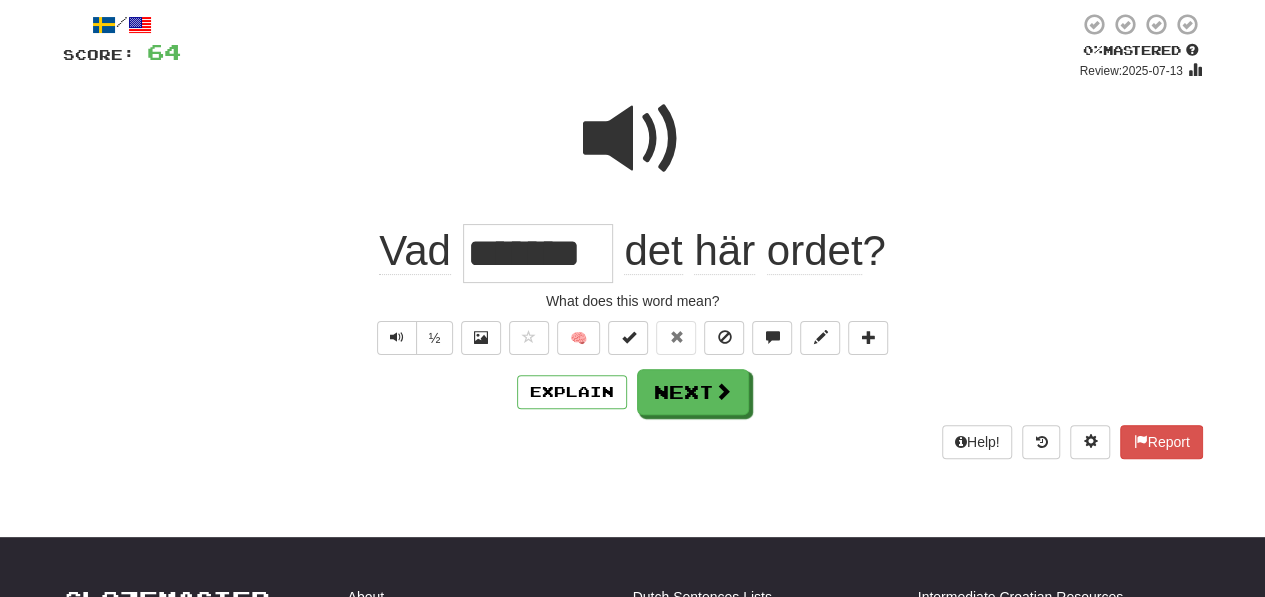 click at bounding box center [633, 139] 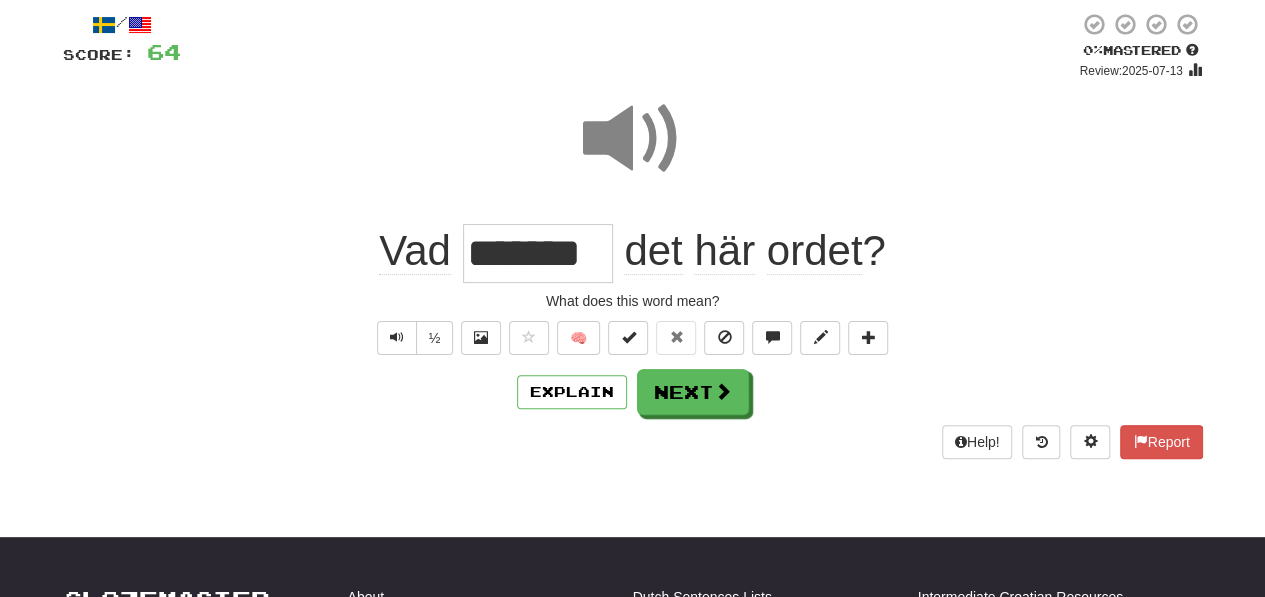click at bounding box center (633, 139) 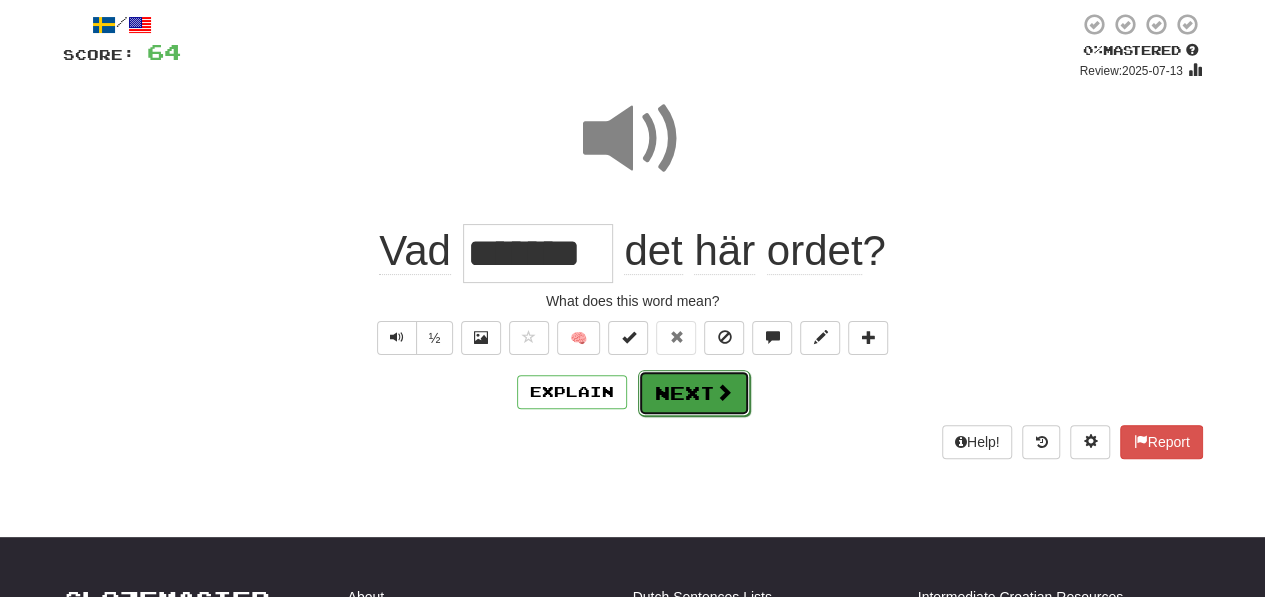click on "Next" at bounding box center (694, 393) 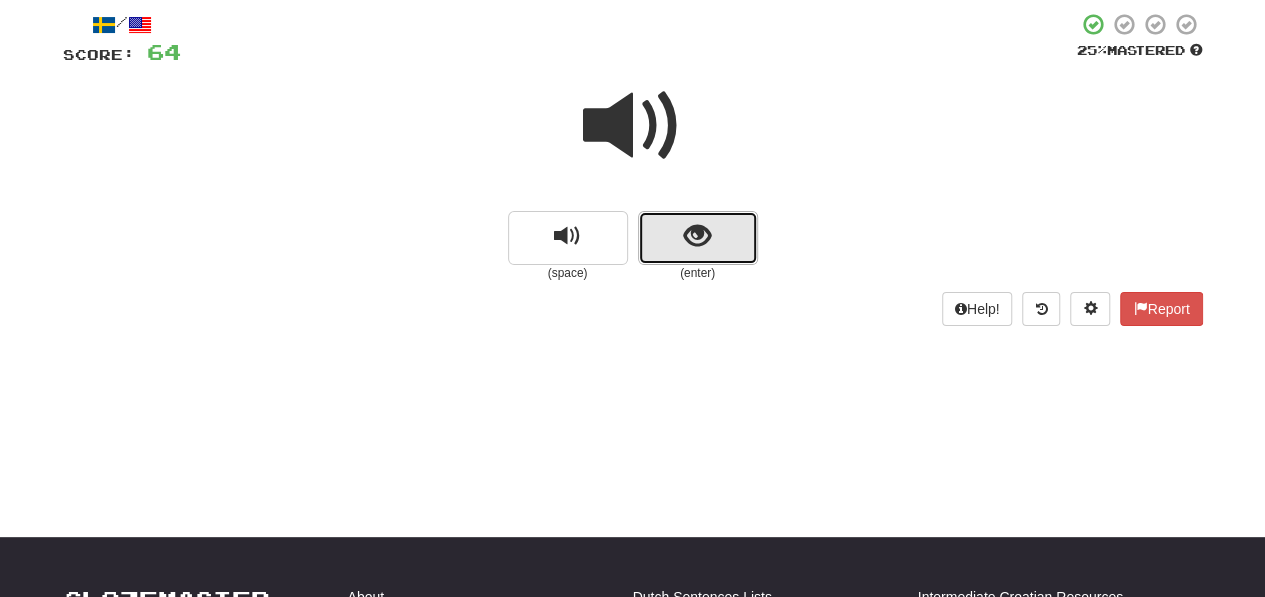 click at bounding box center (698, 238) 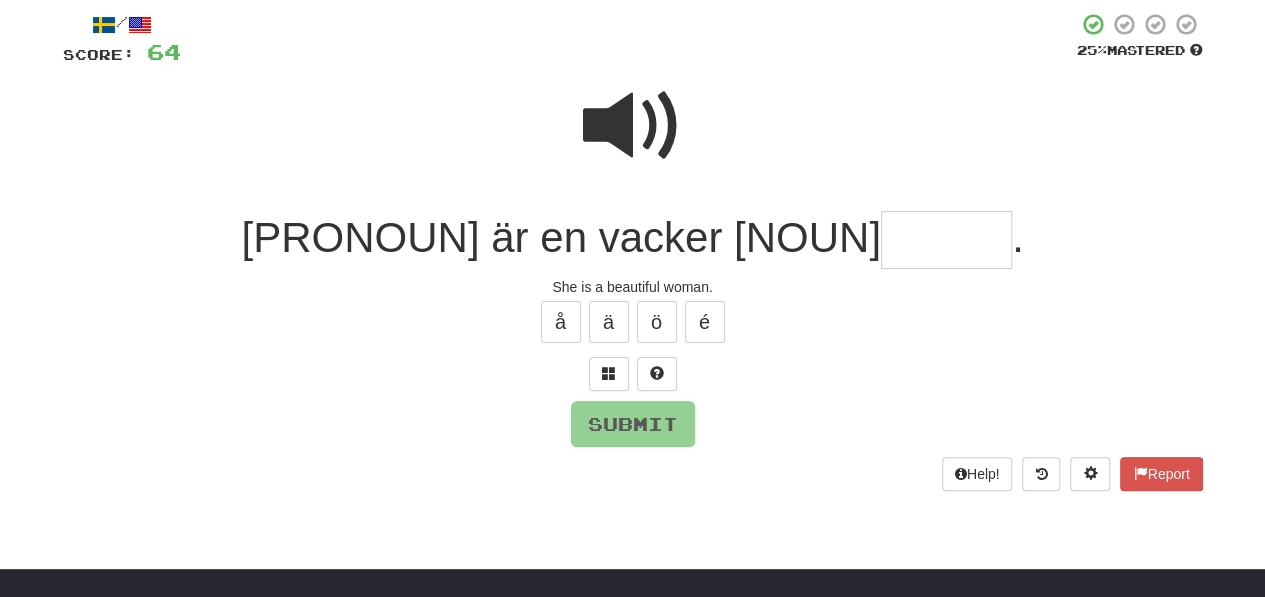 click at bounding box center (946, 240) 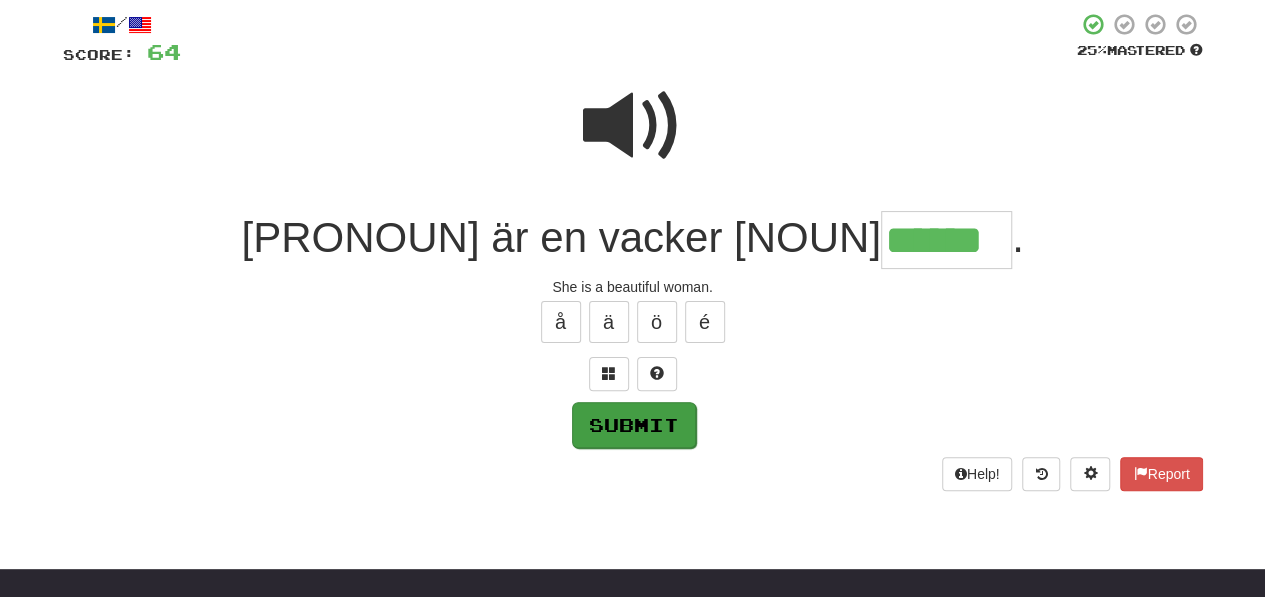 type on "******" 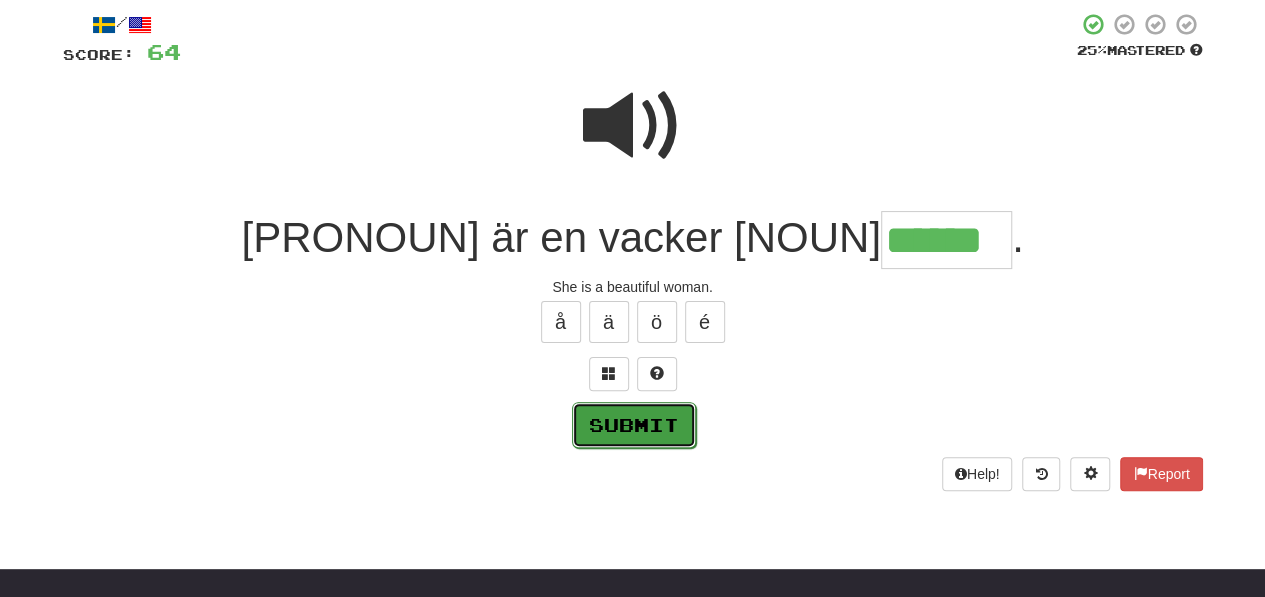 click on "Submit" at bounding box center (634, 425) 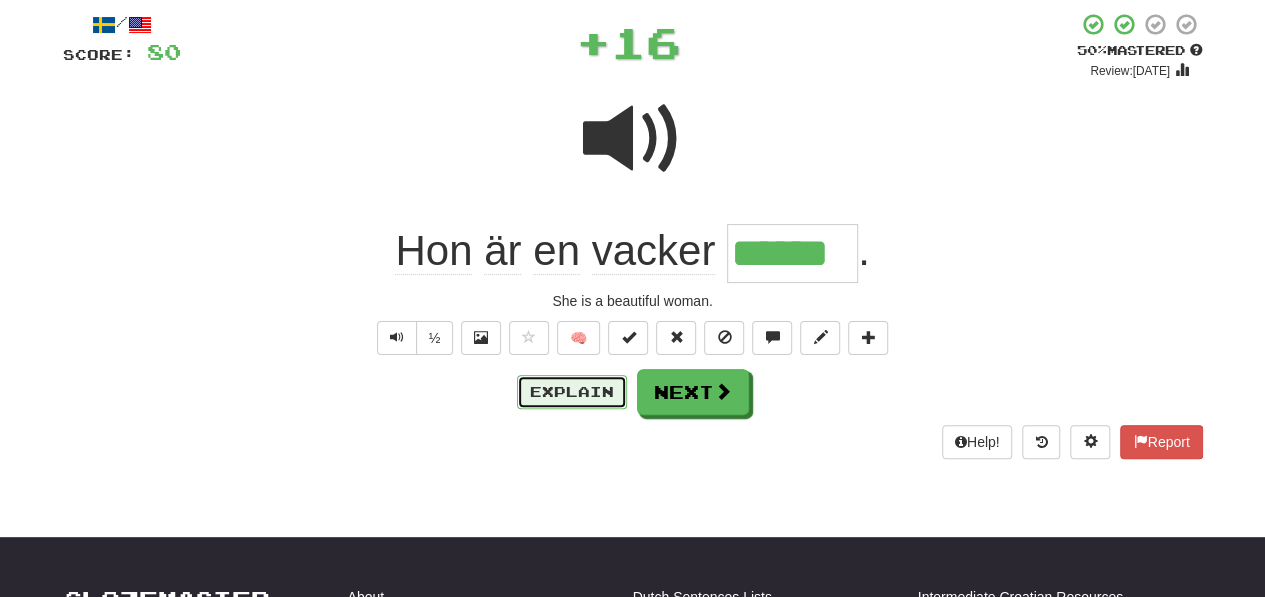 click on "Explain" at bounding box center (572, 392) 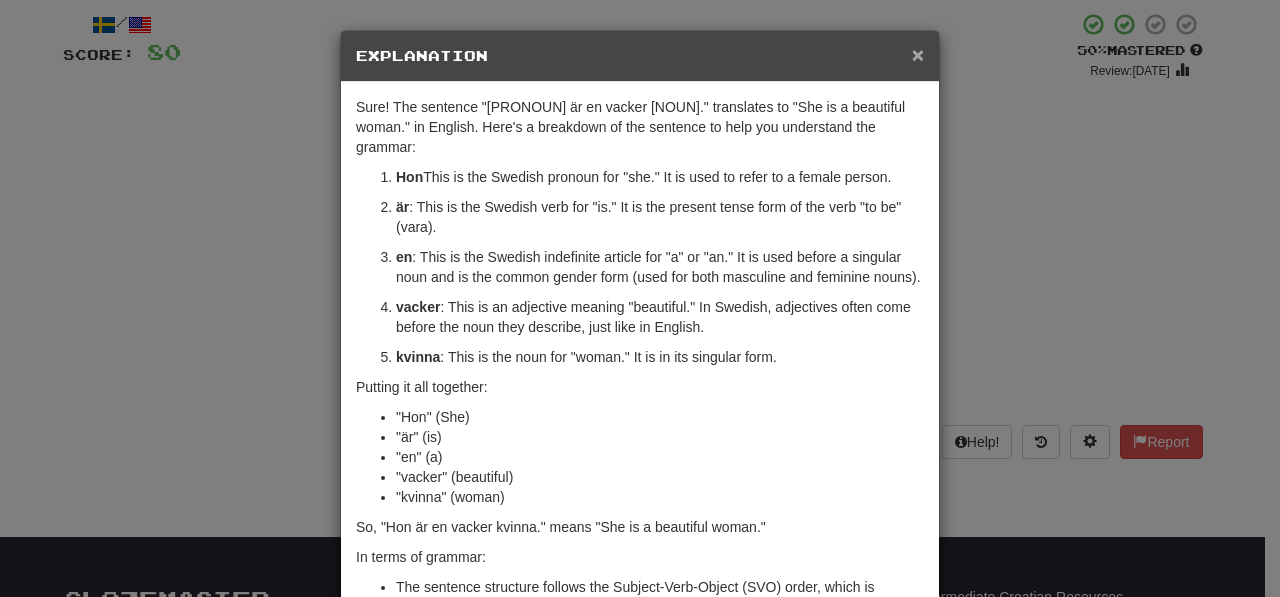 click on "×" at bounding box center (918, 54) 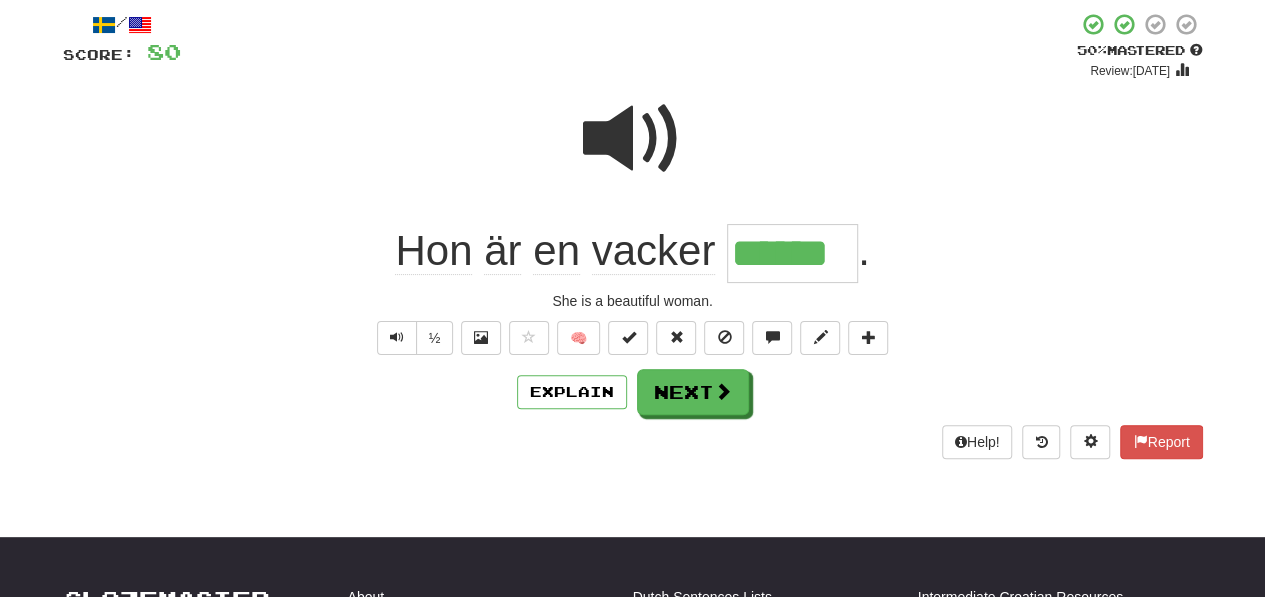 click at bounding box center (633, 139) 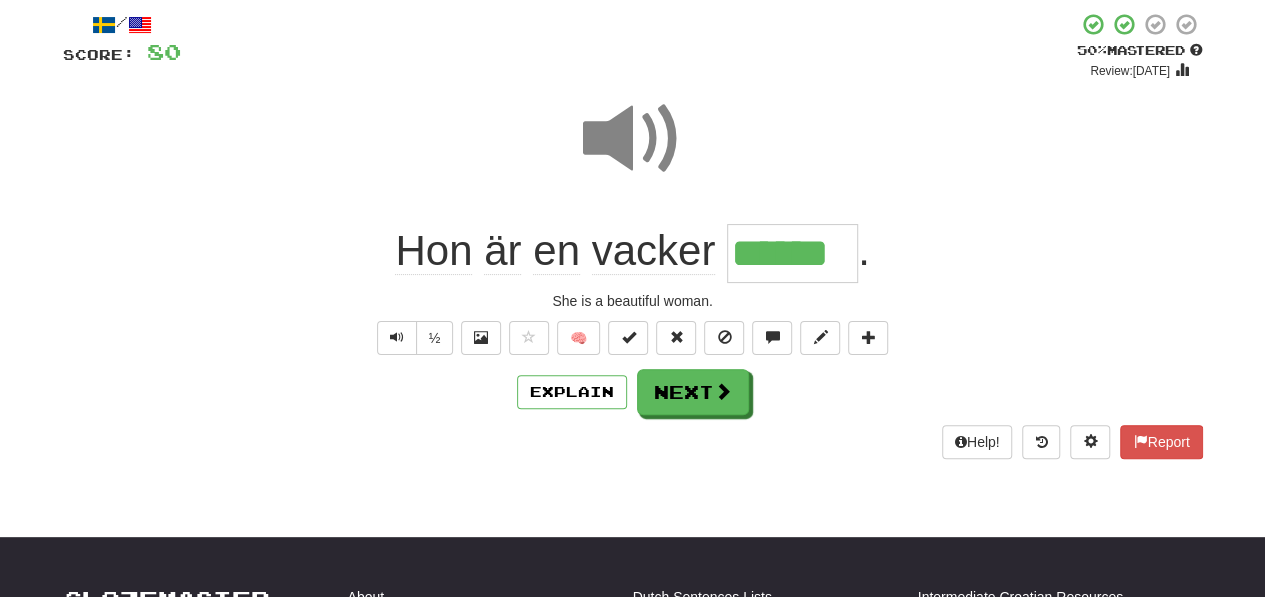 click at bounding box center [633, 139] 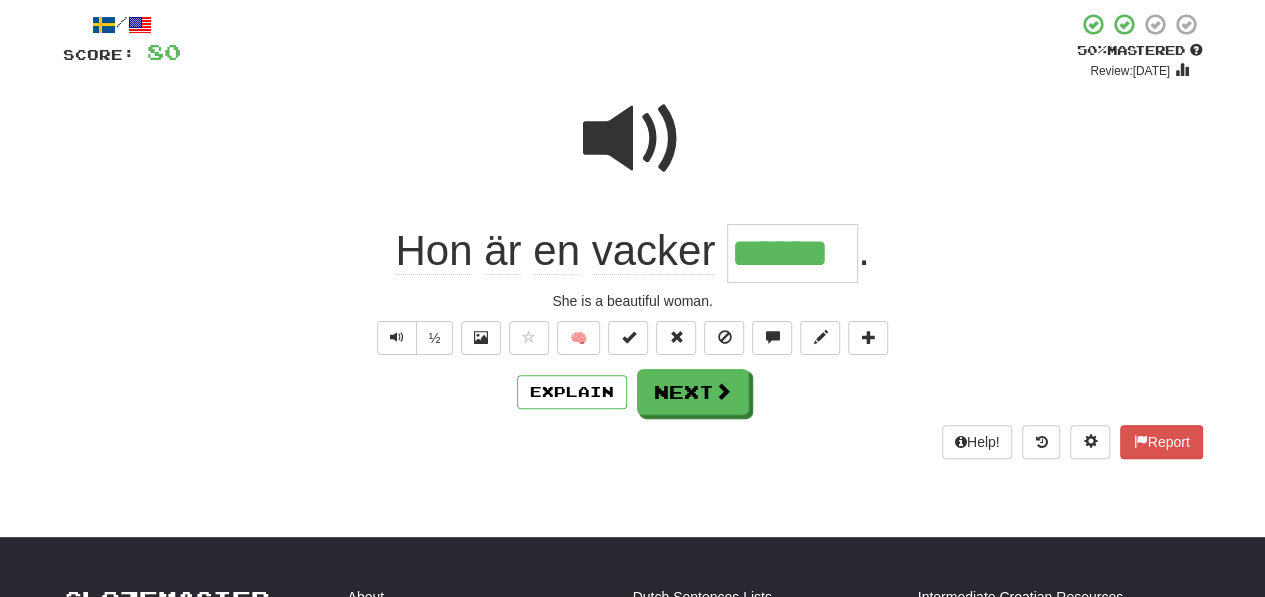 click at bounding box center (633, 139) 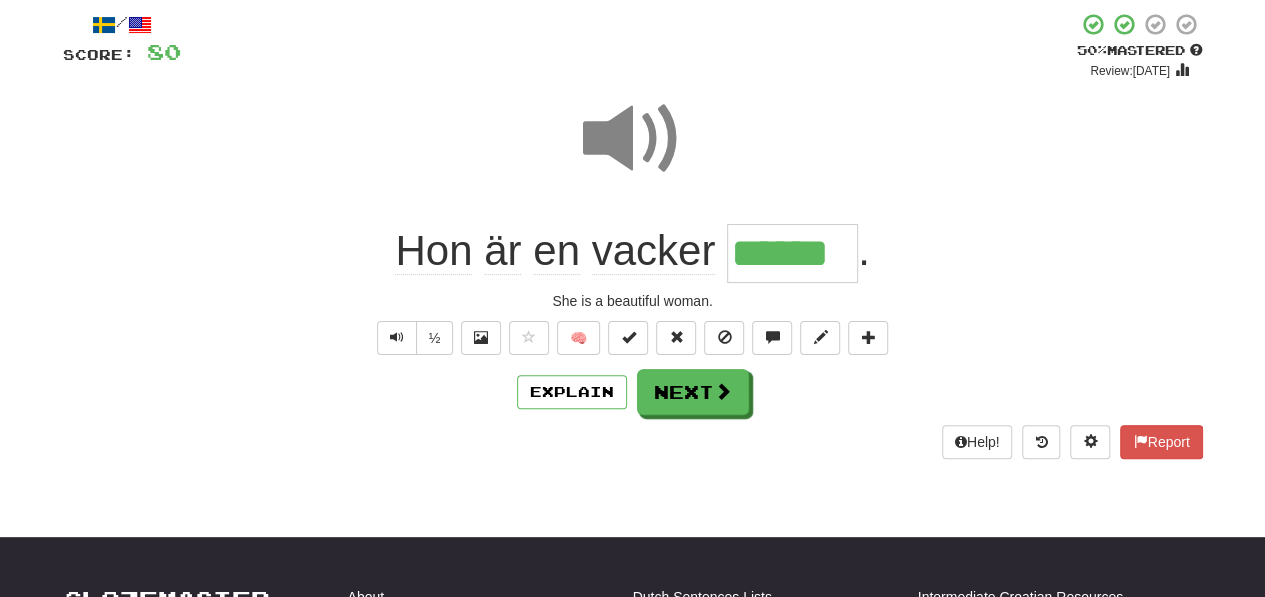 click at bounding box center (633, 139) 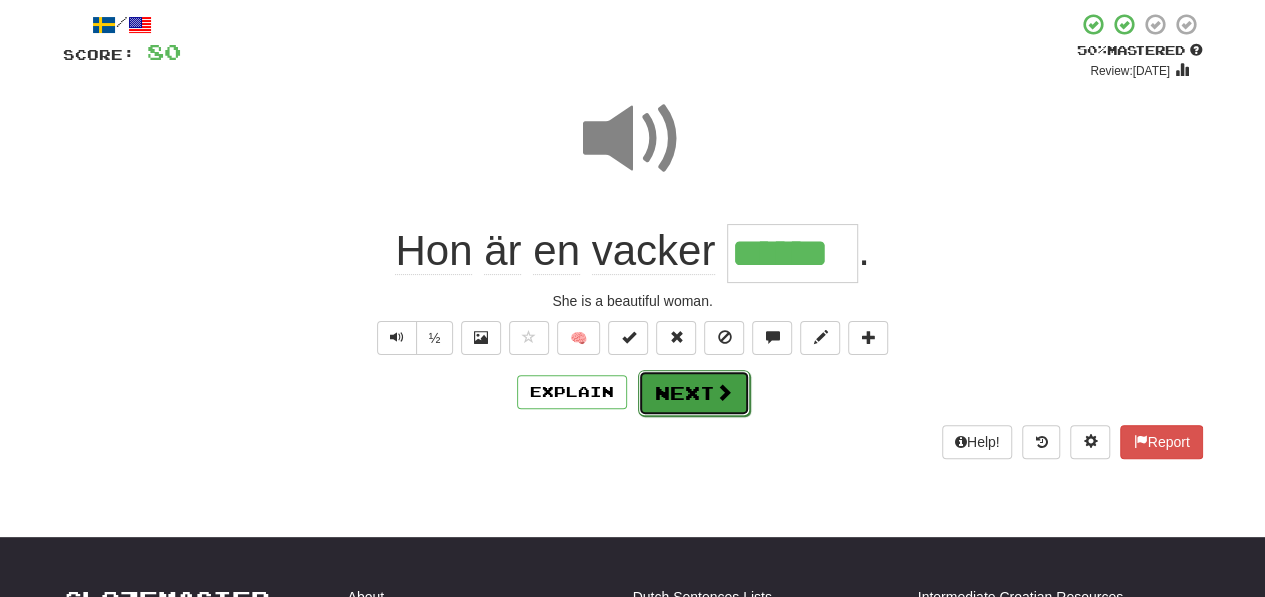 click on "Next" at bounding box center [694, 393] 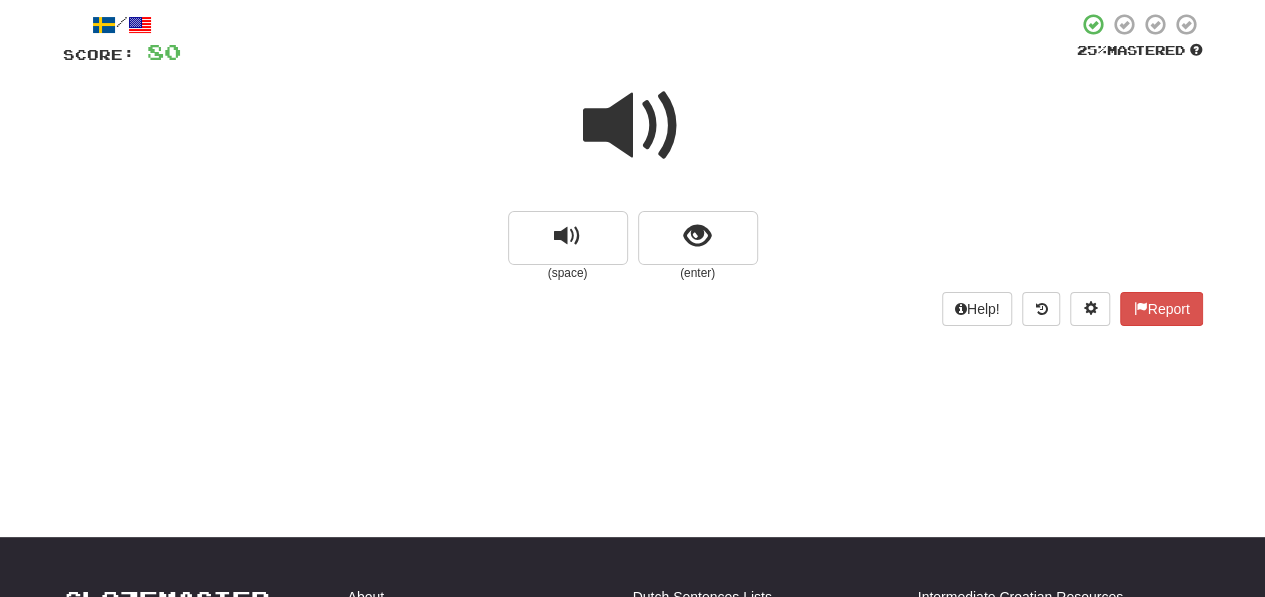 click at bounding box center [633, 126] 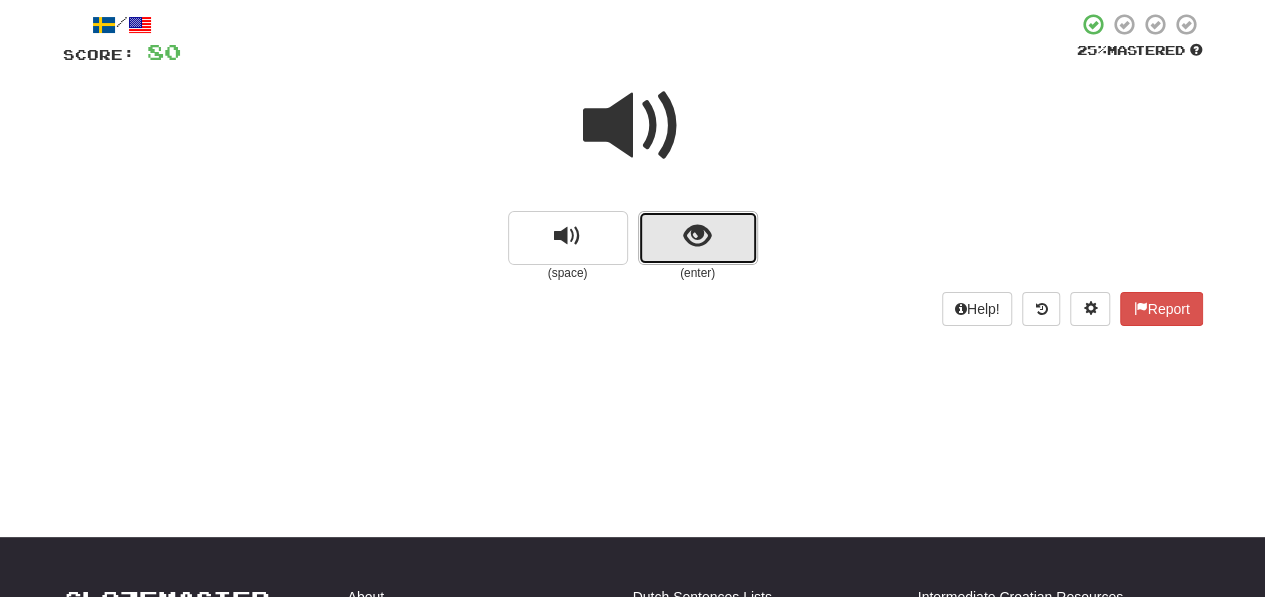 click at bounding box center [698, 238] 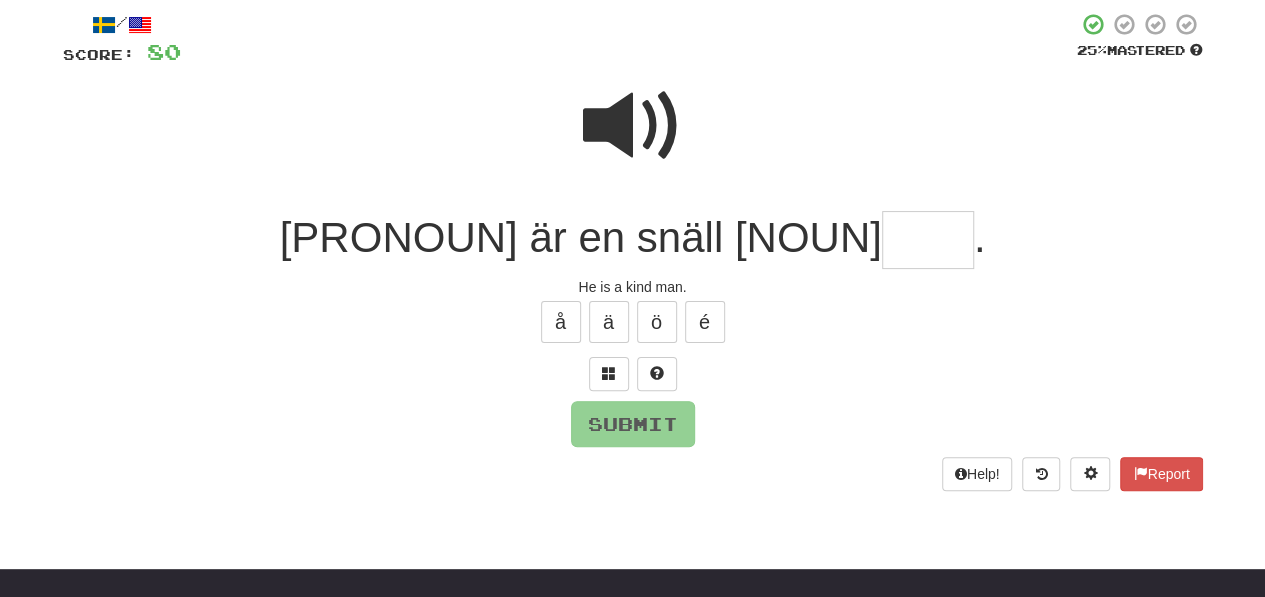 click at bounding box center (633, 126) 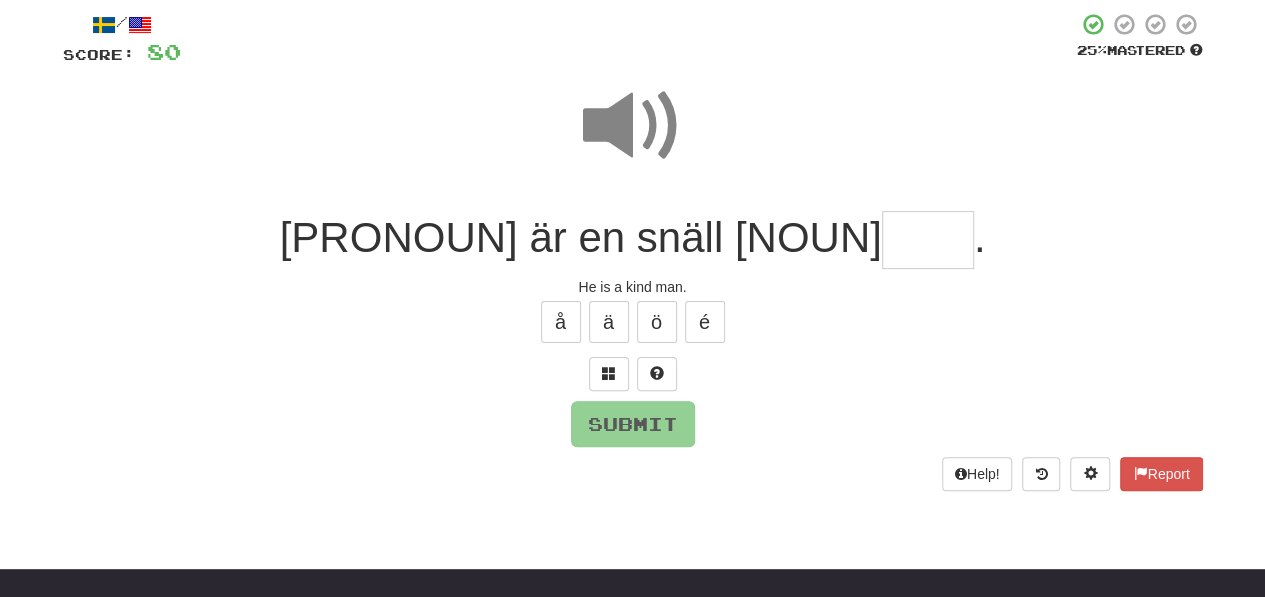 click at bounding box center [928, 240] 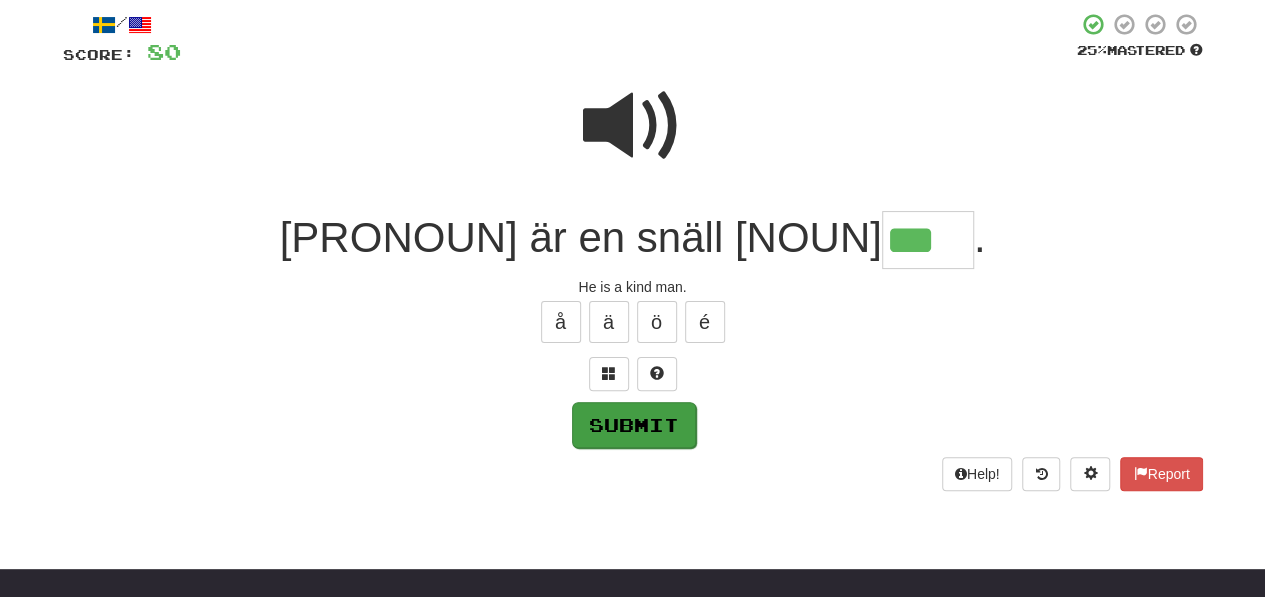 type on "***" 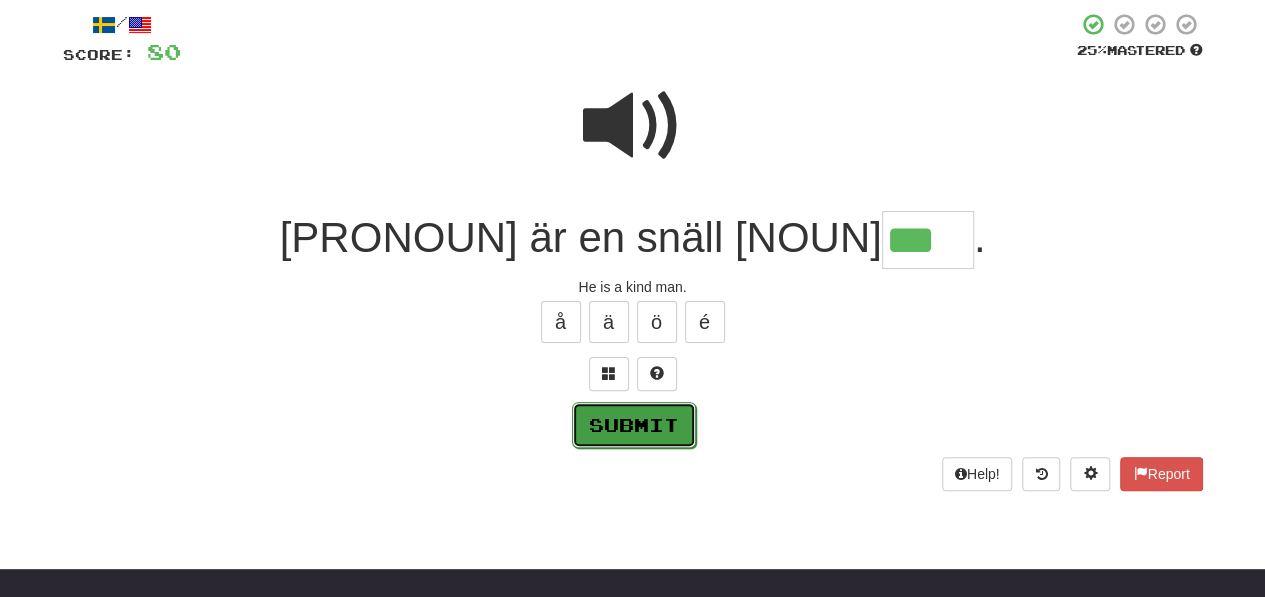 click on "Submit" at bounding box center [634, 425] 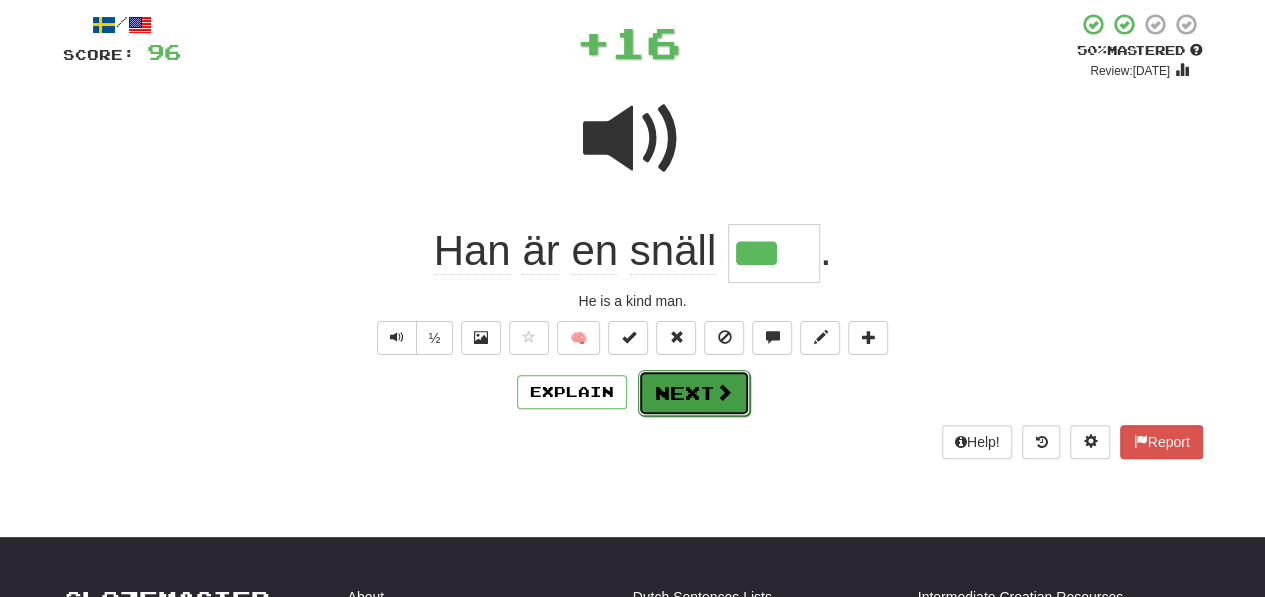 click on "Next" at bounding box center [694, 393] 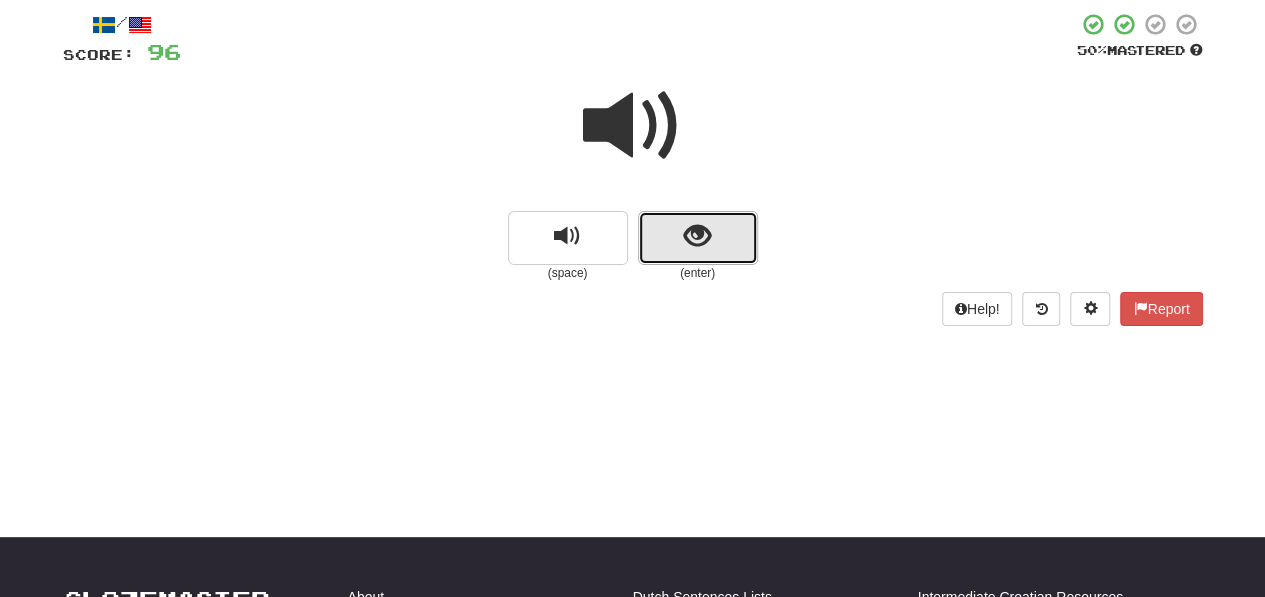 click at bounding box center [698, 238] 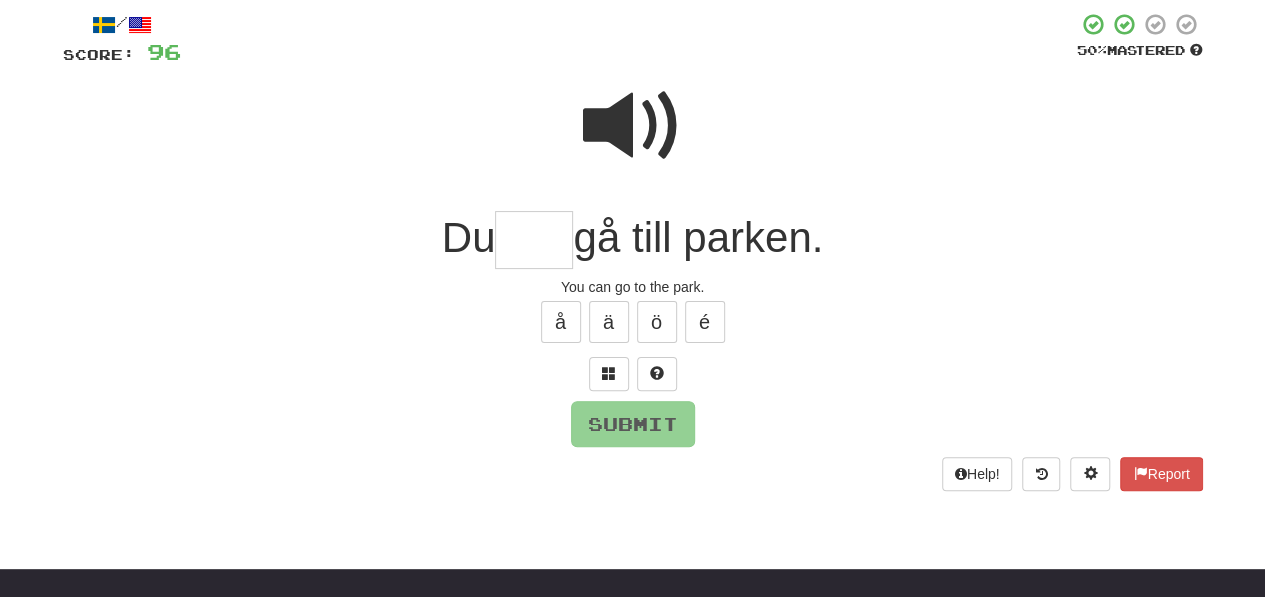 click at bounding box center (534, 240) 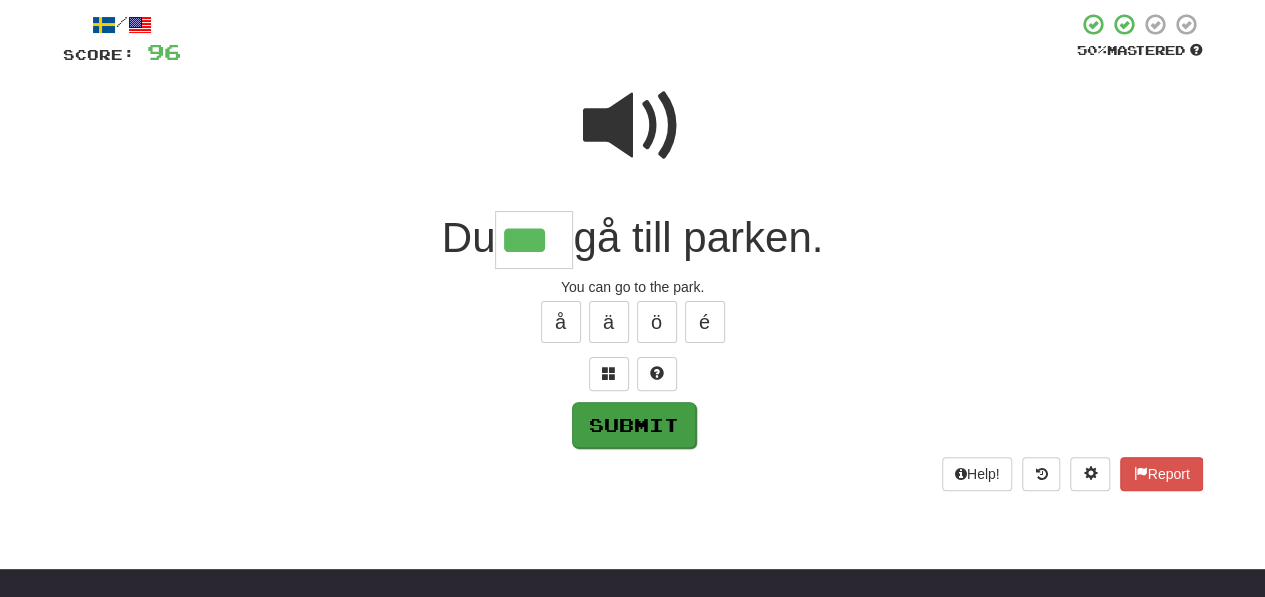 type on "***" 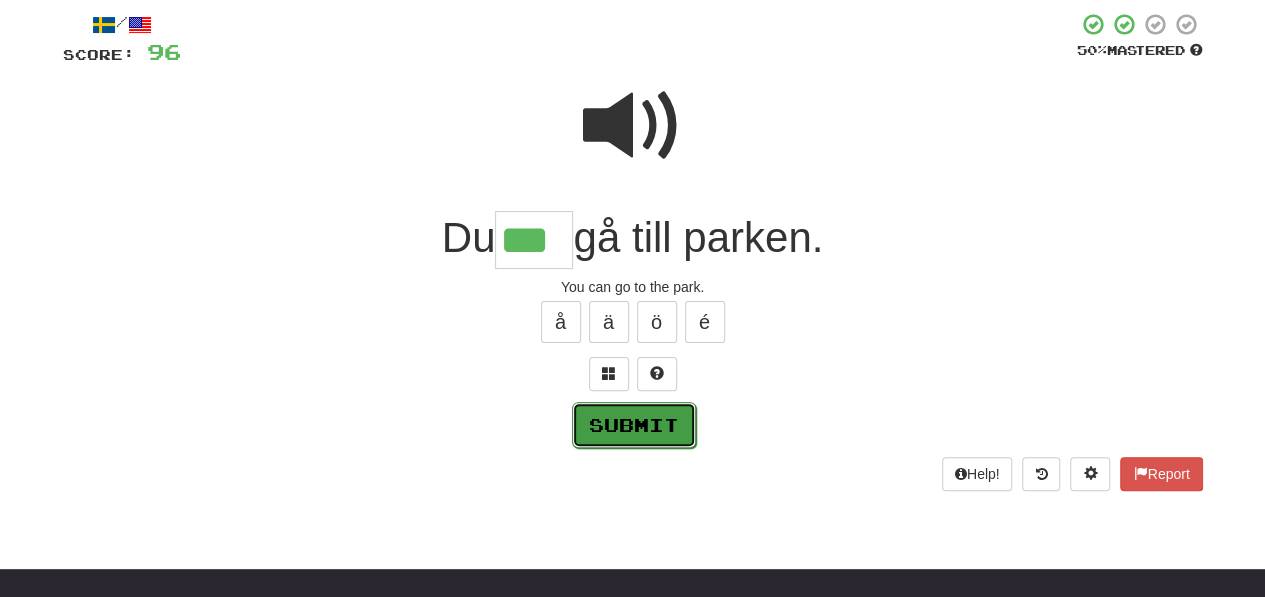 click on "Submit" at bounding box center (634, 425) 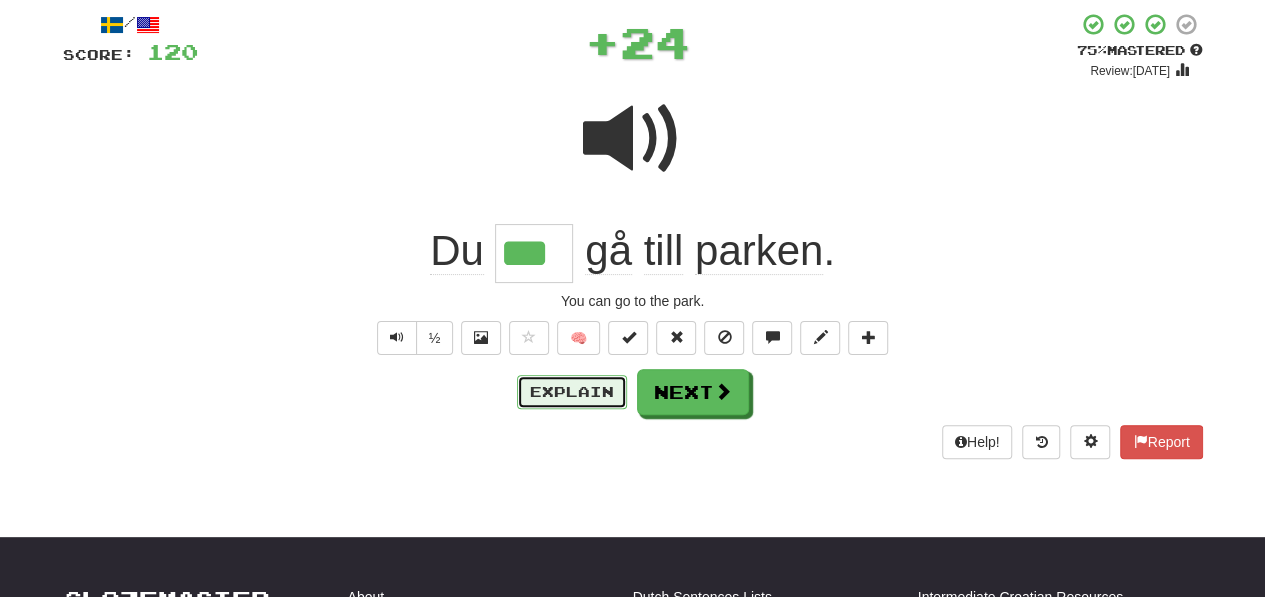 click on "Explain" at bounding box center (572, 392) 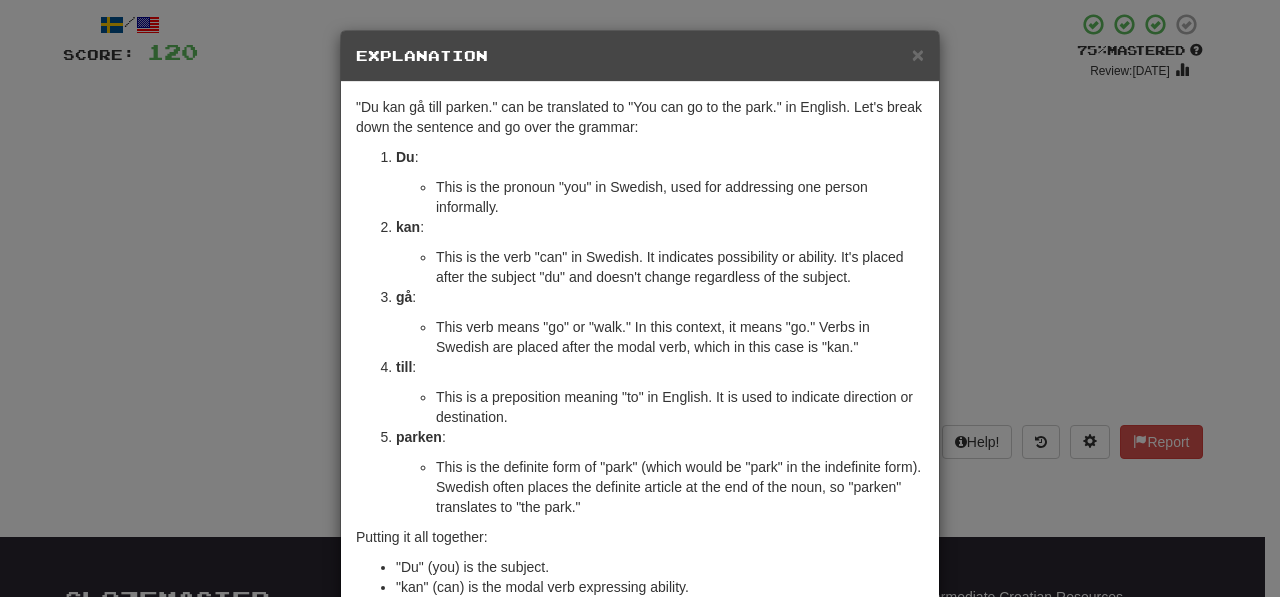 click on "Explanation" at bounding box center (640, 56) 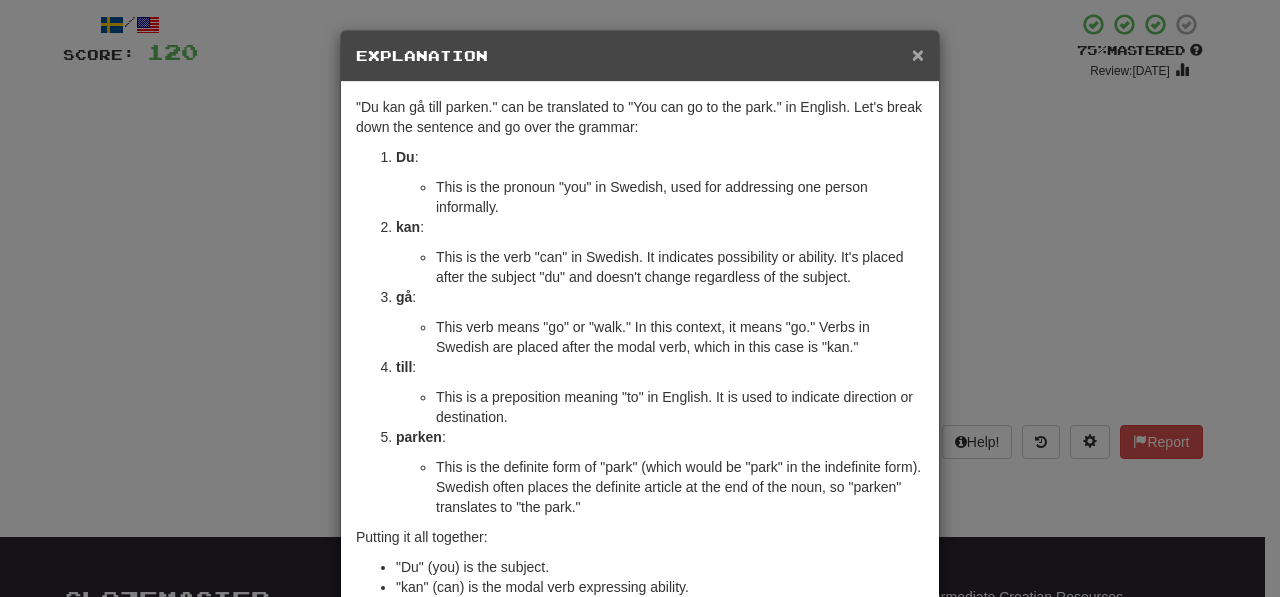 click on "×" at bounding box center (918, 54) 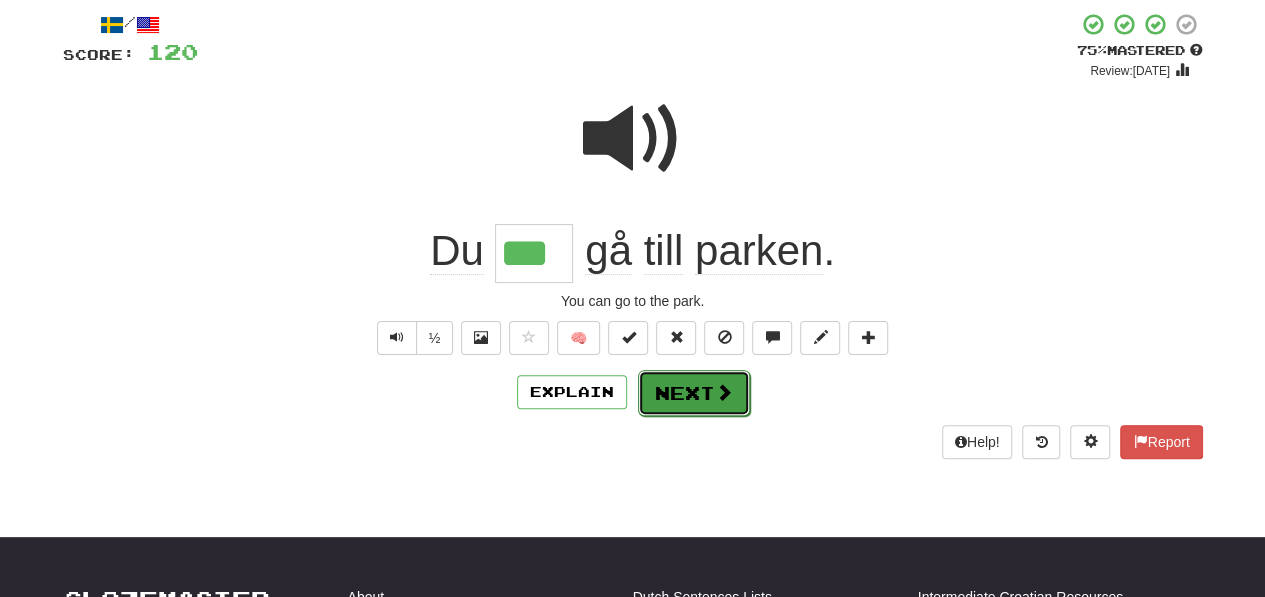 click on "Next" at bounding box center [694, 393] 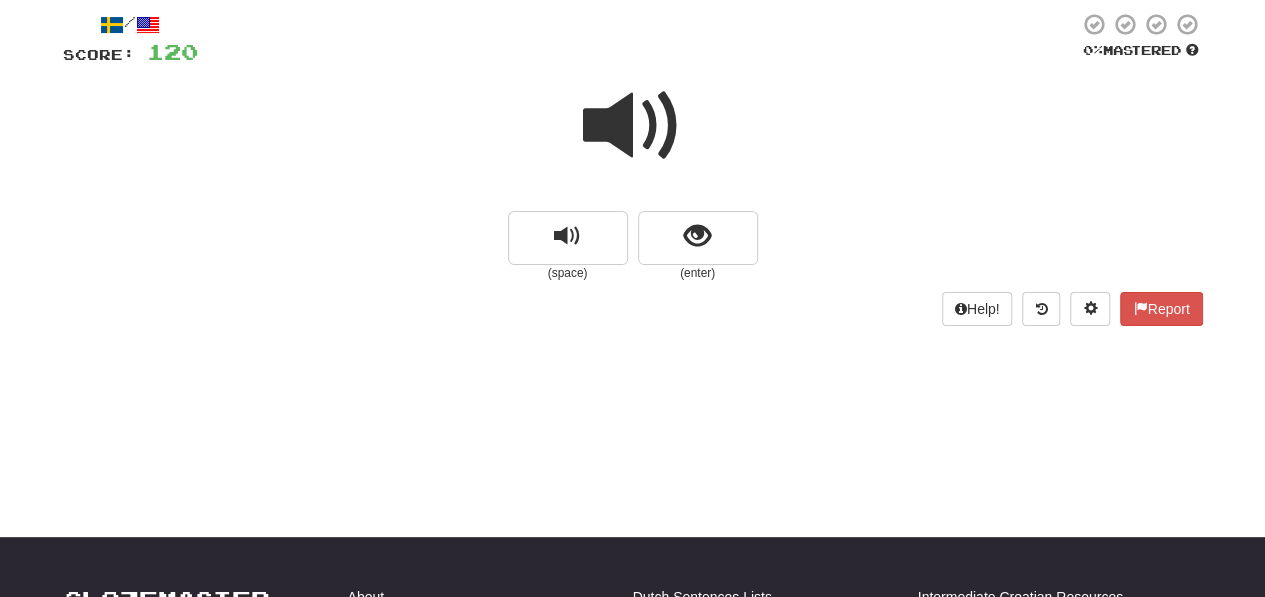 click at bounding box center [633, 126] 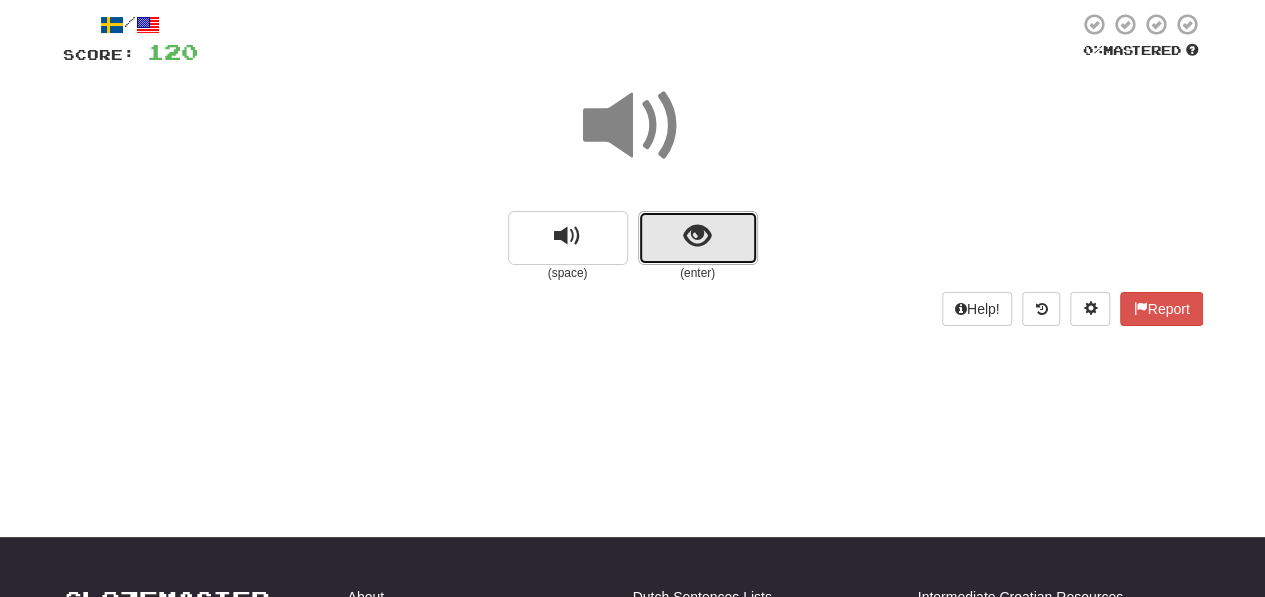 click at bounding box center (698, 238) 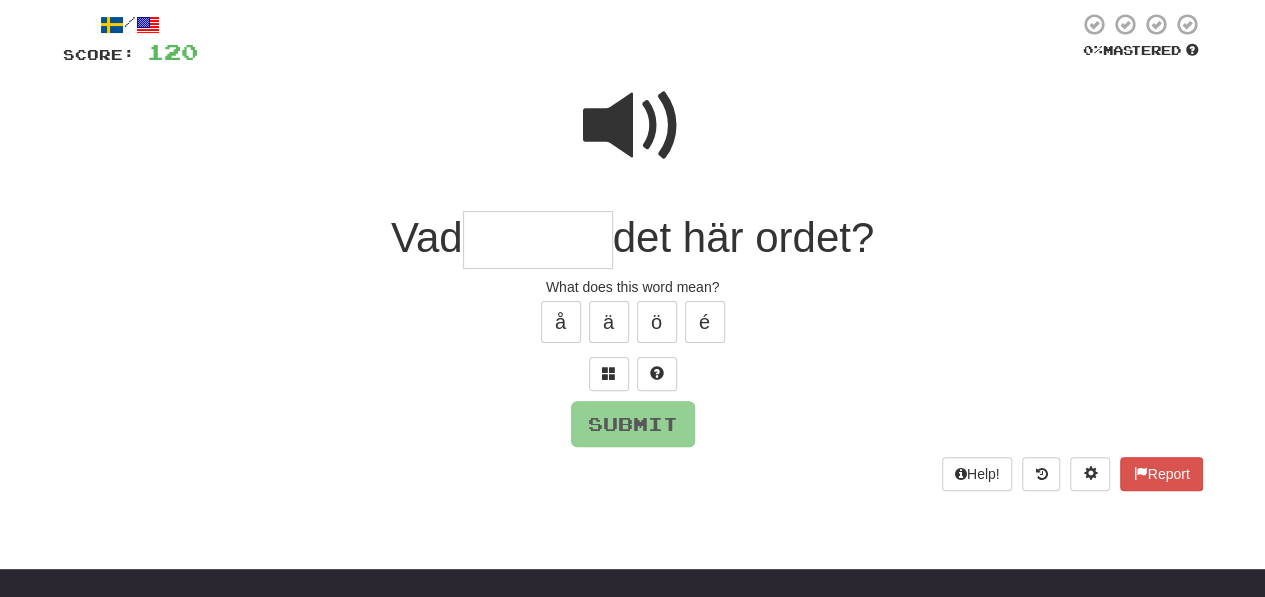 click at bounding box center [538, 240] 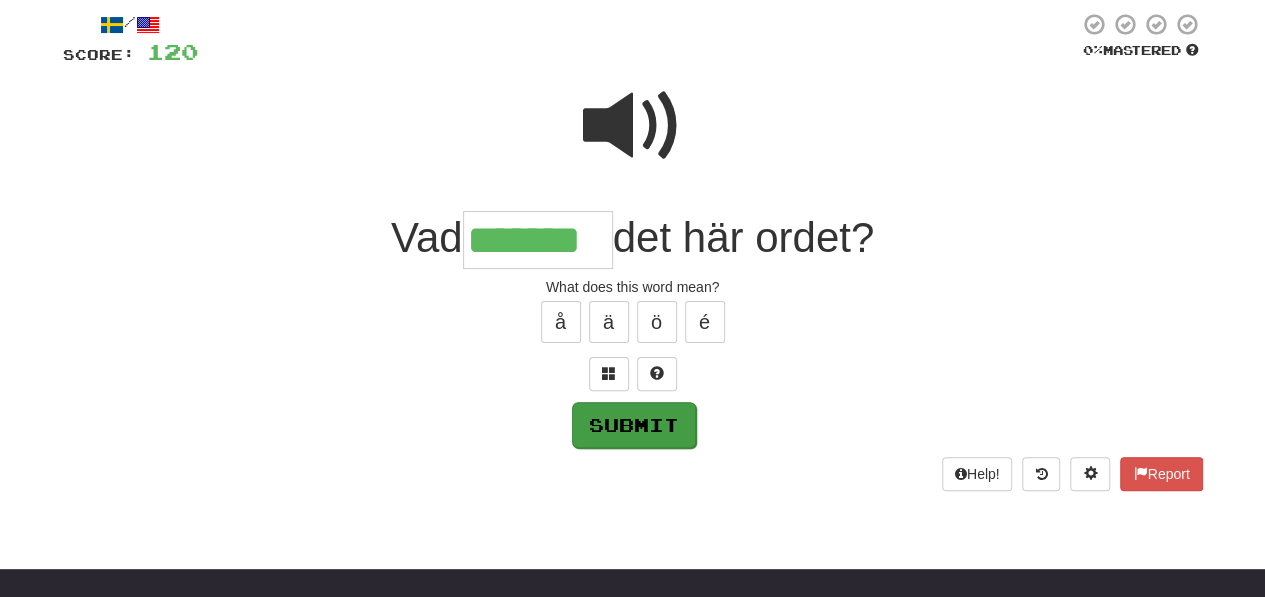 type on "*******" 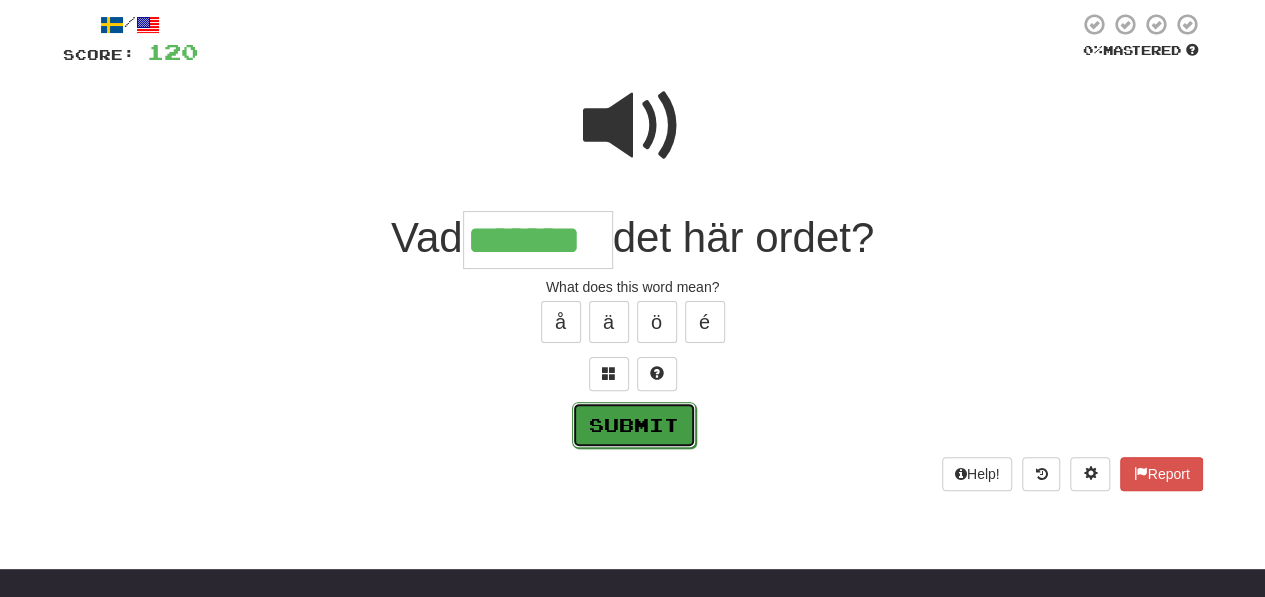 click on "Submit" at bounding box center [634, 425] 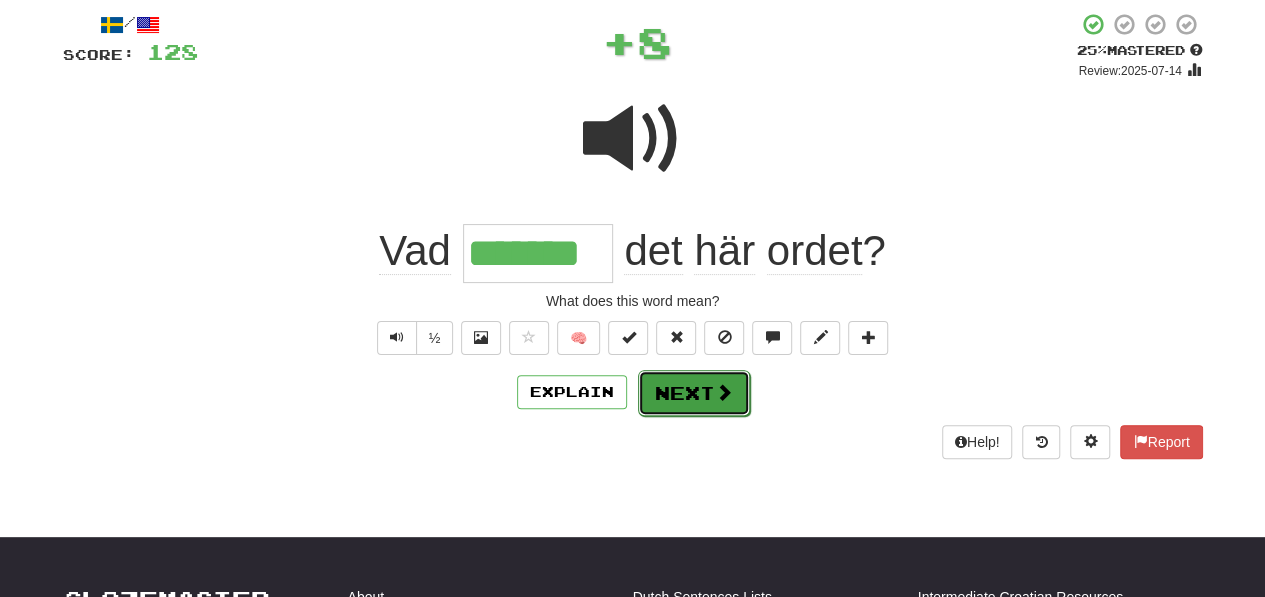 click on "Next" at bounding box center [694, 393] 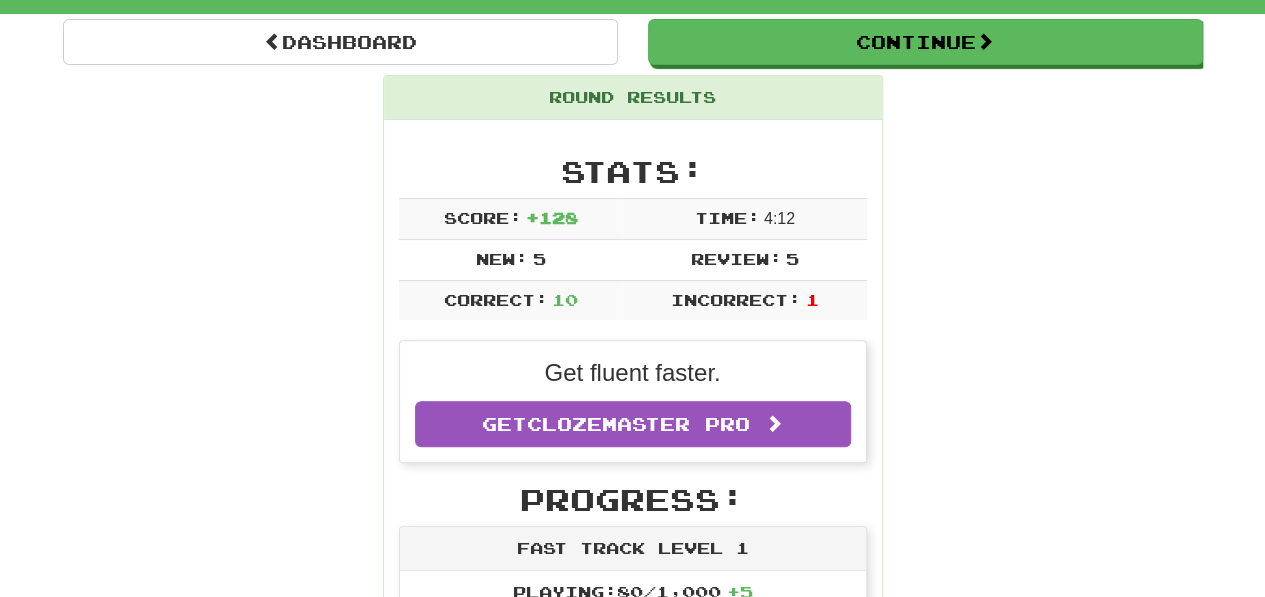 scroll, scrollTop: 198, scrollLeft: 0, axis: vertical 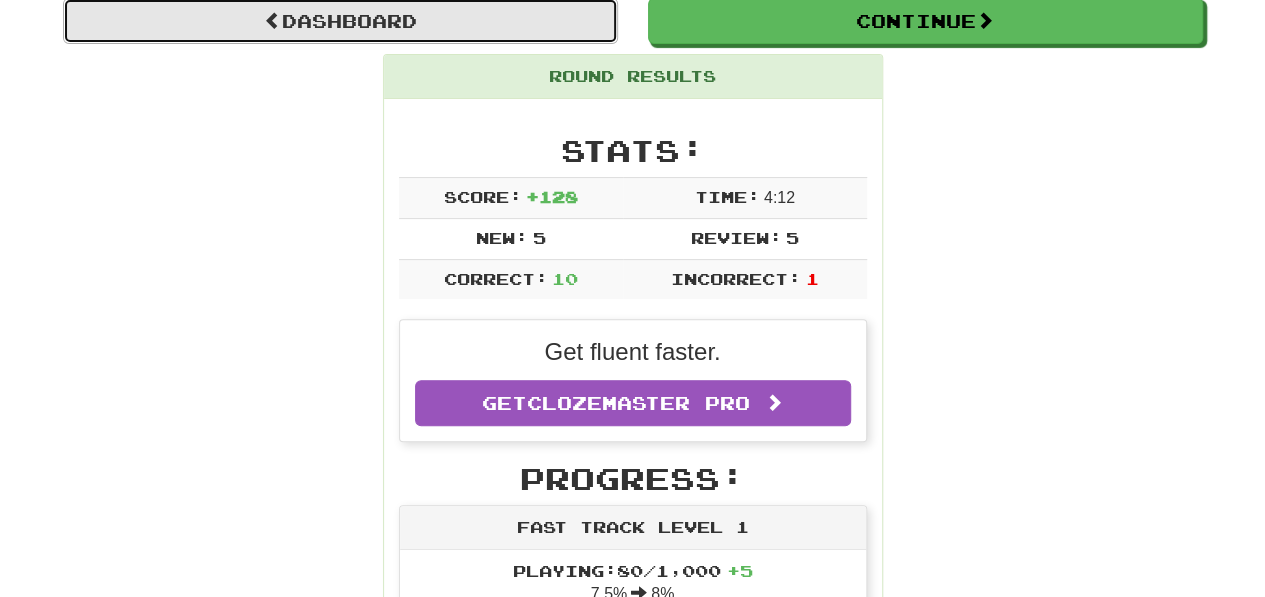 click on "Dashboard" at bounding box center [340, 21] 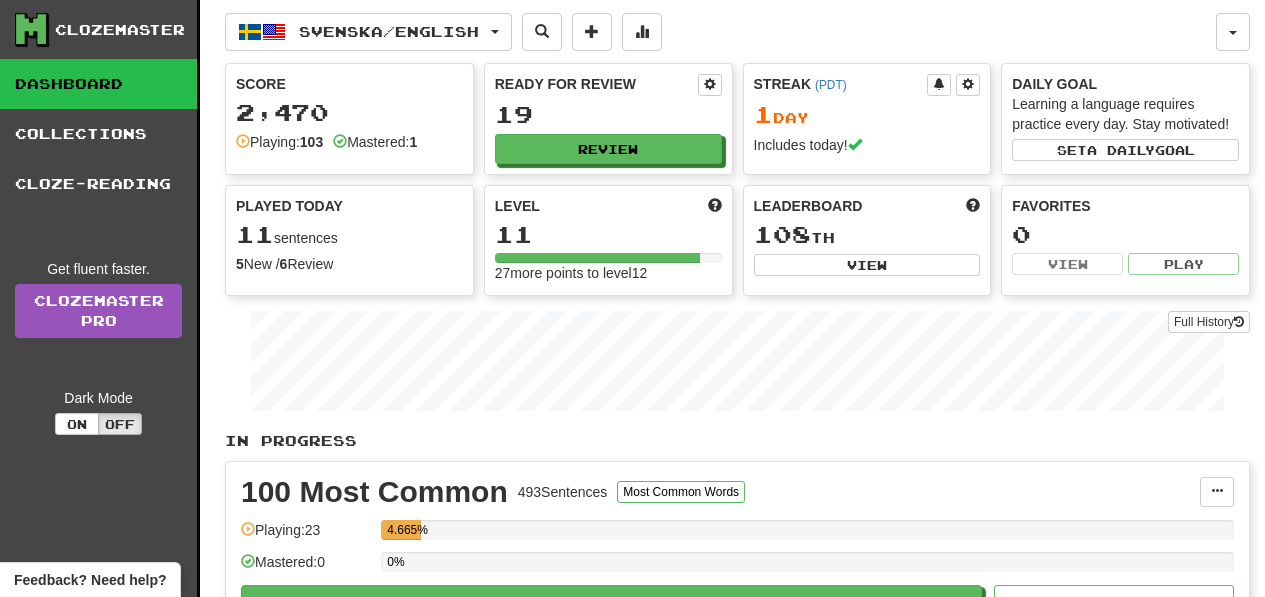 scroll, scrollTop: 0, scrollLeft: 0, axis: both 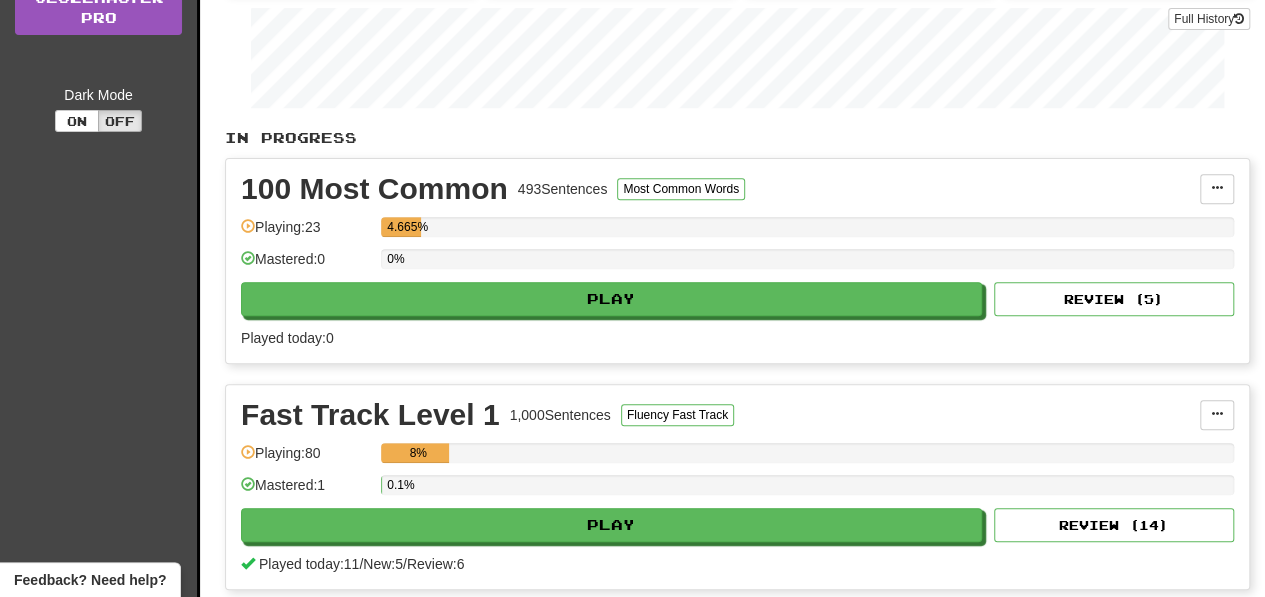 drag, startPoint x: 1258, startPoint y: 188, endPoint x: 1279, endPoint y: 38, distance: 151.46286 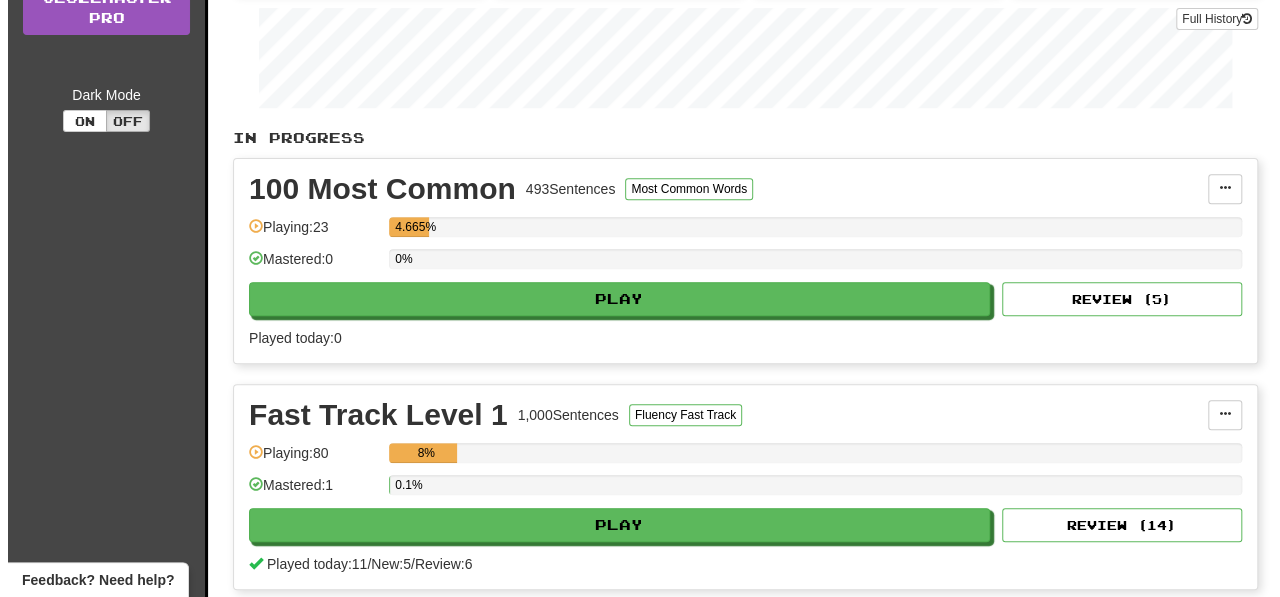 scroll, scrollTop: 0, scrollLeft: 0, axis: both 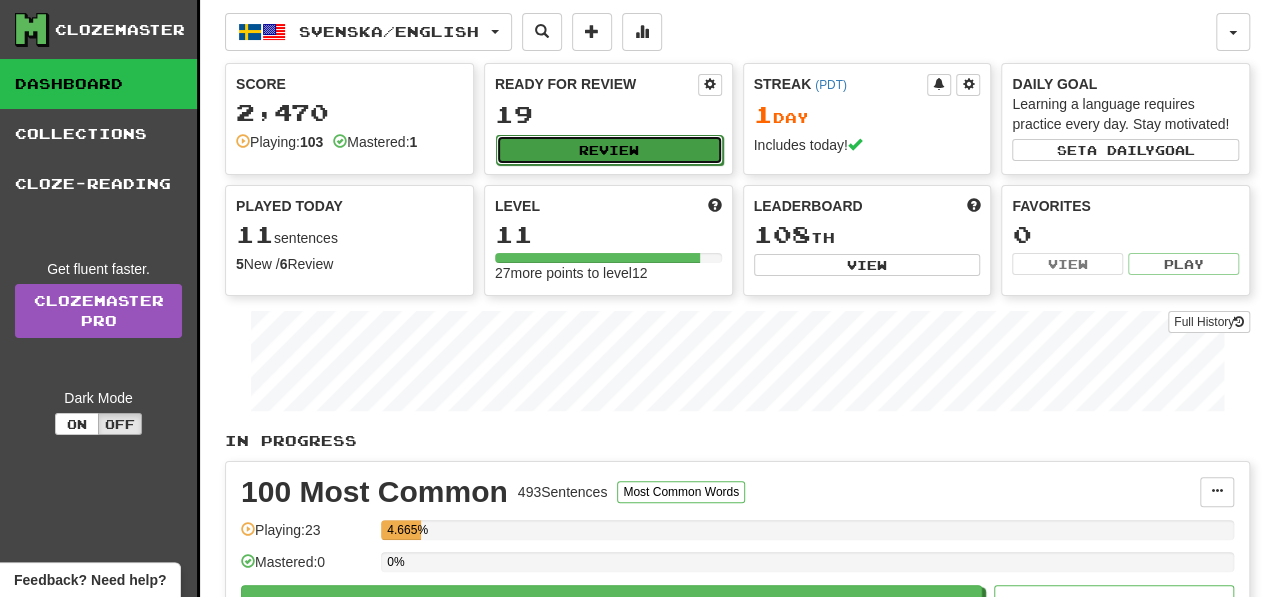 click on "Review" at bounding box center [609, 150] 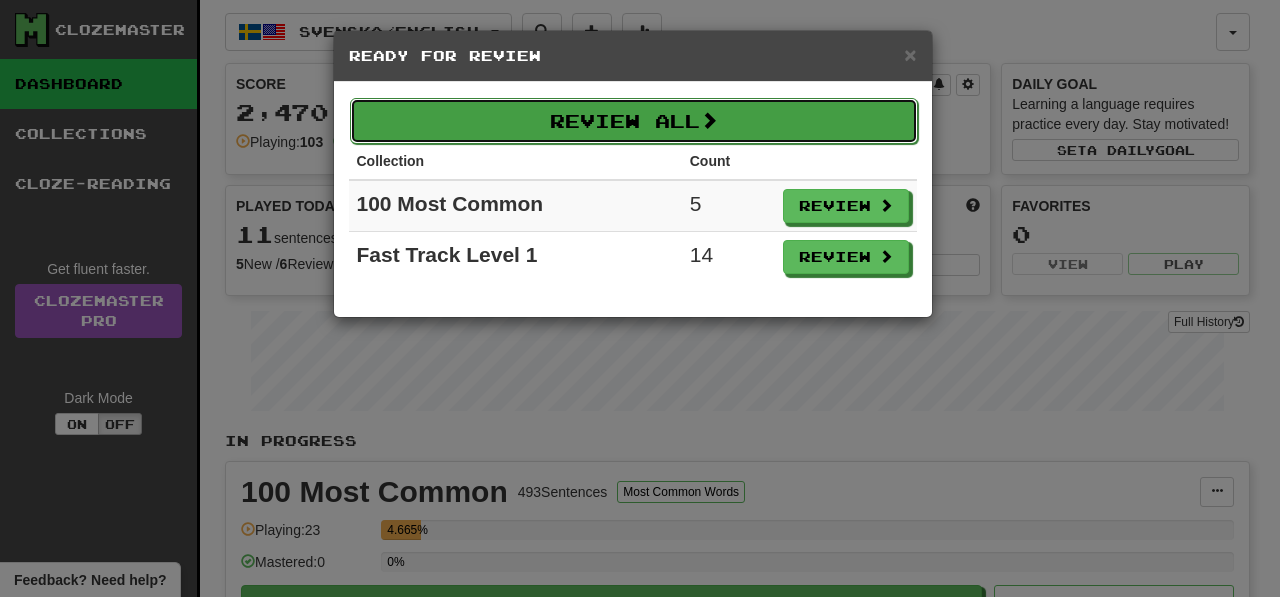 click on "Review All" at bounding box center (634, 121) 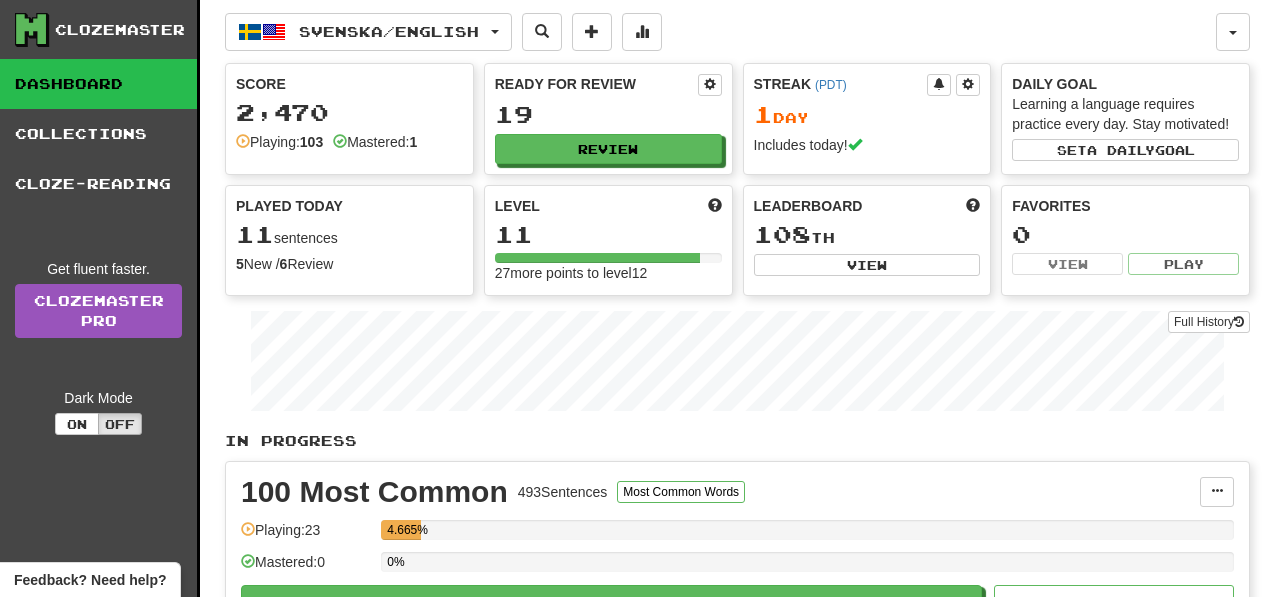 select on "**" 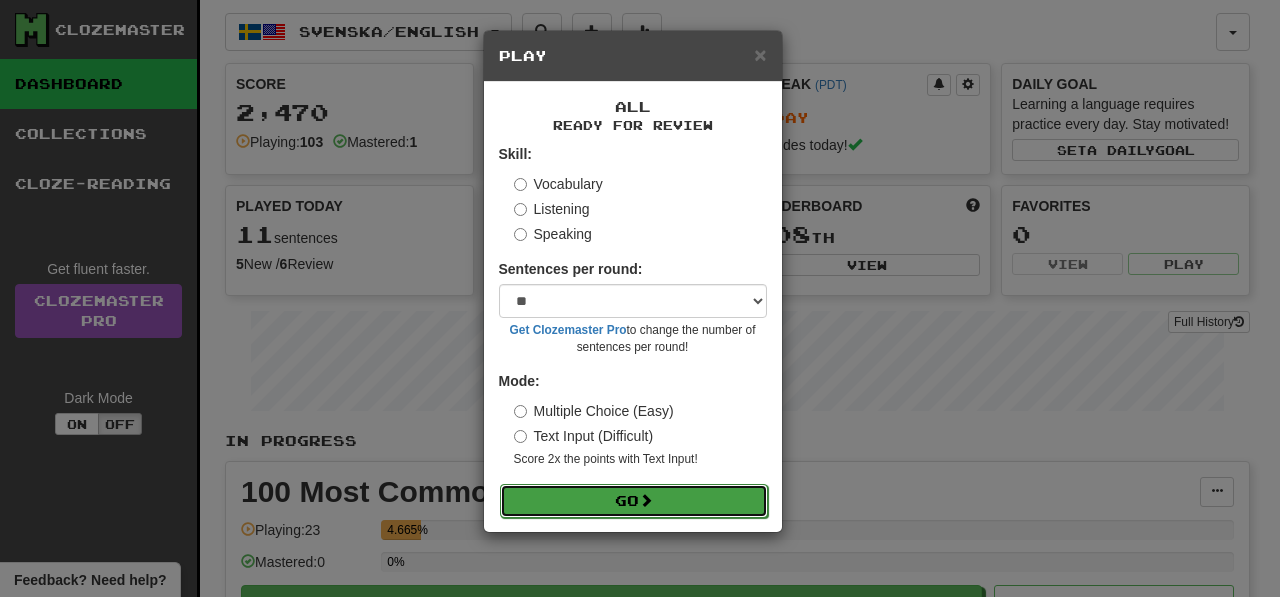 click on "Go" at bounding box center [634, 501] 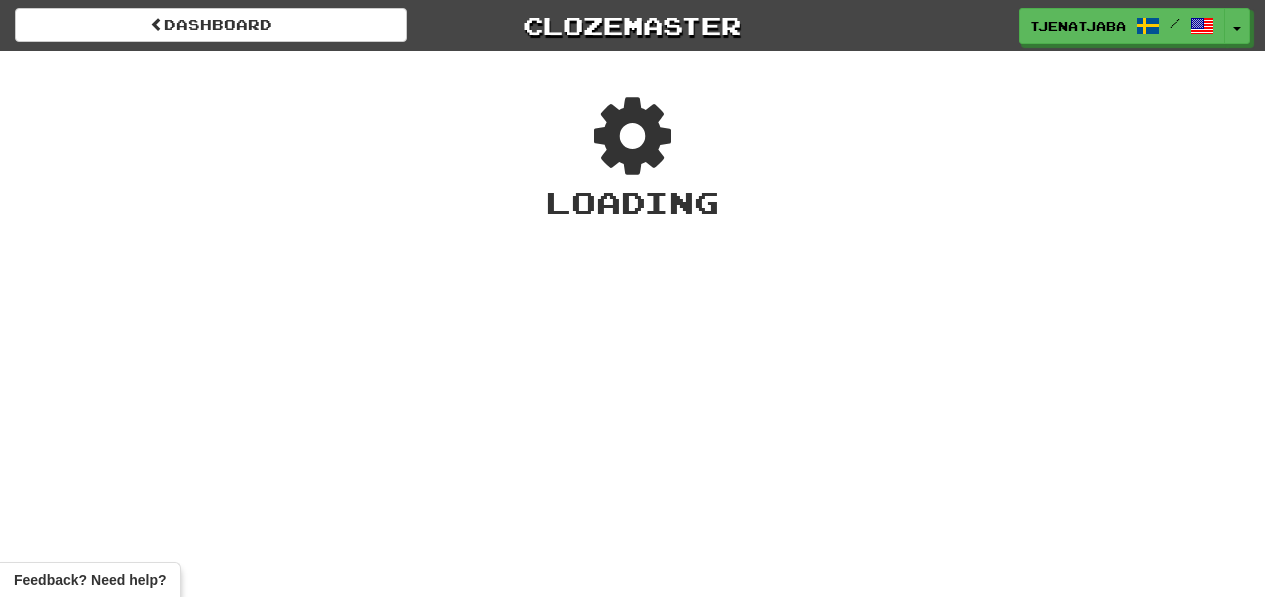 scroll, scrollTop: 0, scrollLeft: 0, axis: both 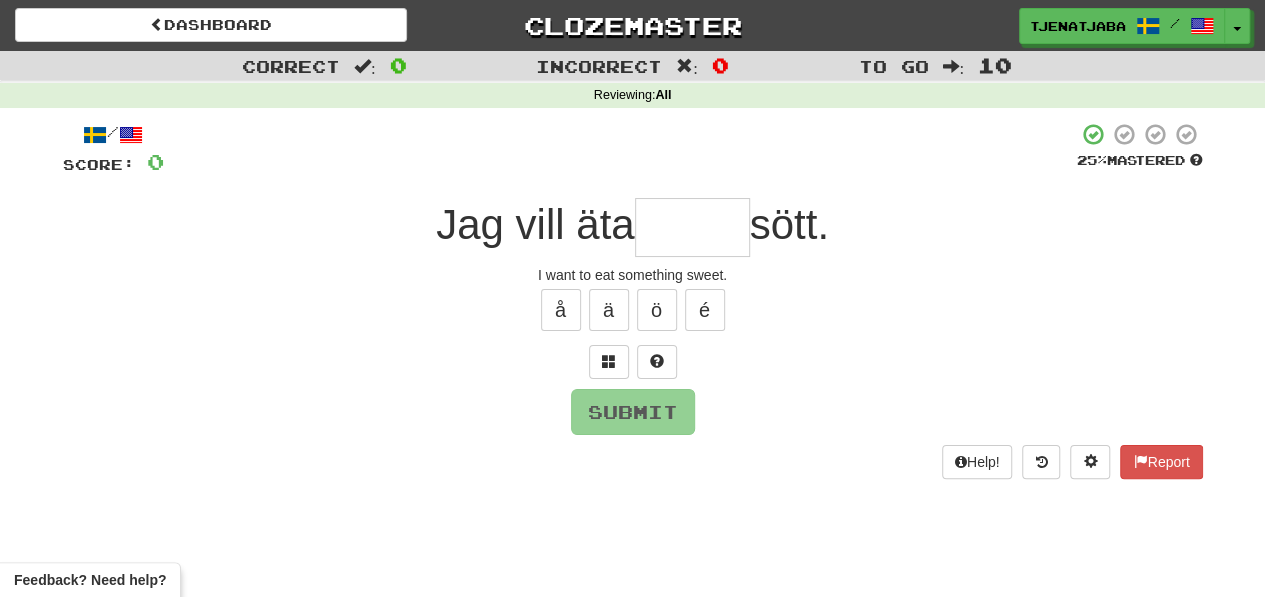 type on "*" 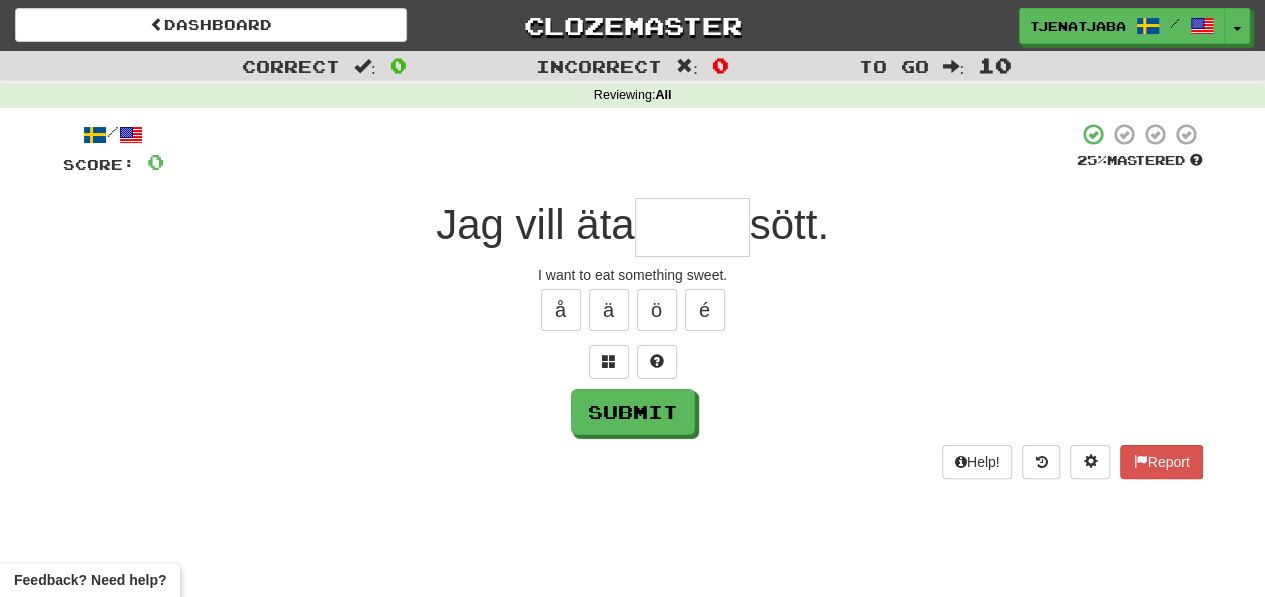 type on "*" 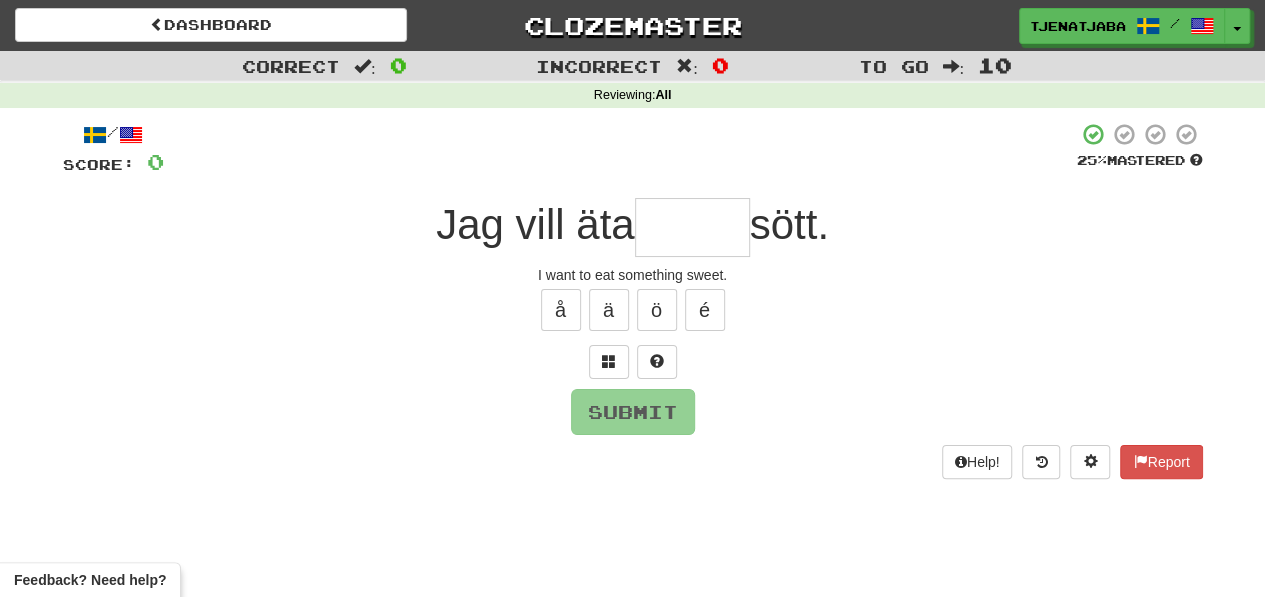 type on "*" 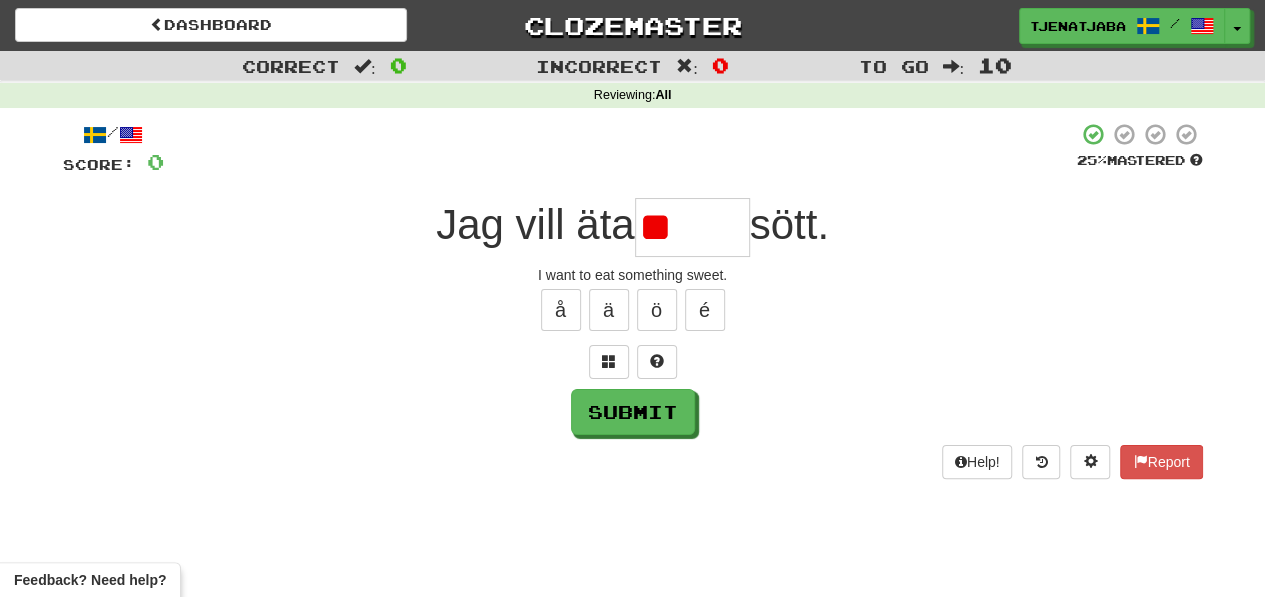 type on "*" 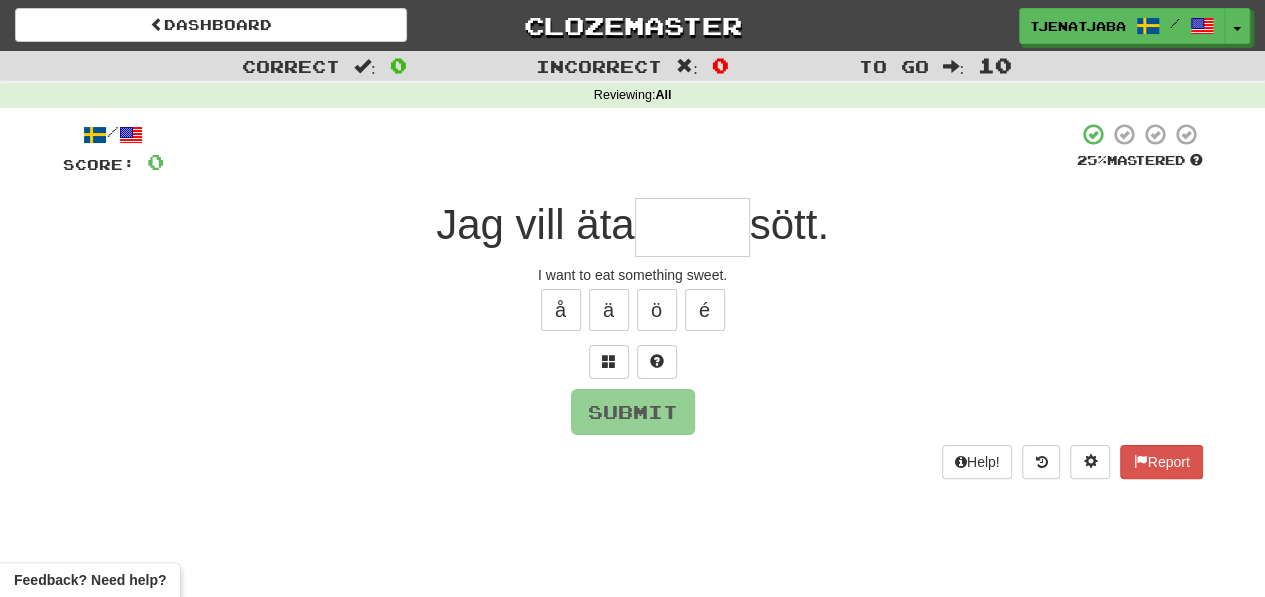 type on "*" 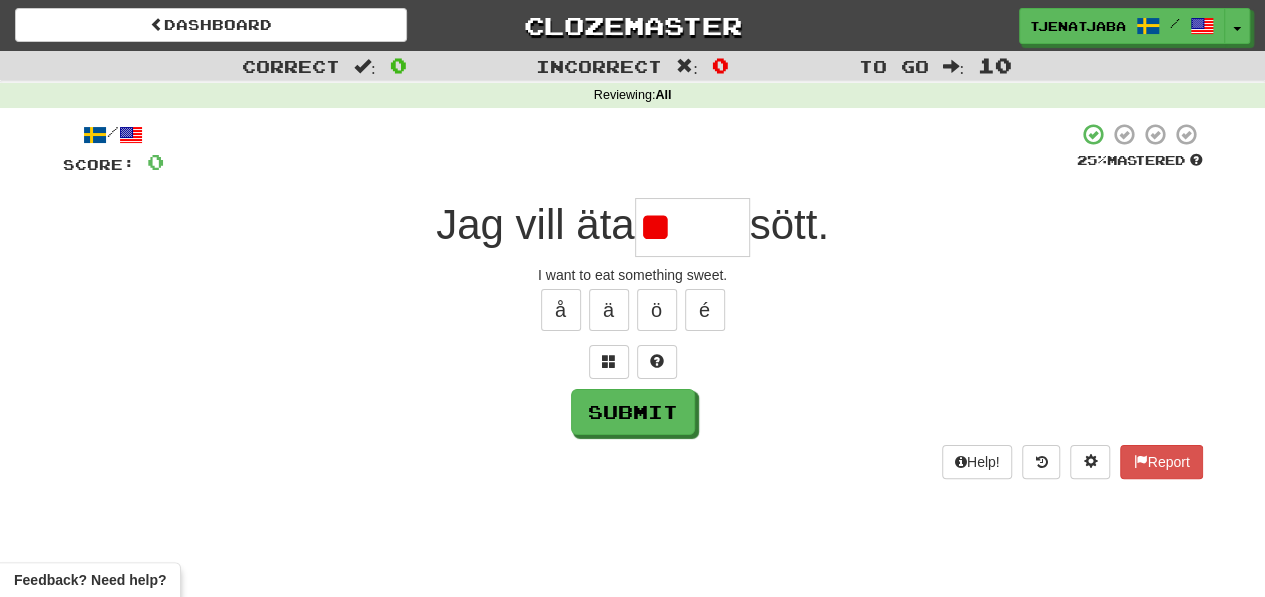 type on "*" 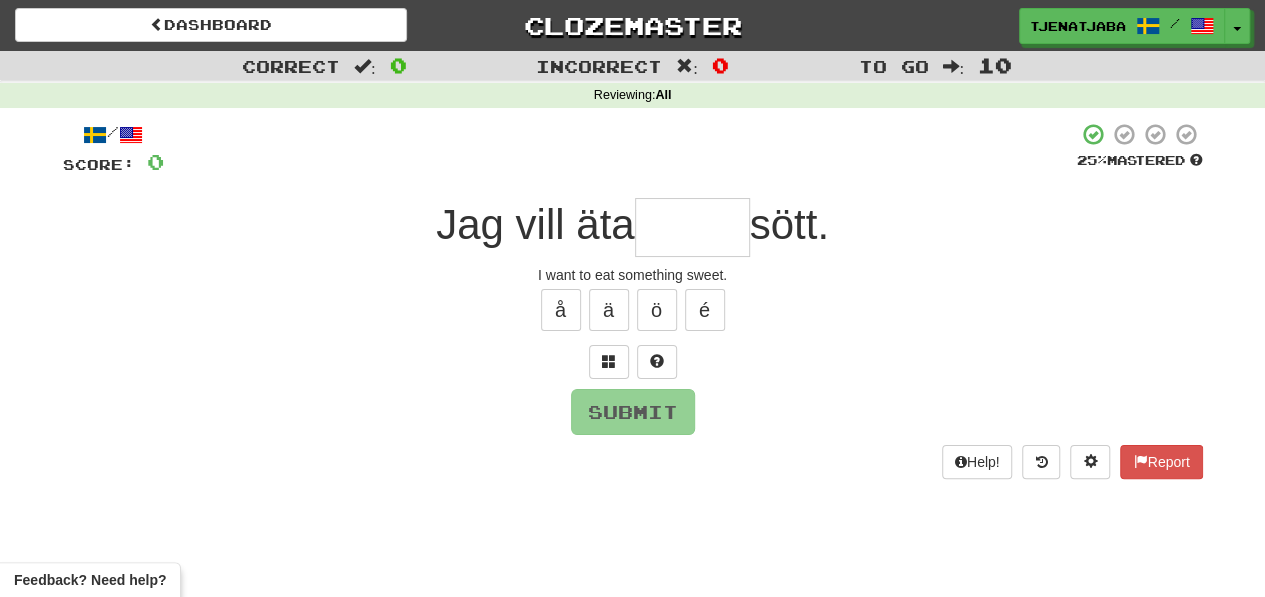 type on "*" 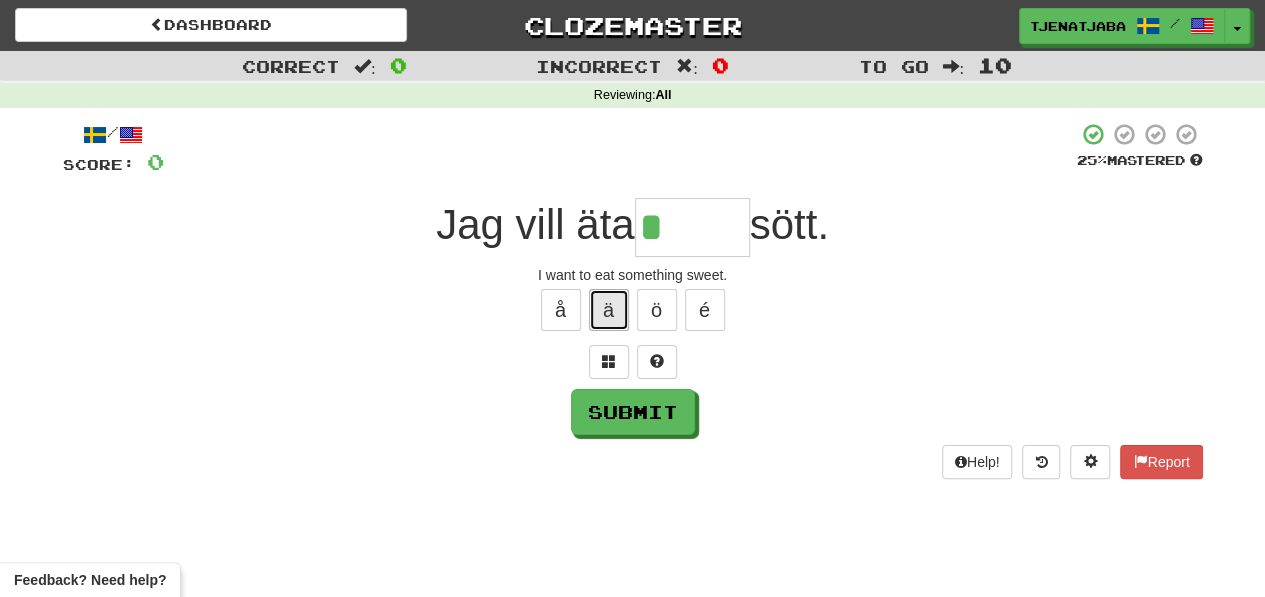 click on "ä" at bounding box center [609, 310] 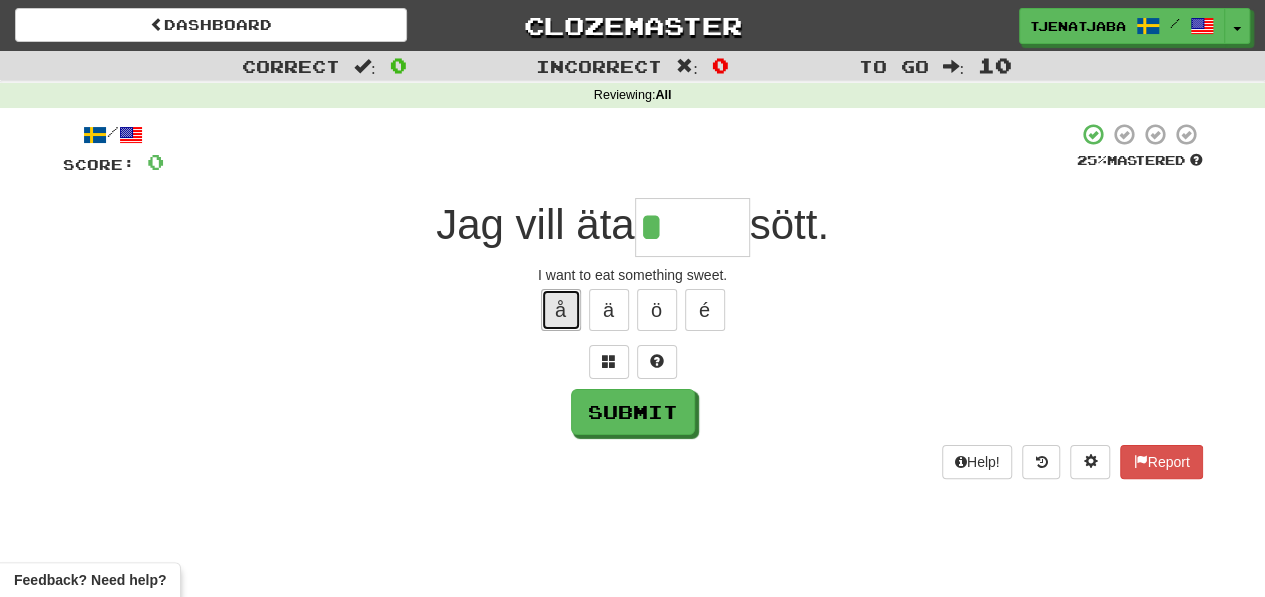 click on "å" at bounding box center (561, 310) 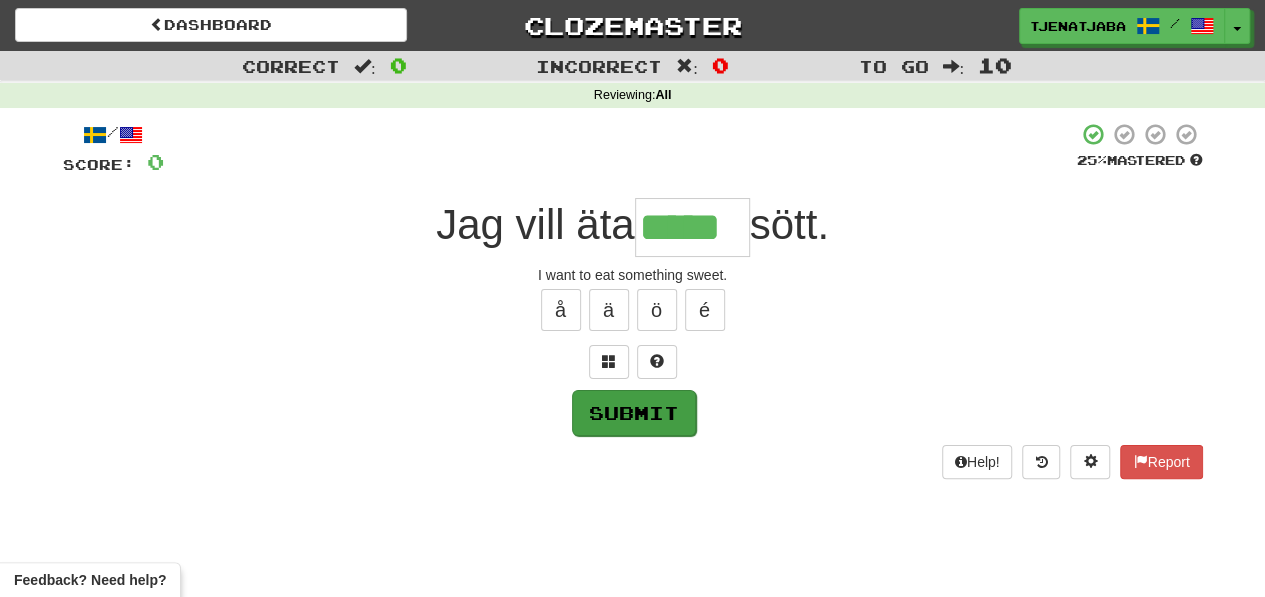 type on "*****" 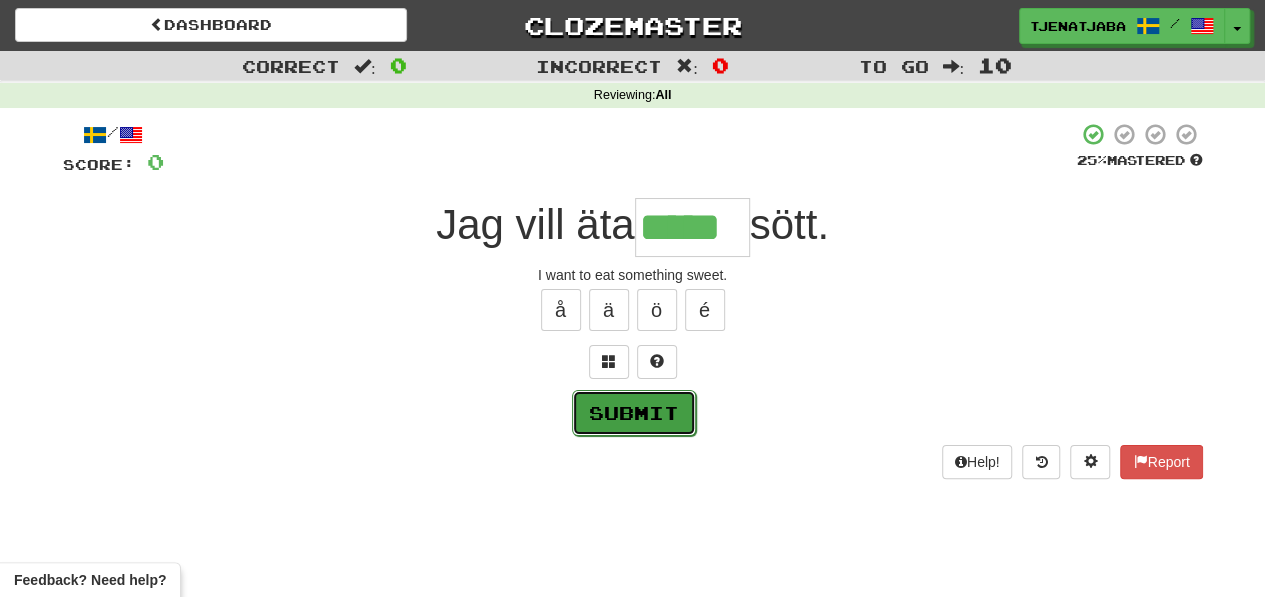 click on "Submit" at bounding box center (634, 413) 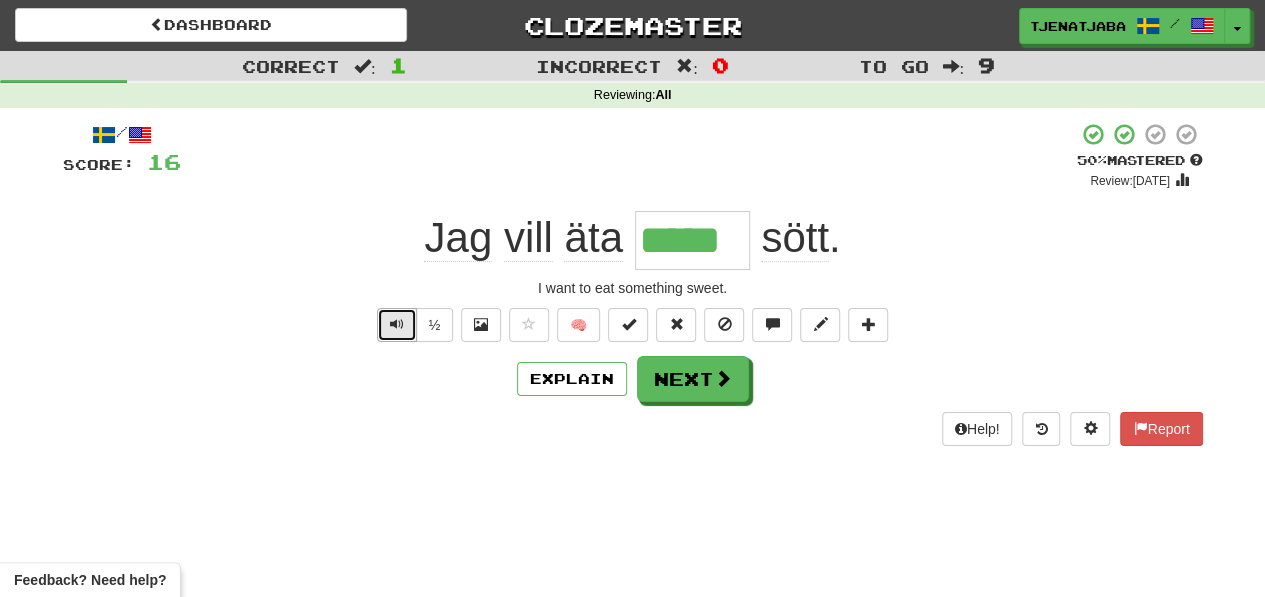 click at bounding box center (397, 325) 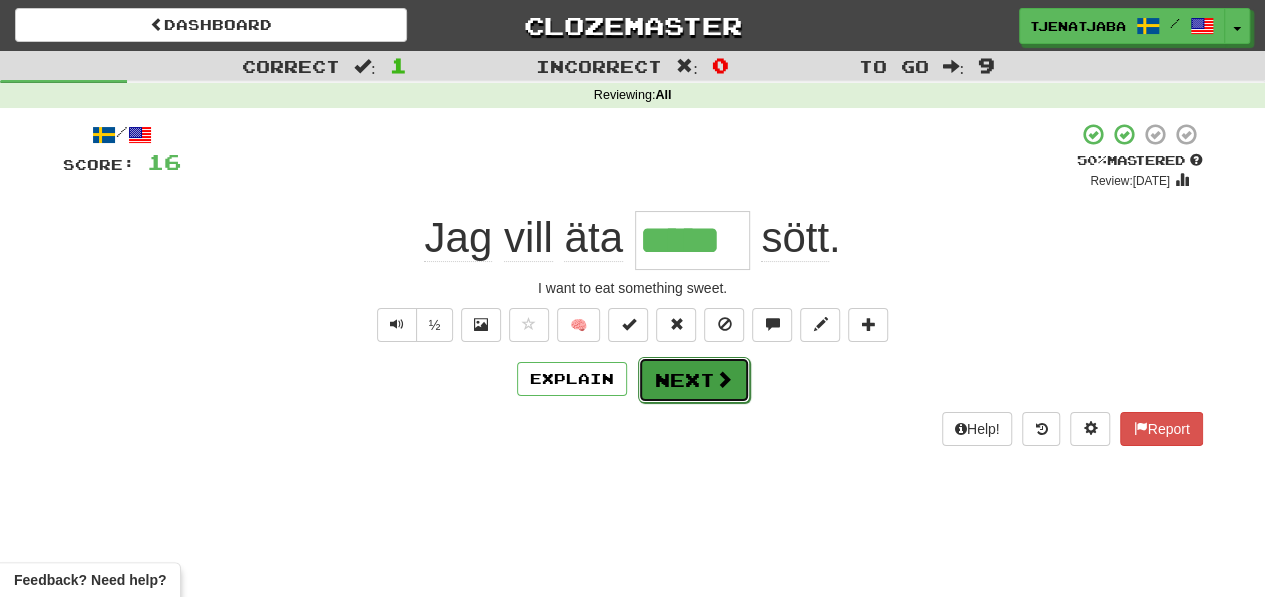 click on "Next" at bounding box center [694, 380] 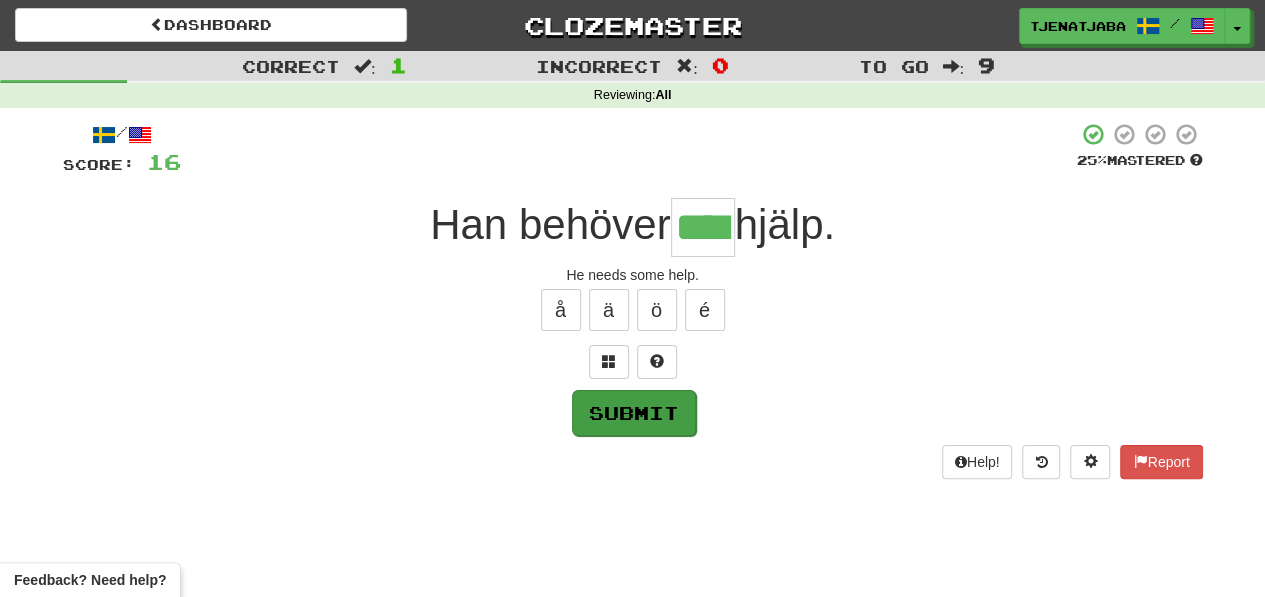 type on "****" 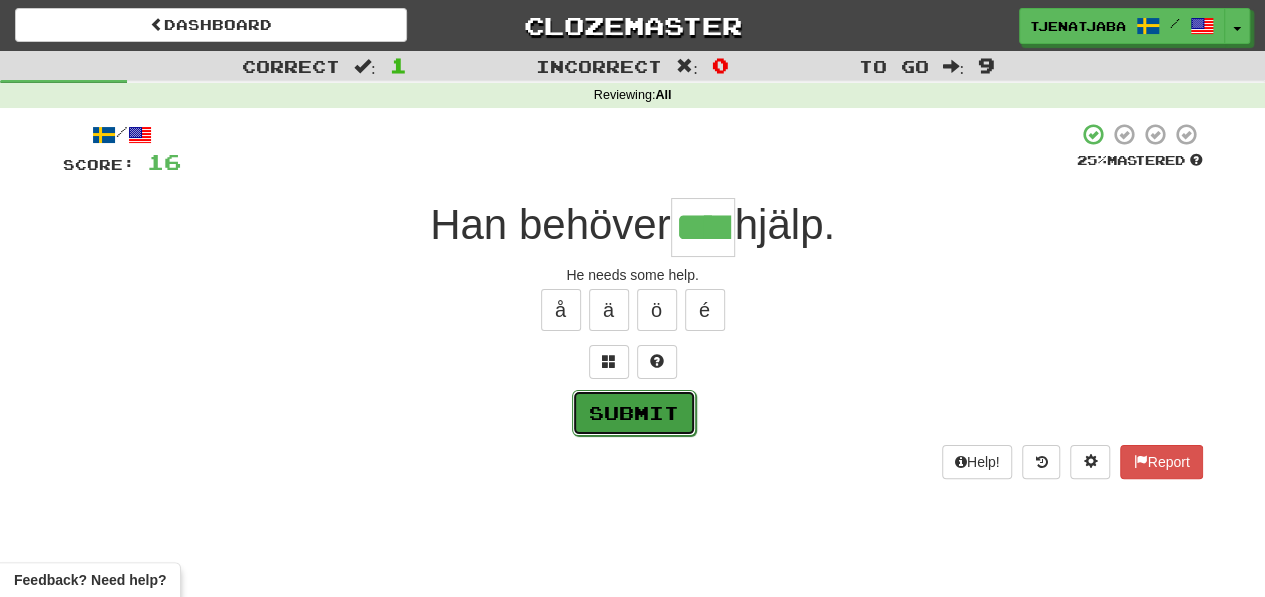 click on "Submit" at bounding box center [634, 413] 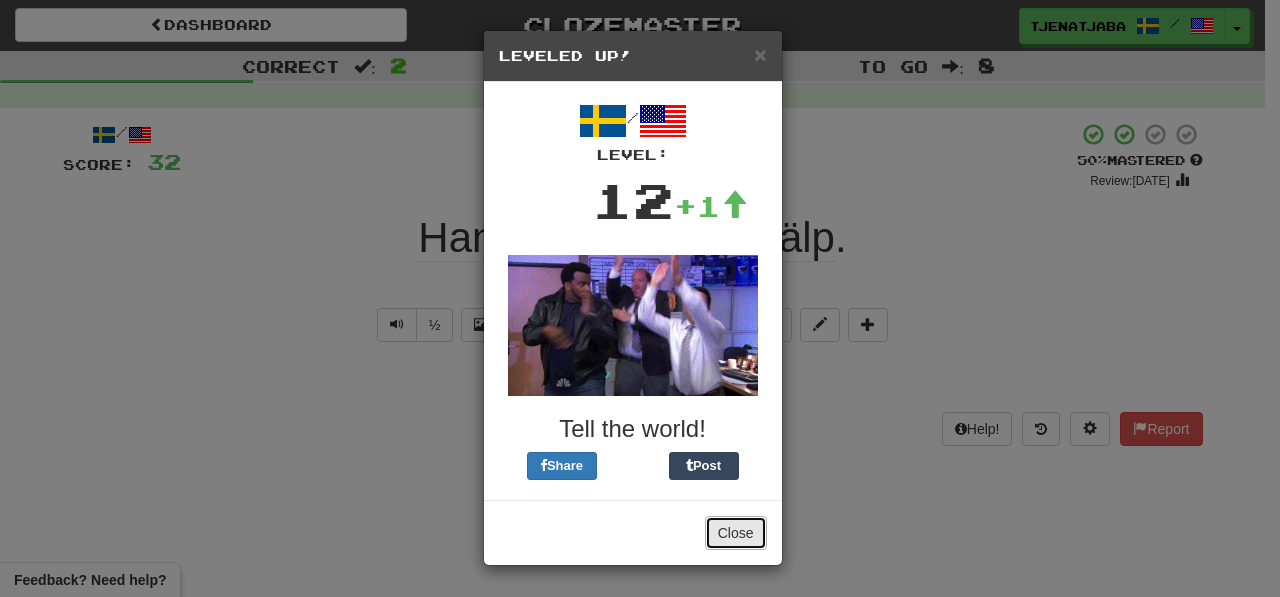 click on "Close" at bounding box center [736, 533] 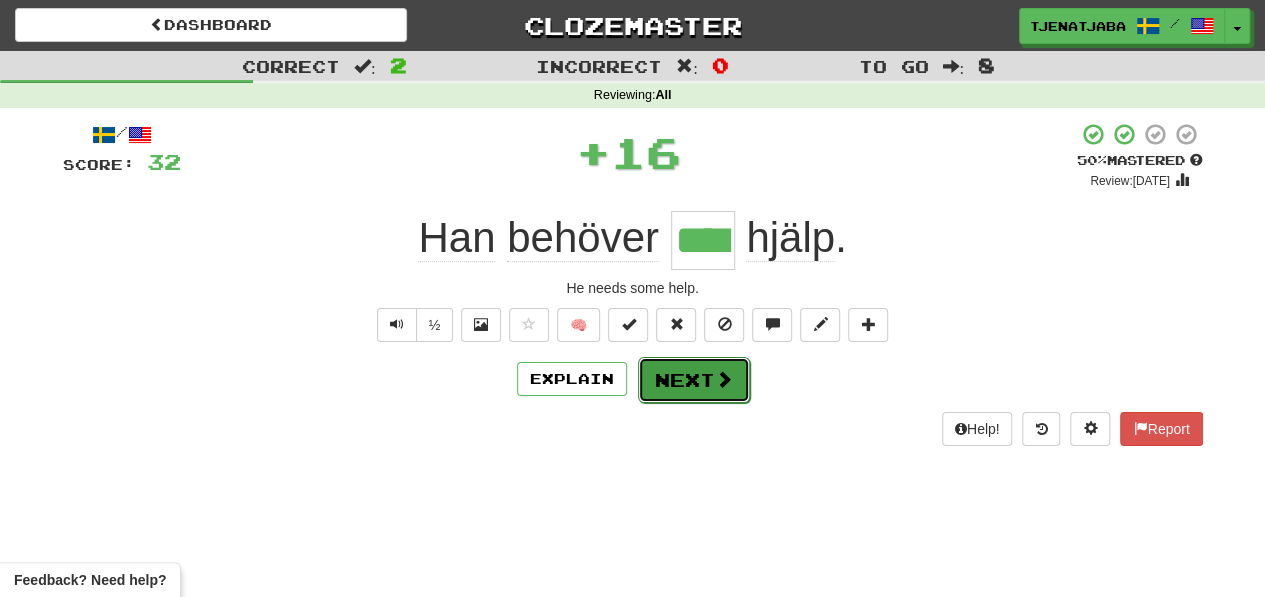 click on "Next" at bounding box center (694, 380) 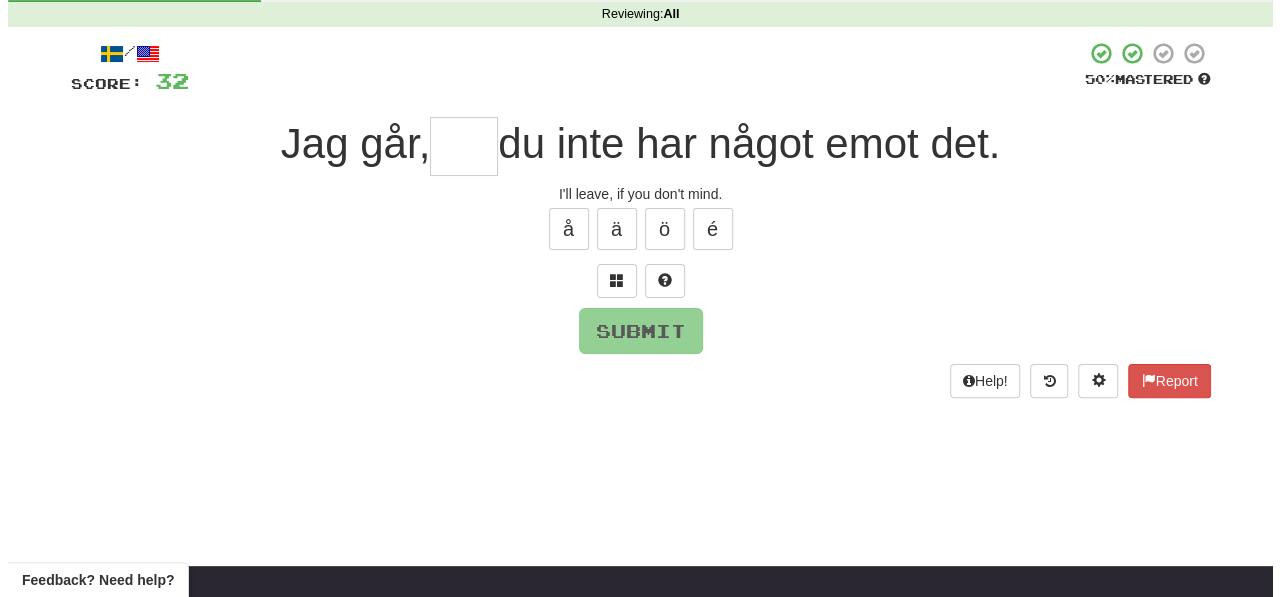 scroll, scrollTop: 84, scrollLeft: 0, axis: vertical 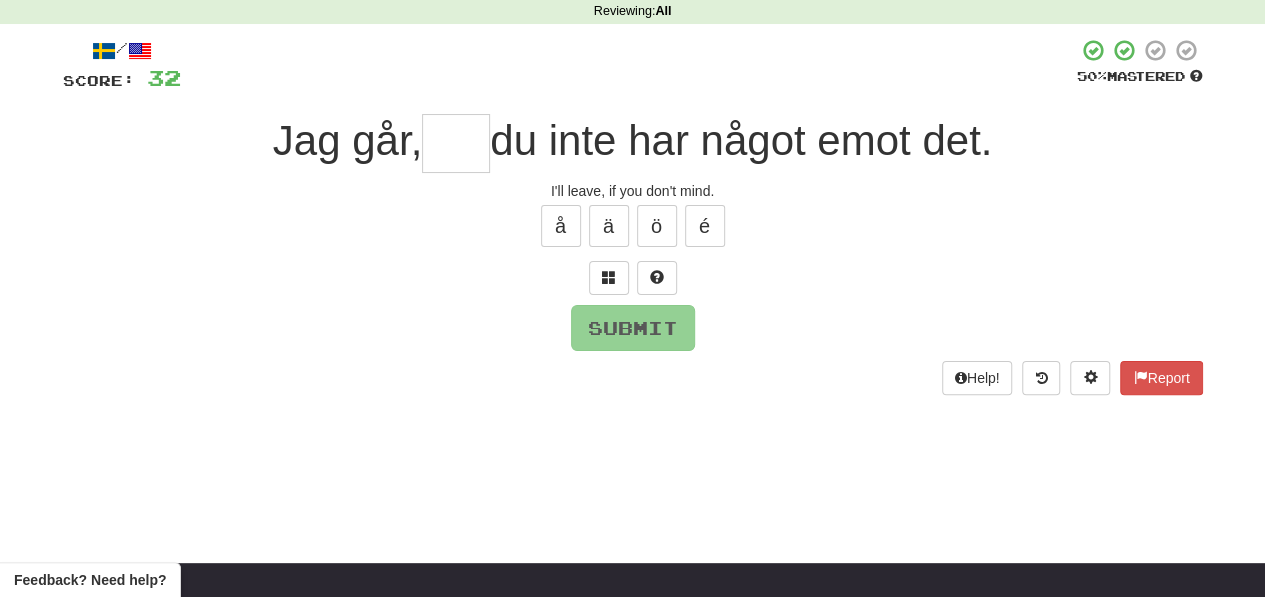 click at bounding box center (456, 143) 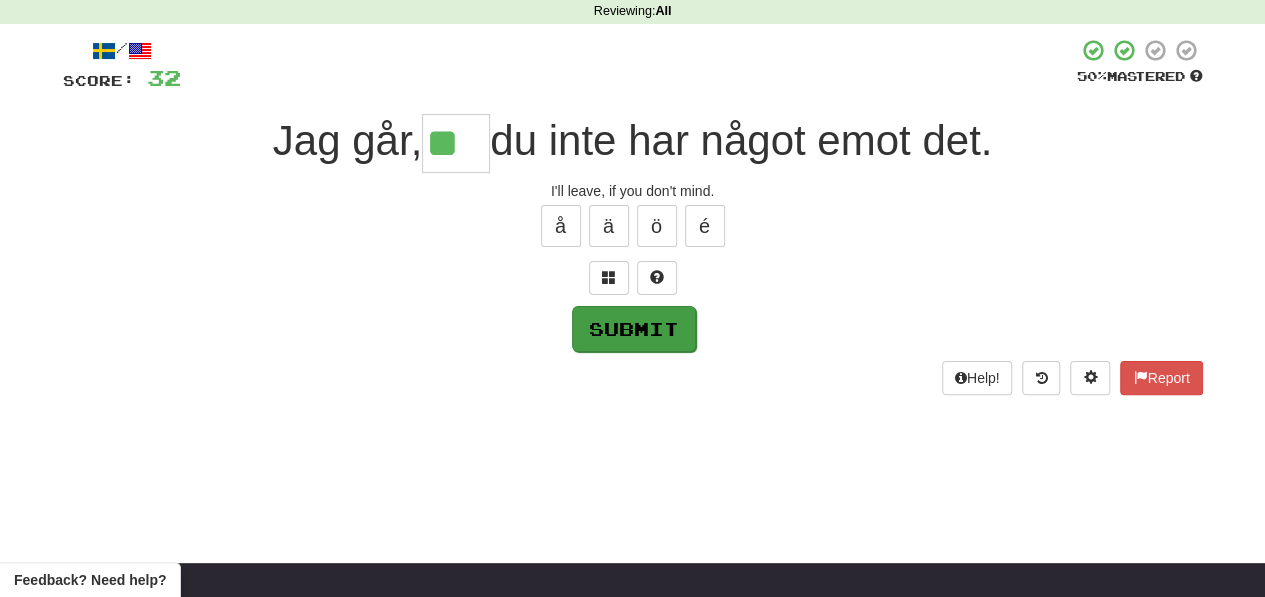 type on "**" 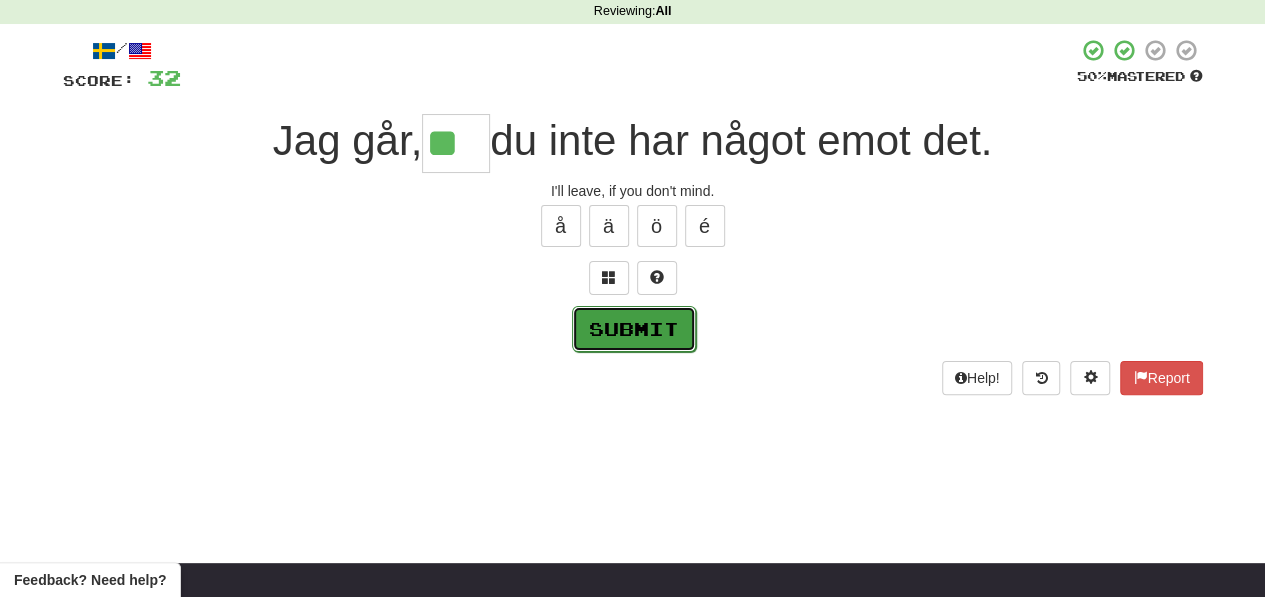 click on "Submit" at bounding box center [634, 329] 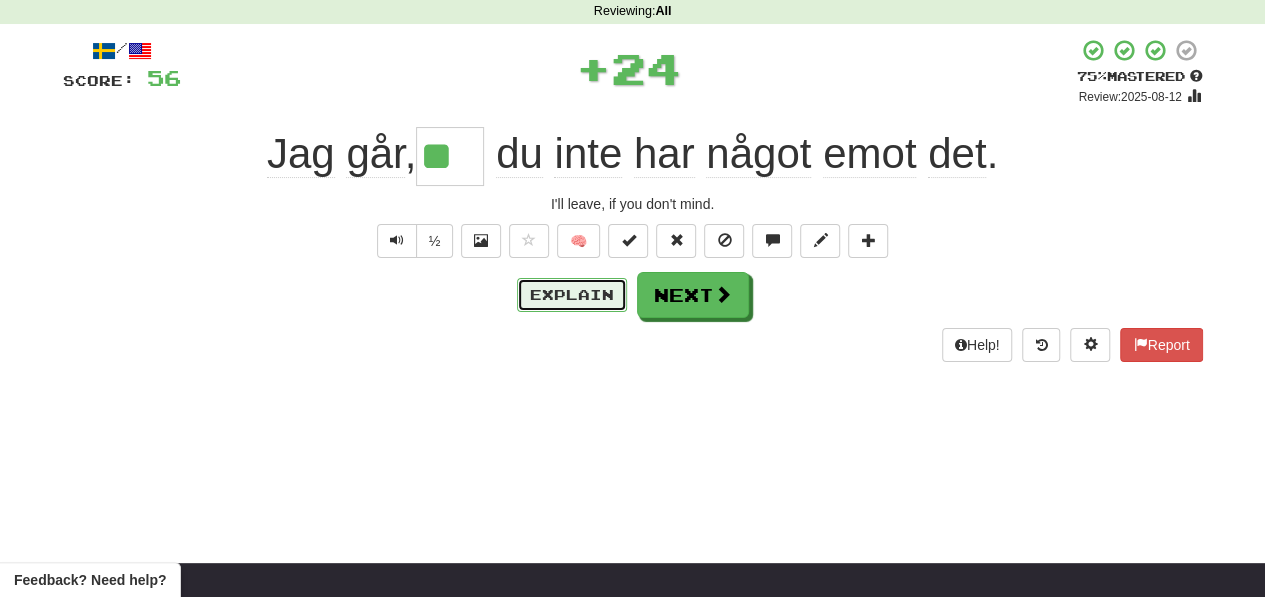 click on "Explain" at bounding box center (572, 295) 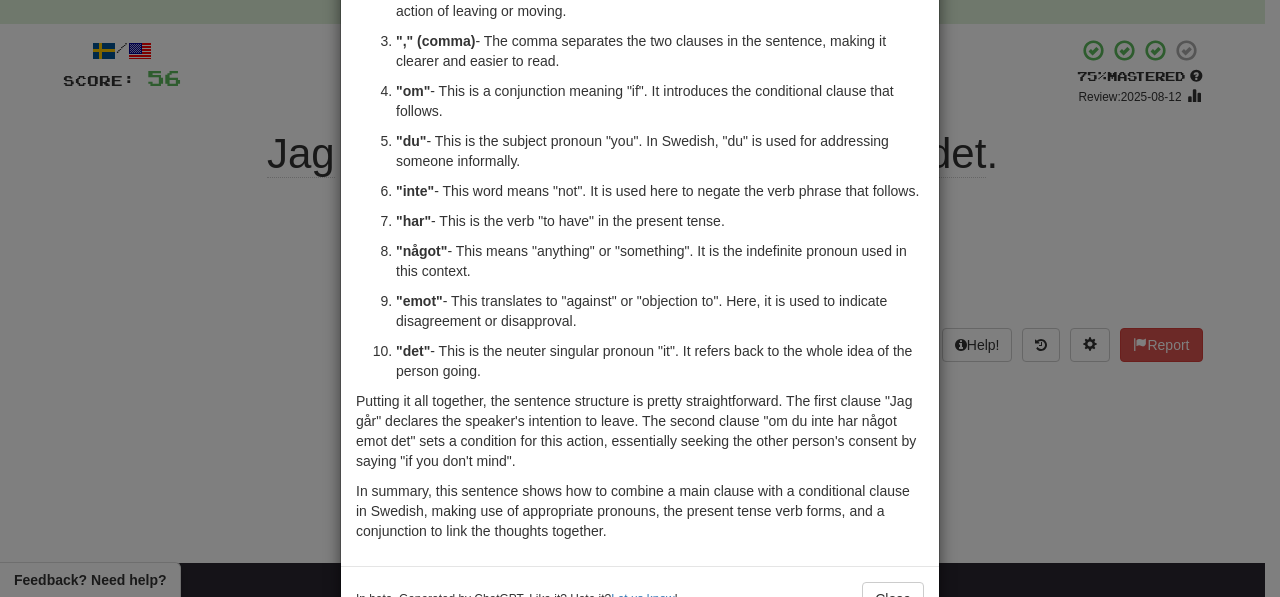 scroll, scrollTop: 225, scrollLeft: 0, axis: vertical 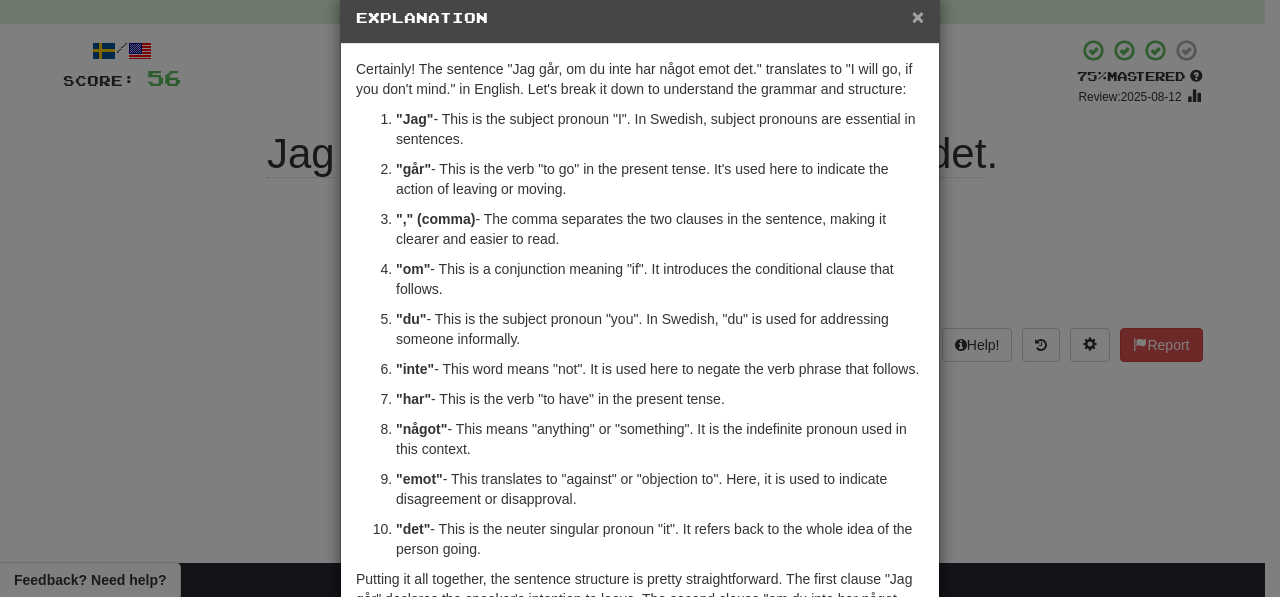 click on "×" at bounding box center [918, 16] 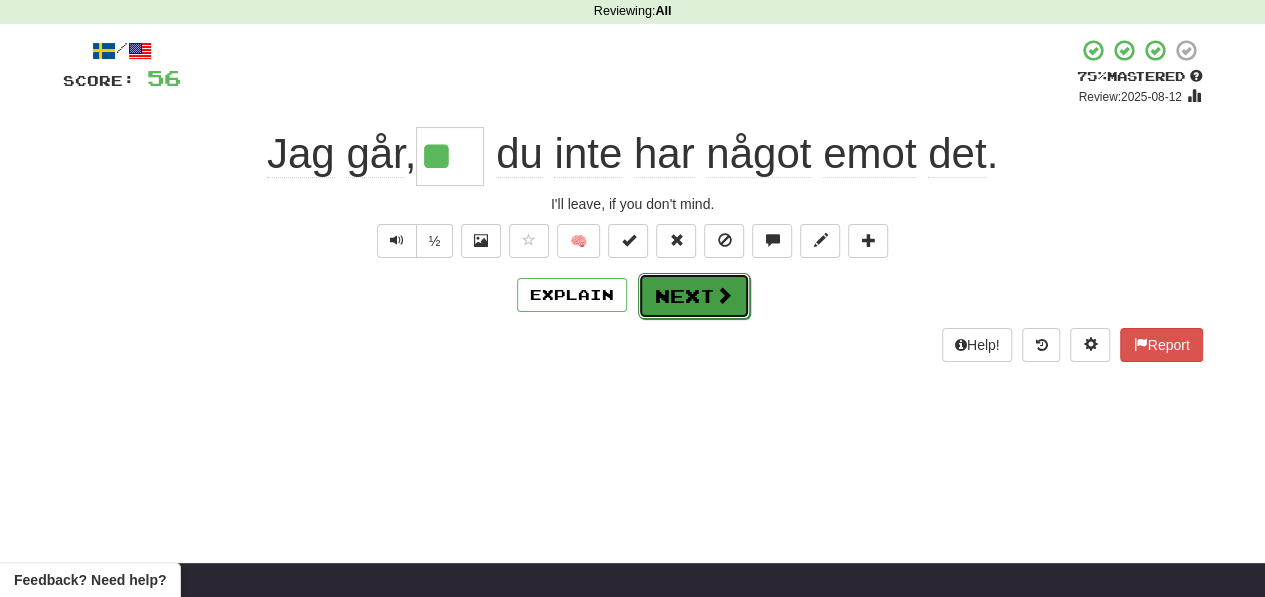 click on "Next" at bounding box center (694, 296) 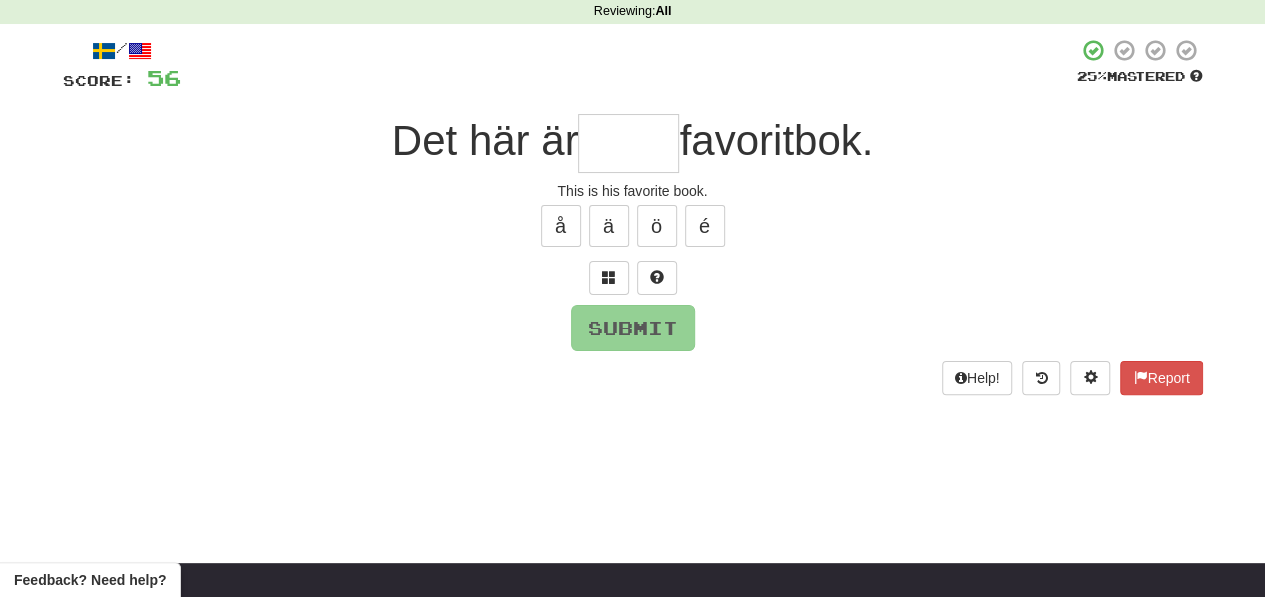 click at bounding box center [628, 143] 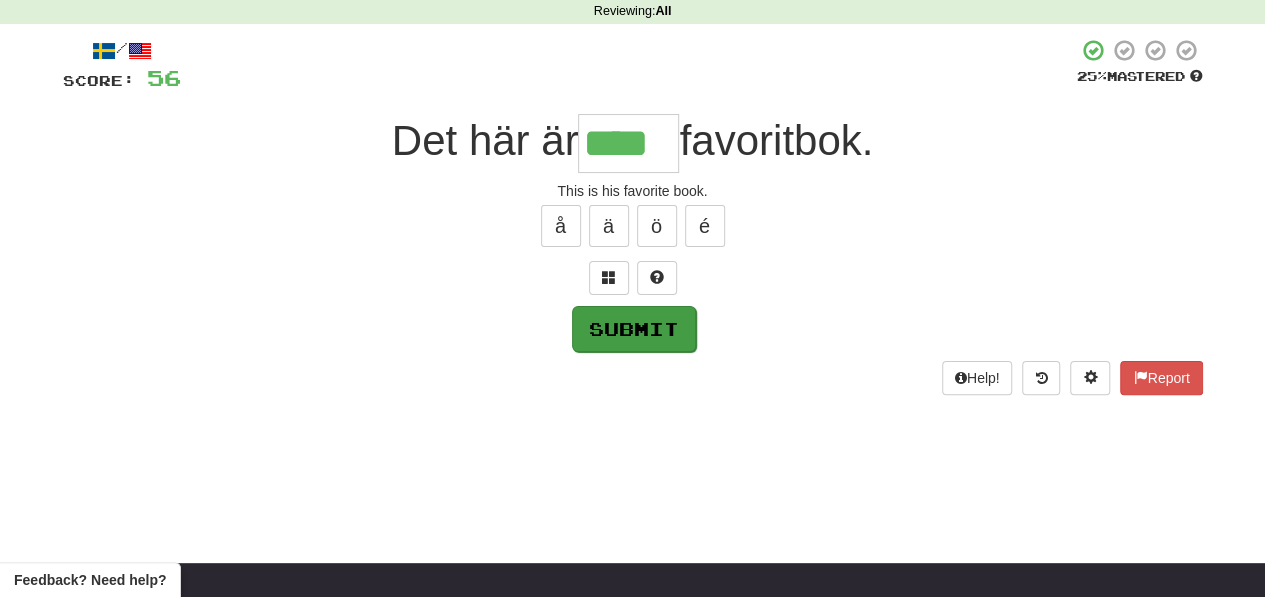 type on "****" 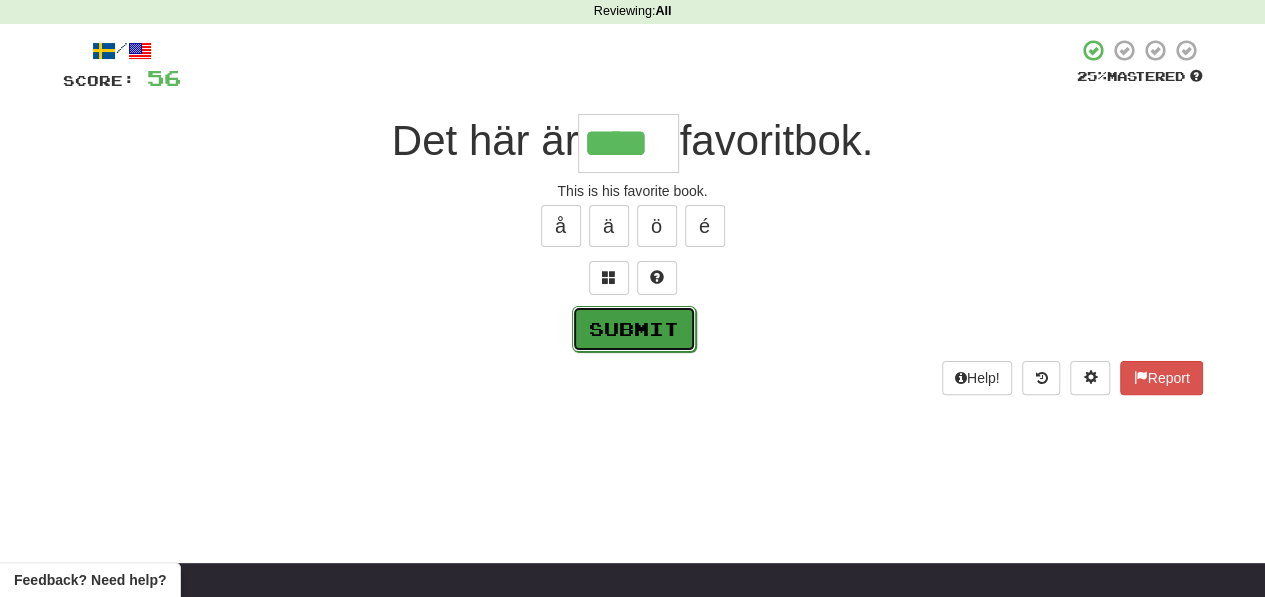 click on "Submit" at bounding box center (634, 329) 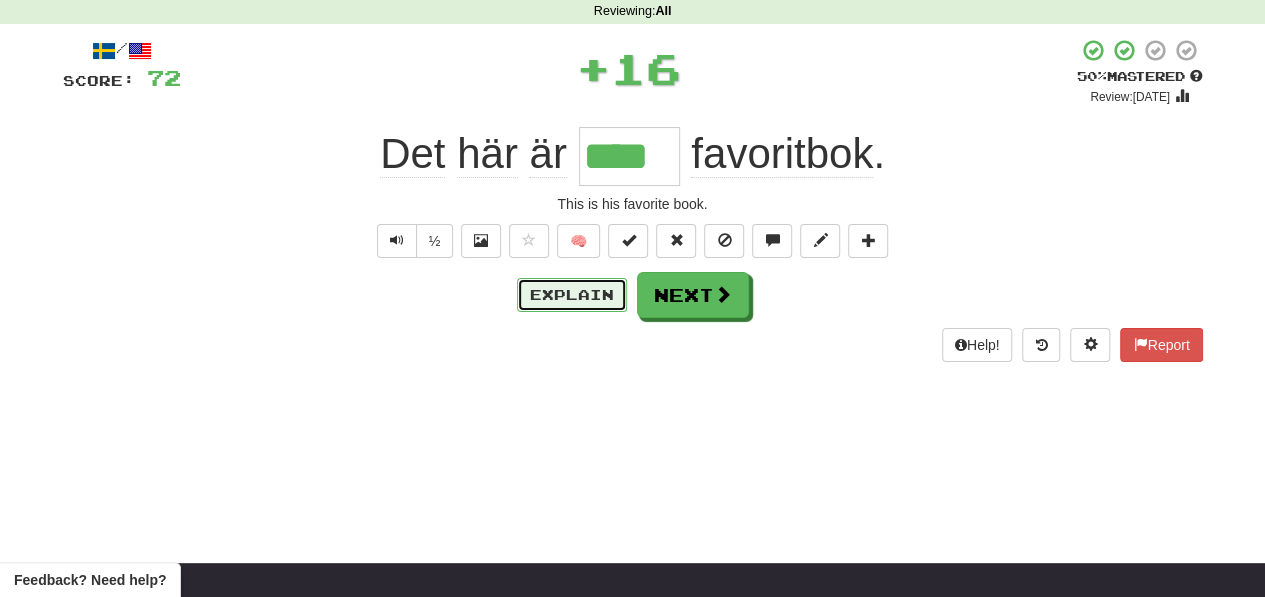 click on "Explain" at bounding box center [572, 295] 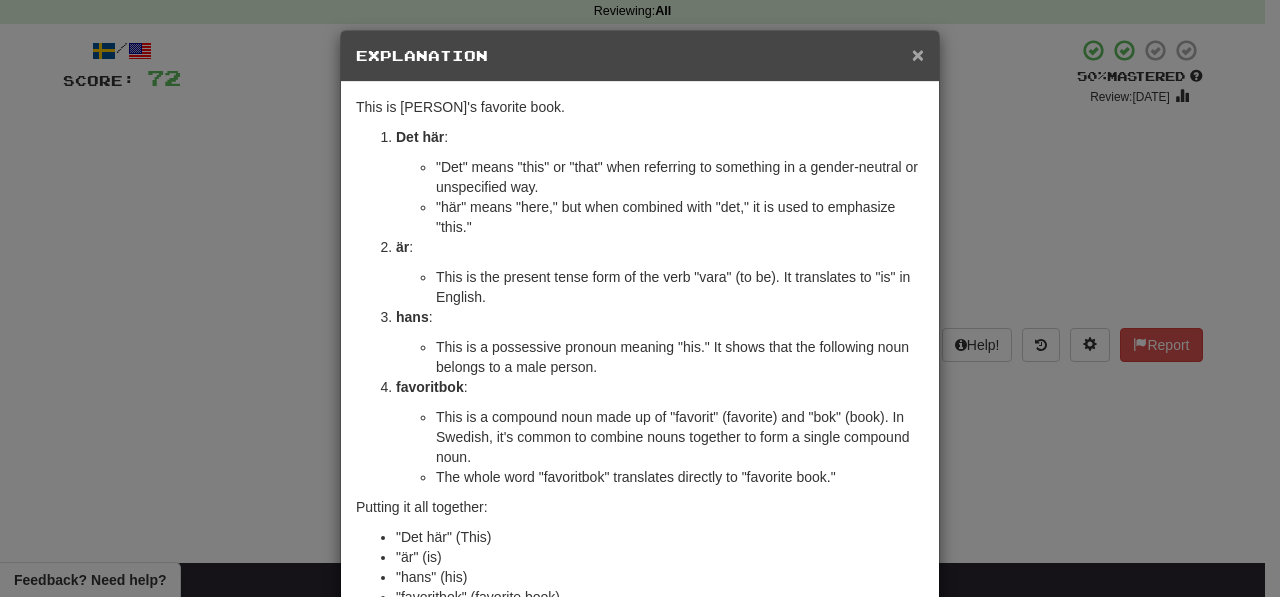 click on "×" at bounding box center (918, 54) 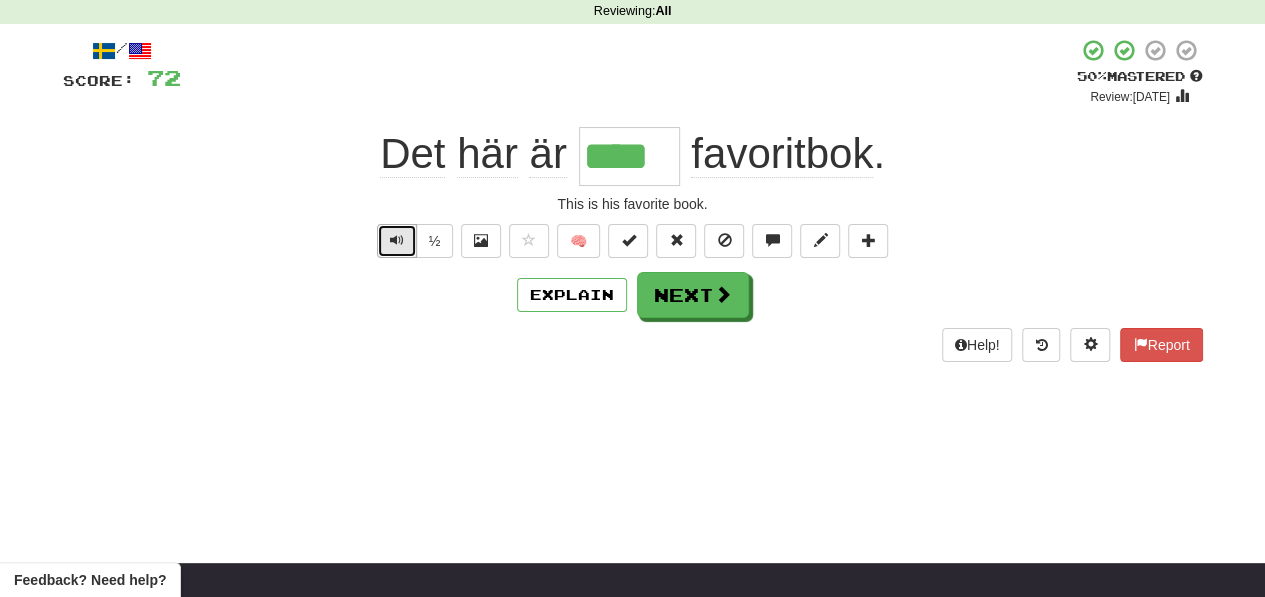 click at bounding box center (397, 240) 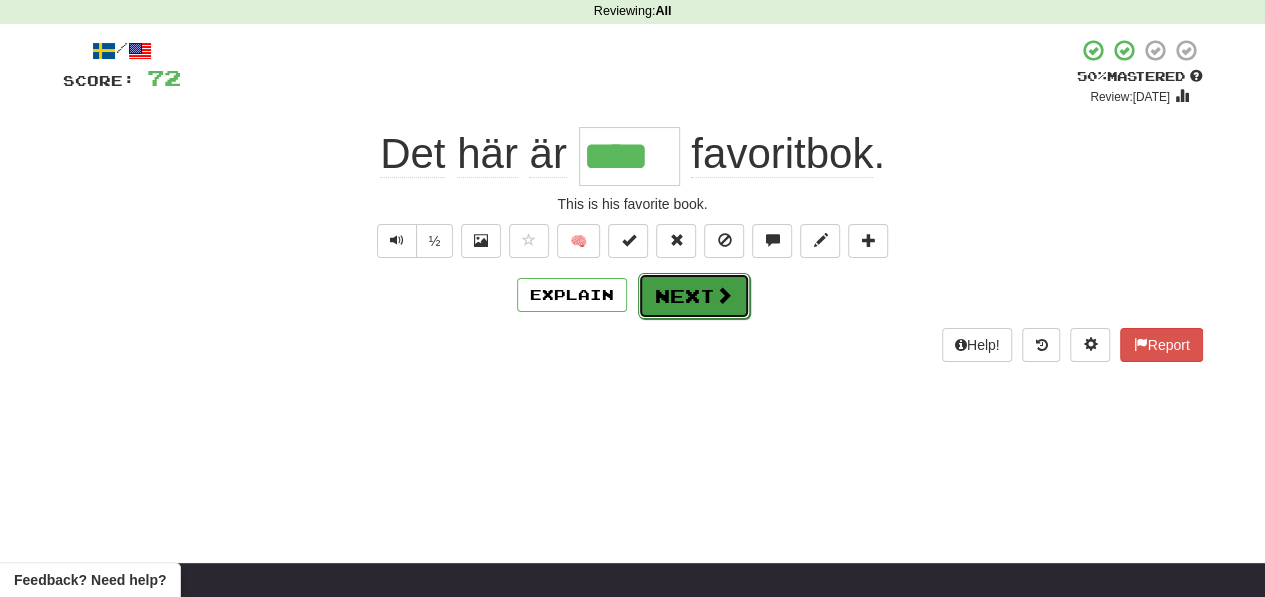 click on "Next" at bounding box center (694, 296) 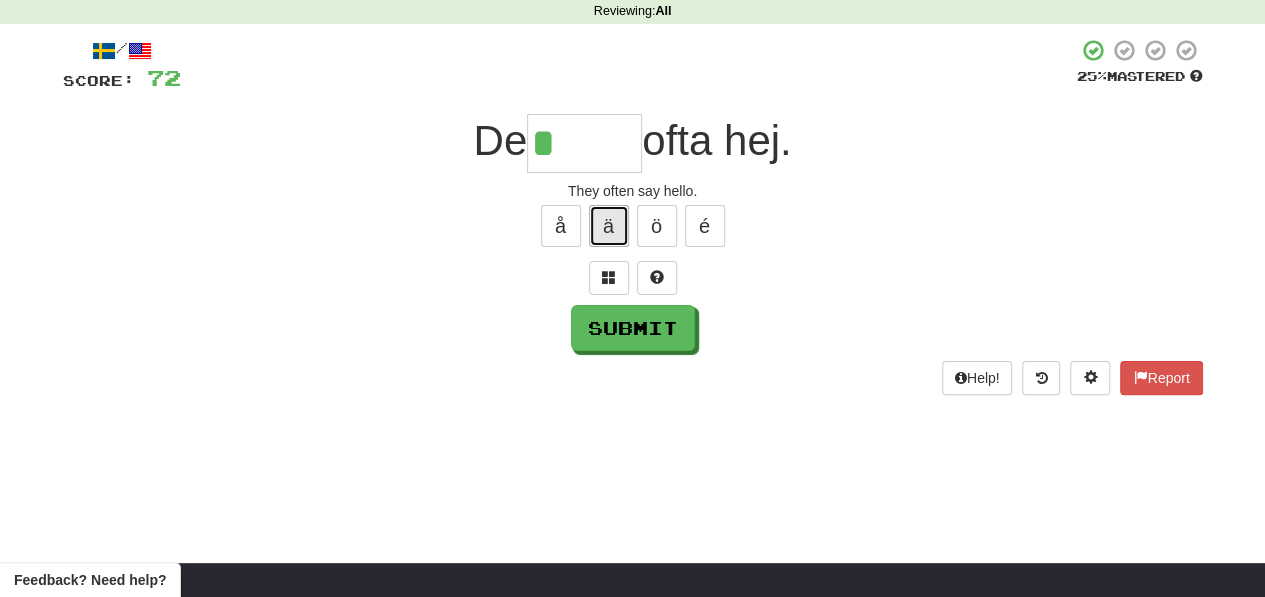 click on "ä" at bounding box center [609, 226] 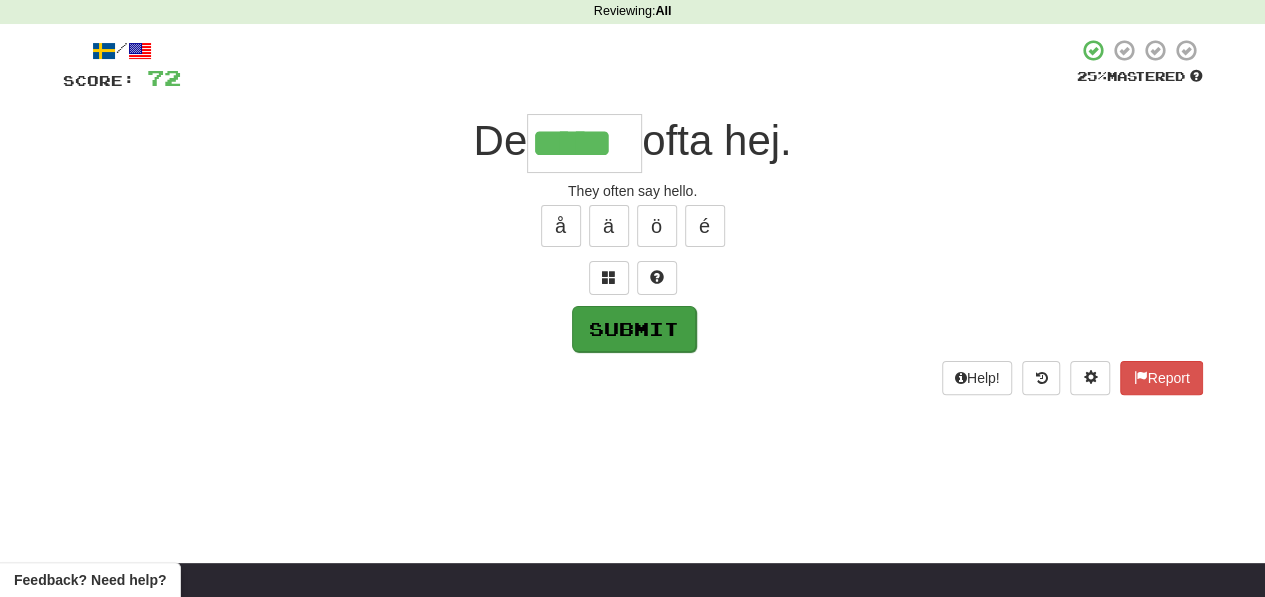 type on "*****" 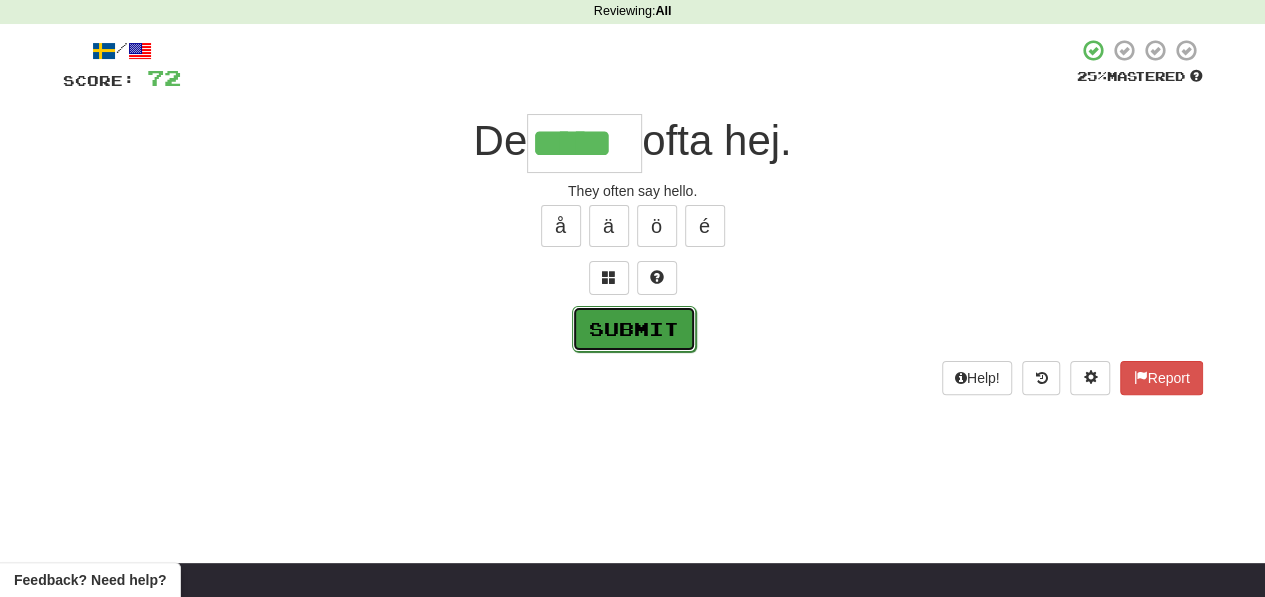 click on "Submit" at bounding box center [634, 329] 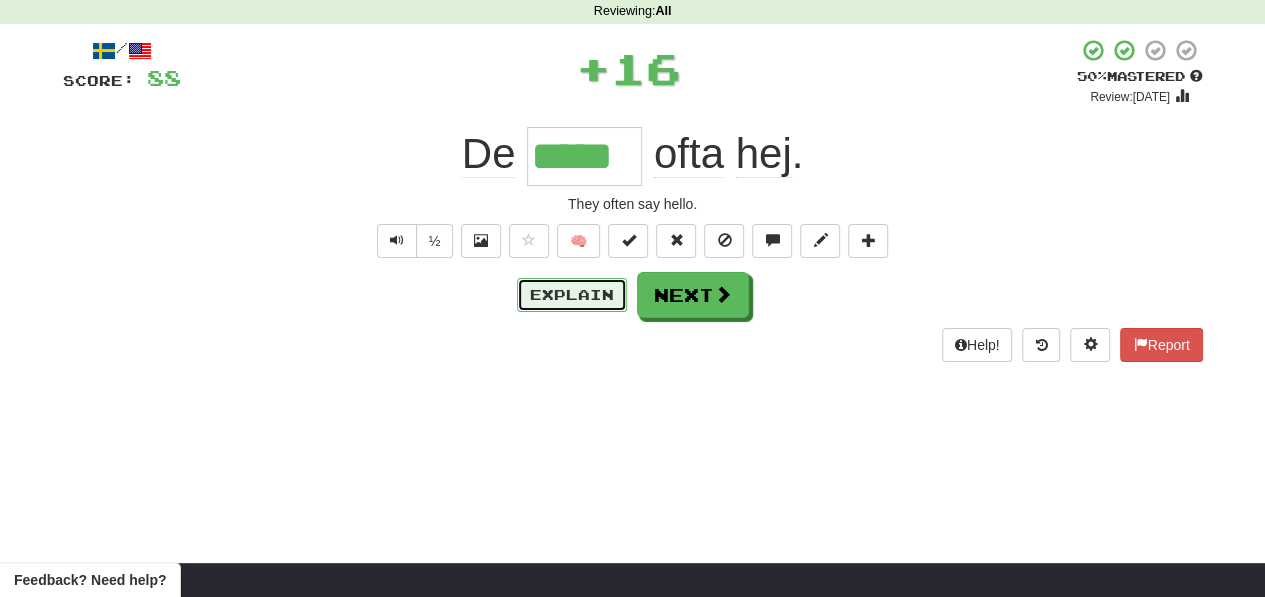 click on "Explain" at bounding box center [572, 295] 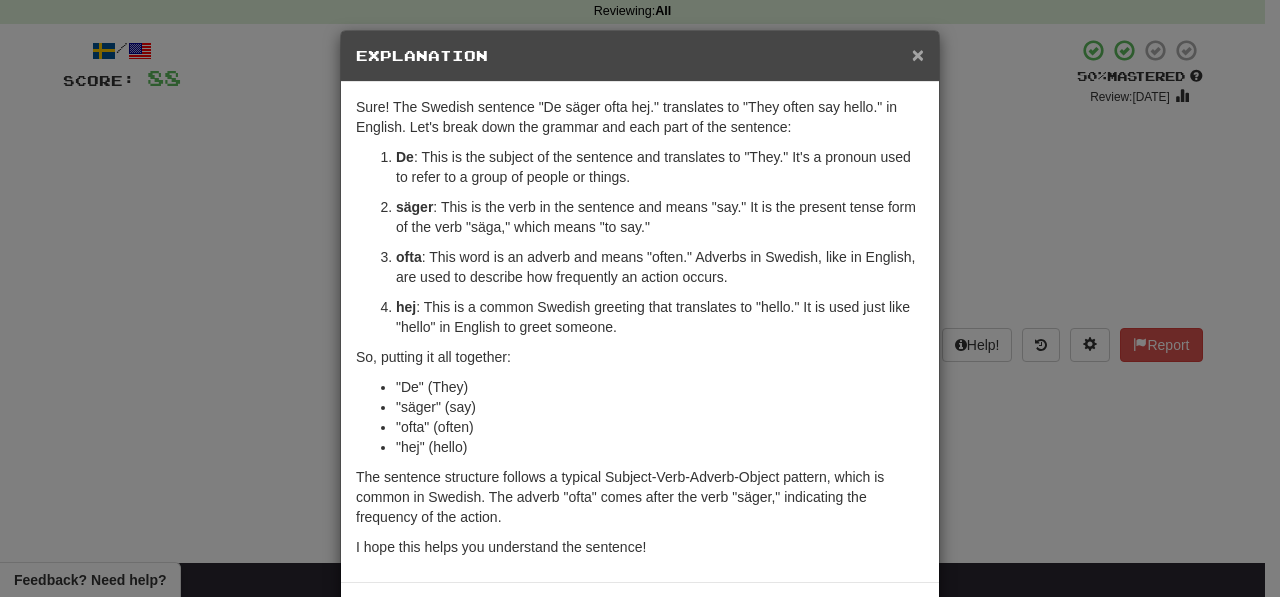 click on "×" at bounding box center (918, 54) 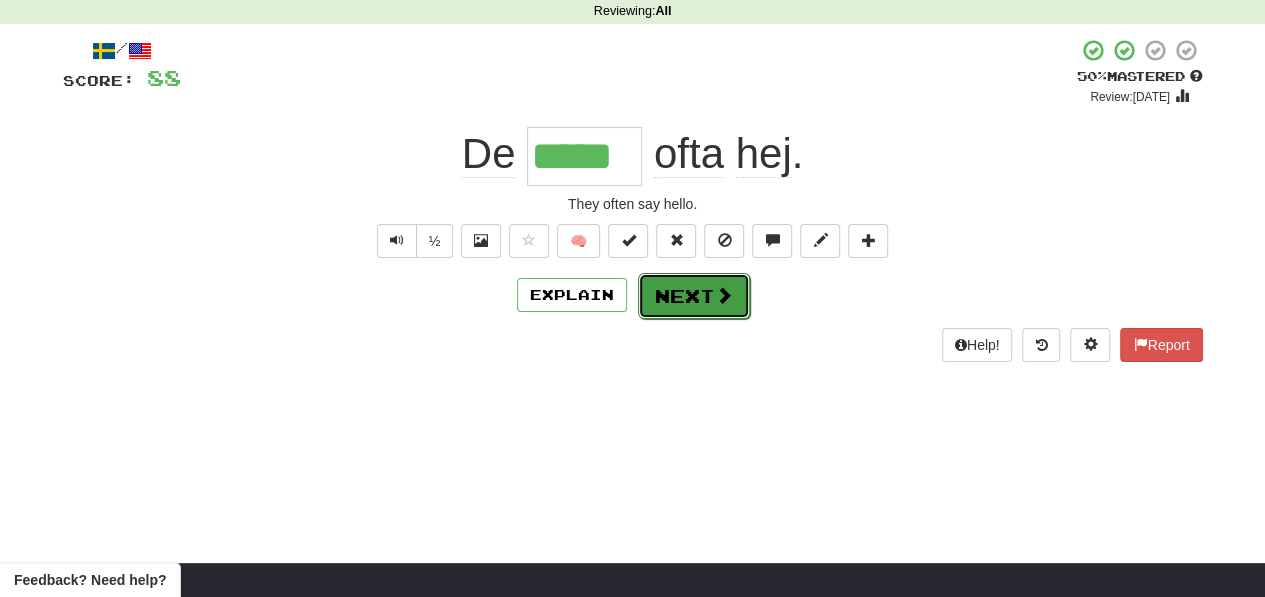 click on "Next" at bounding box center [694, 296] 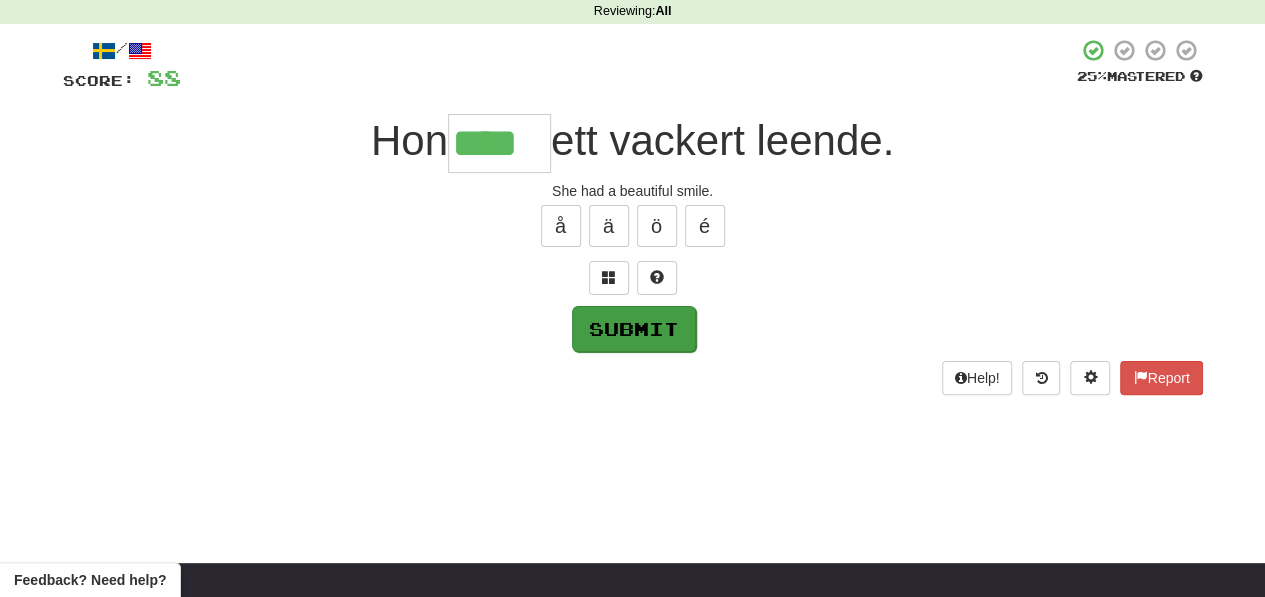 type on "****" 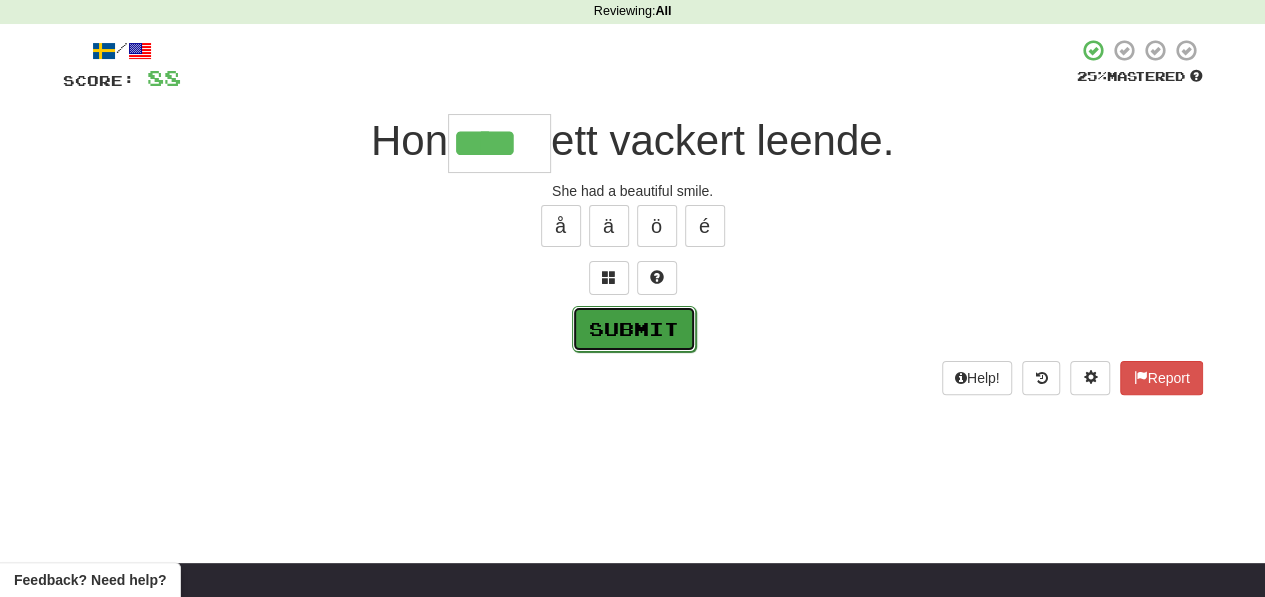click on "Submit" at bounding box center (634, 329) 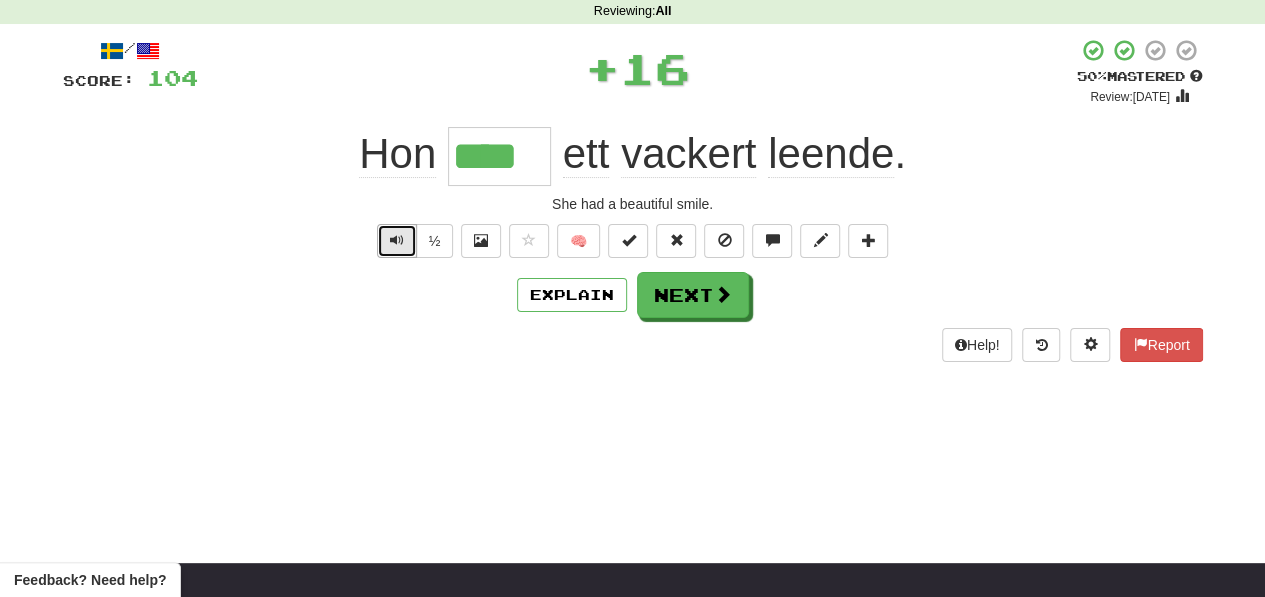 click at bounding box center [397, 240] 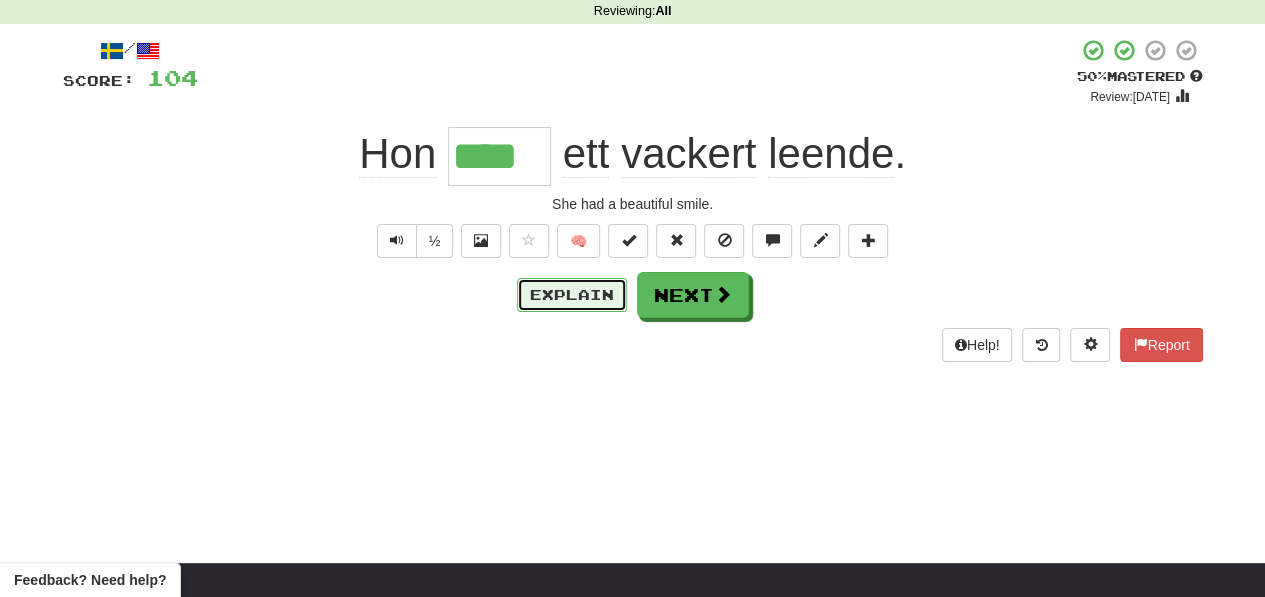 click on "Explain" at bounding box center (572, 295) 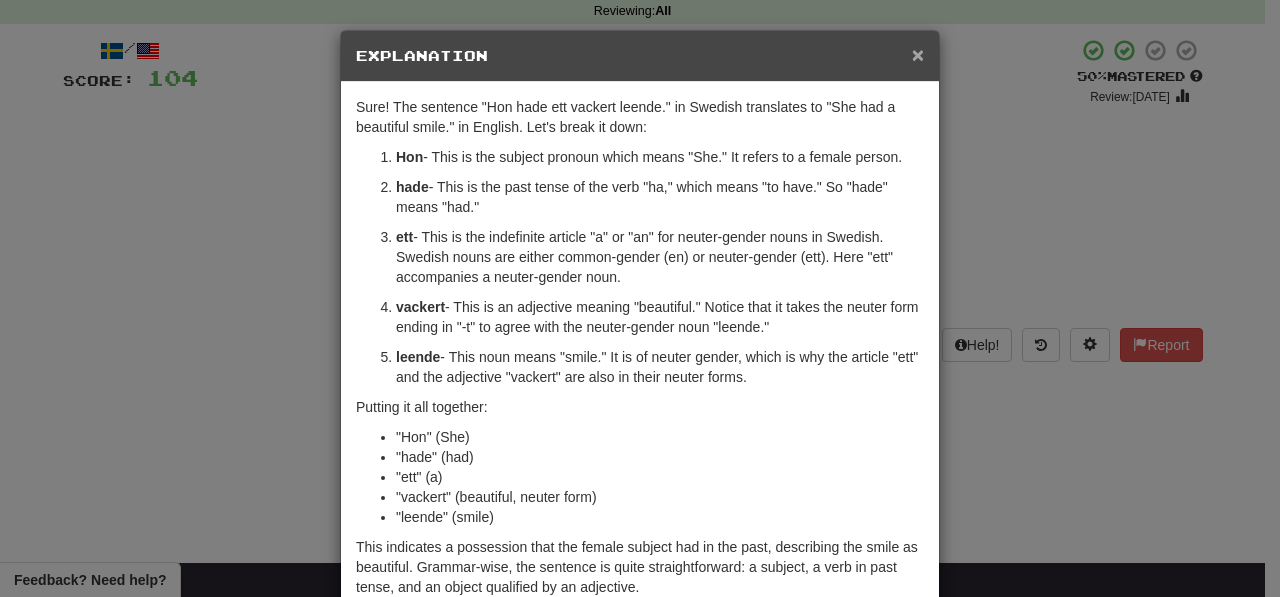 click on "×" at bounding box center (918, 54) 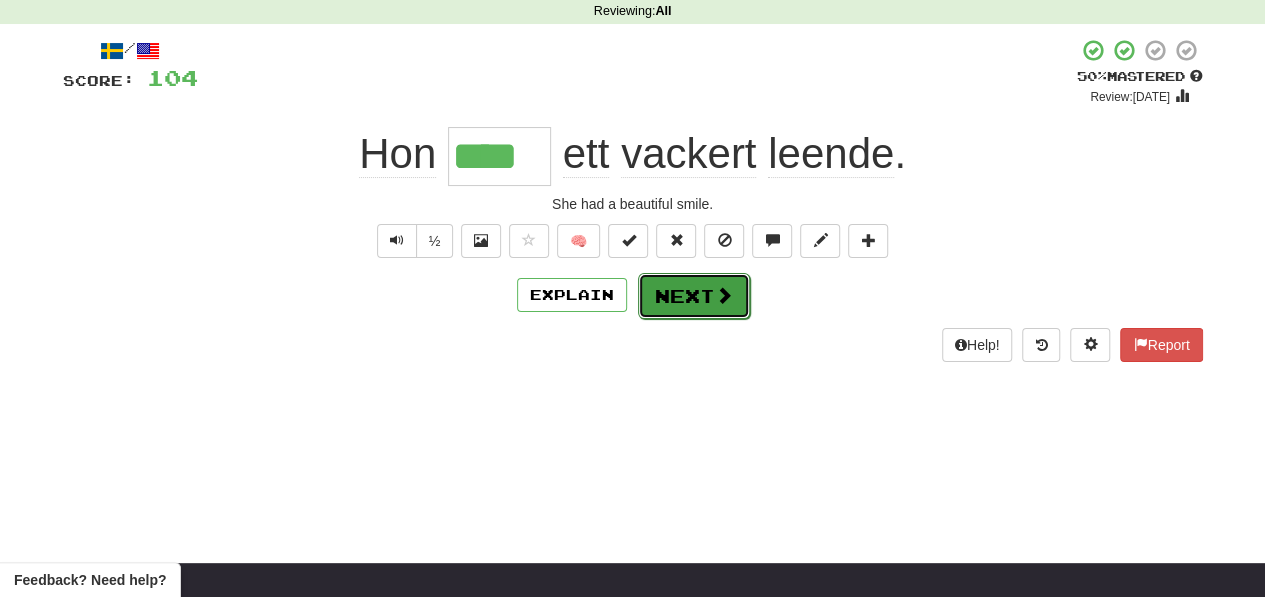 click on "Next" at bounding box center [694, 296] 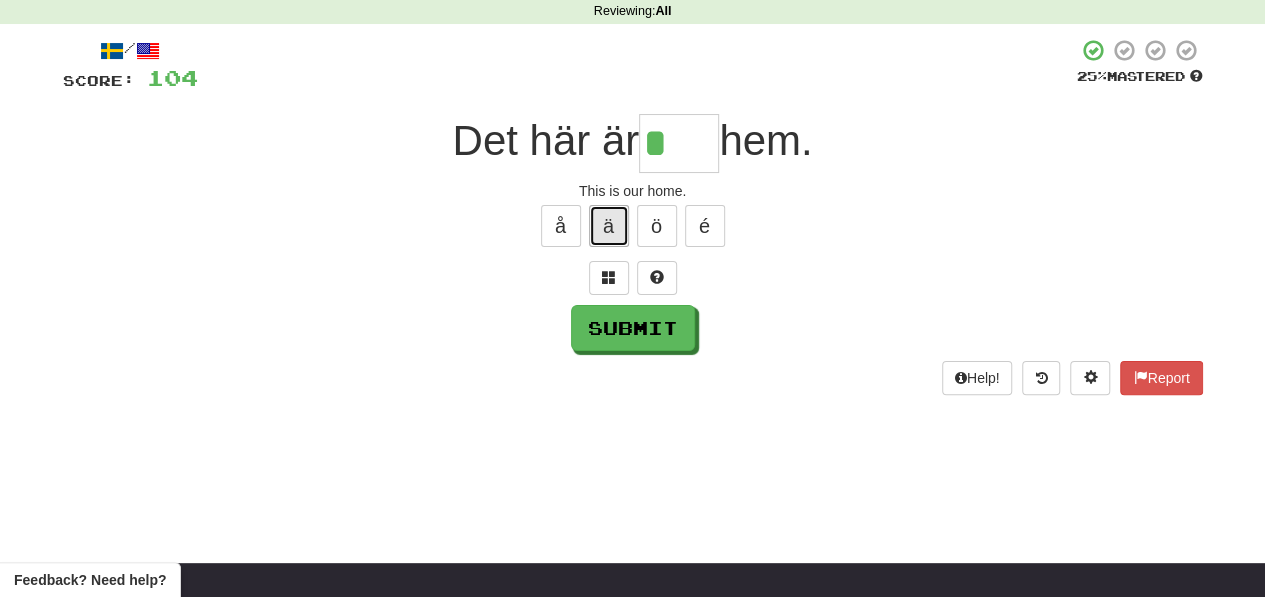 click on "ä" at bounding box center (609, 226) 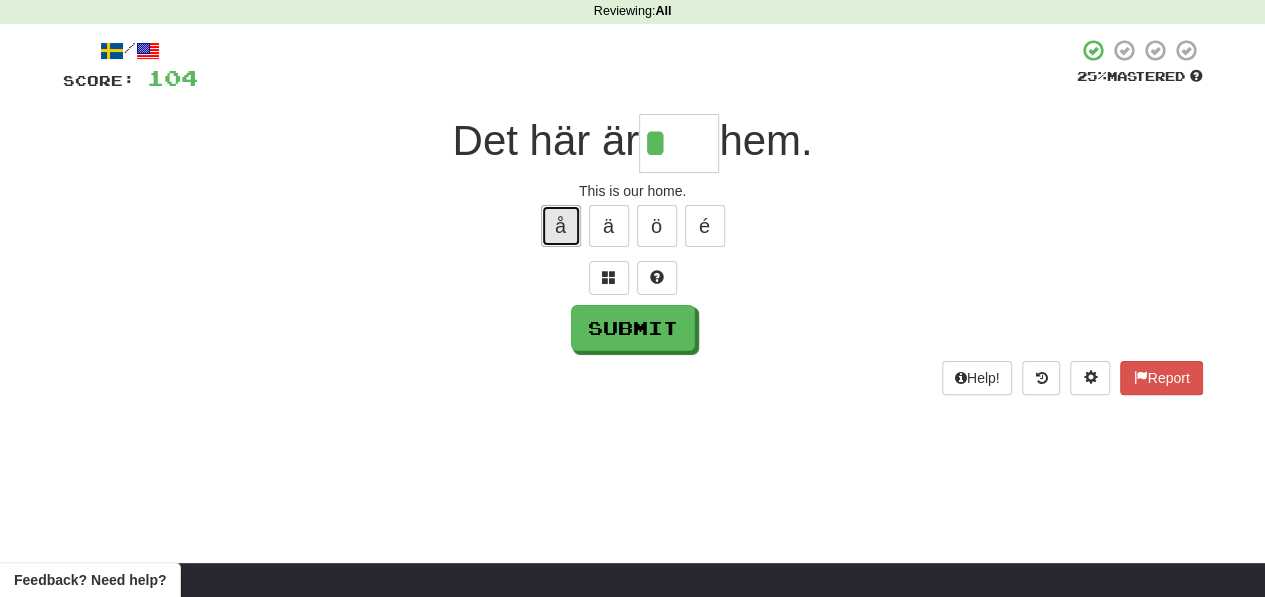click on "å" at bounding box center (561, 226) 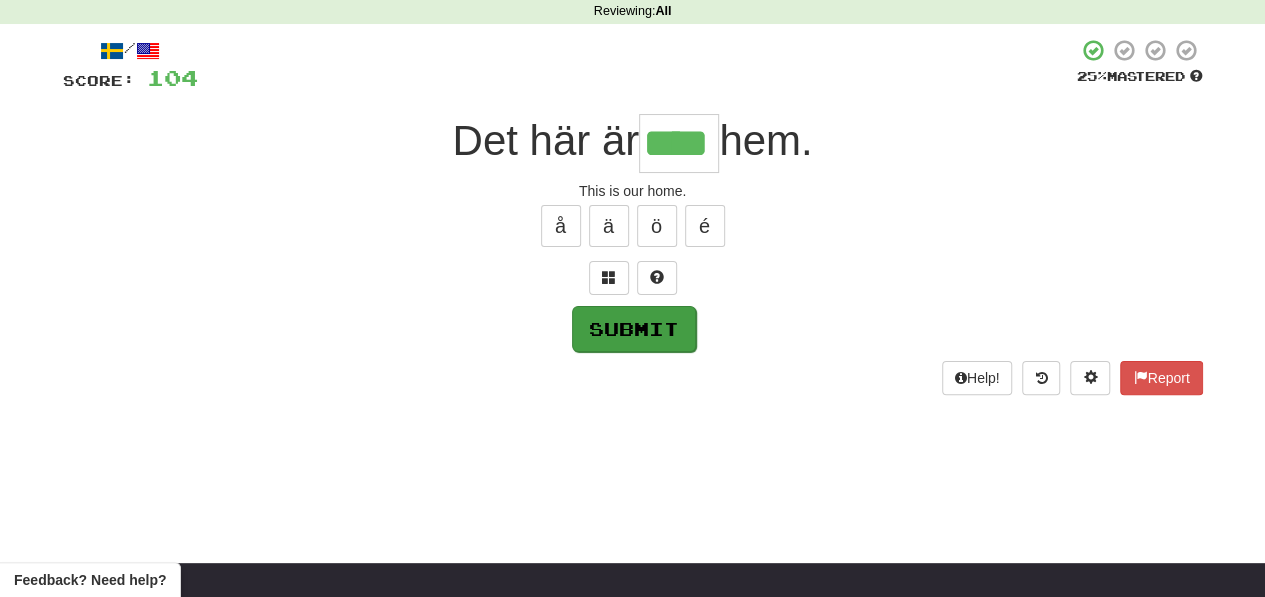 type on "****" 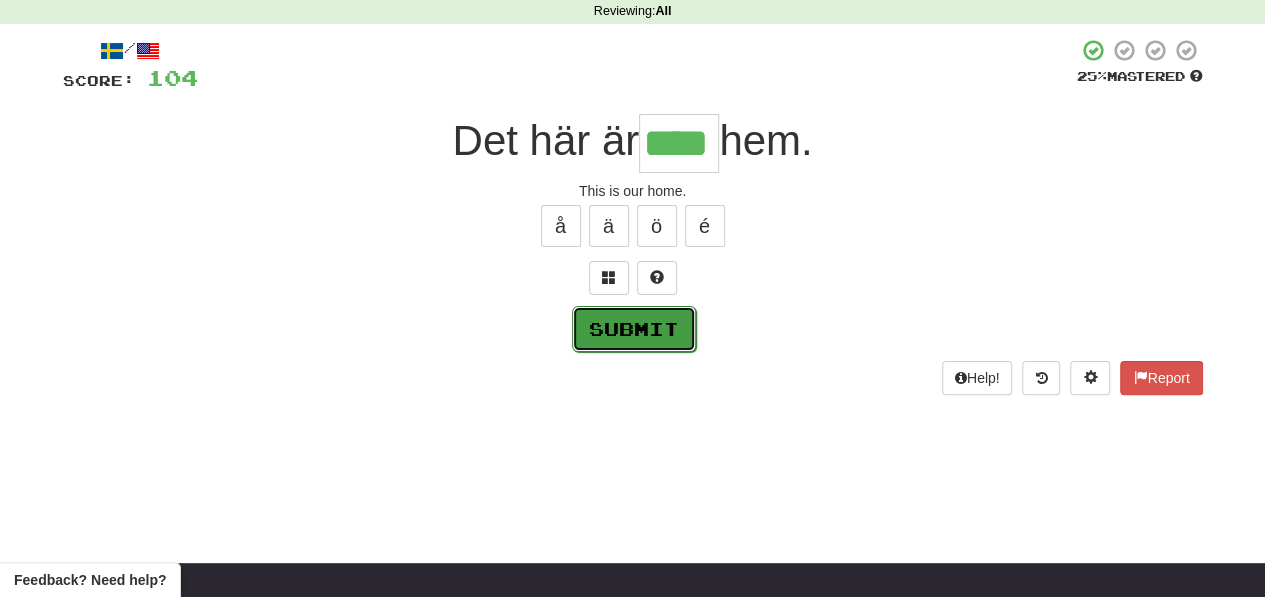 click on "Submit" at bounding box center (634, 329) 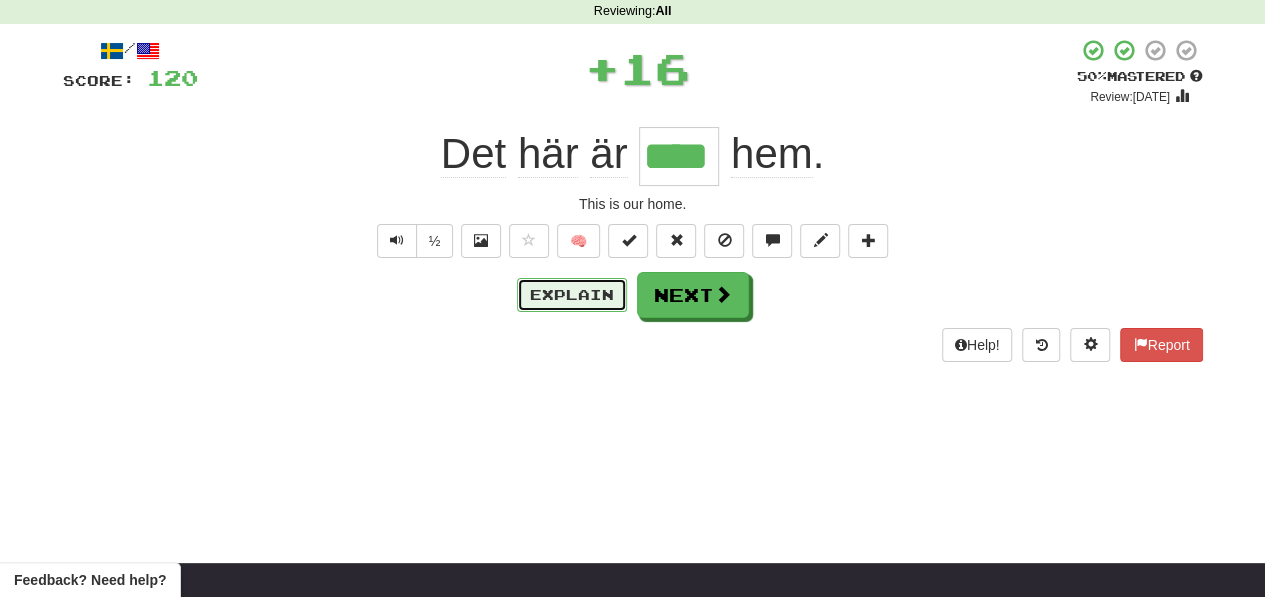 click on "Explain" at bounding box center (572, 295) 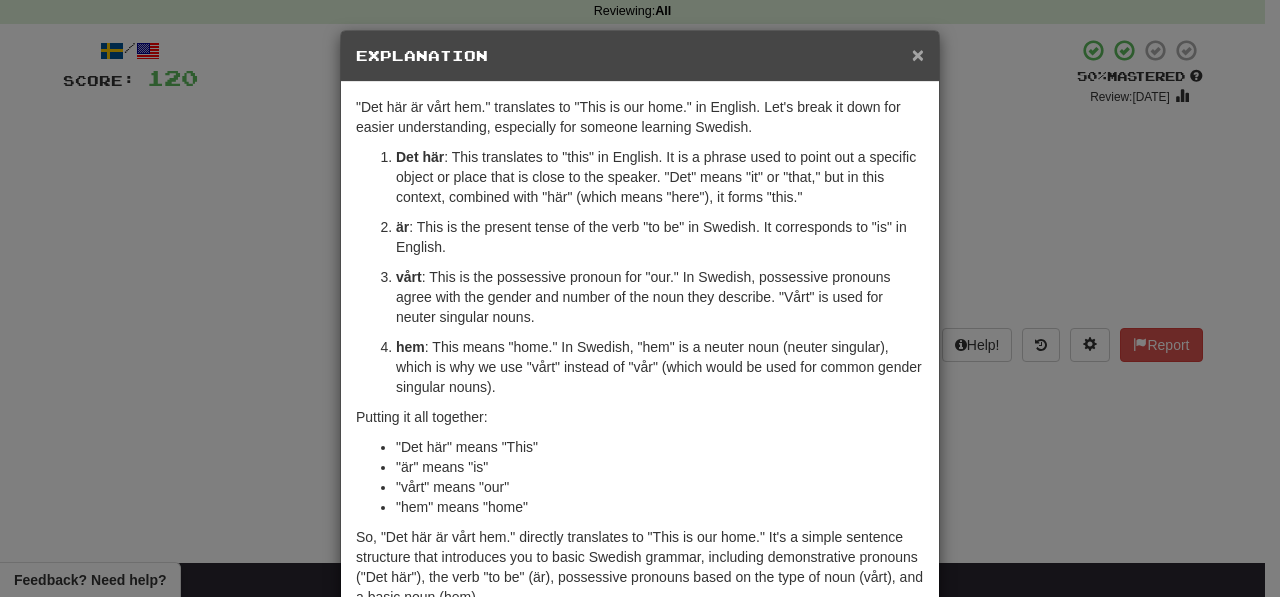click on "×" at bounding box center (918, 54) 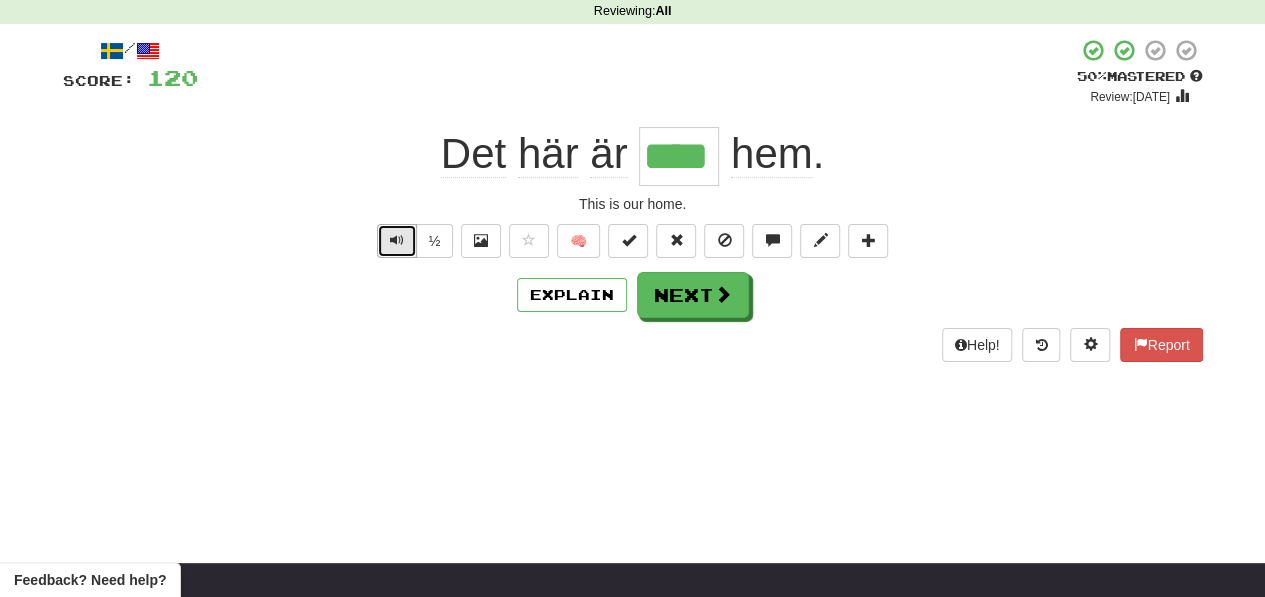 click at bounding box center (397, 241) 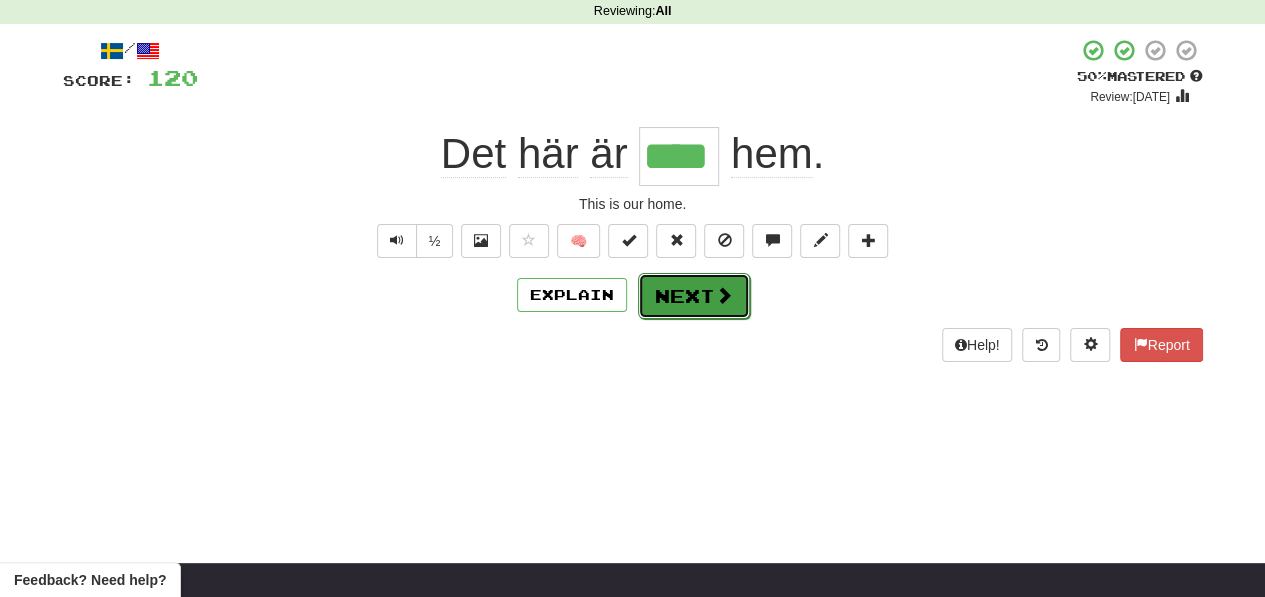click on "Next" at bounding box center (694, 296) 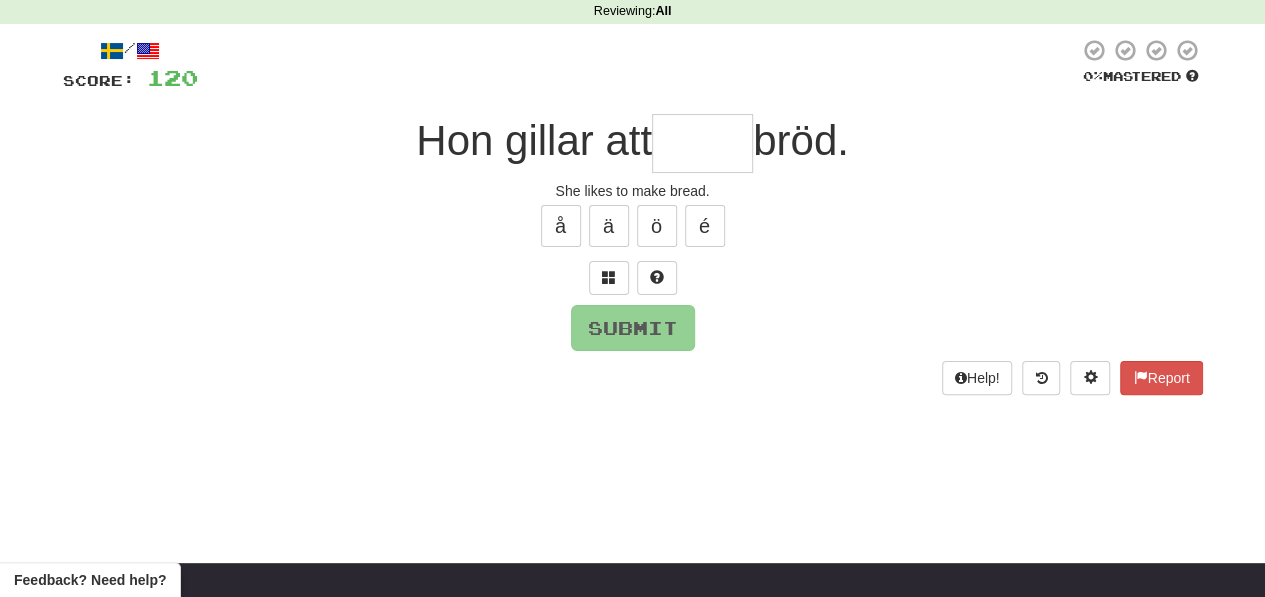 click at bounding box center (702, 143) 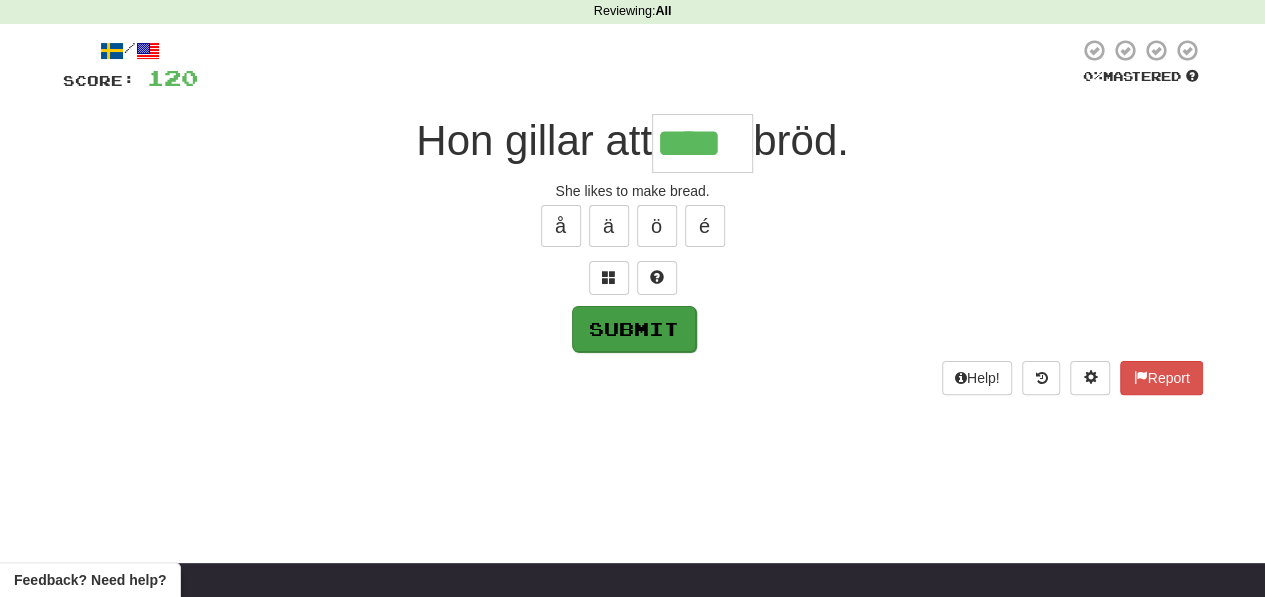 type on "****" 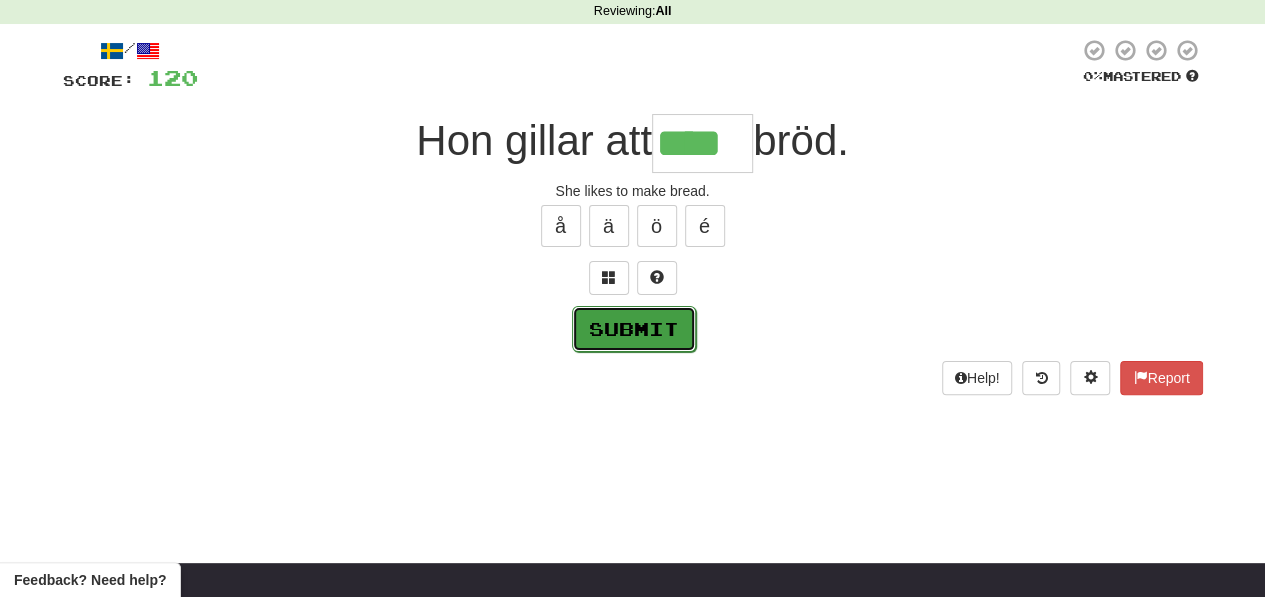 click on "Submit" at bounding box center [634, 329] 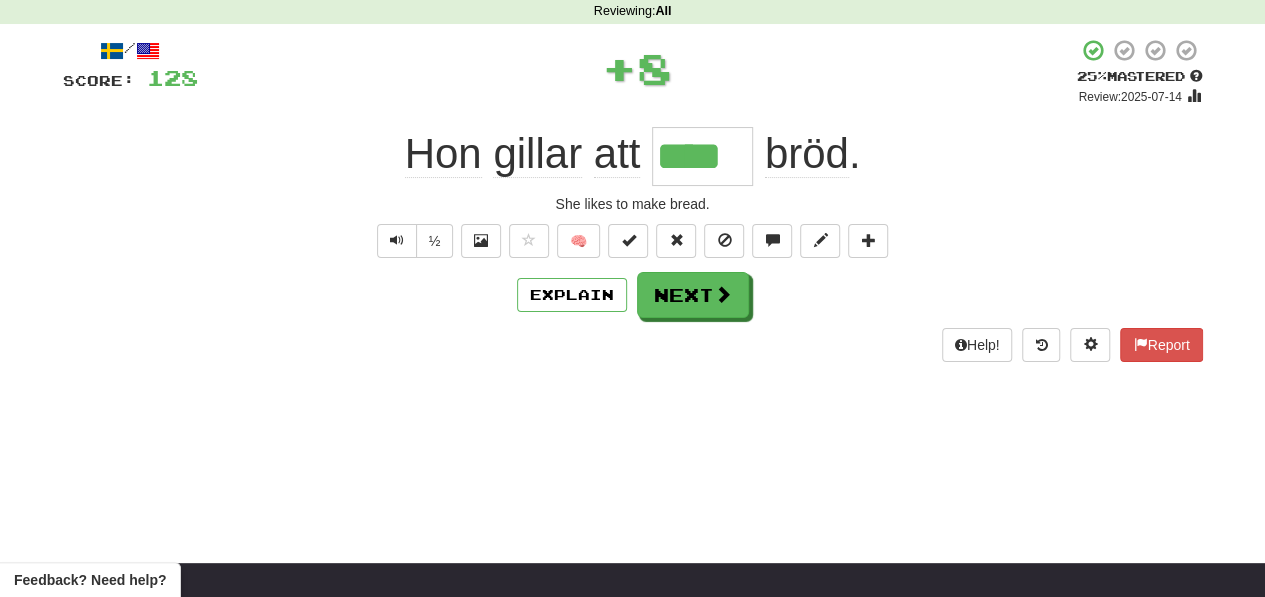 click on "Explain Next" at bounding box center [633, 295] 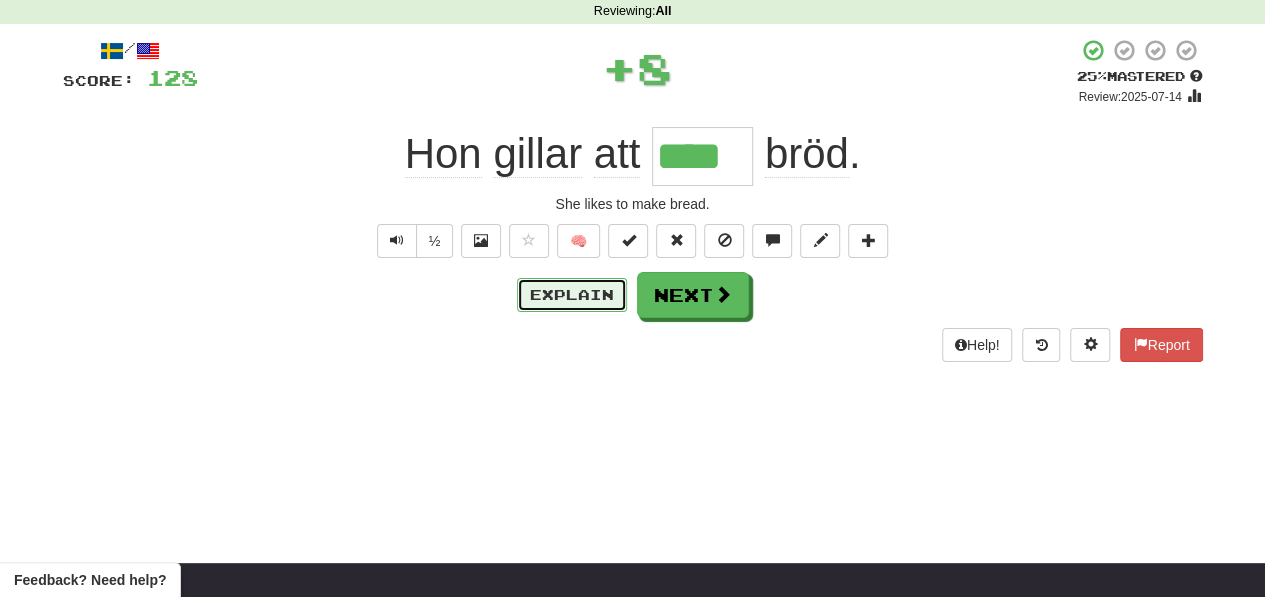 click on "Explain" at bounding box center (572, 295) 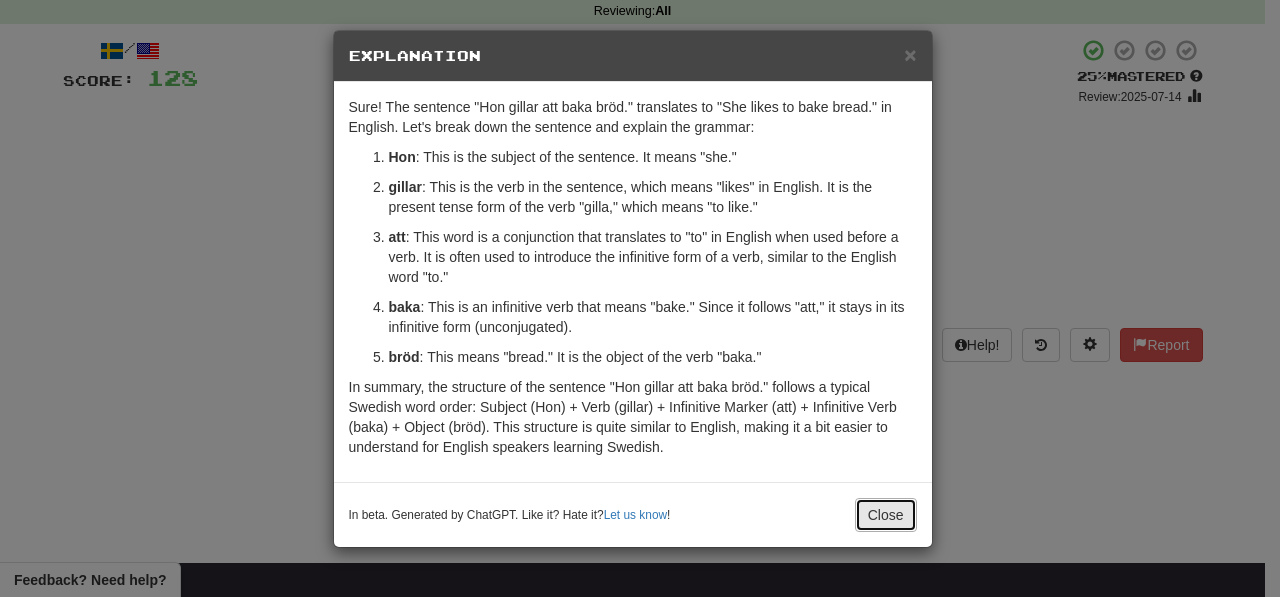 click on "Close" at bounding box center (886, 515) 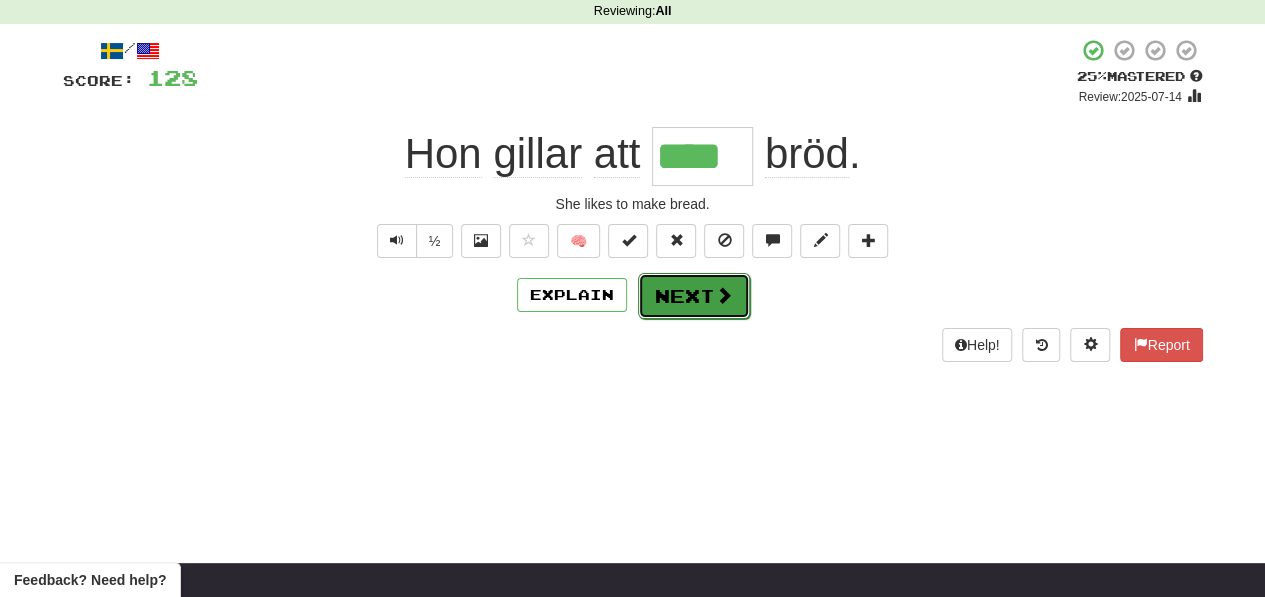 click at bounding box center [724, 295] 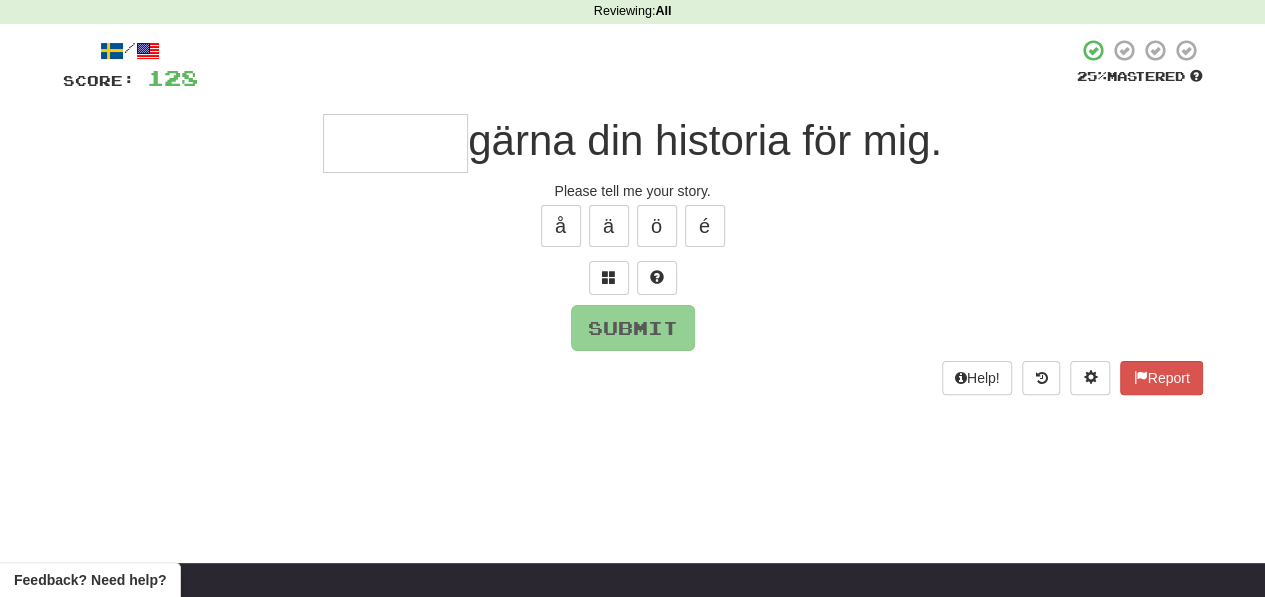 click at bounding box center (395, 143) 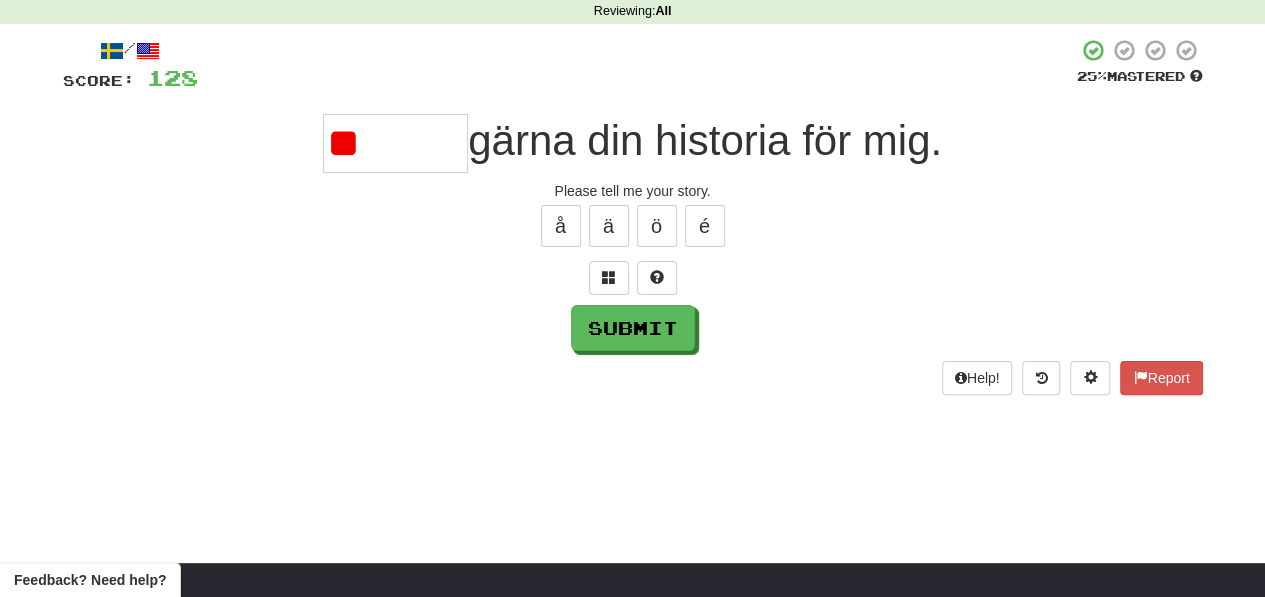 type on "*" 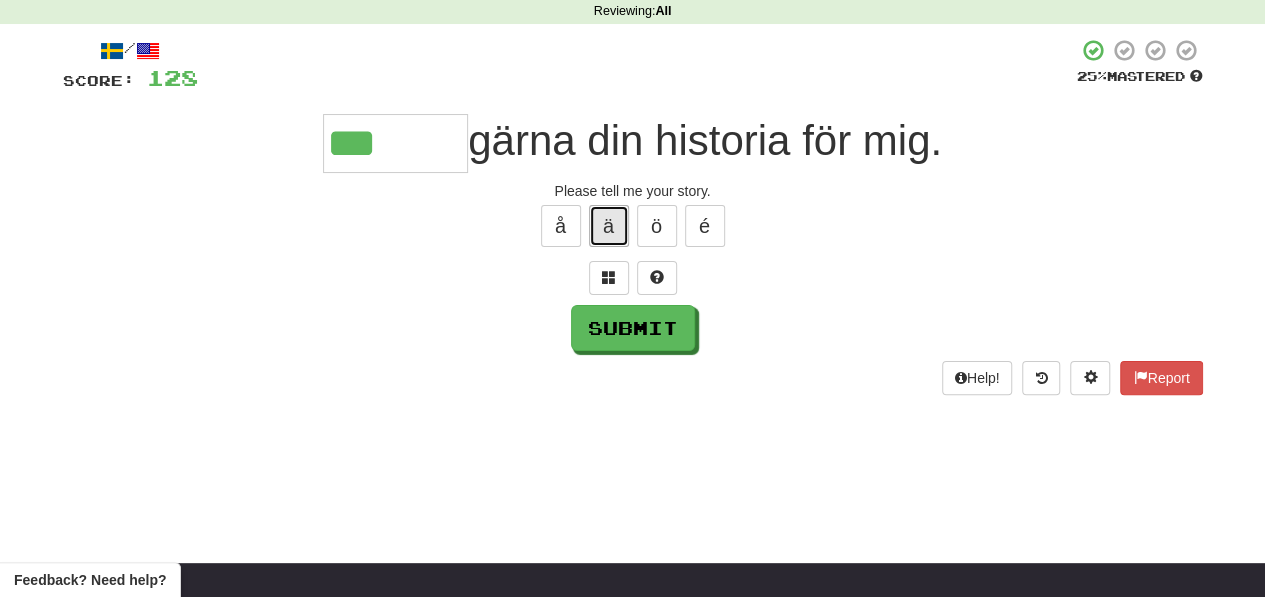 click on "ä" at bounding box center [609, 226] 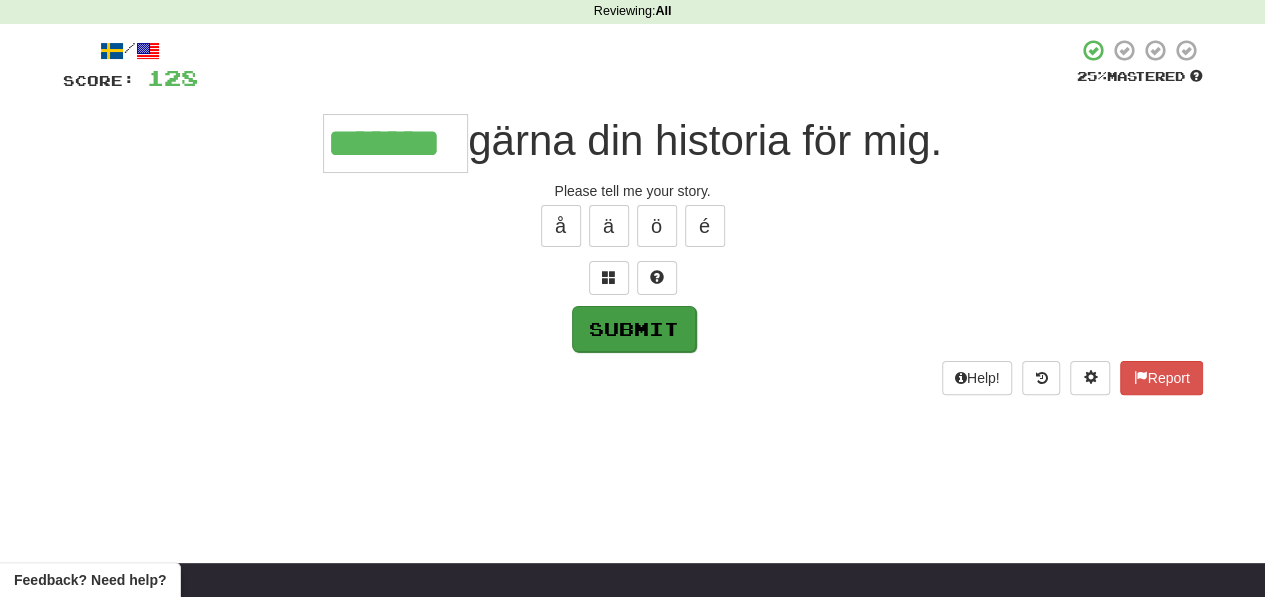 type on "*******" 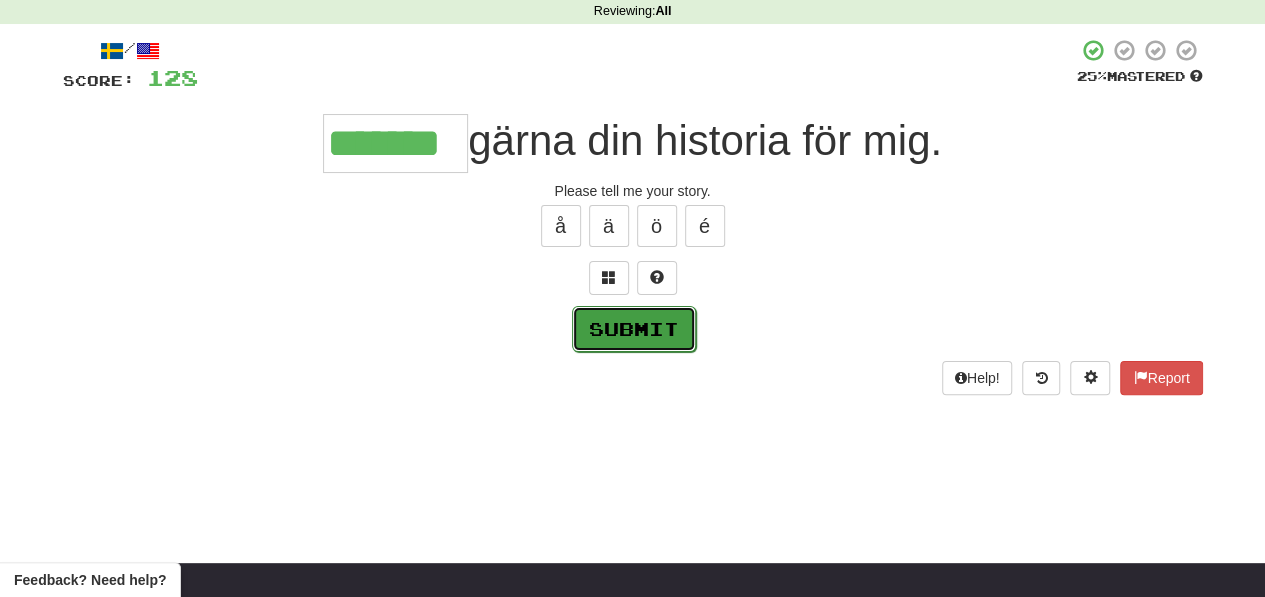 click on "Submit" at bounding box center (634, 329) 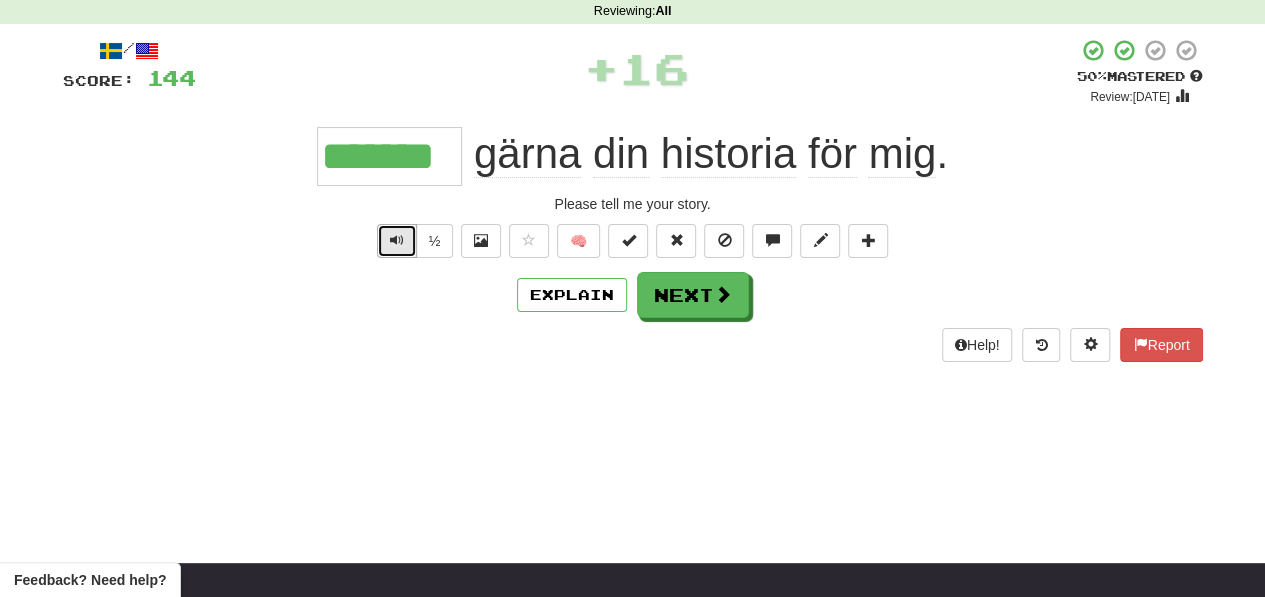 click at bounding box center (397, 241) 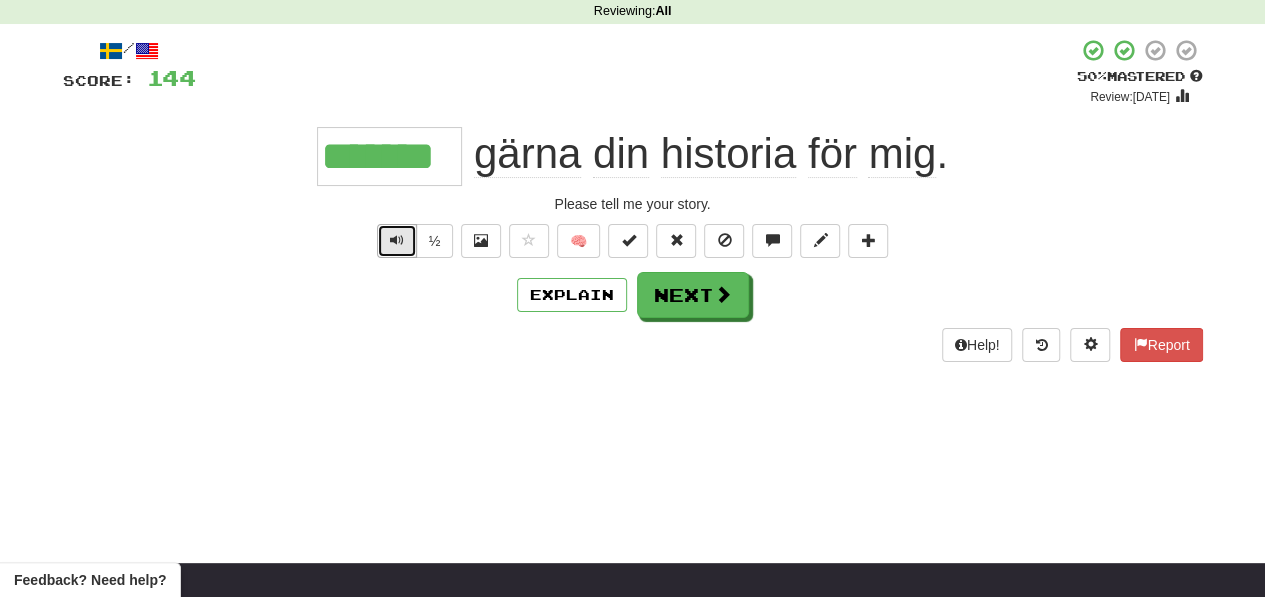 click at bounding box center (397, 241) 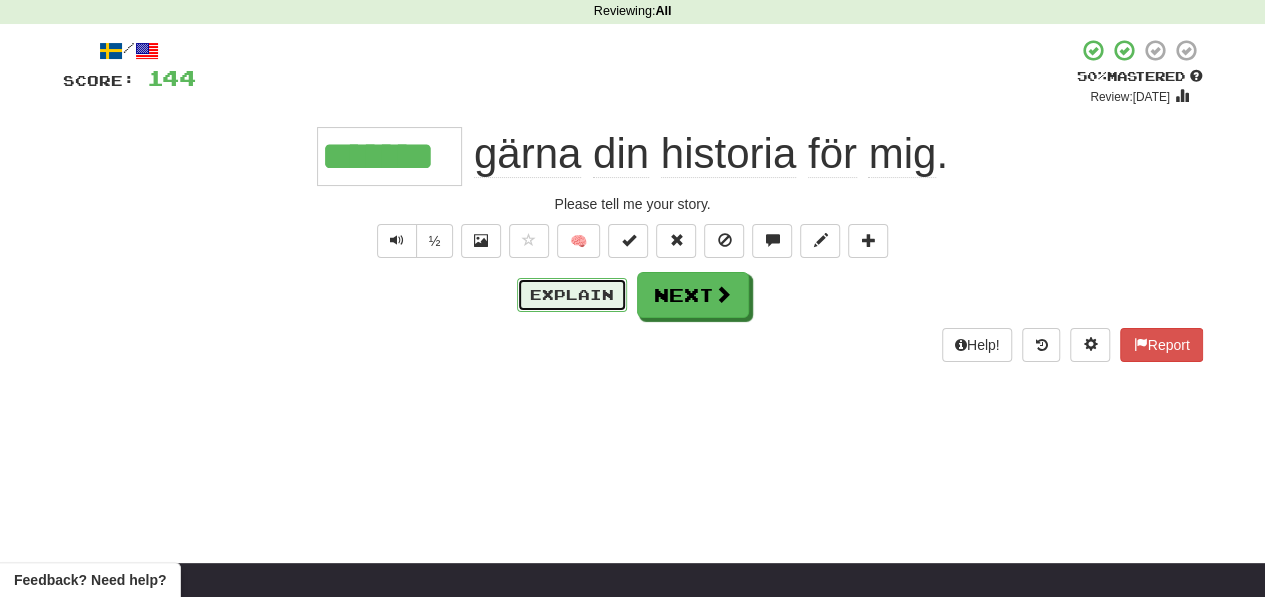 click on "Explain" at bounding box center (572, 295) 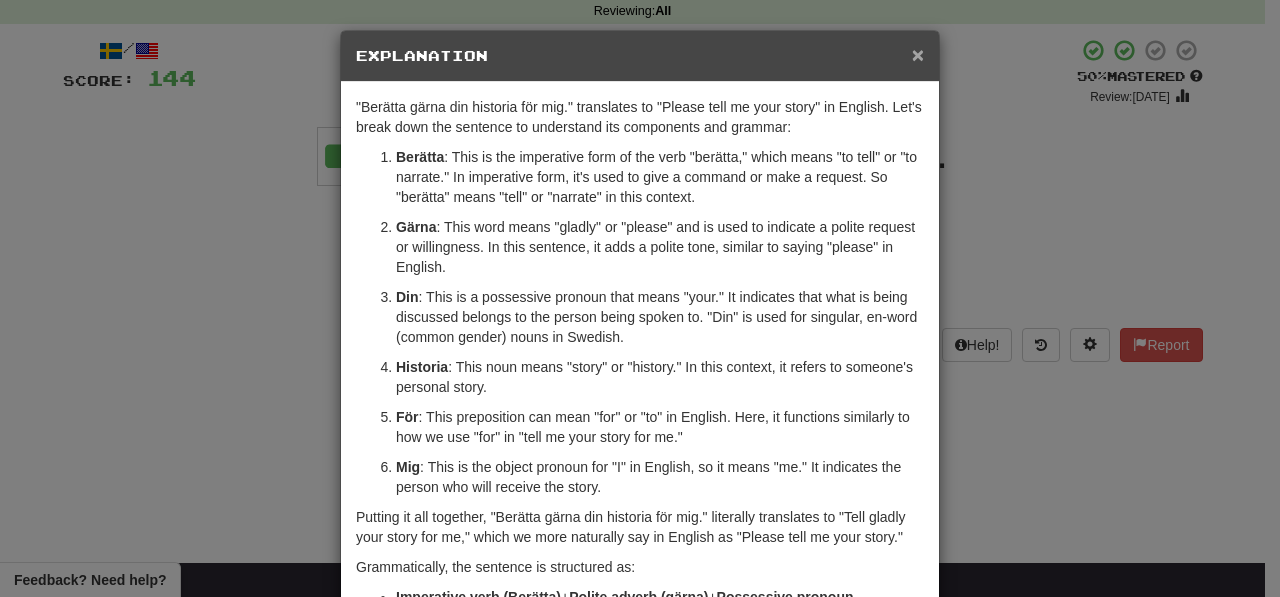 click on "×" at bounding box center (918, 54) 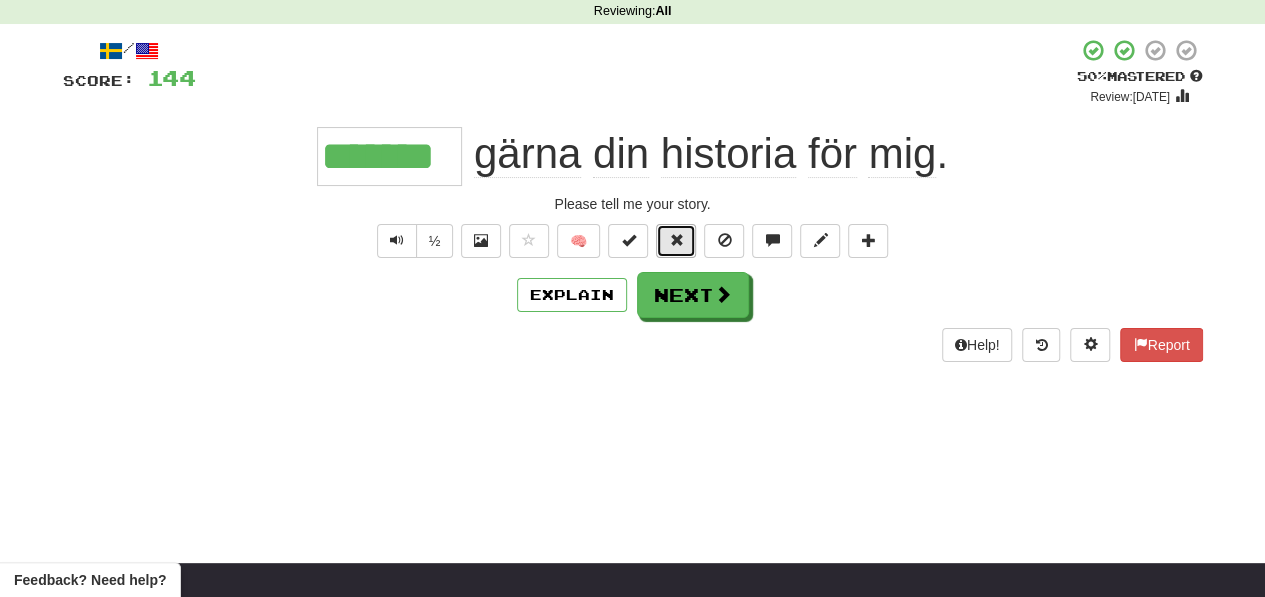 click at bounding box center [676, 240] 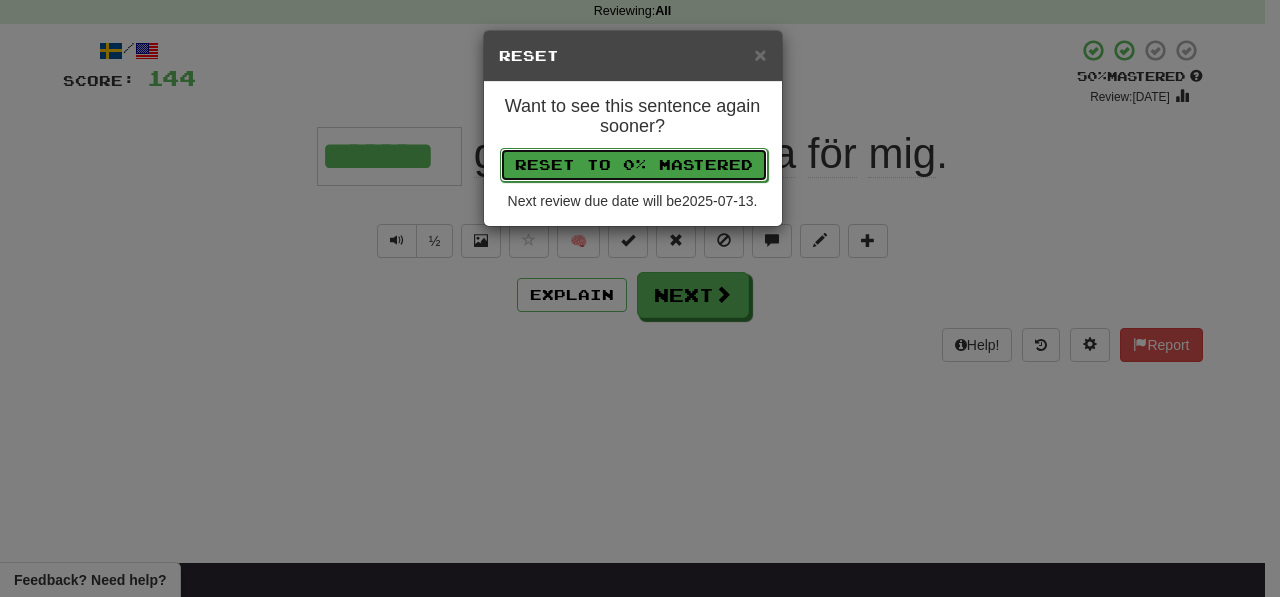 click on "Reset to 0% Mastered" at bounding box center [634, 165] 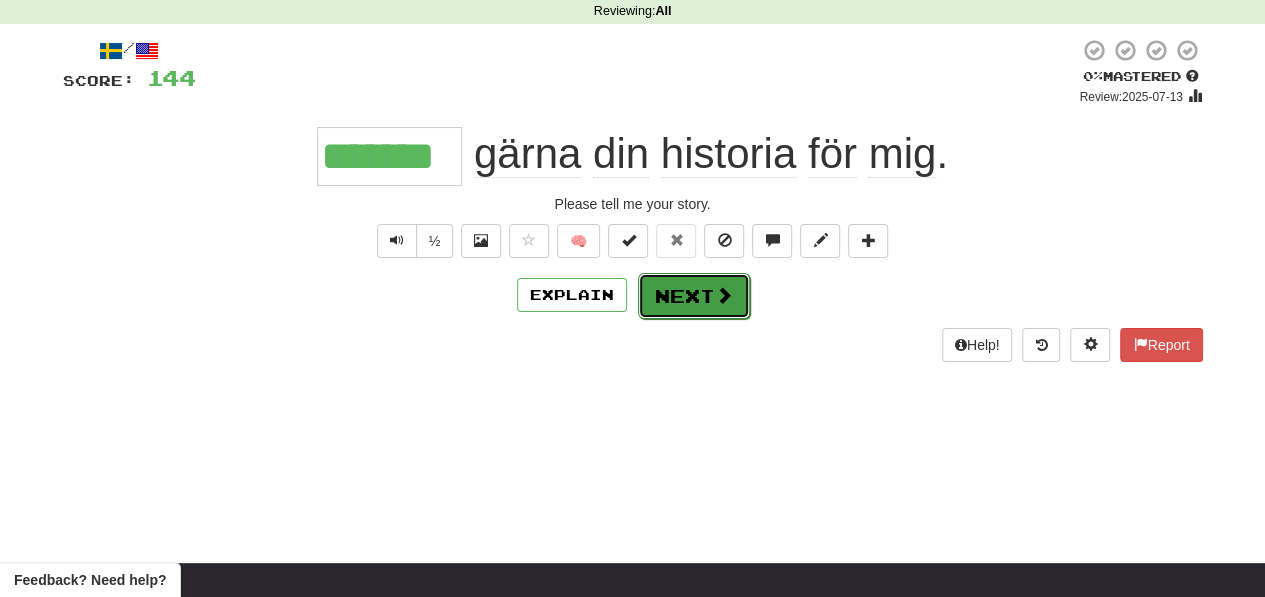 click on "Next" at bounding box center [694, 296] 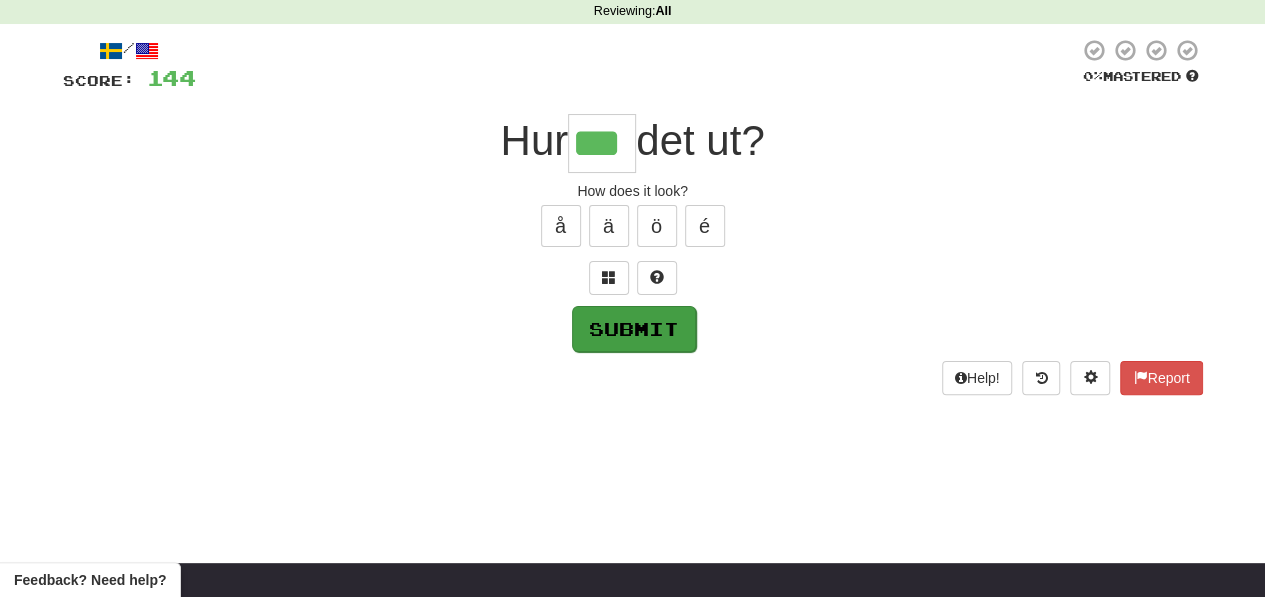type on "***" 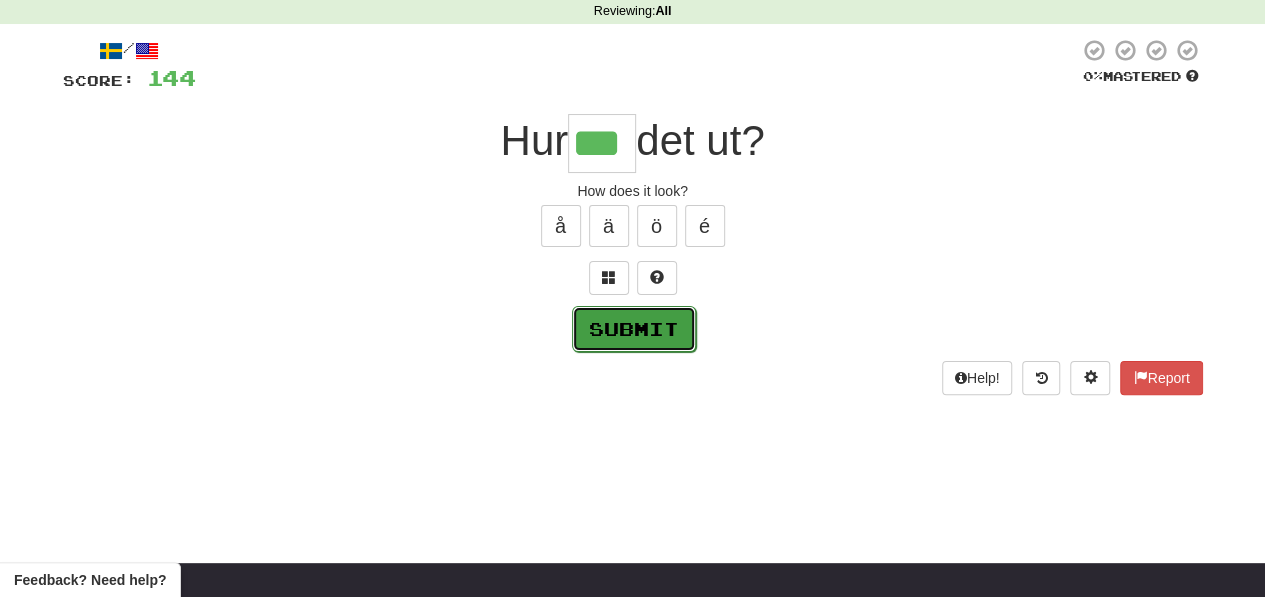 click on "Submit" at bounding box center (634, 329) 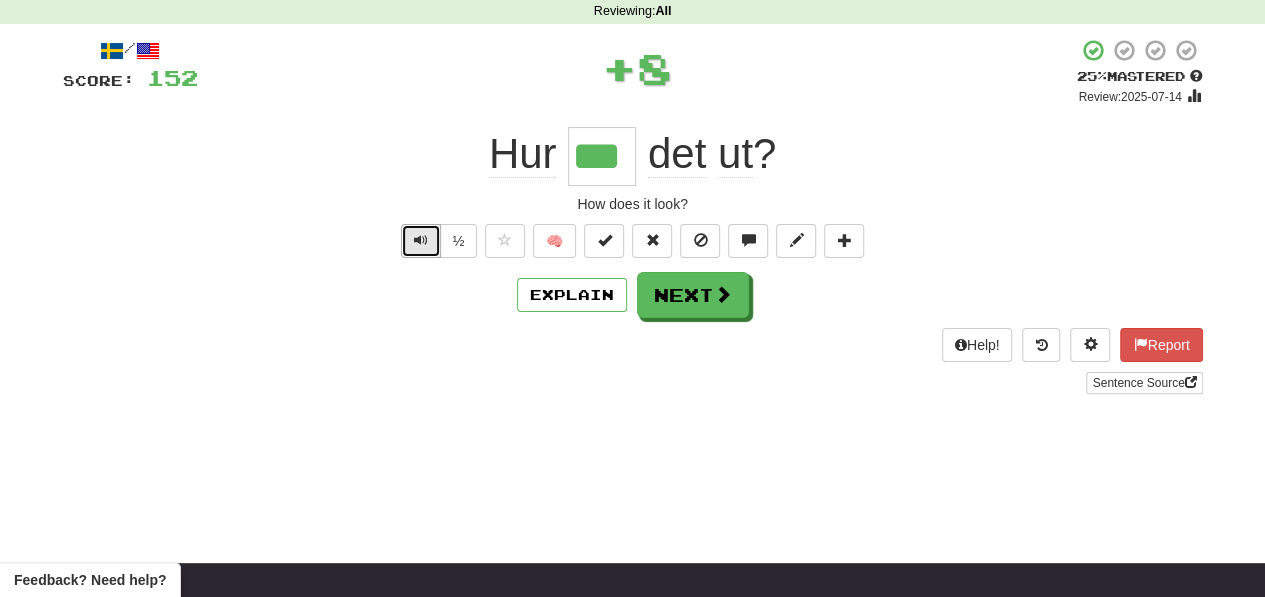 click at bounding box center (421, 240) 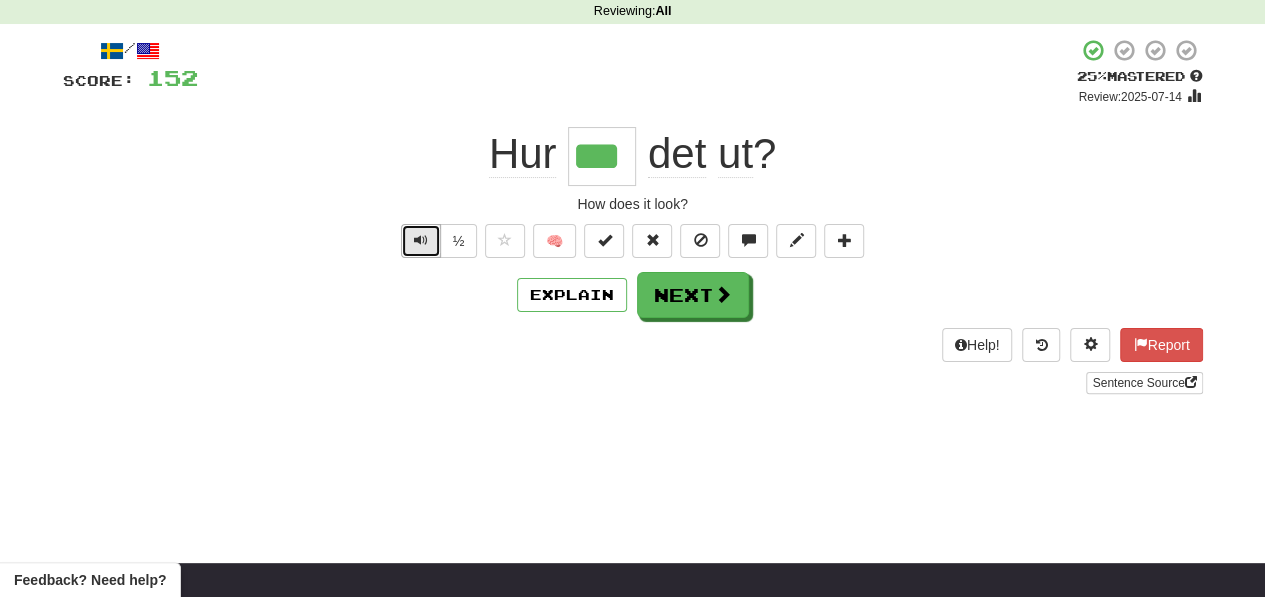 click at bounding box center (421, 240) 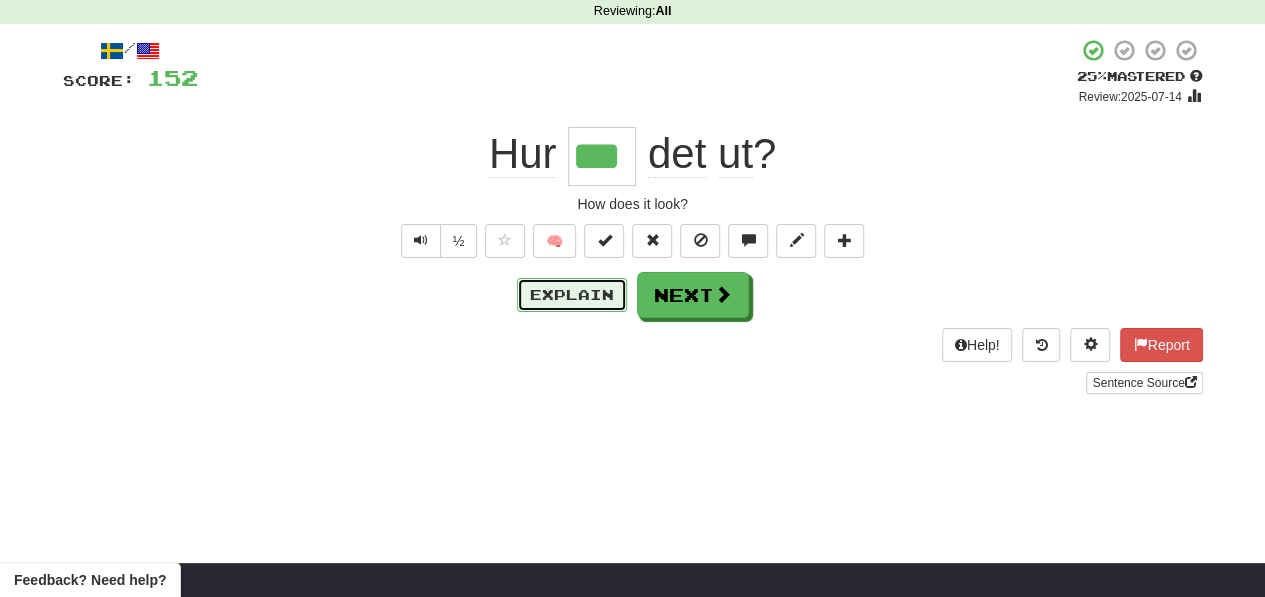 click on "Explain" at bounding box center [572, 295] 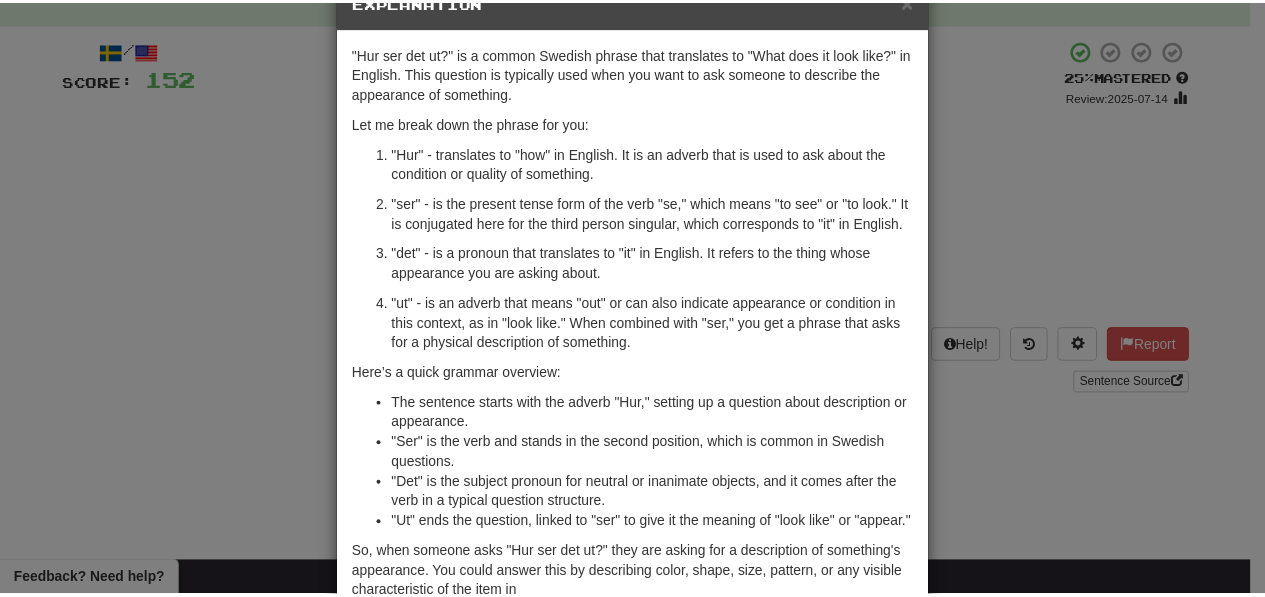 scroll, scrollTop: 0, scrollLeft: 0, axis: both 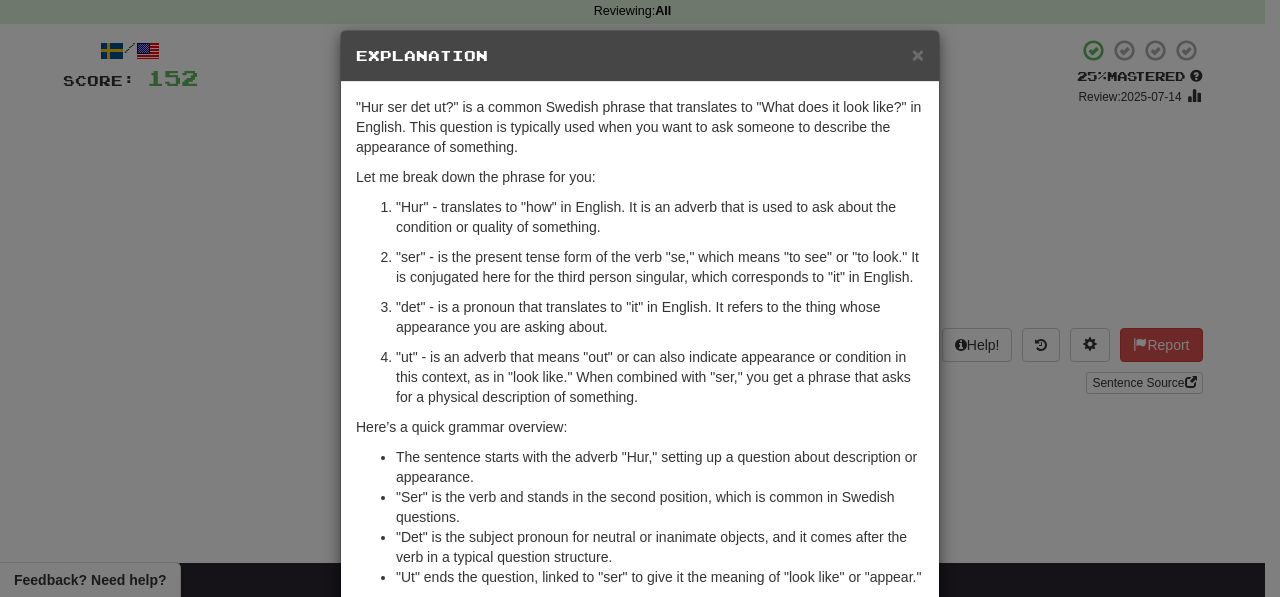 click on "× Explanation" at bounding box center (640, 56) 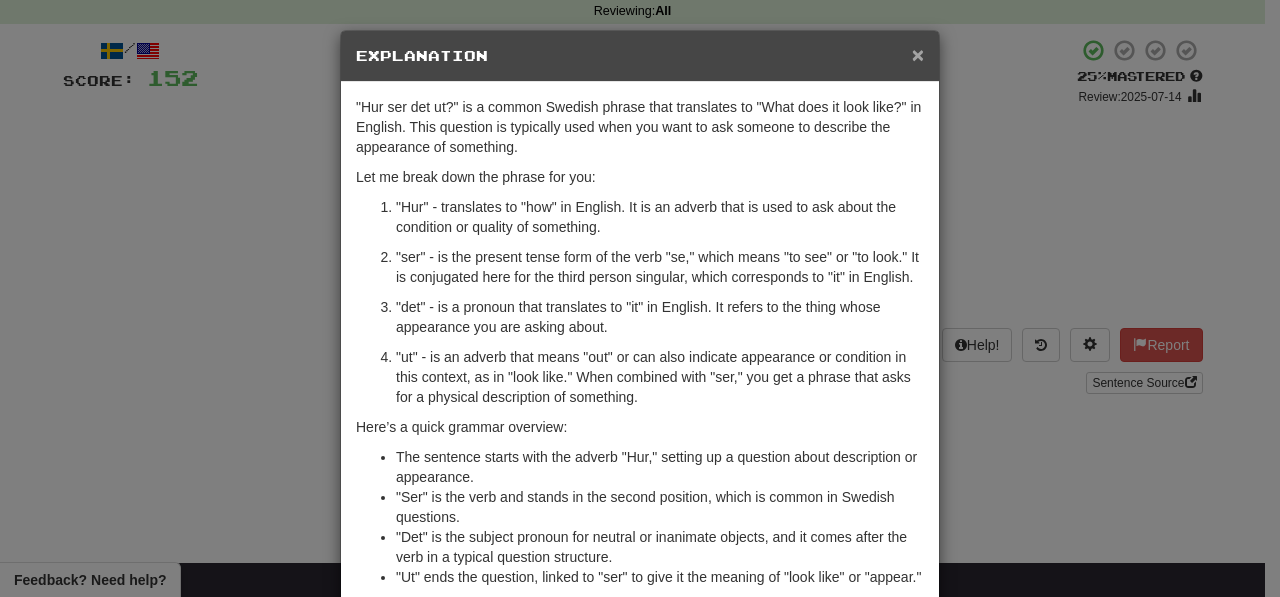 click on "×" at bounding box center (918, 54) 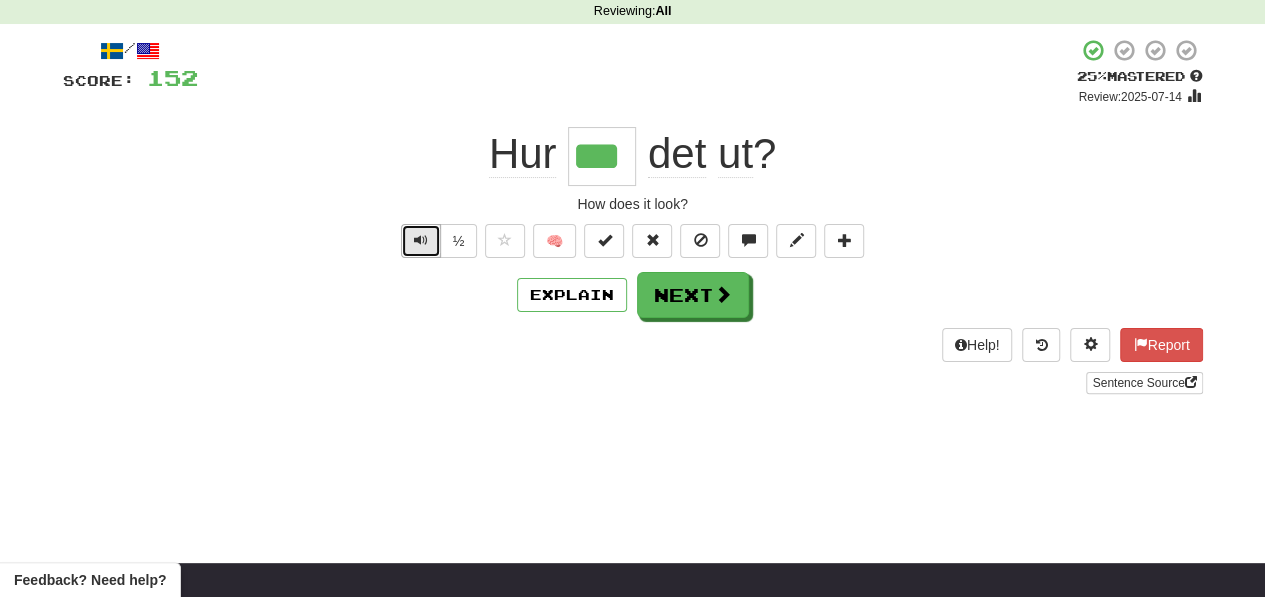 click at bounding box center [421, 240] 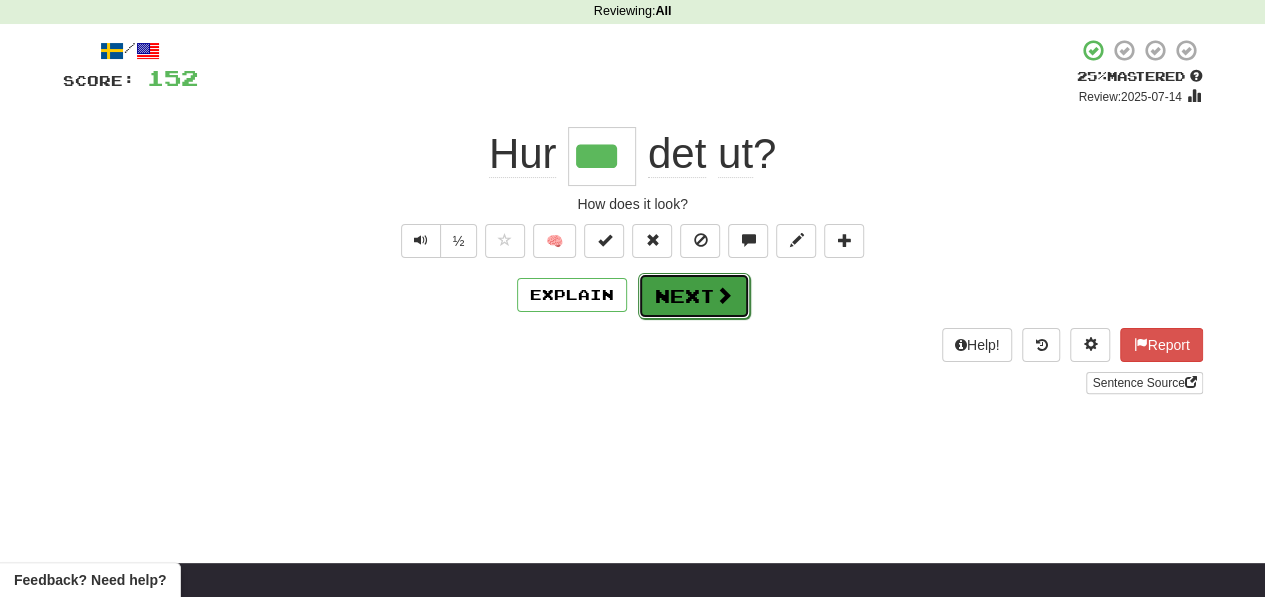 click on "Next" at bounding box center [694, 296] 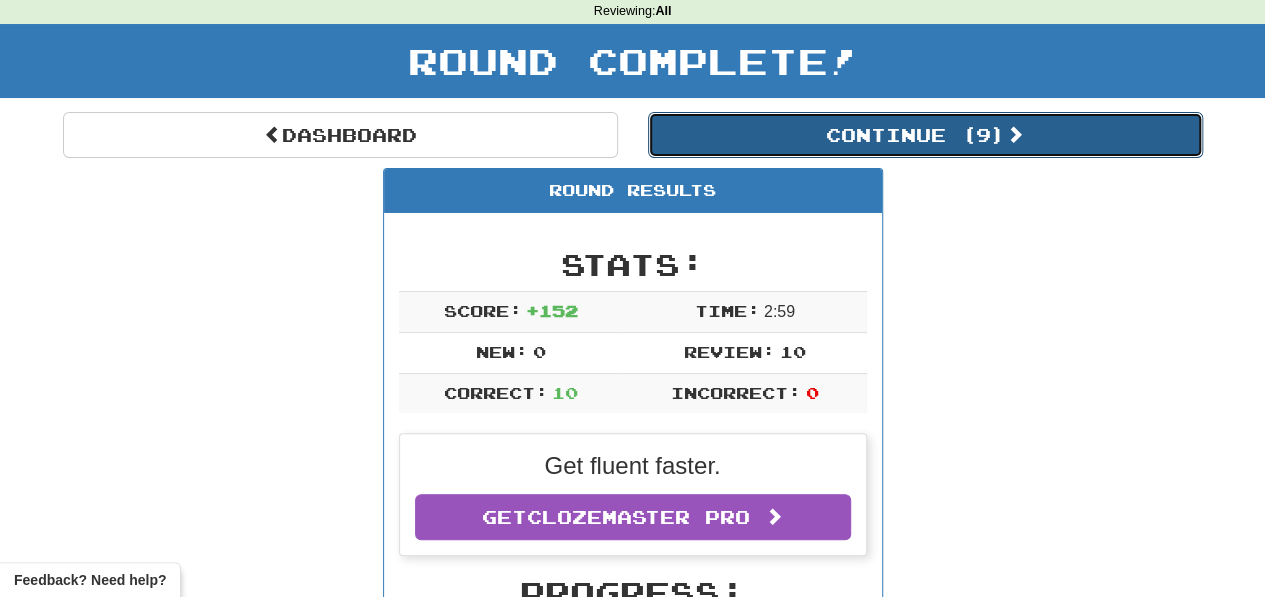 click on "Continue ( 9 )" at bounding box center [925, 135] 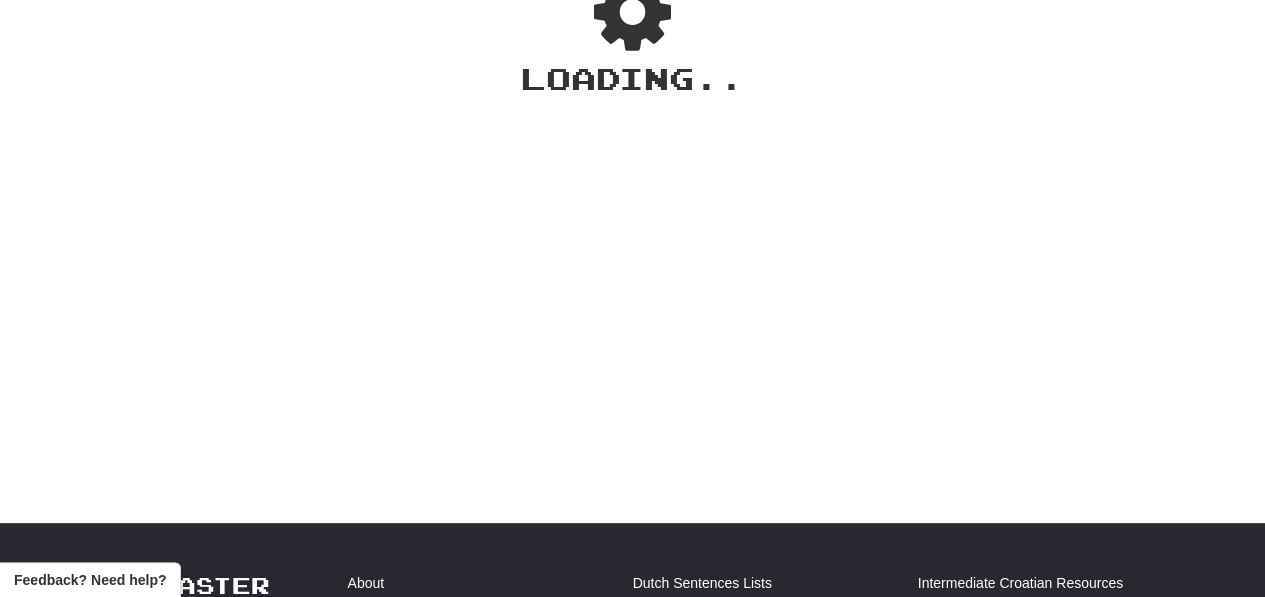 scroll, scrollTop: 84, scrollLeft: 0, axis: vertical 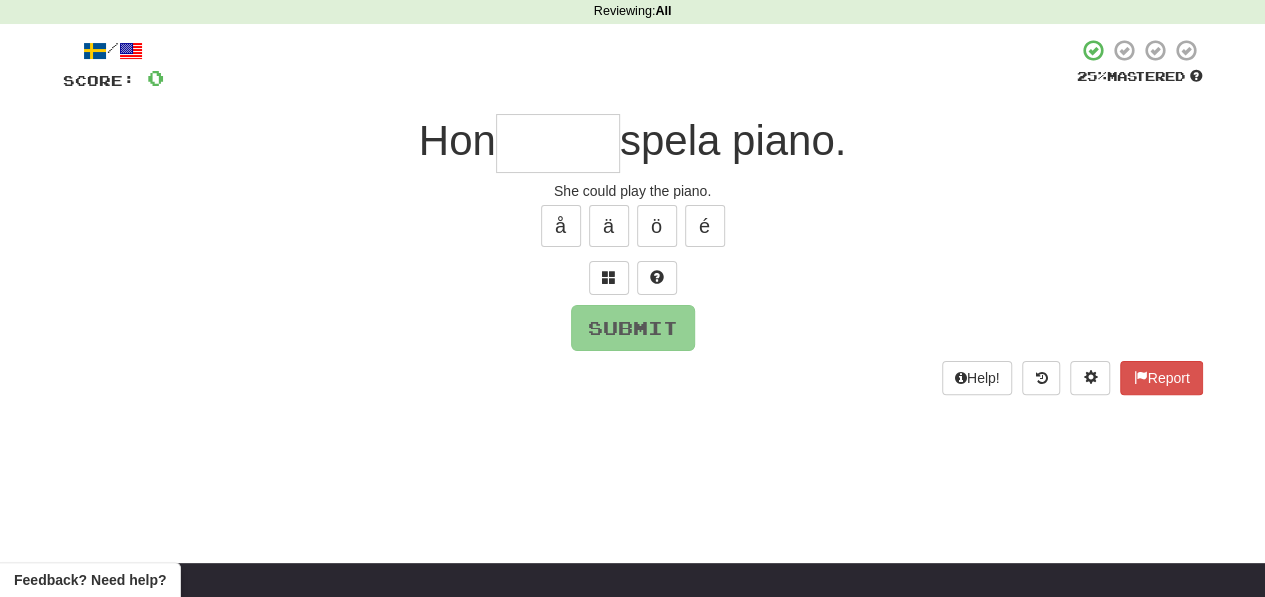 click at bounding box center (558, 143) 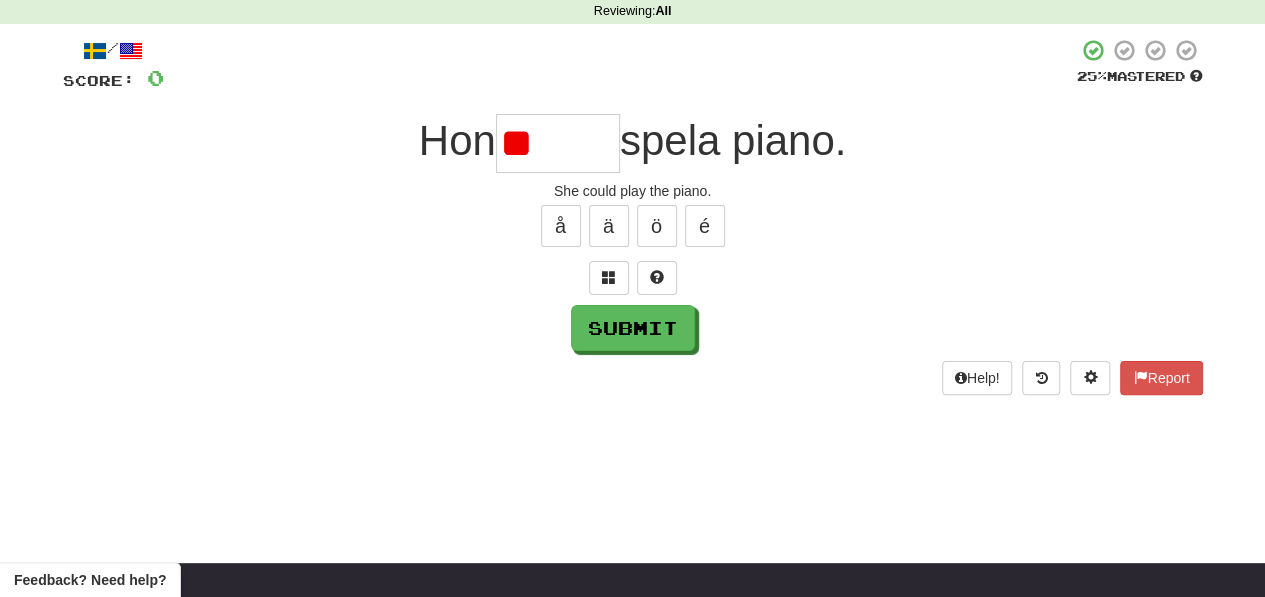 type on "*" 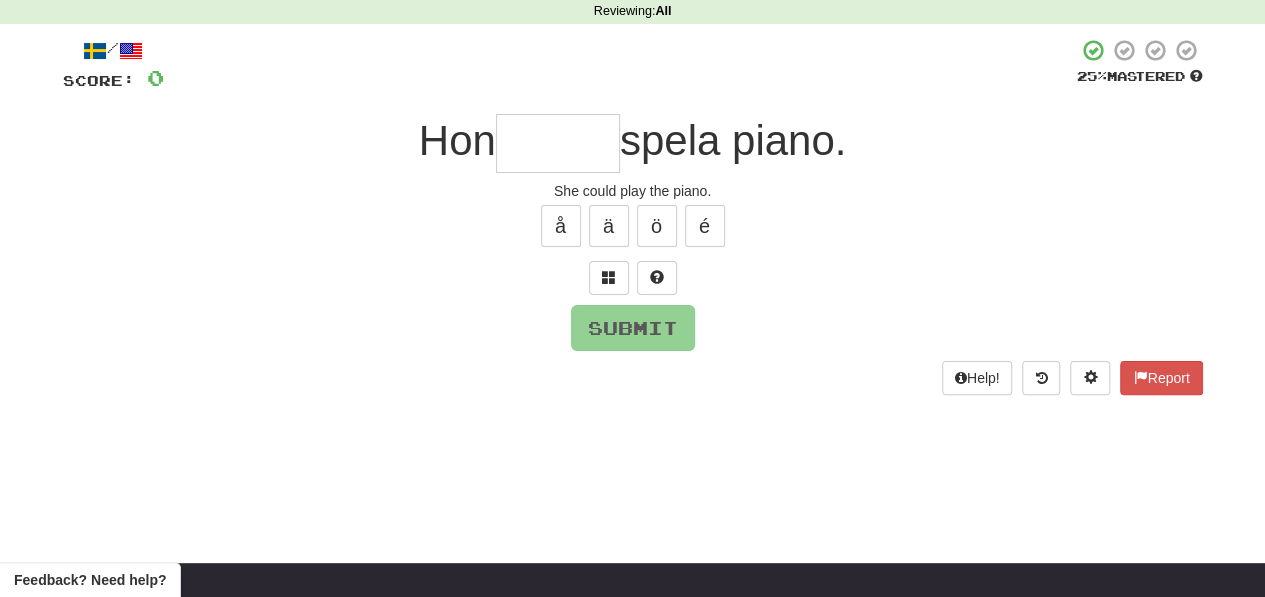 type on "*" 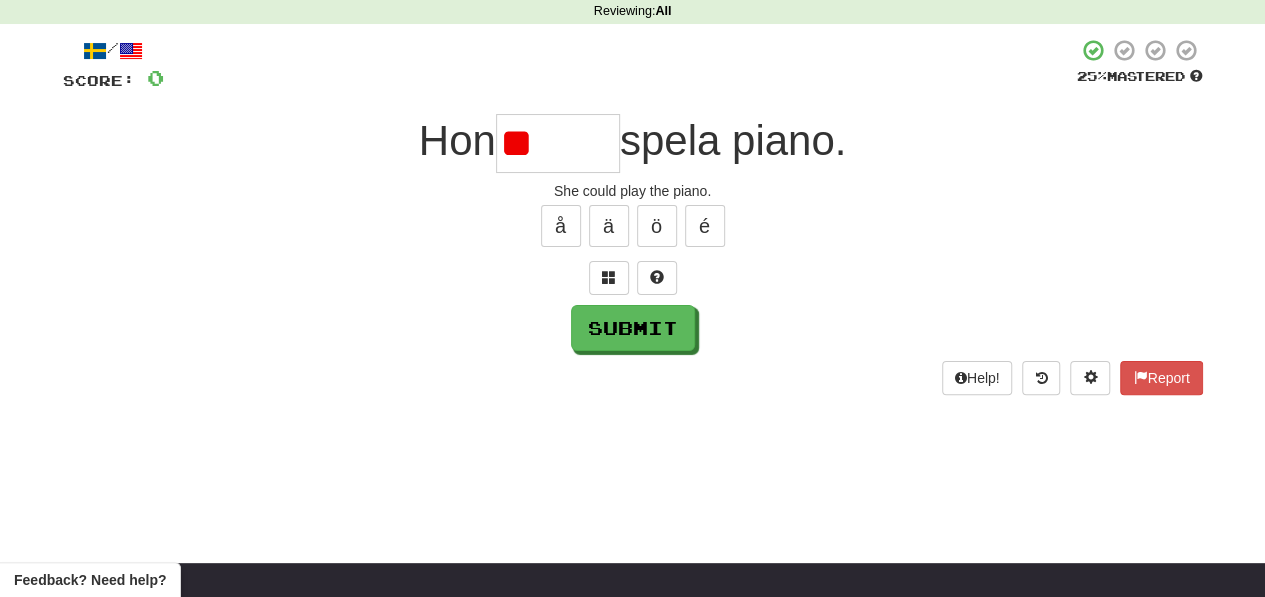 type on "*" 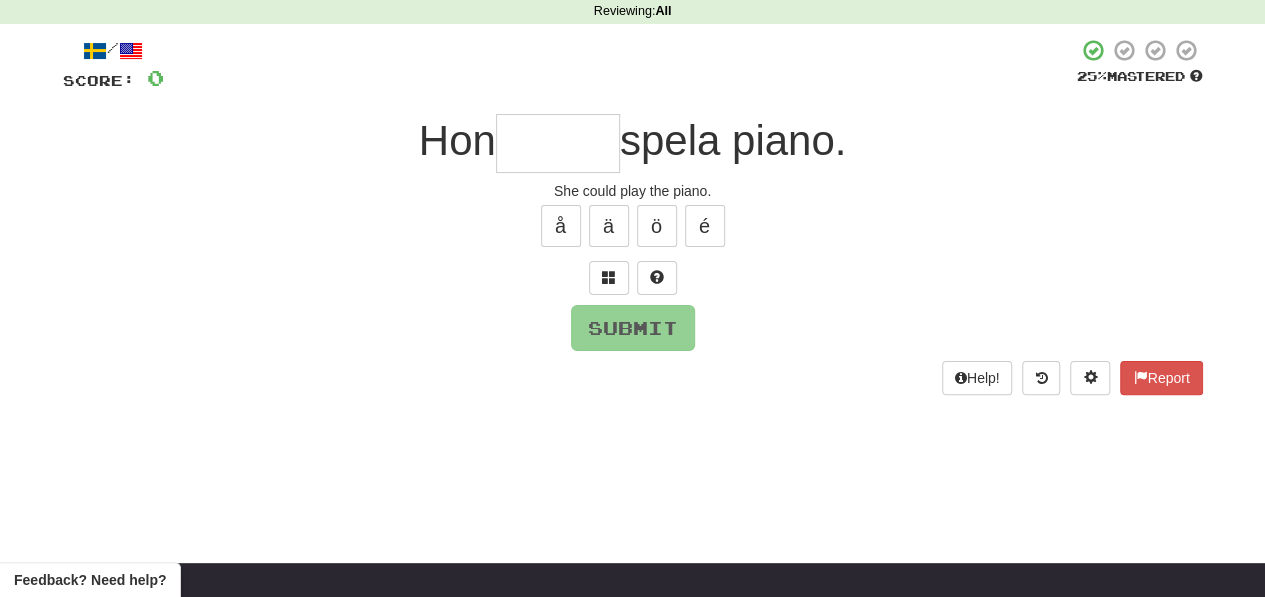 type on "*" 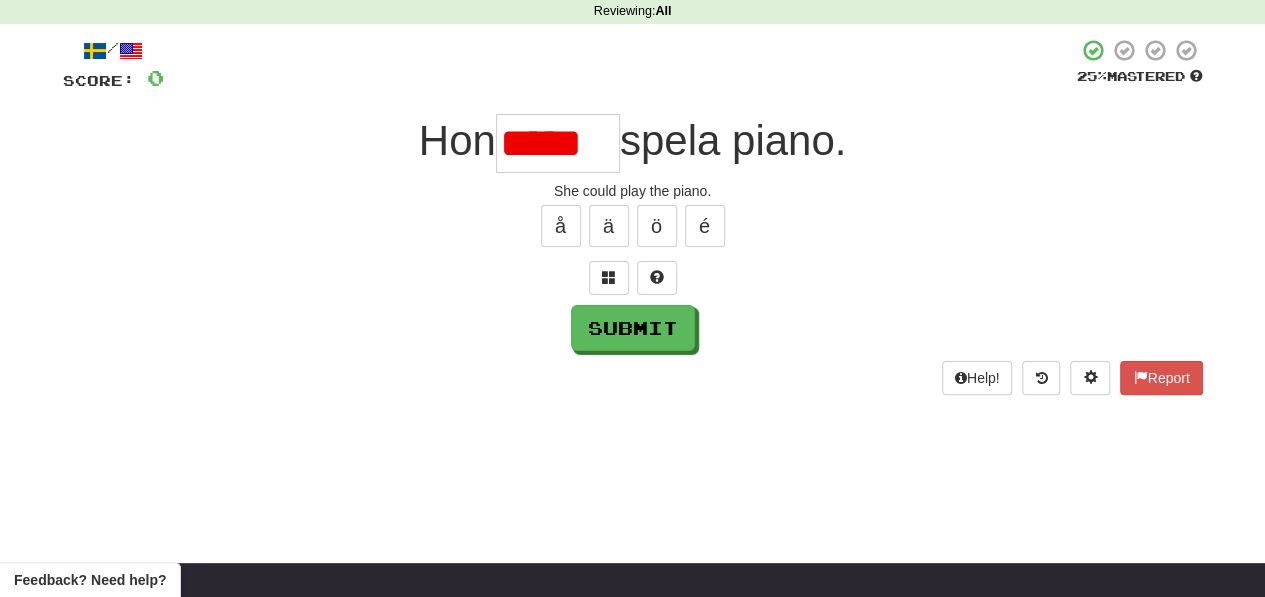 scroll, scrollTop: 0, scrollLeft: 9, axis: horizontal 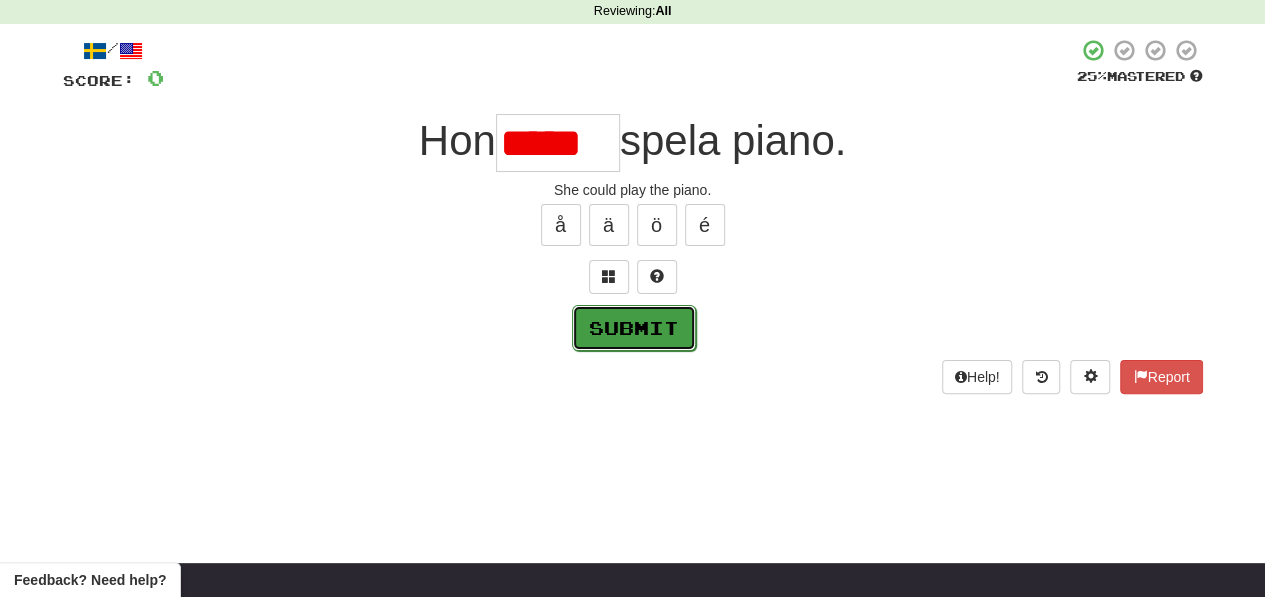 click on "Submit" at bounding box center [634, 328] 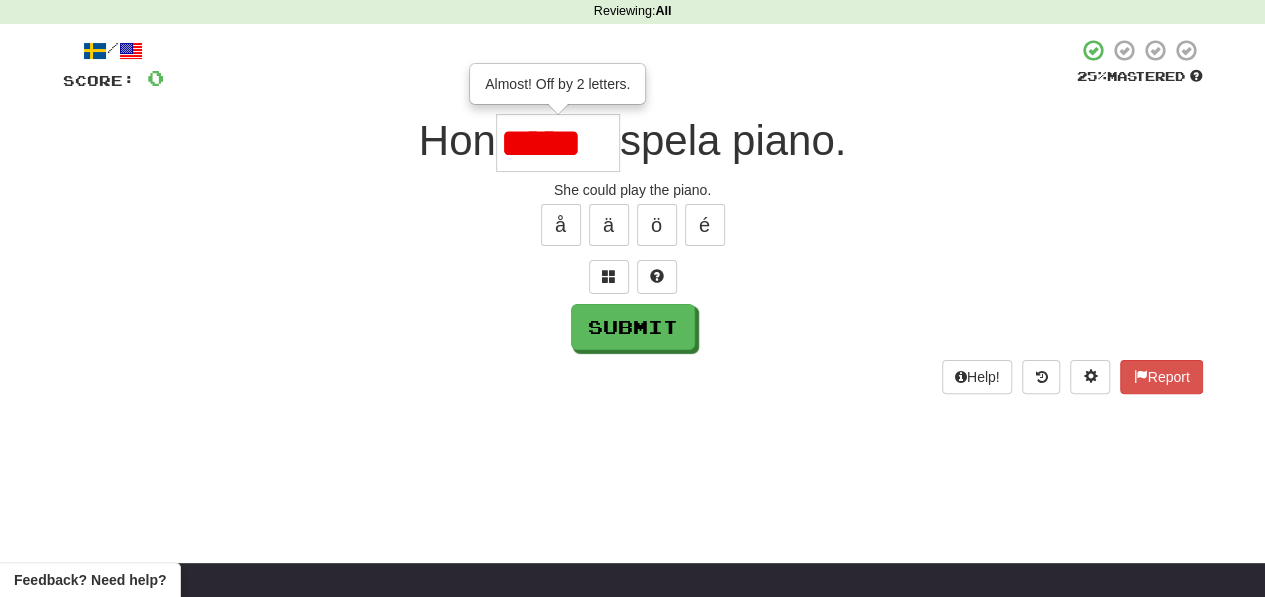 click on "*****" at bounding box center [558, 143] 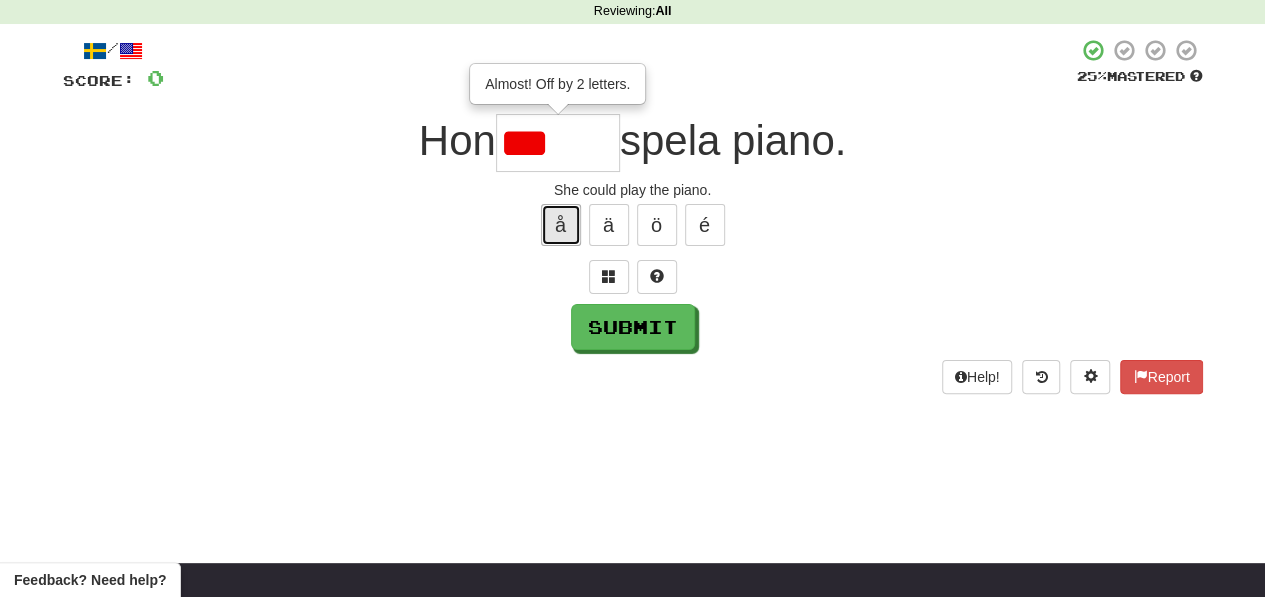 click on "å" at bounding box center [561, 225] 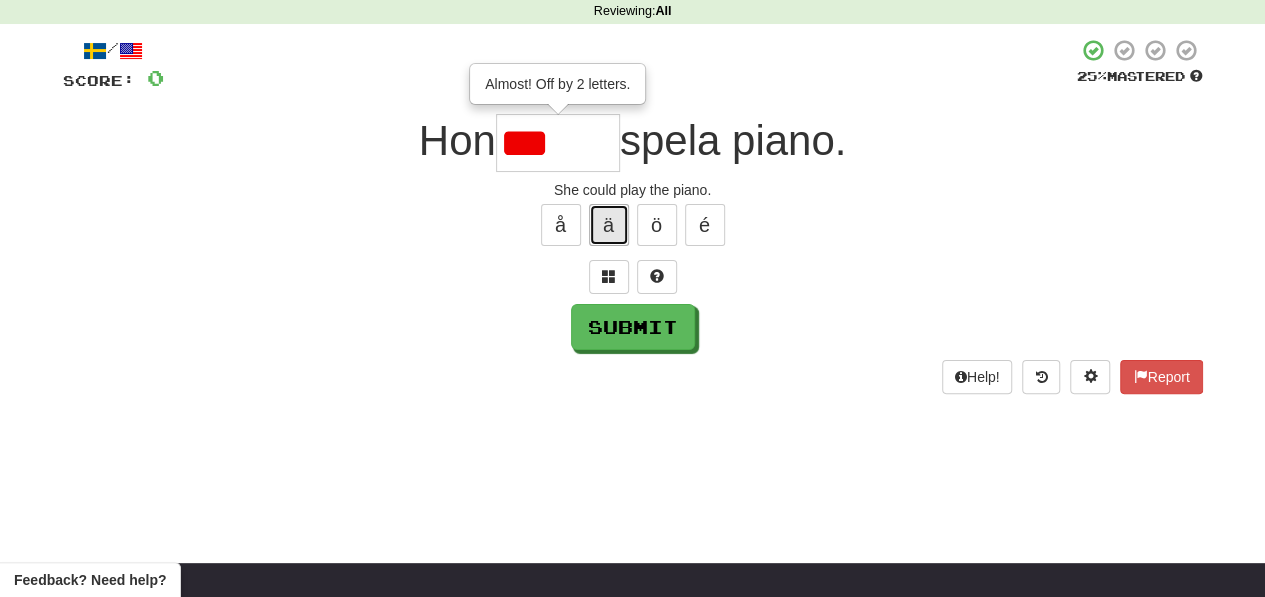 click on "ä" at bounding box center [609, 225] 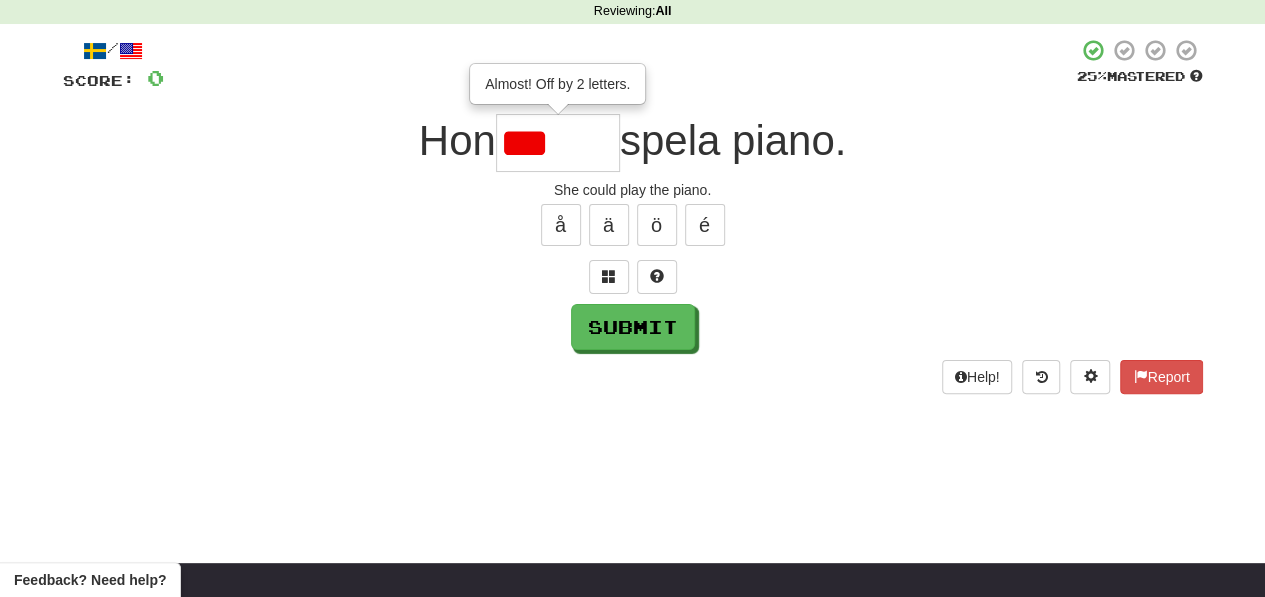 click on "***" at bounding box center (558, 143) 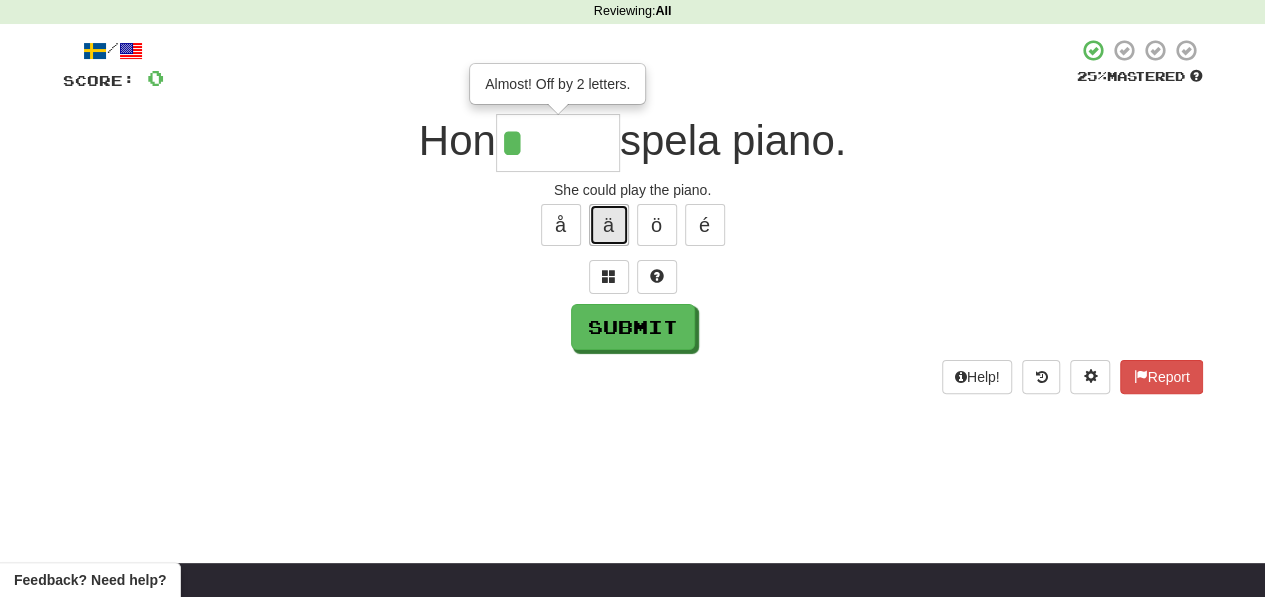click on "ä" at bounding box center (609, 225) 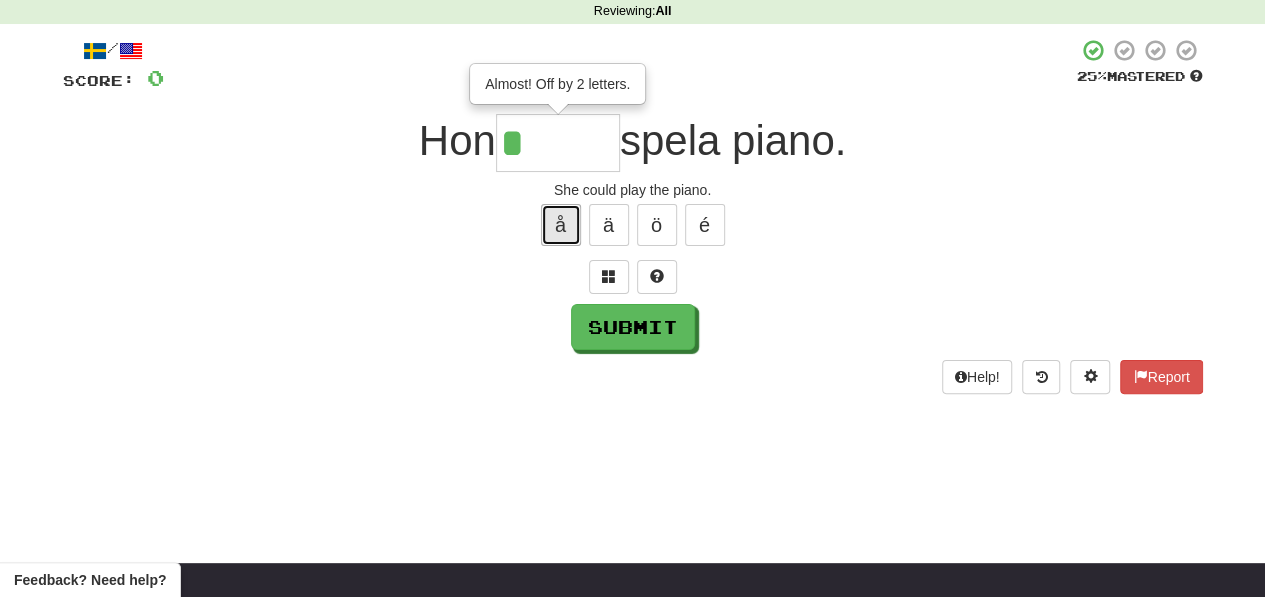 click on "å" at bounding box center [561, 225] 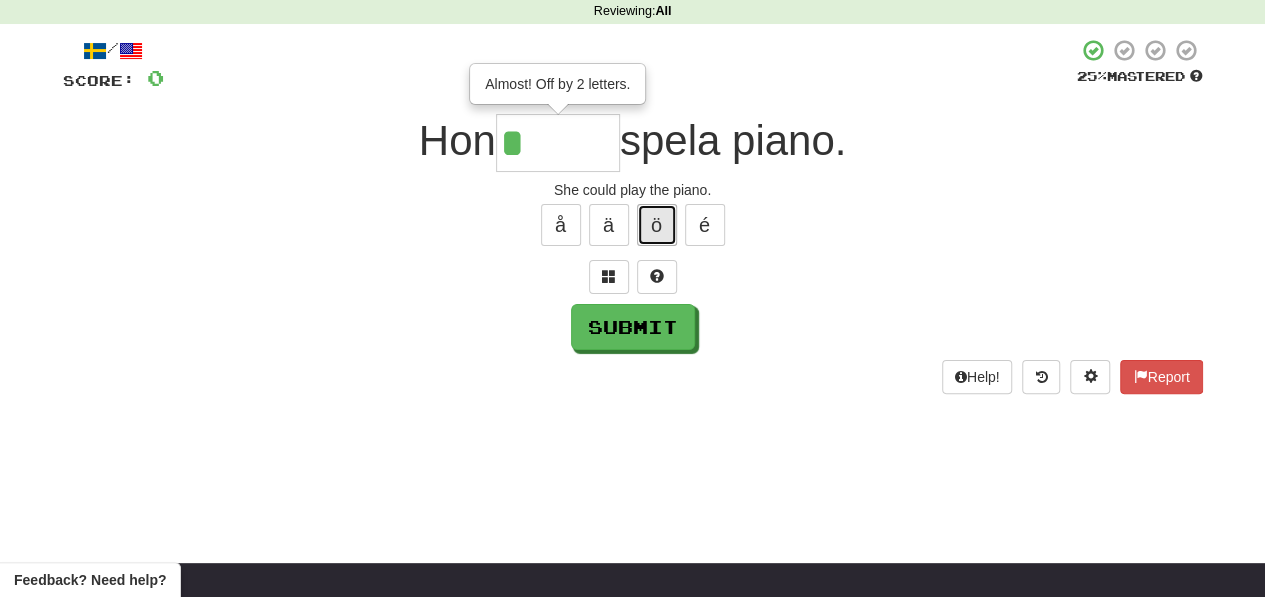click on "ö" at bounding box center (657, 225) 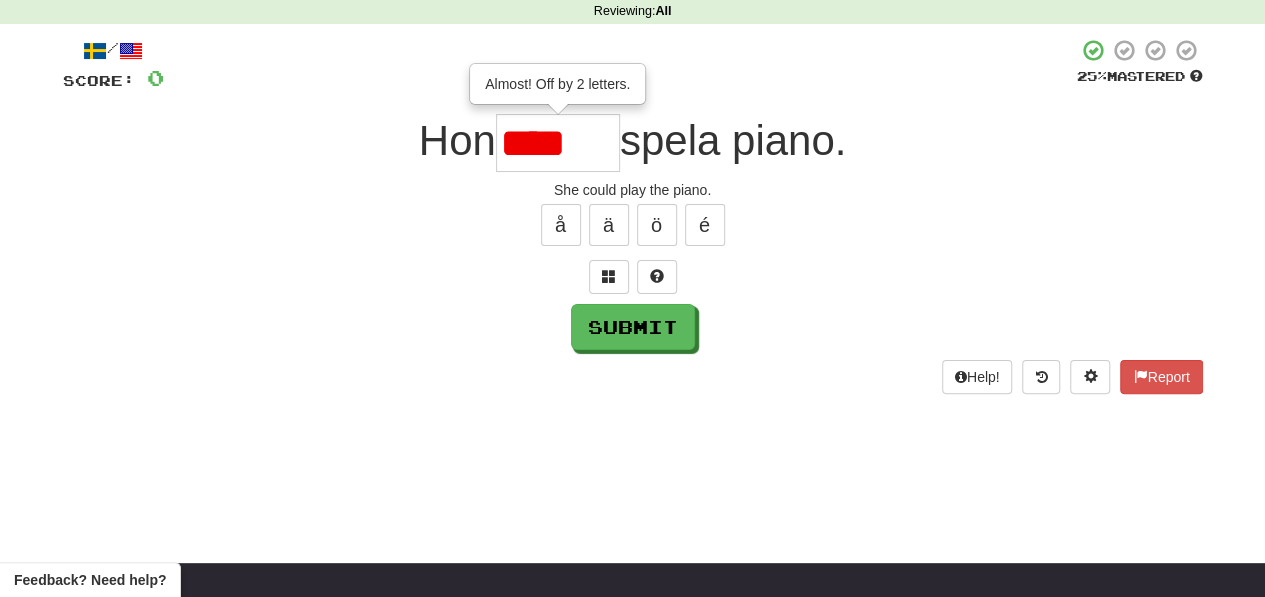 click on "/  Score:   0 25 %  Mastered Hon  **** Almost! Off by 2 letters.  spela piano. She could play the piano. å ä ö é Submit  Help!  Report" at bounding box center [633, 216] 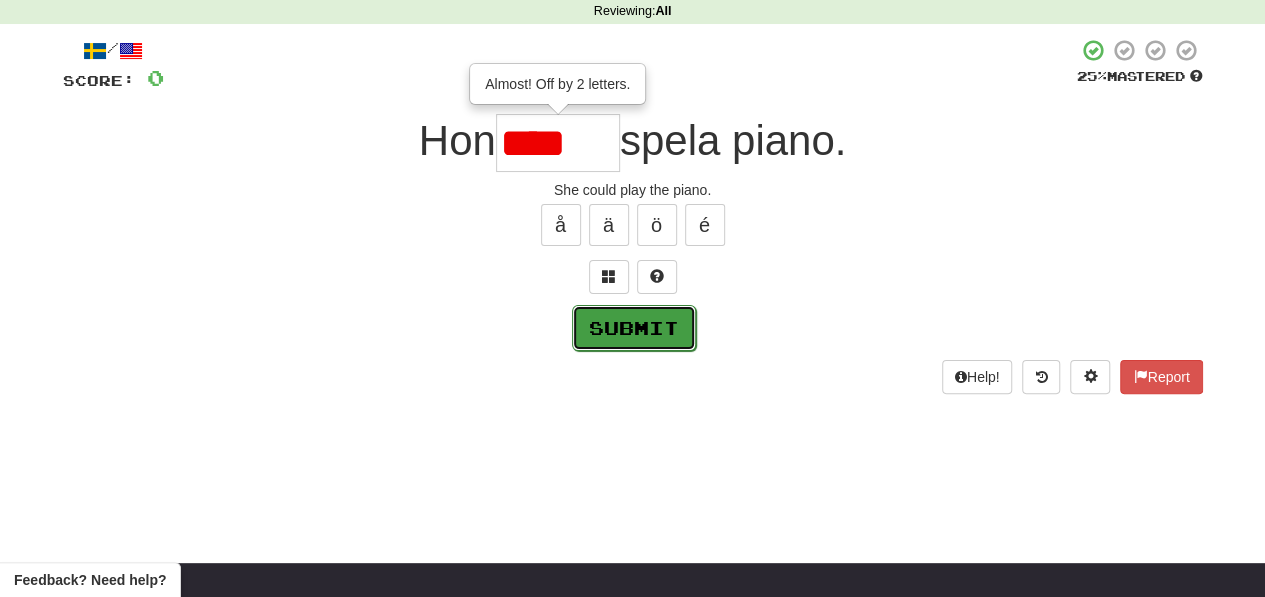 click on "Submit" at bounding box center (634, 328) 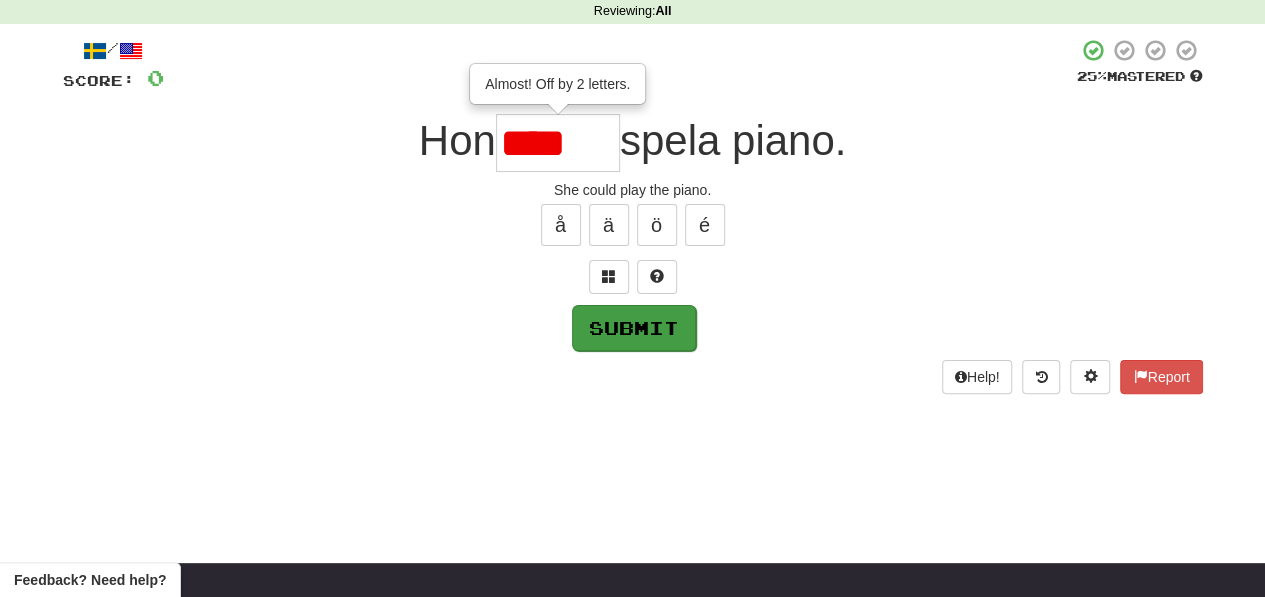 type on "*****" 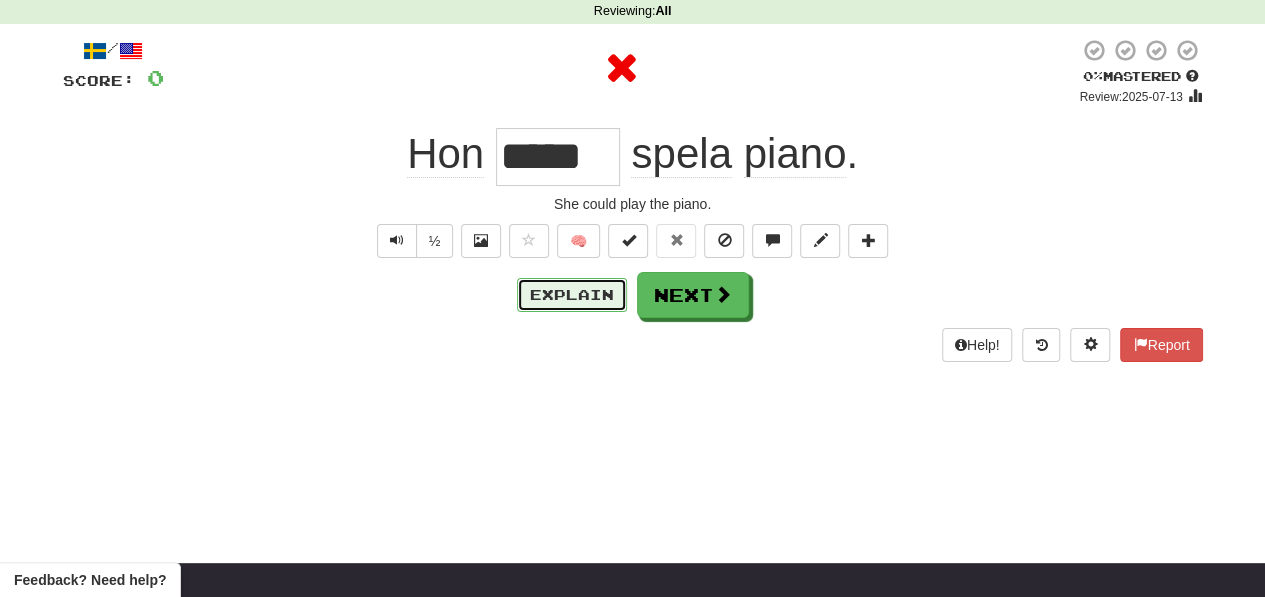 click on "Explain" at bounding box center [572, 295] 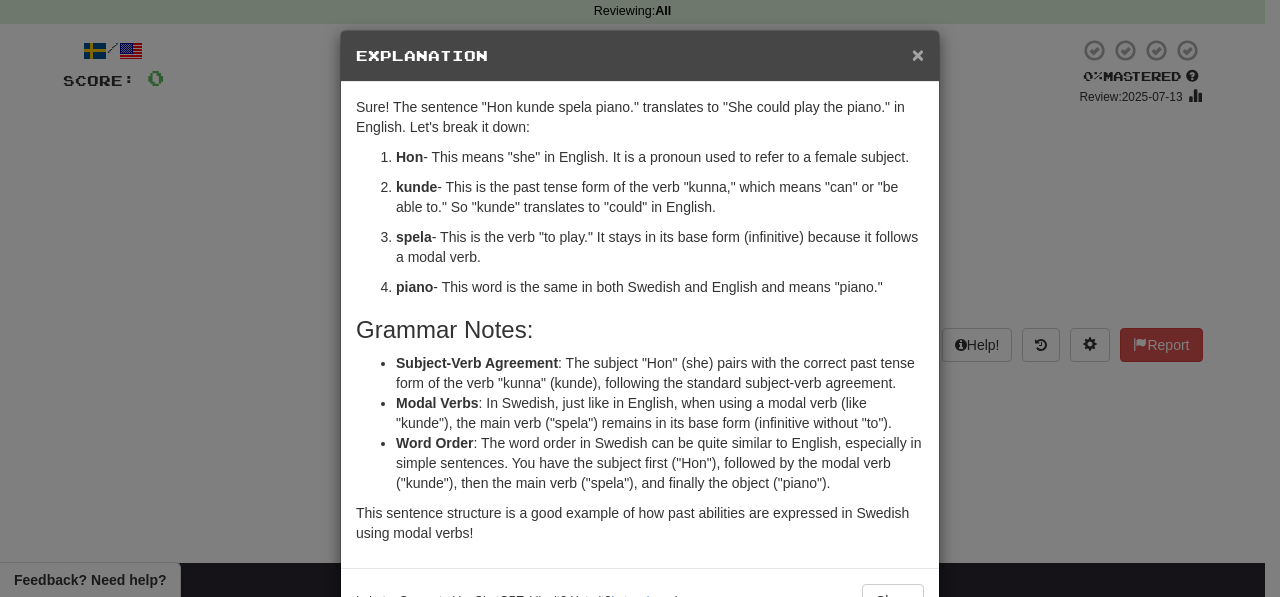 click on "×" at bounding box center (918, 54) 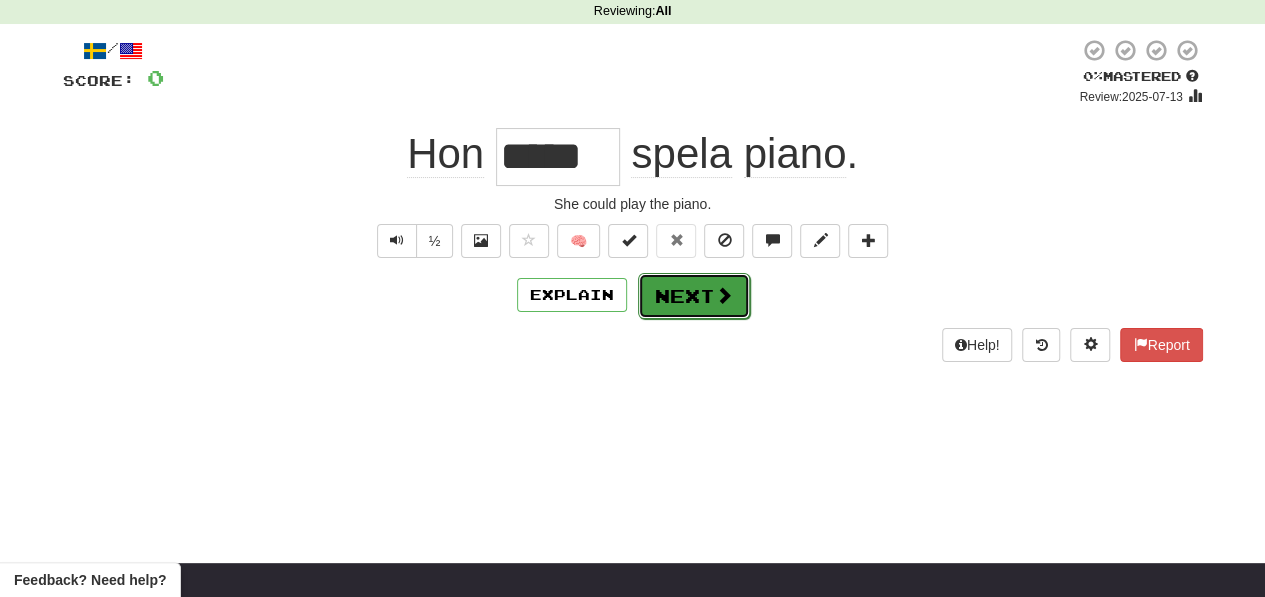 click on "Next" at bounding box center [694, 296] 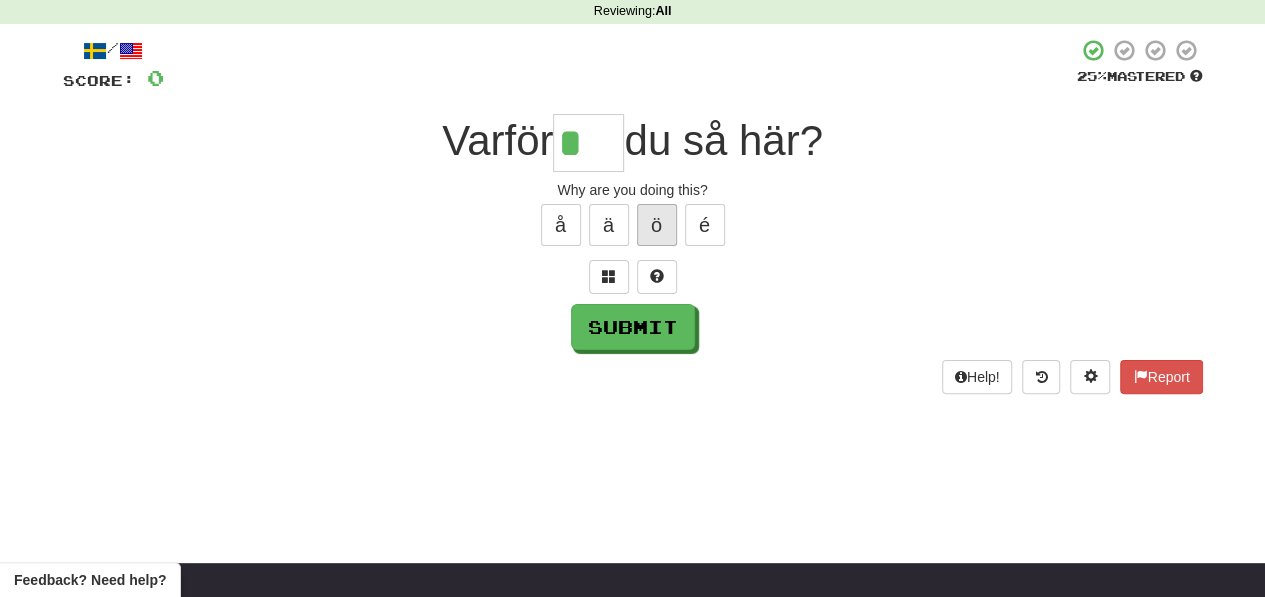 type on "*" 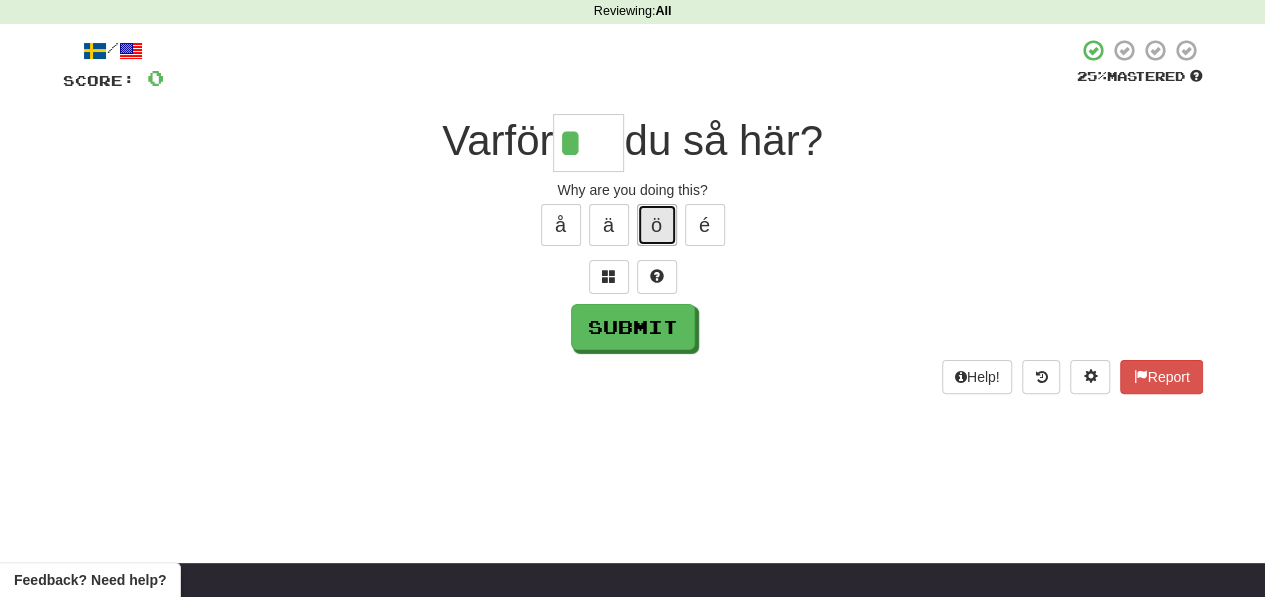 type 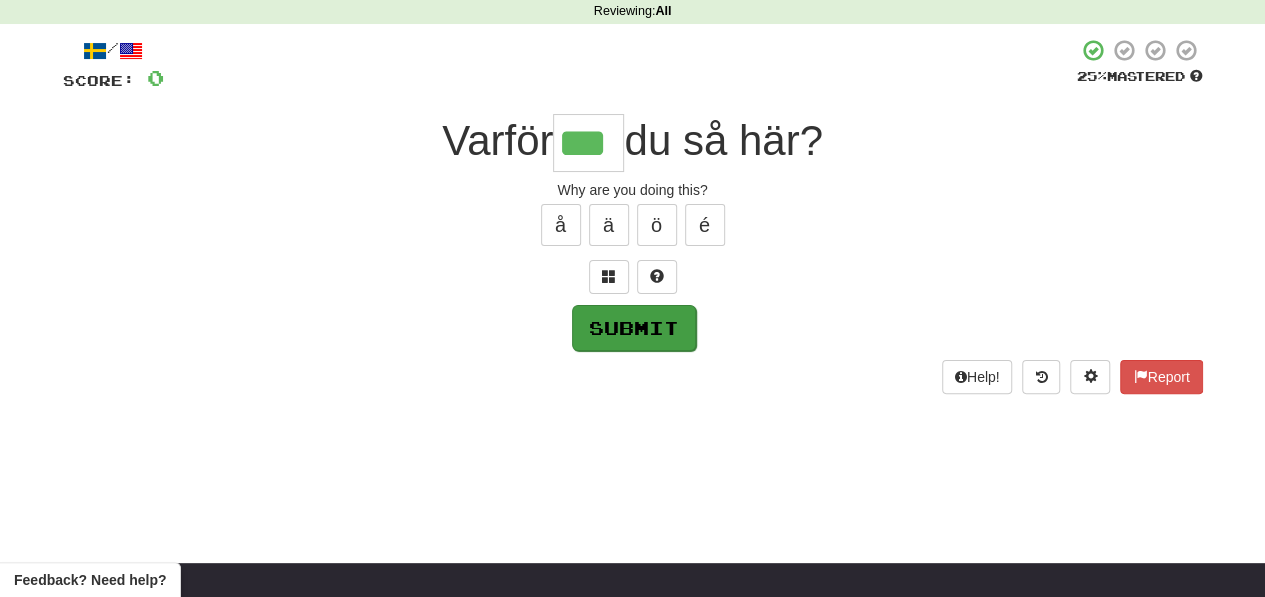 type on "***" 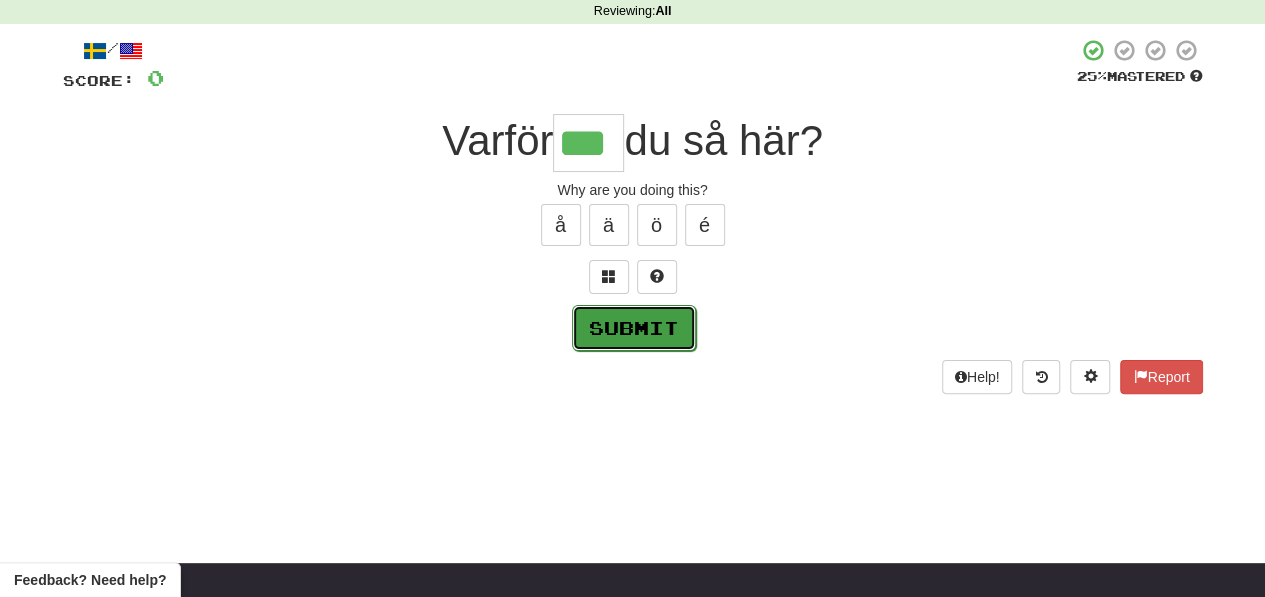 click on "Submit" at bounding box center [634, 328] 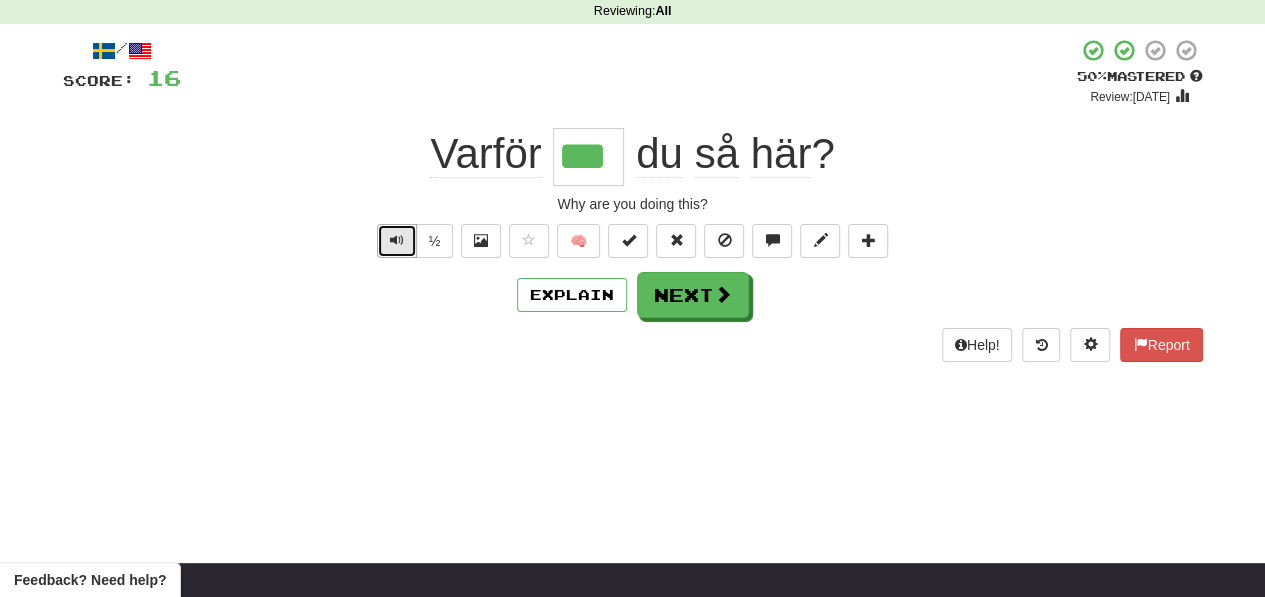 click at bounding box center (397, 241) 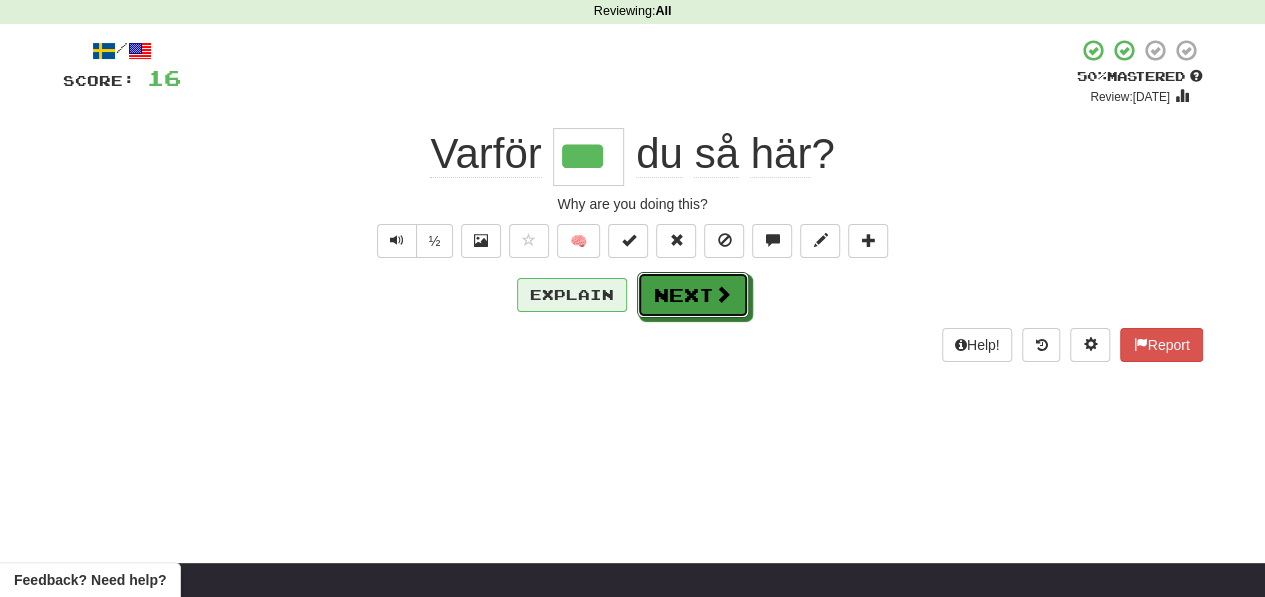 drag, startPoint x: 711, startPoint y: 299, endPoint x: 574, endPoint y: 300, distance: 137.00365 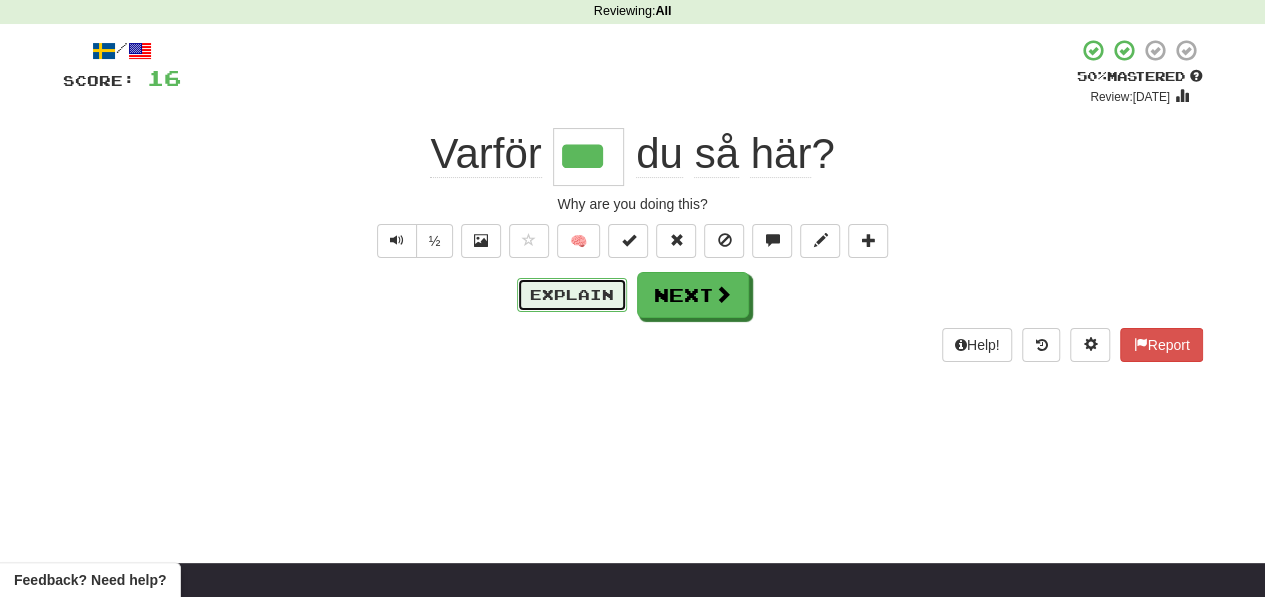 click on "Explain" at bounding box center (572, 295) 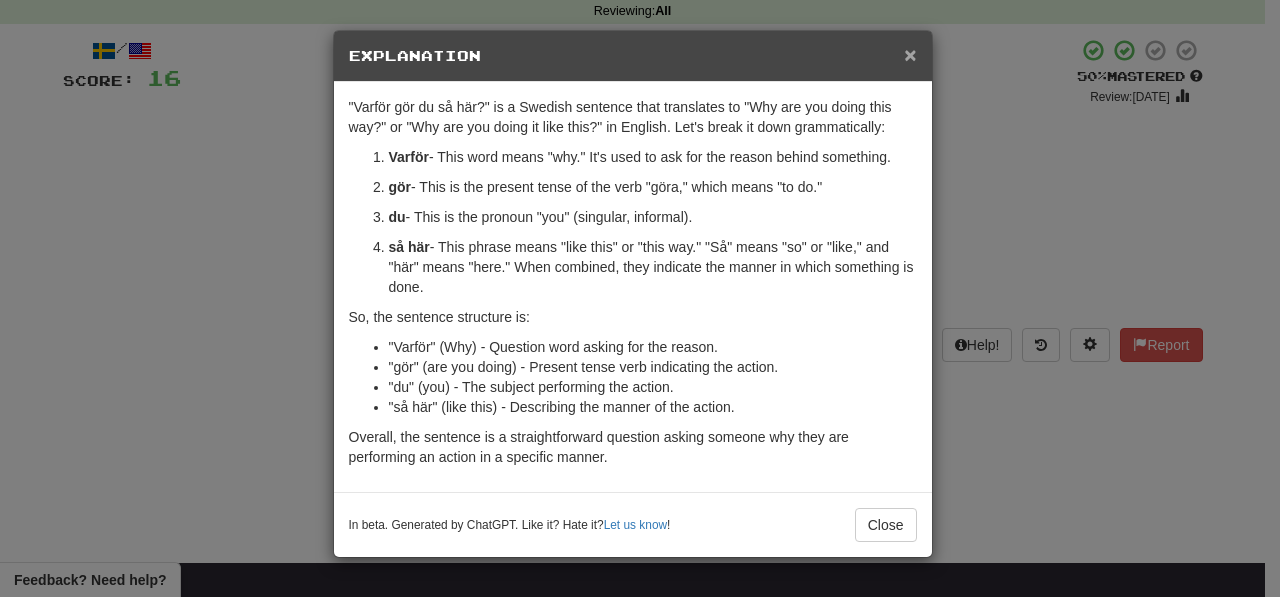 click on "×" at bounding box center [910, 54] 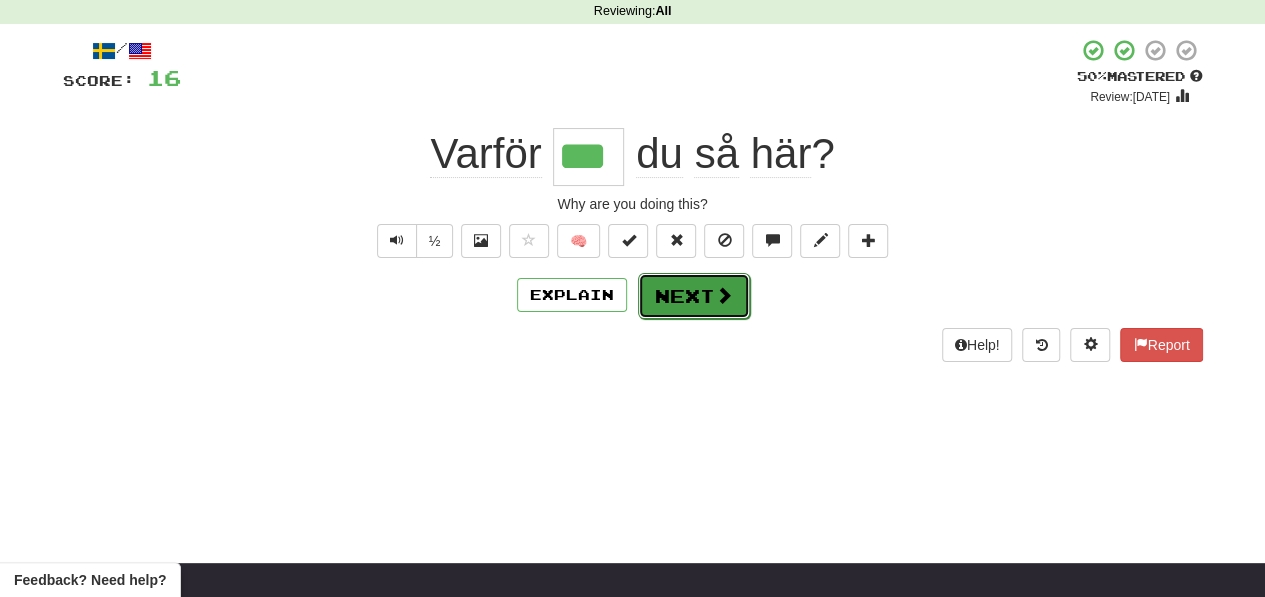 click on "Next" at bounding box center [694, 296] 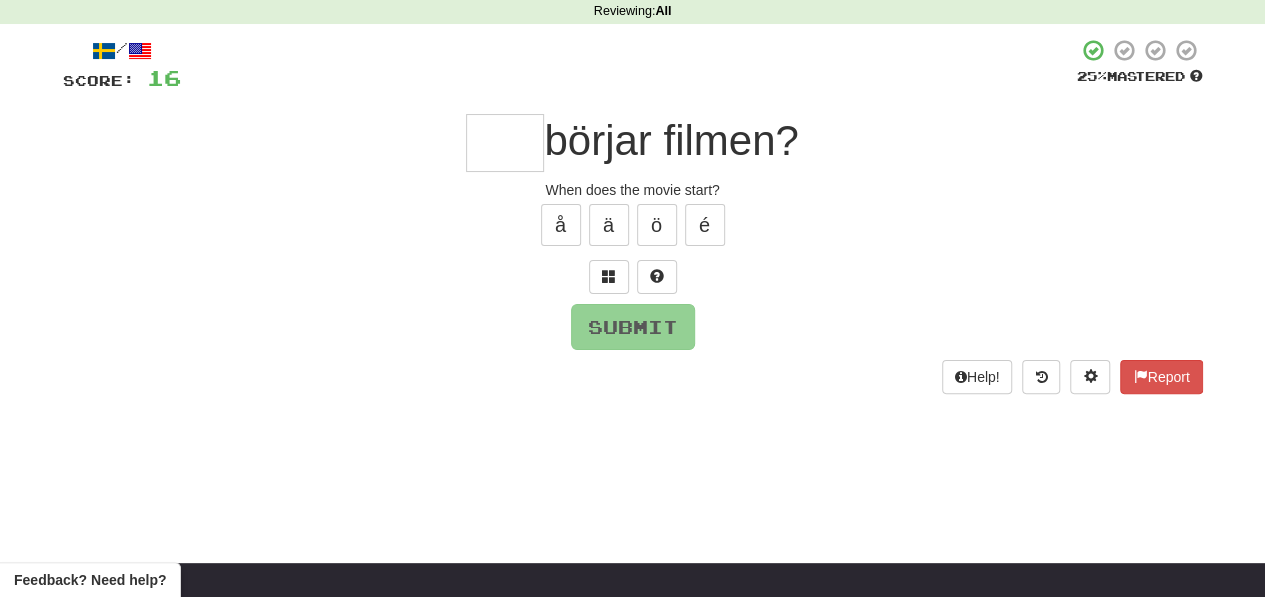 click at bounding box center [505, 143] 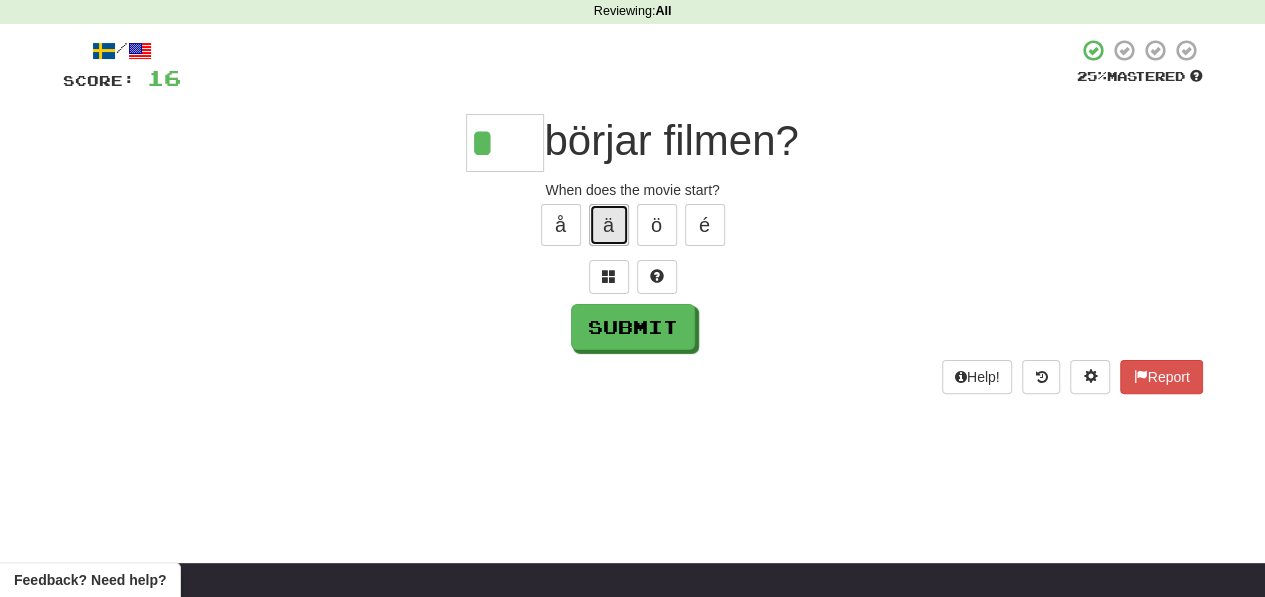 click on "ä" at bounding box center [609, 225] 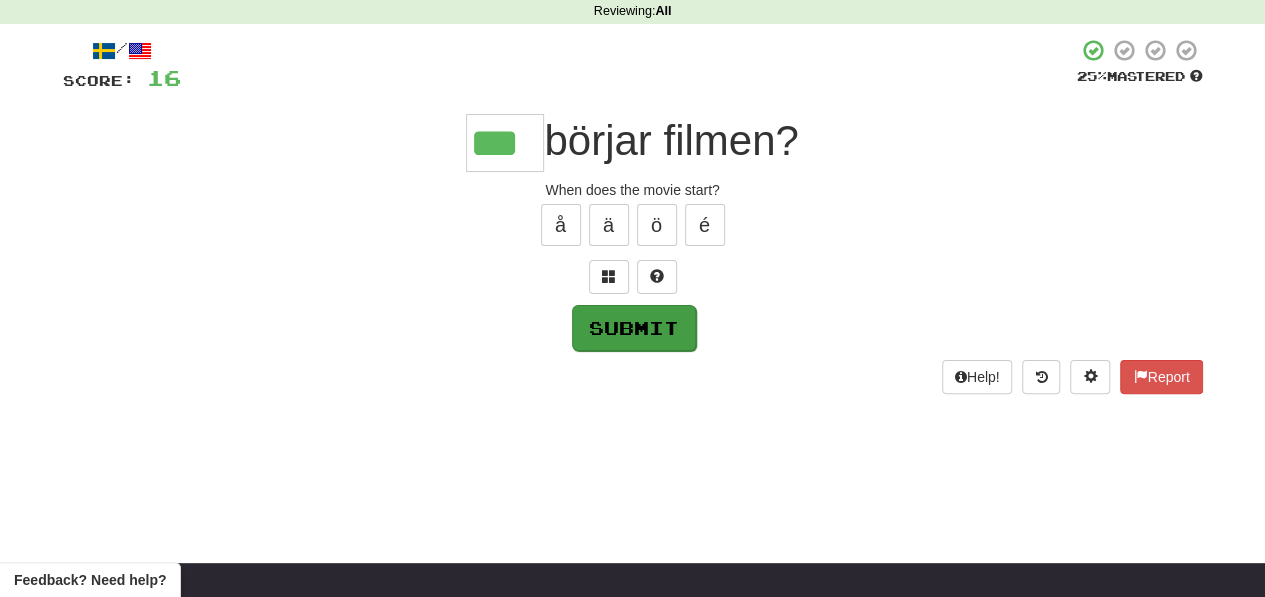 type on "***" 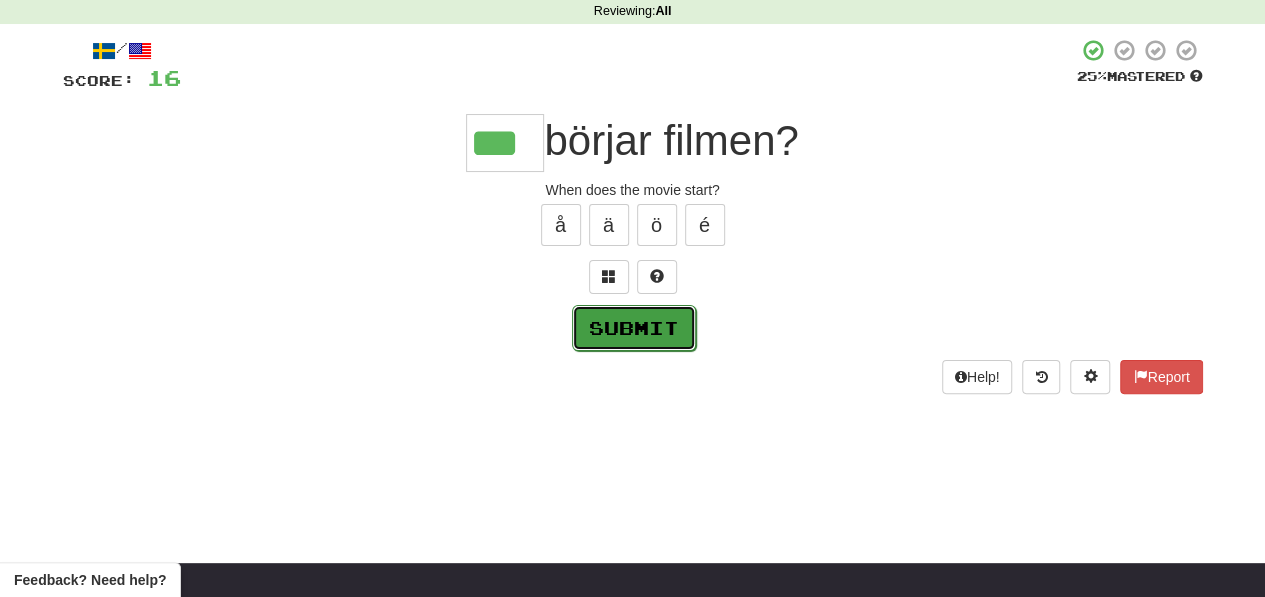 click on "Submit" at bounding box center [634, 328] 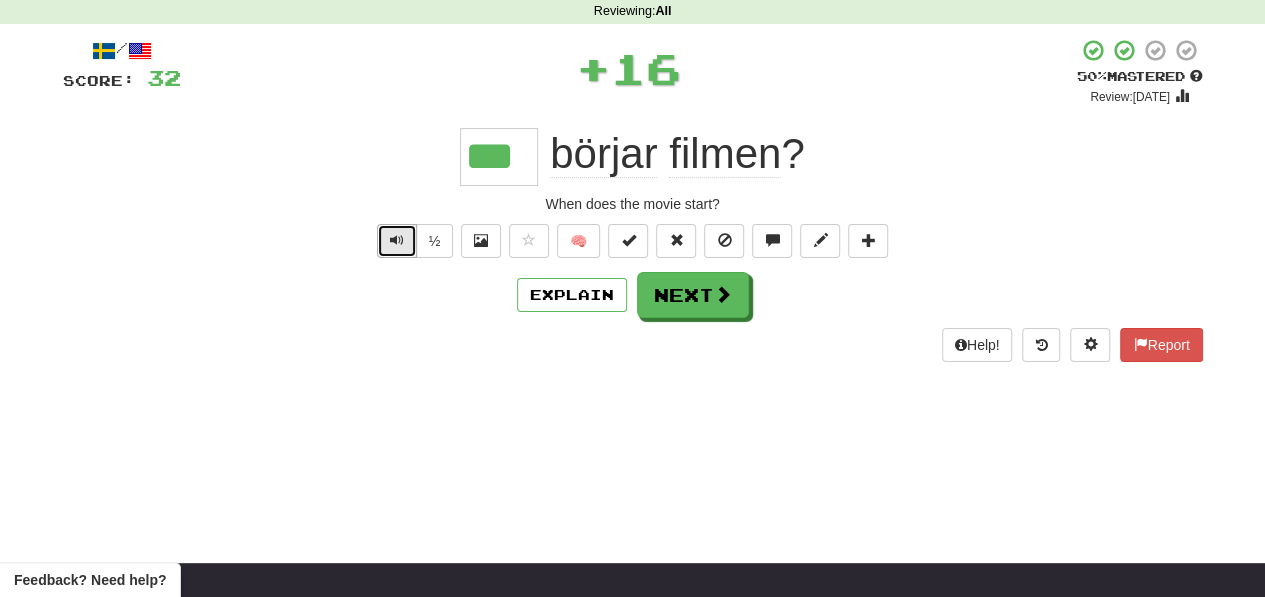 click at bounding box center (397, 240) 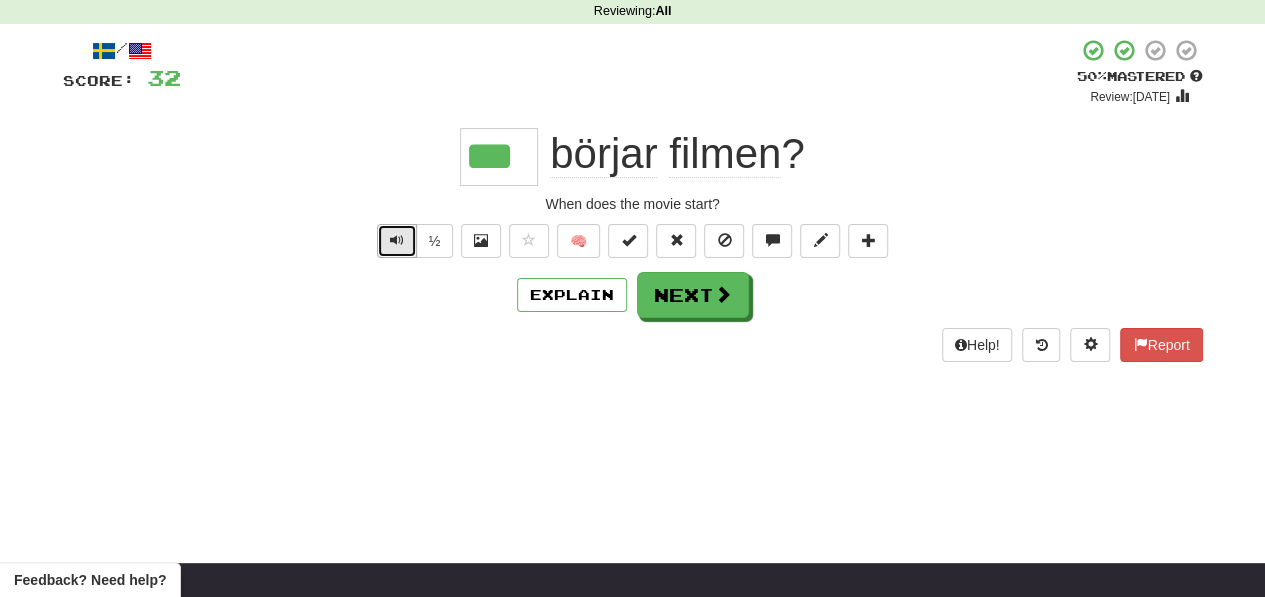 click at bounding box center [397, 240] 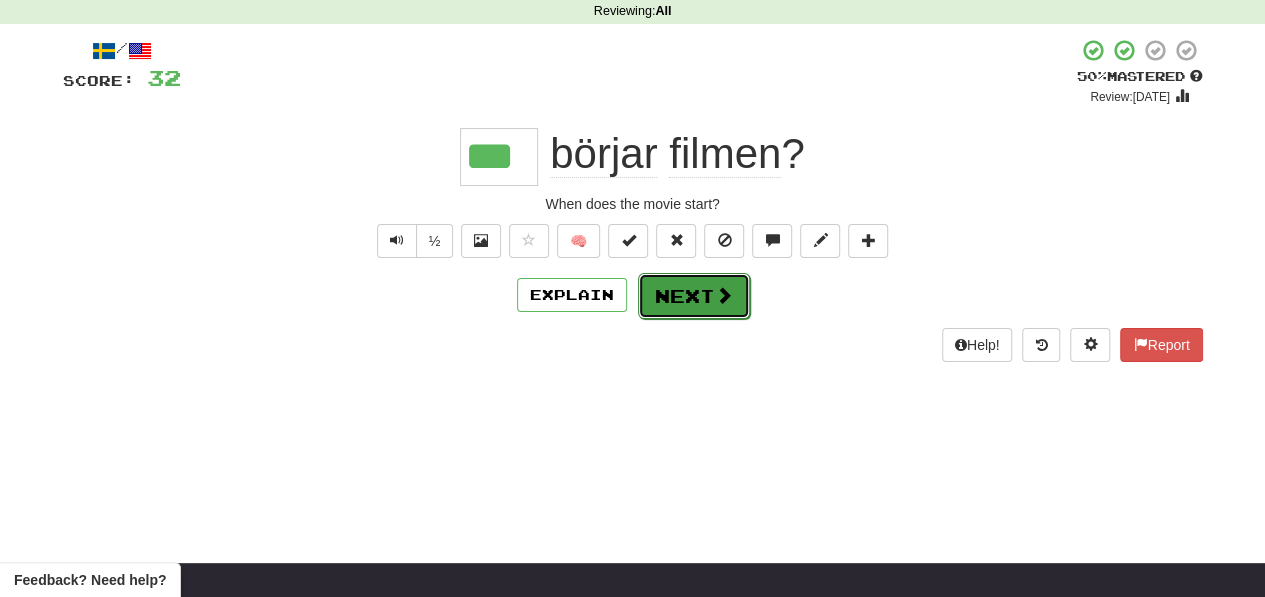 click on "Next" at bounding box center [694, 296] 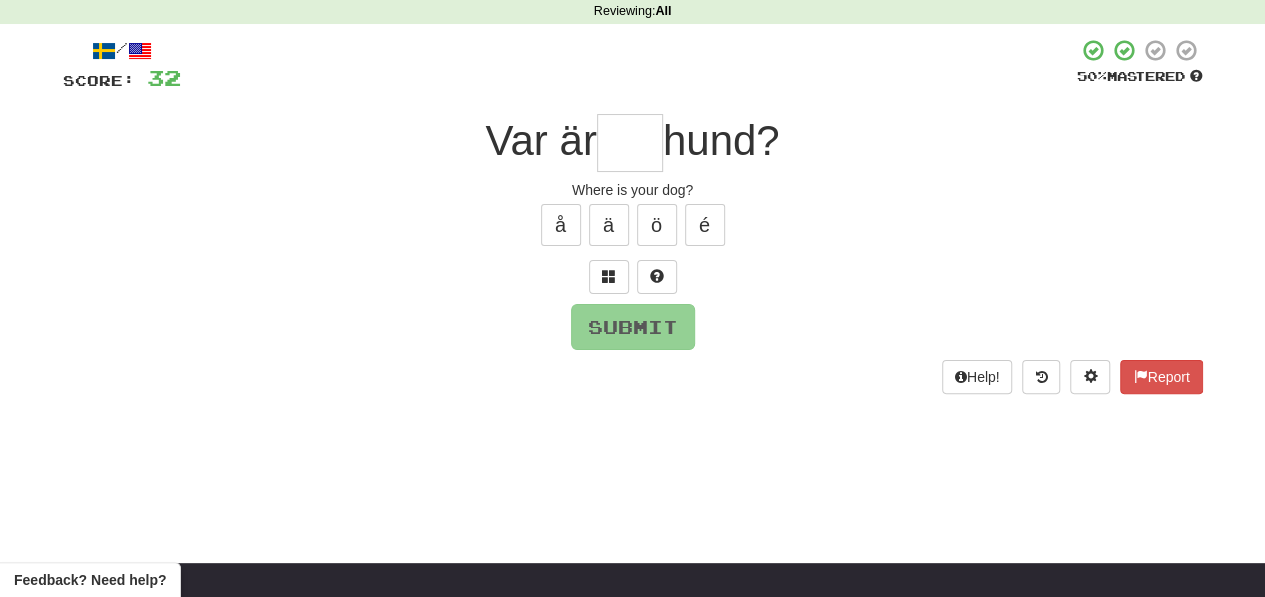 click at bounding box center (630, 143) 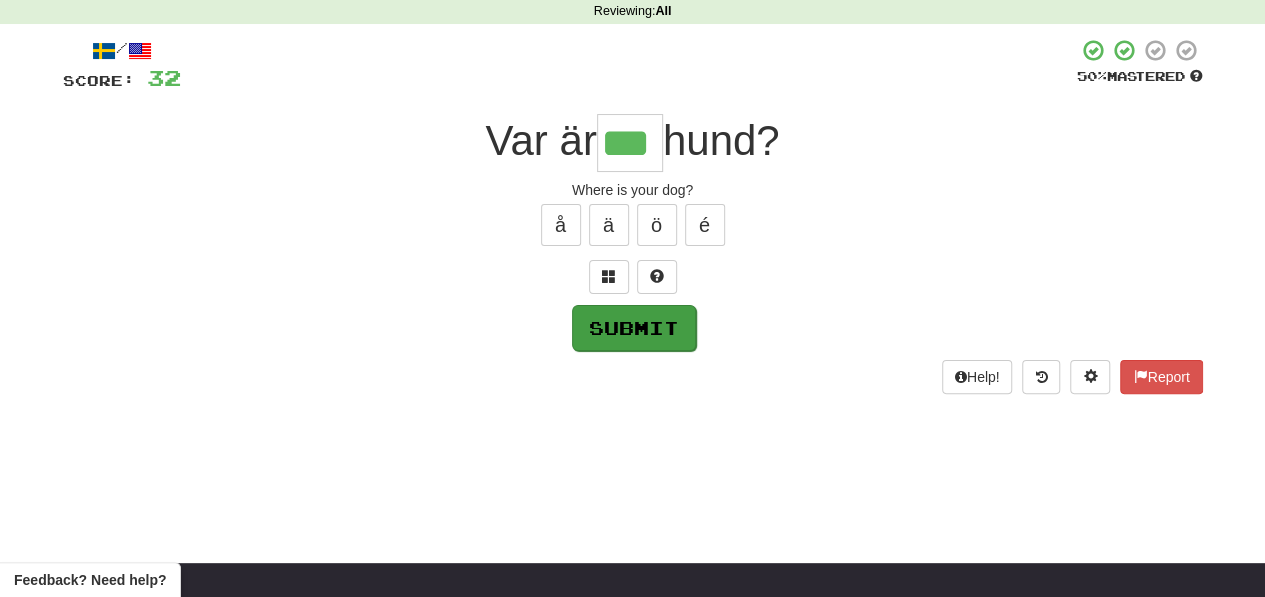 type on "***" 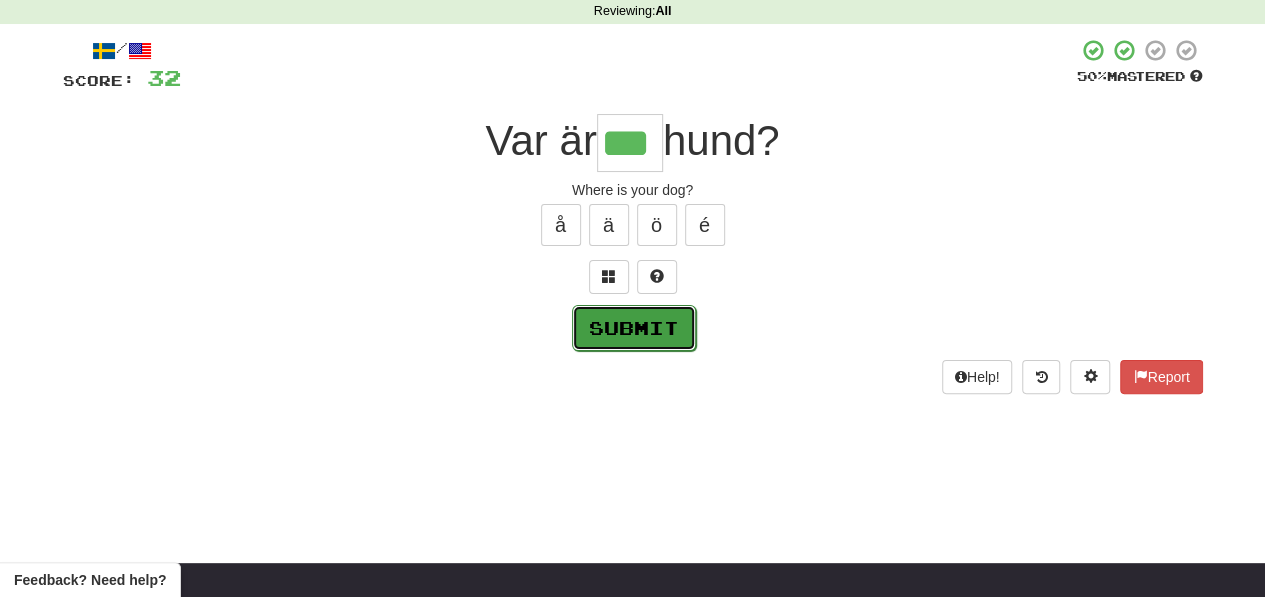 click on "Submit" at bounding box center [634, 328] 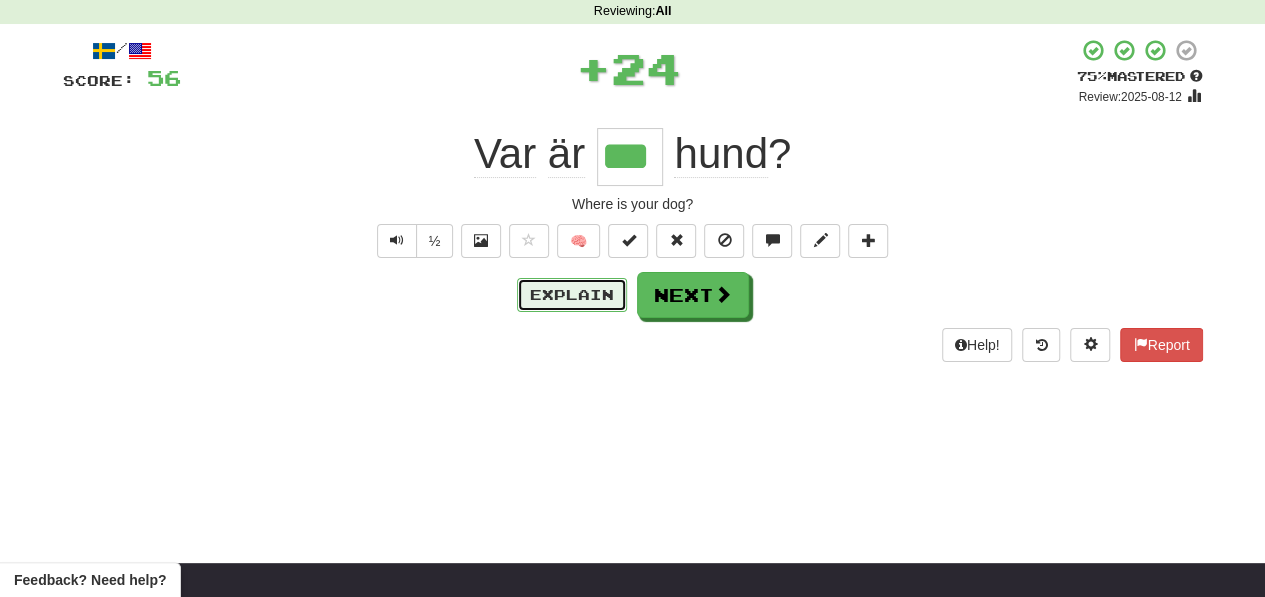 click on "Explain" at bounding box center (572, 295) 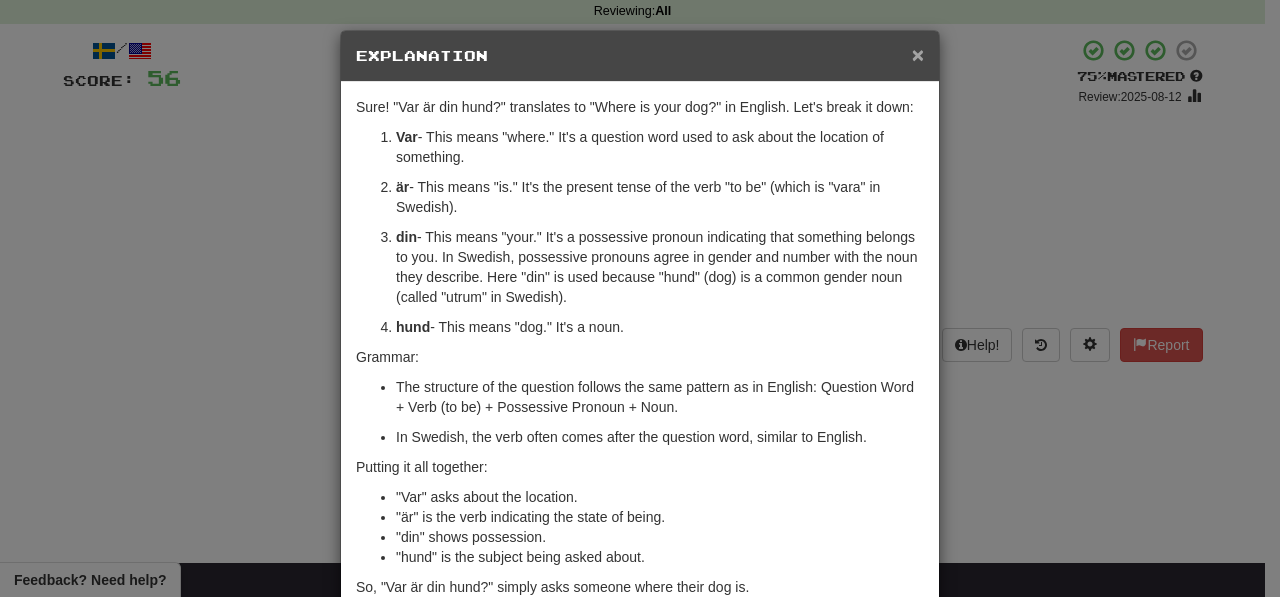 click on "×" at bounding box center [918, 54] 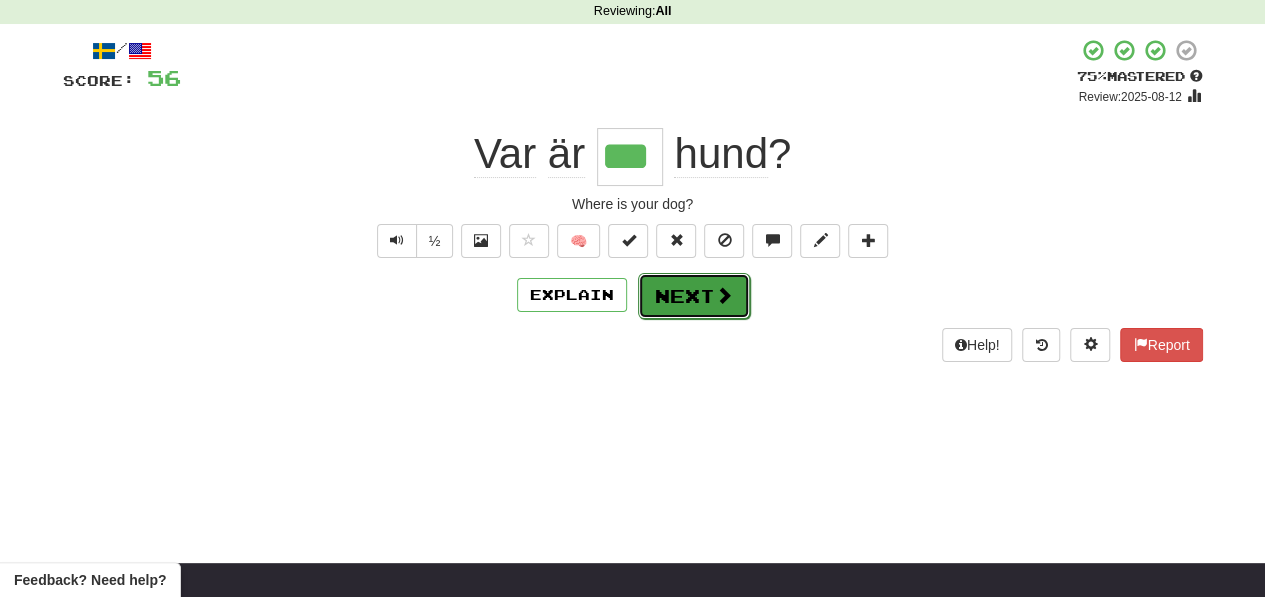 click on "Next" at bounding box center (694, 296) 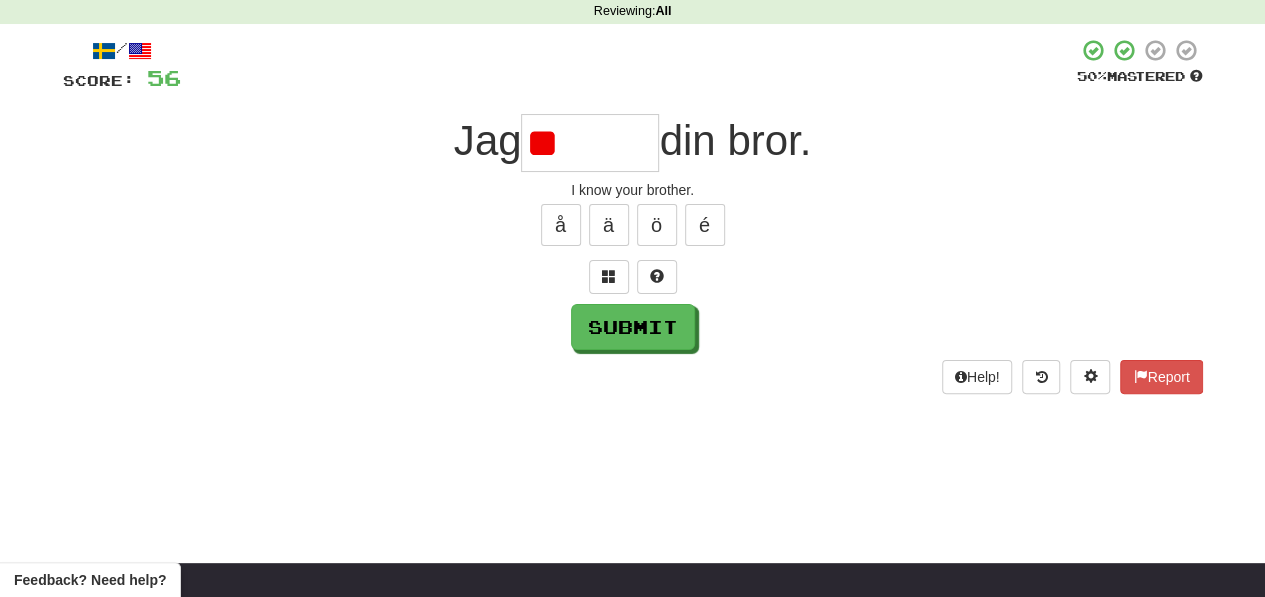 type on "*" 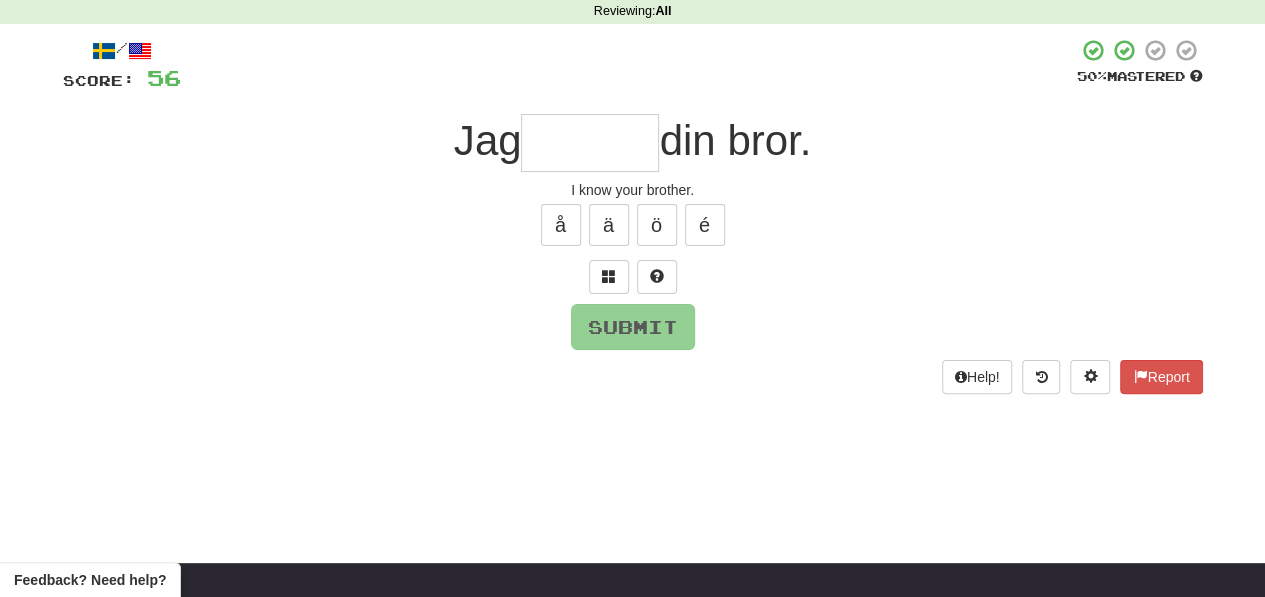 type on "*" 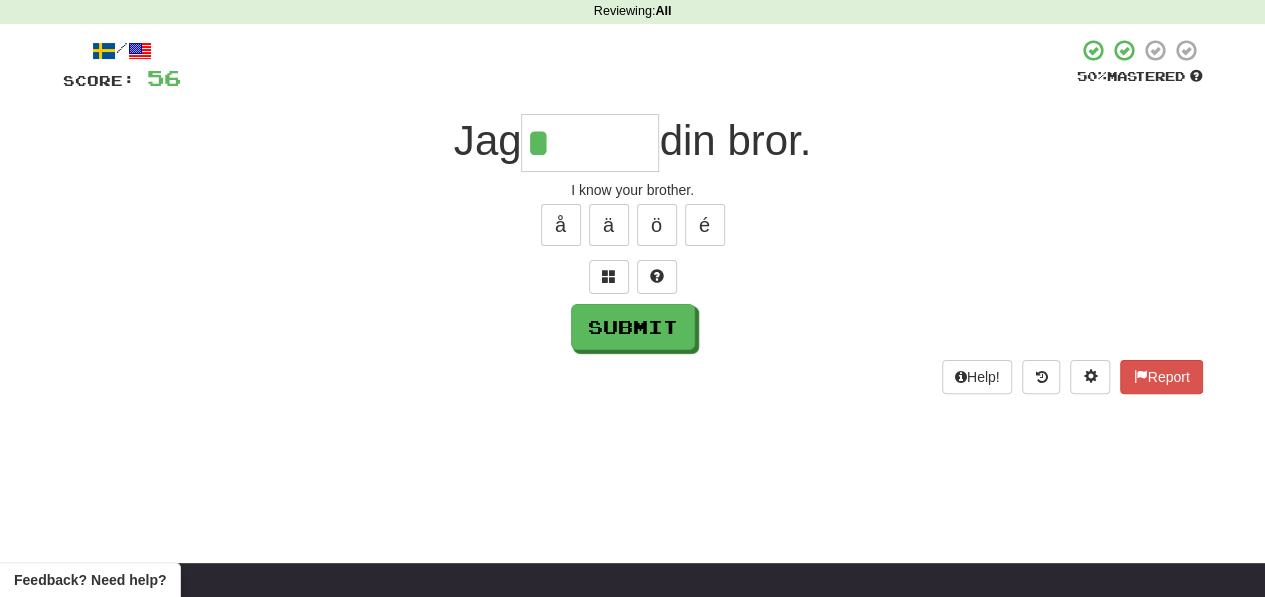 click on "å ä ö é" at bounding box center (633, 225) 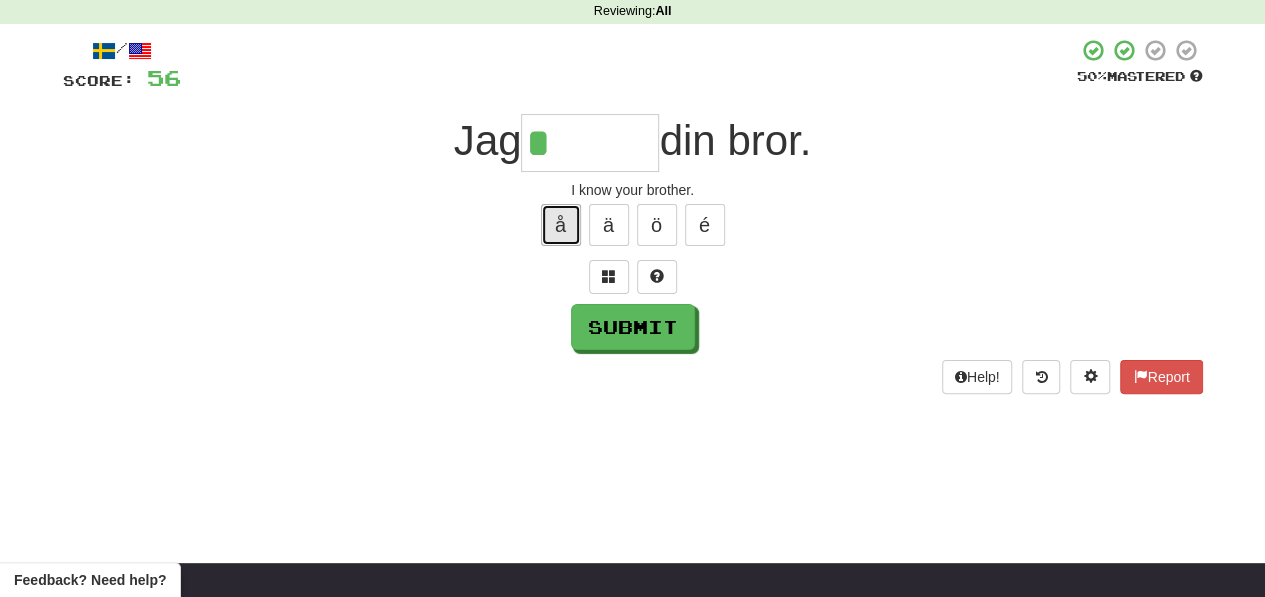 click on "å" at bounding box center (561, 225) 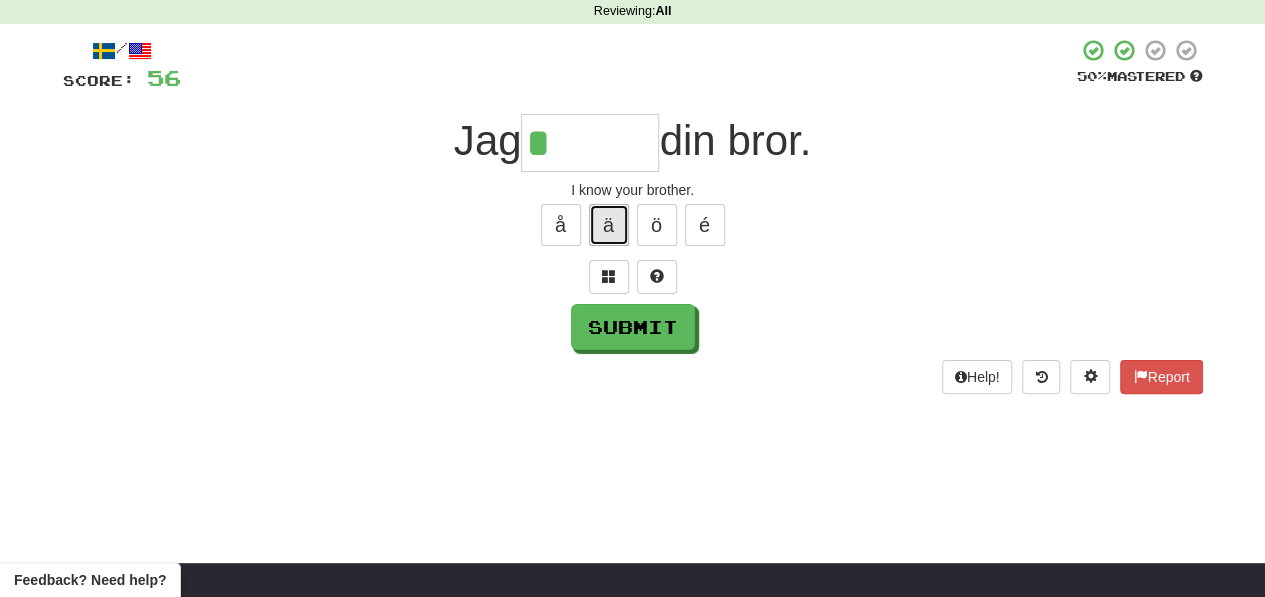 click on "ä" at bounding box center [609, 225] 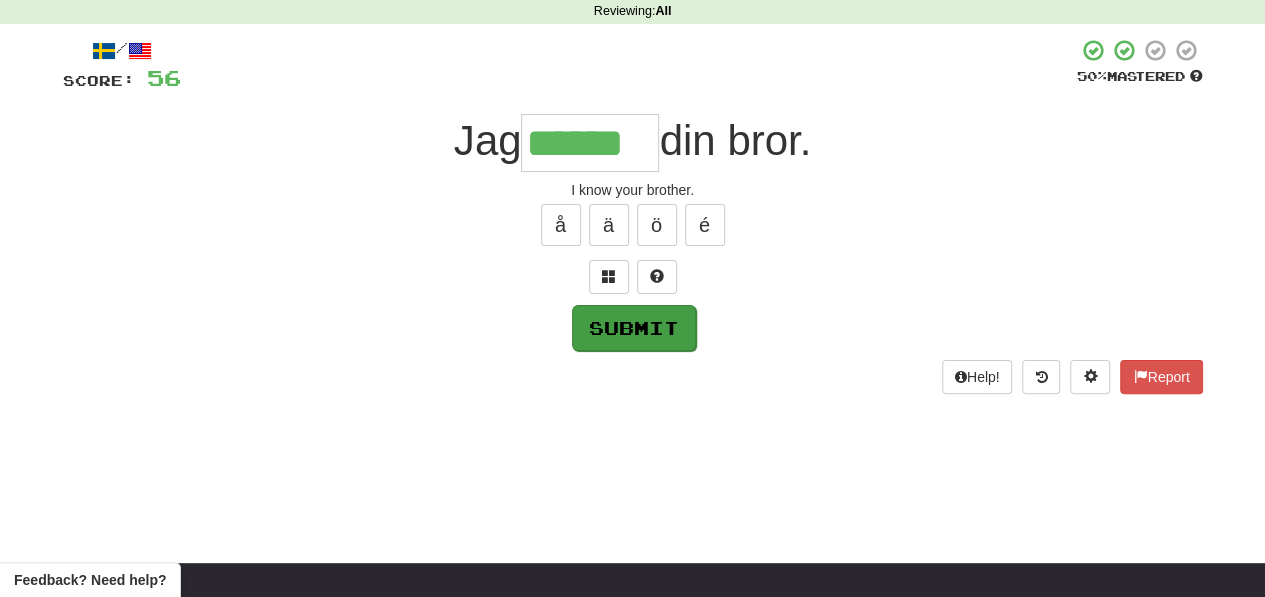 type on "******" 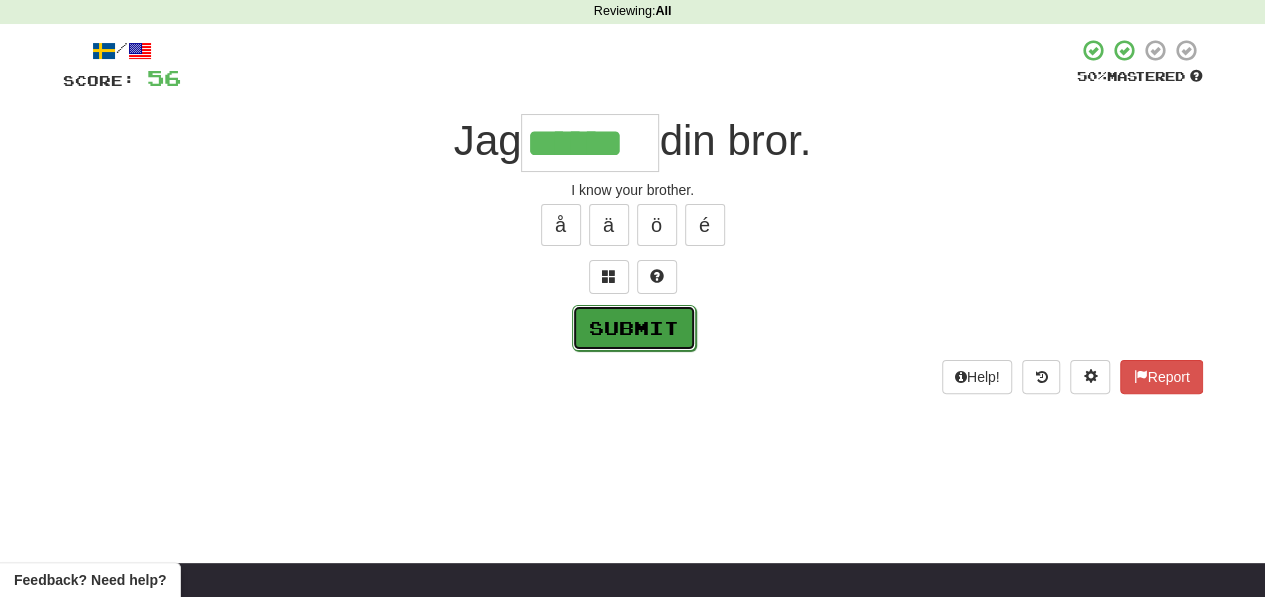 click on "Submit" at bounding box center [634, 328] 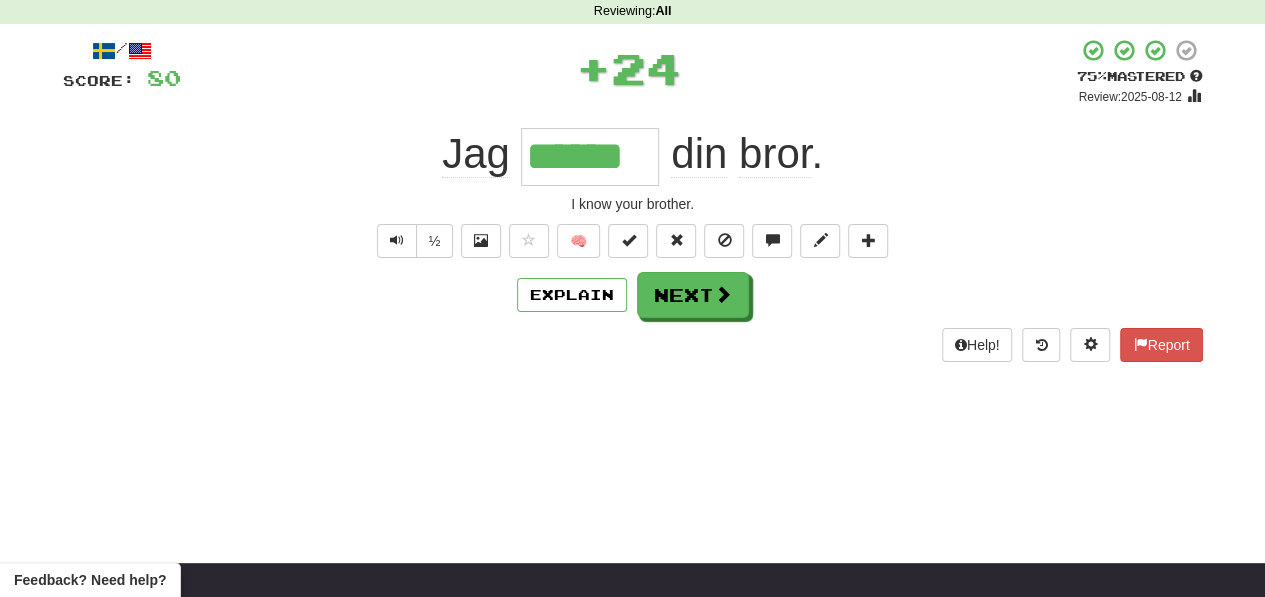 click on "/  Score:   80 + 24 75 %  Mastered Review:  2025-08-12 Jag   ******   din   bror . I know your brother. ½ 🧠 Explain Next  Help!  Report" at bounding box center (633, 199) 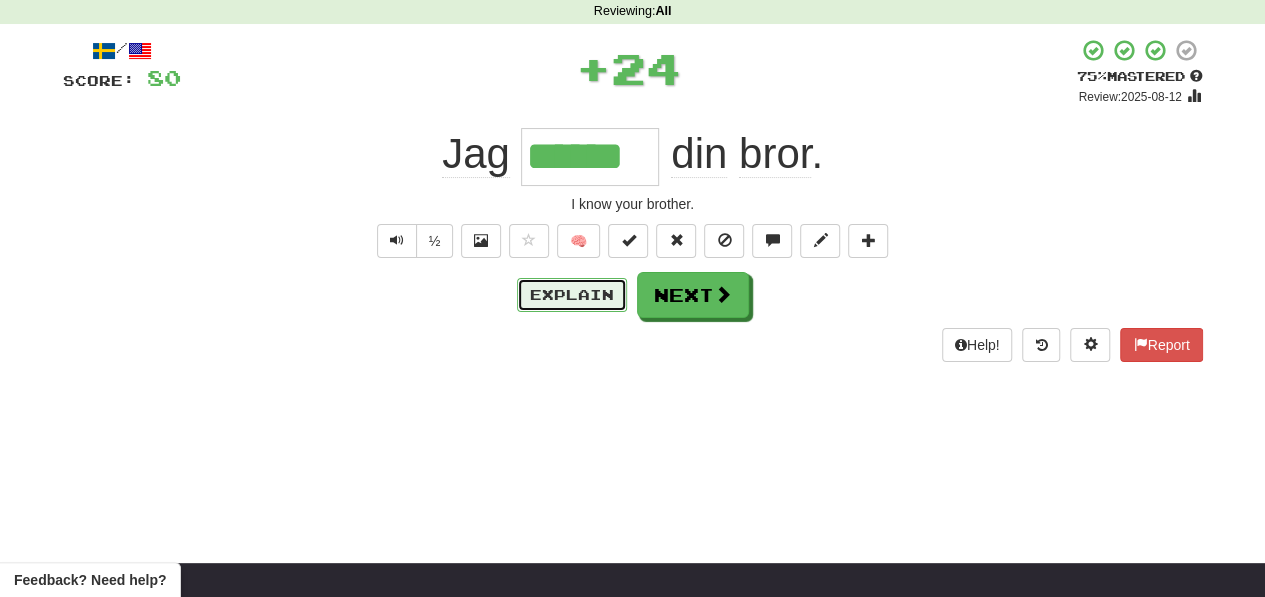 click on "Explain" at bounding box center (572, 295) 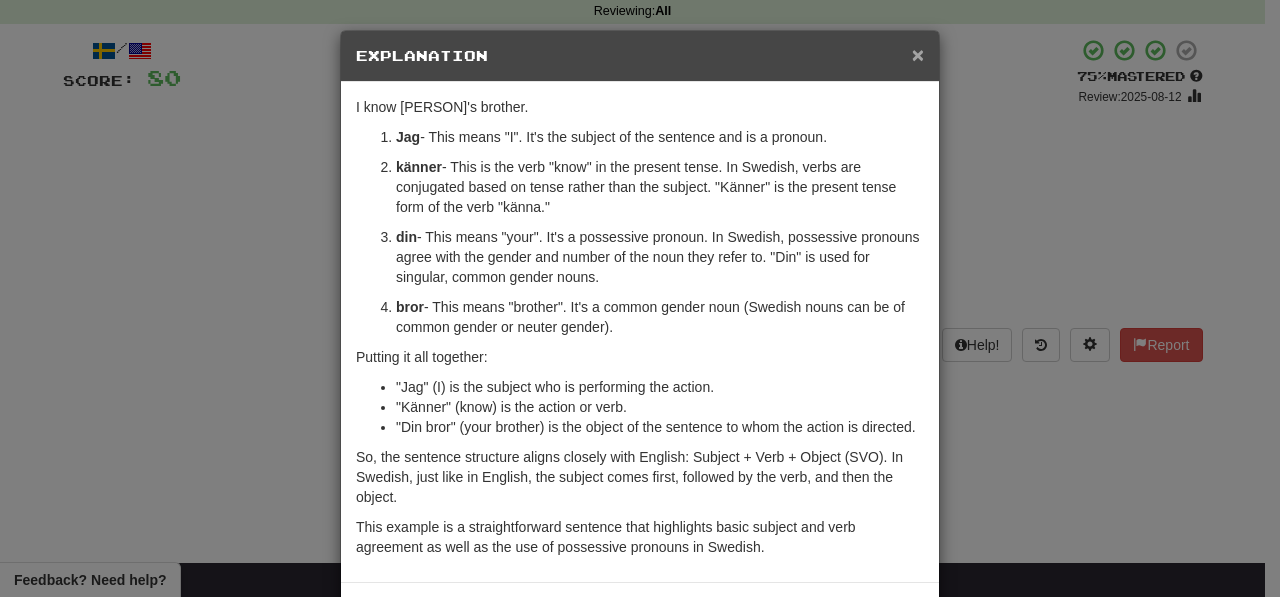click on "×" at bounding box center [918, 54] 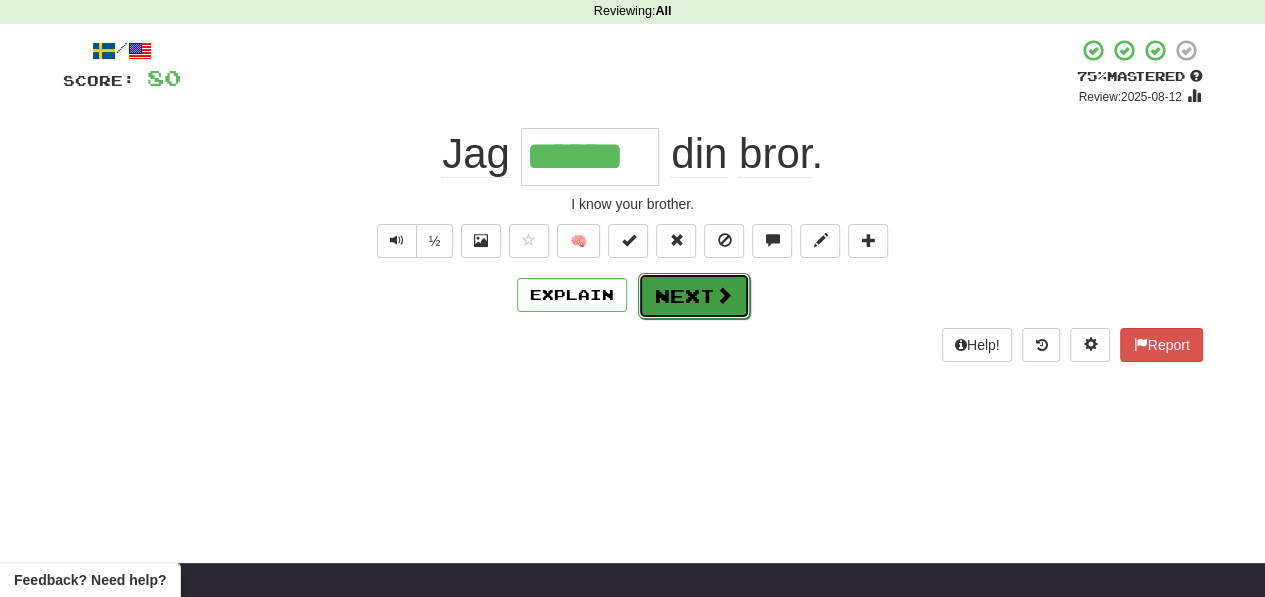 click on "Next" at bounding box center (694, 296) 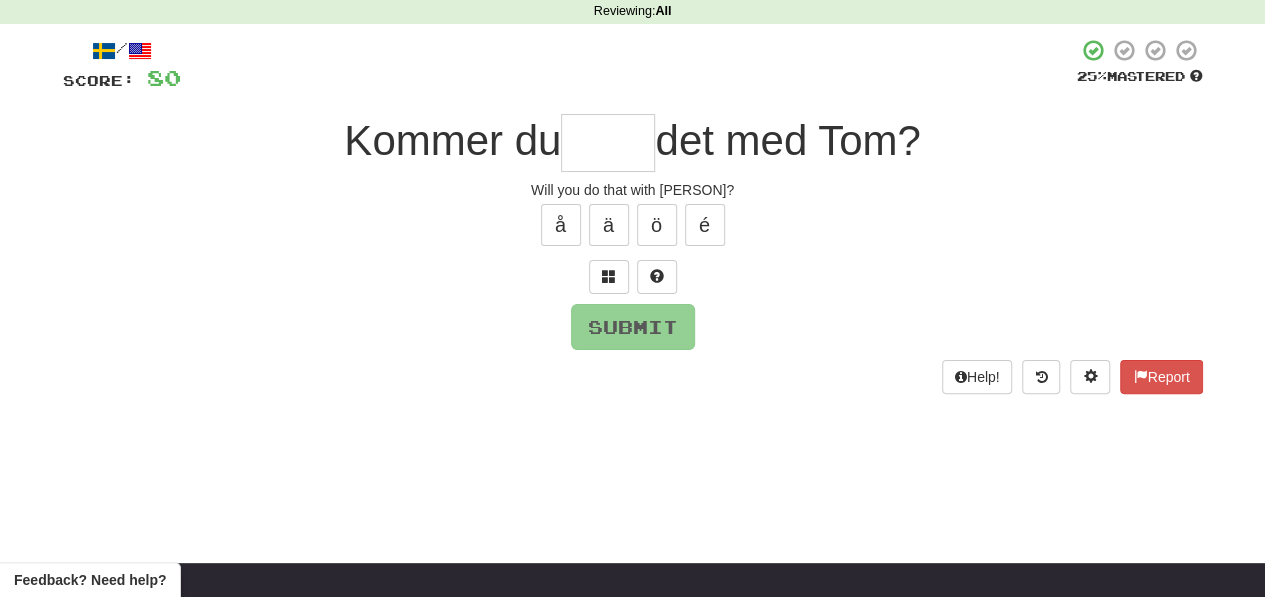 click at bounding box center [608, 143] 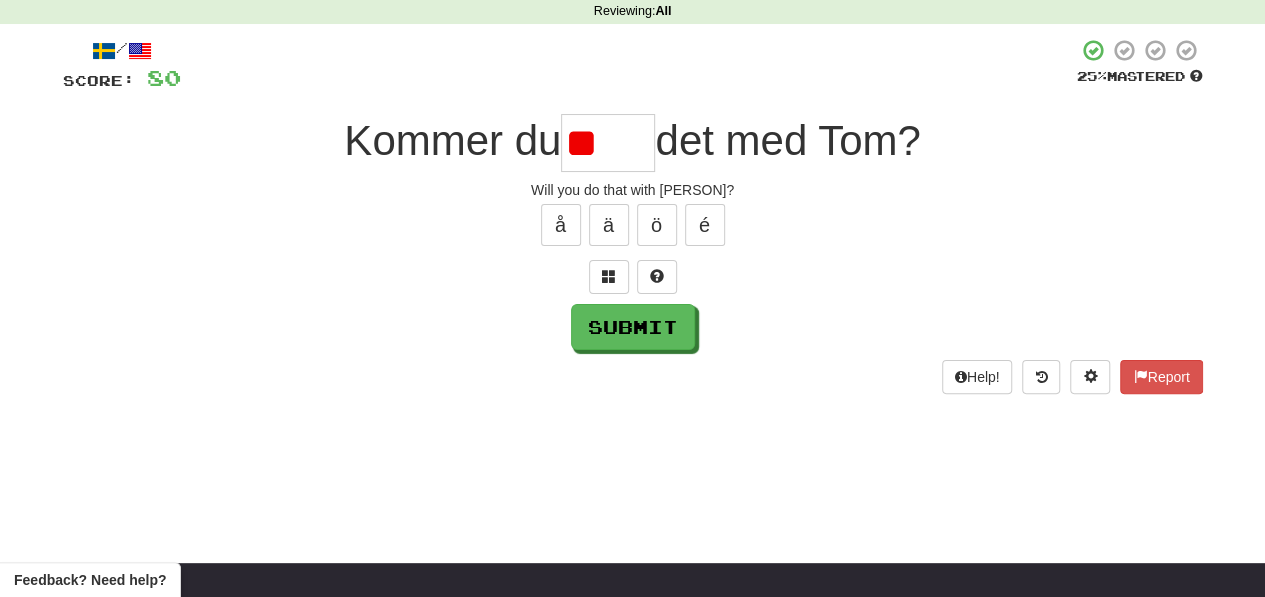 type on "*" 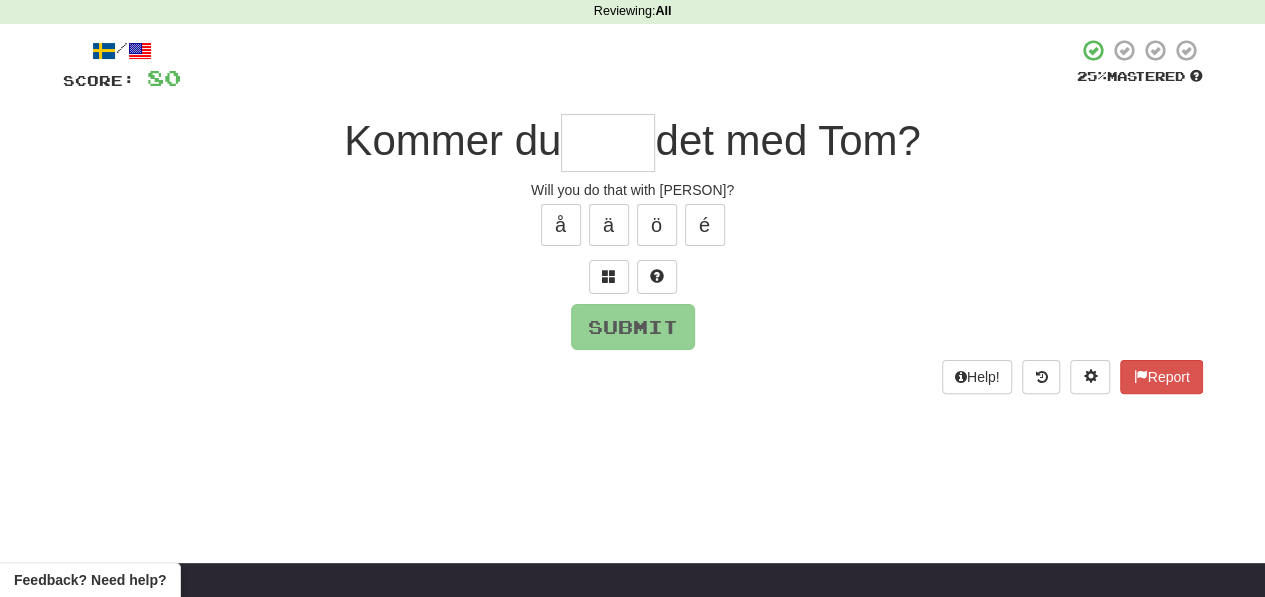 type on "*" 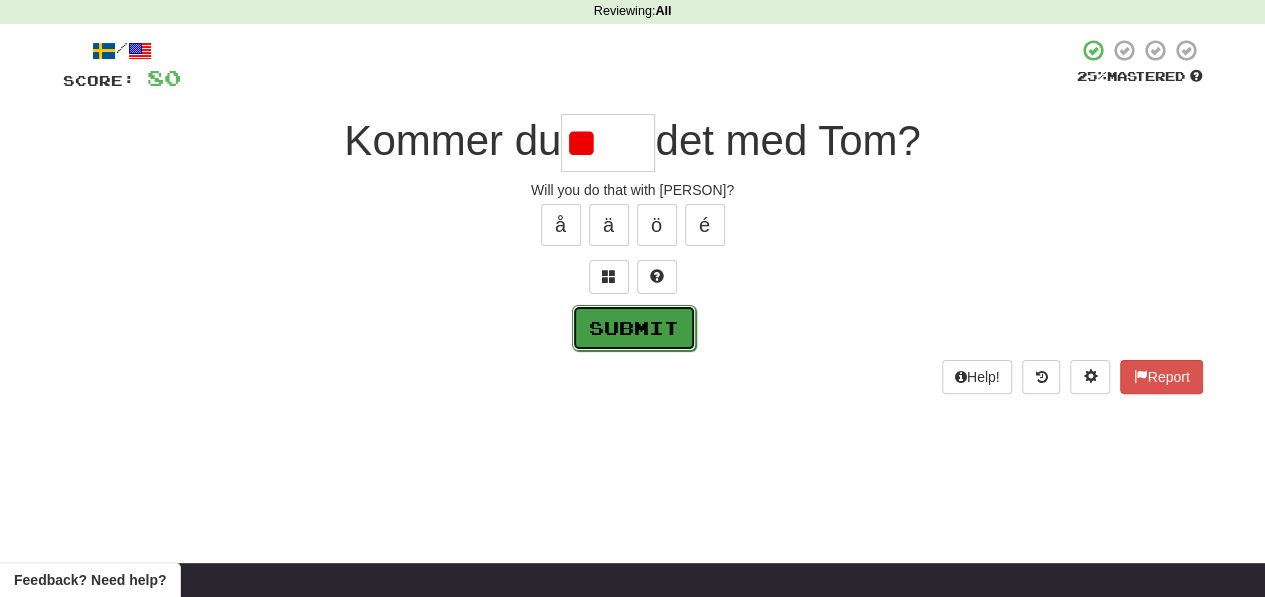click on "Submit" at bounding box center (634, 328) 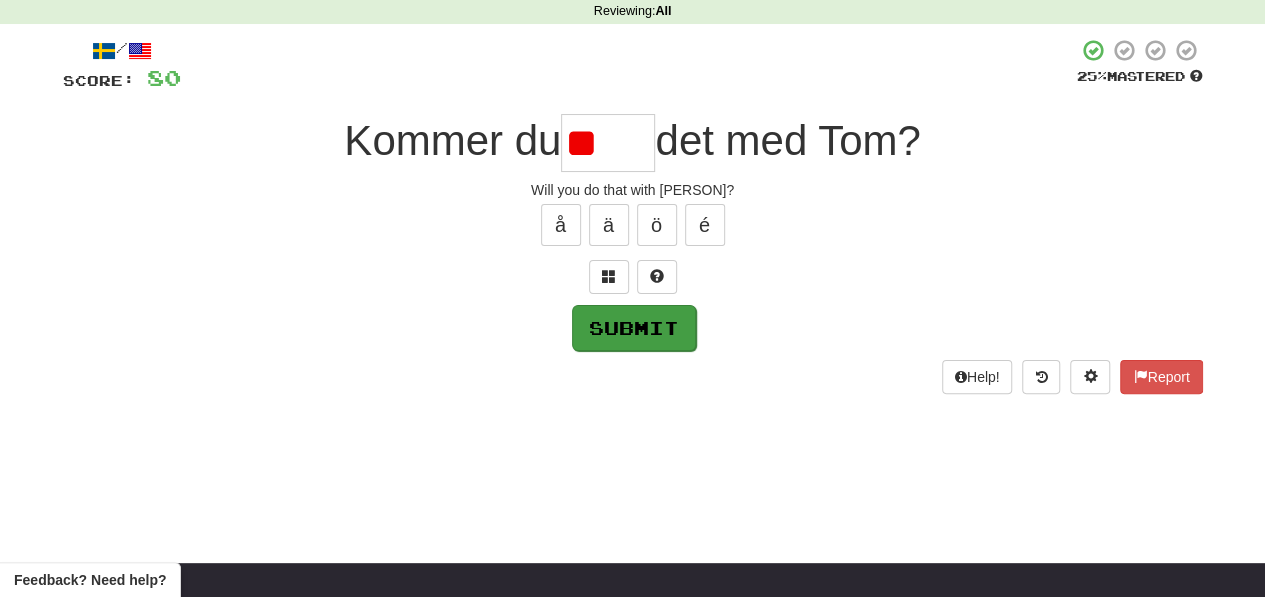 type on "****" 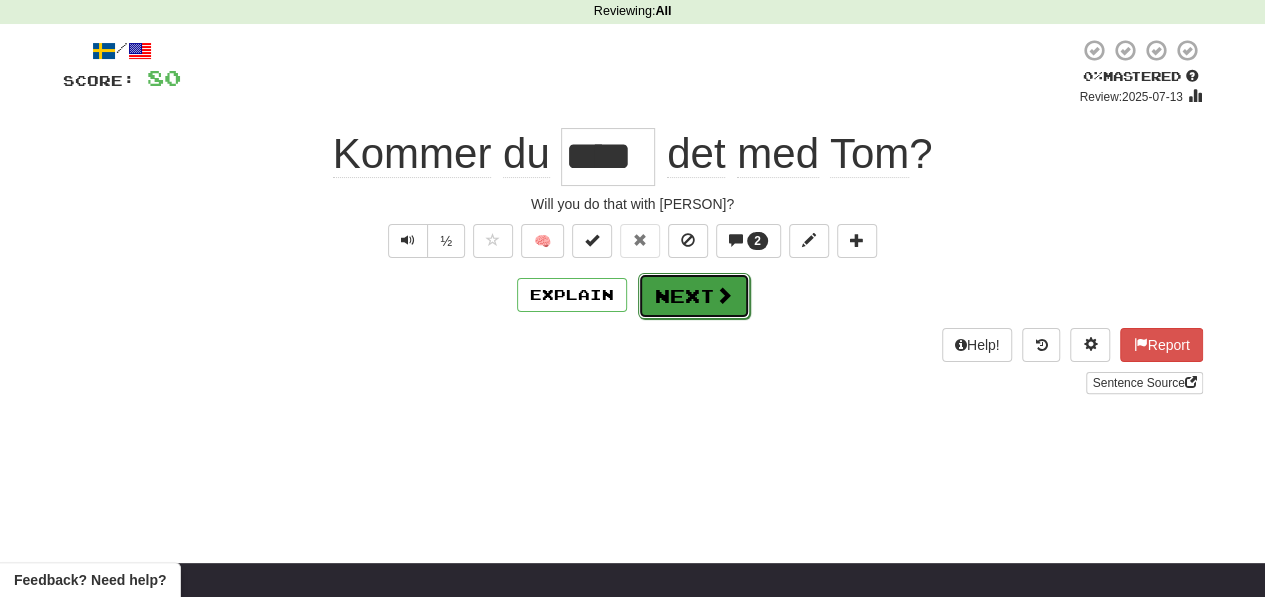 click on "Next" at bounding box center (694, 296) 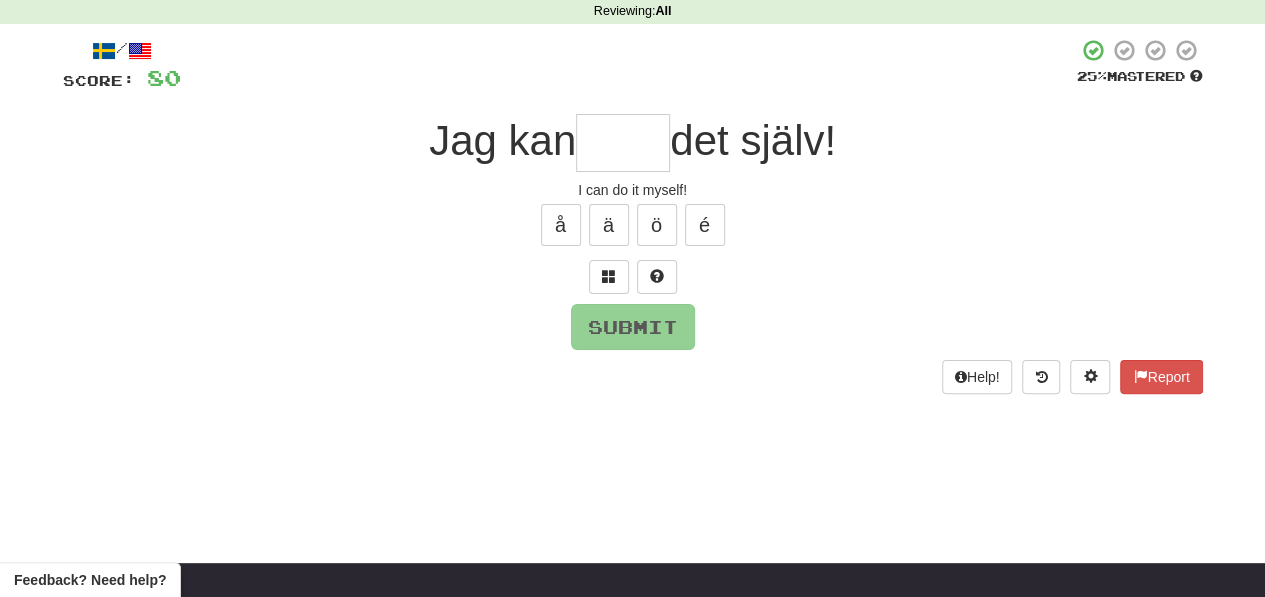click at bounding box center (623, 143) 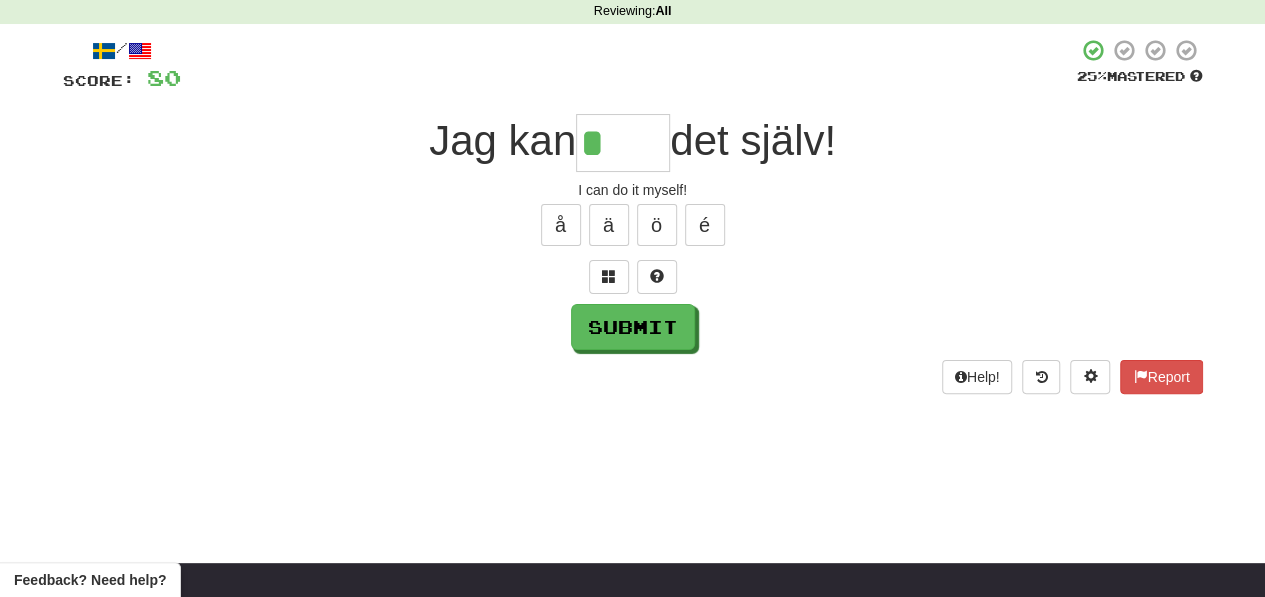 click on "/  Score:   80 25 %  Mastered Jag kan  *  det själv! I can do it myself! å ä ö é Submit  Help!  Report" at bounding box center [633, 216] 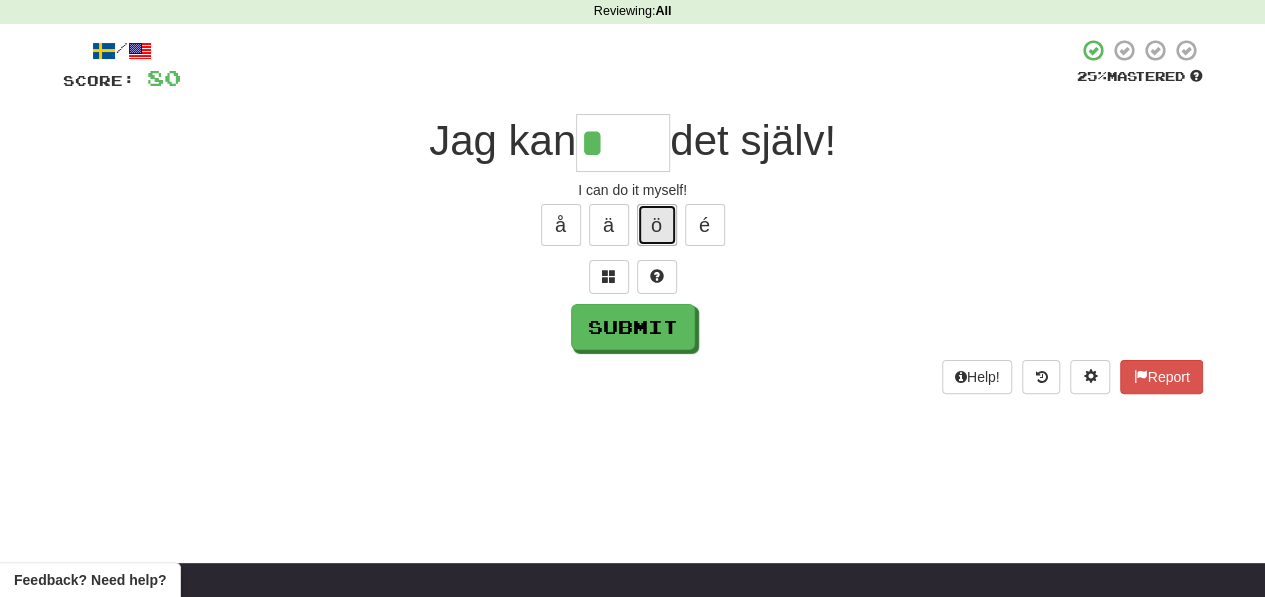 click on "ö" at bounding box center [657, 225] 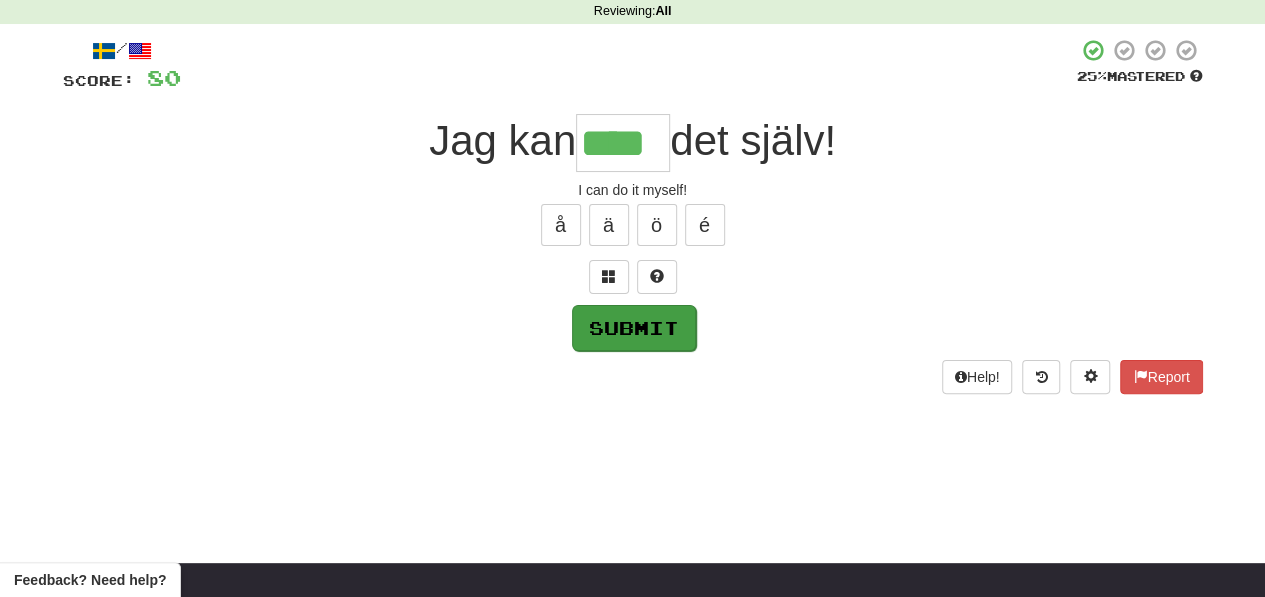 type on "****" 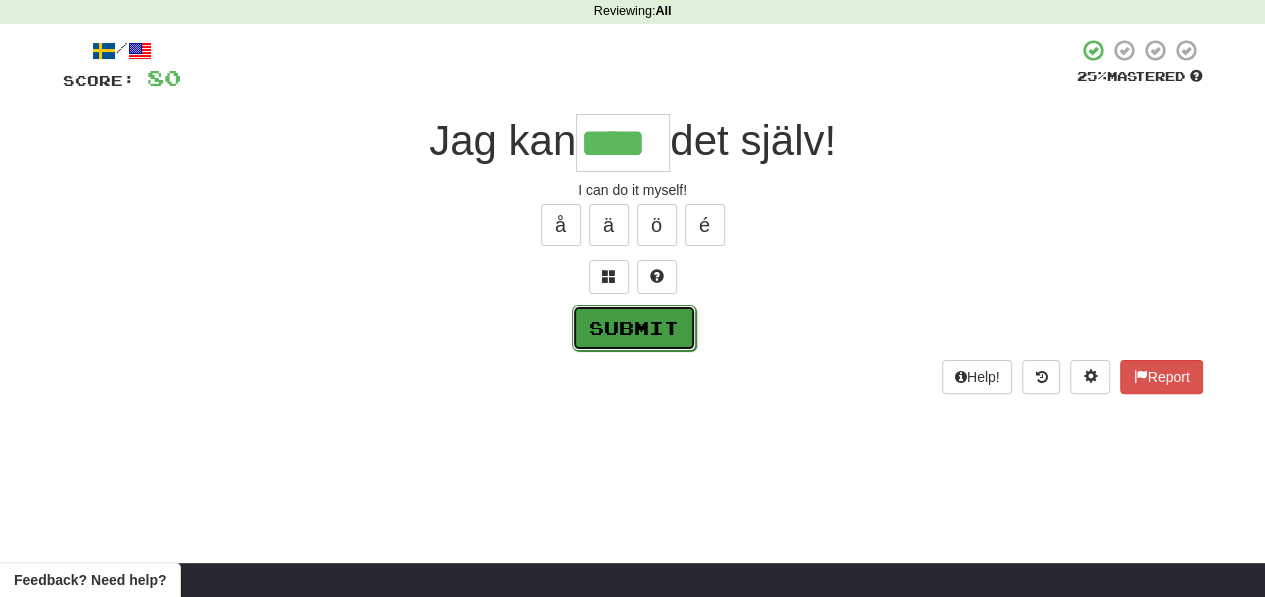 click on "Submit" at bounding box center (634, 328) 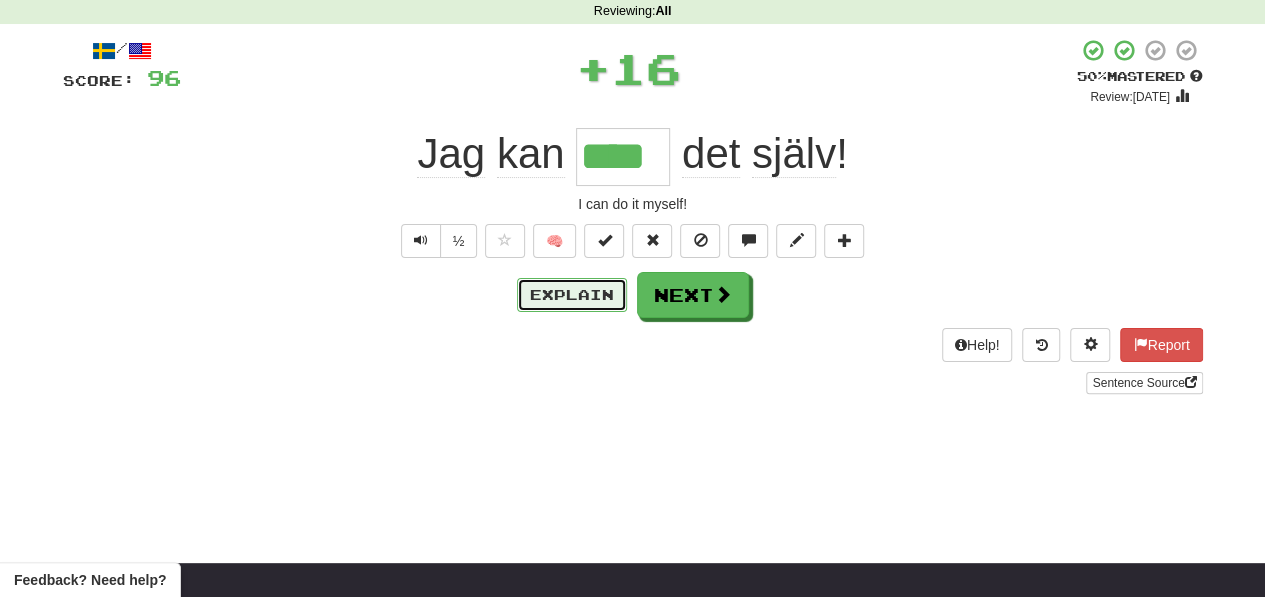 click on "Explain" at bounding box center (572, 295) 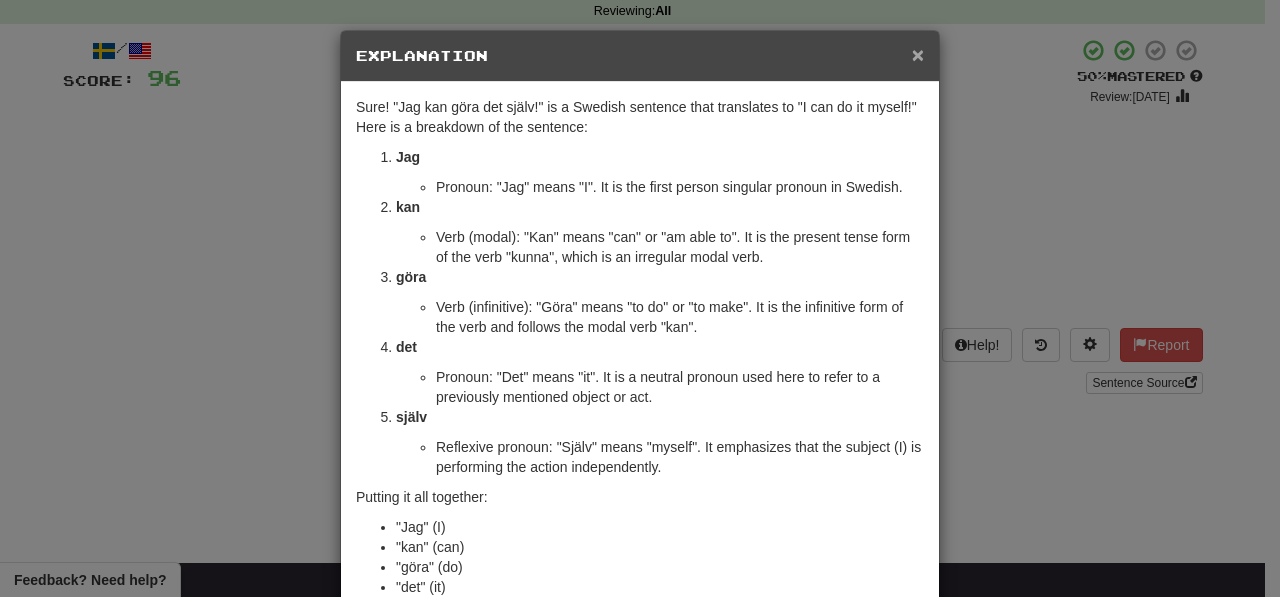 click on "×" at bounding box center [918, 54] 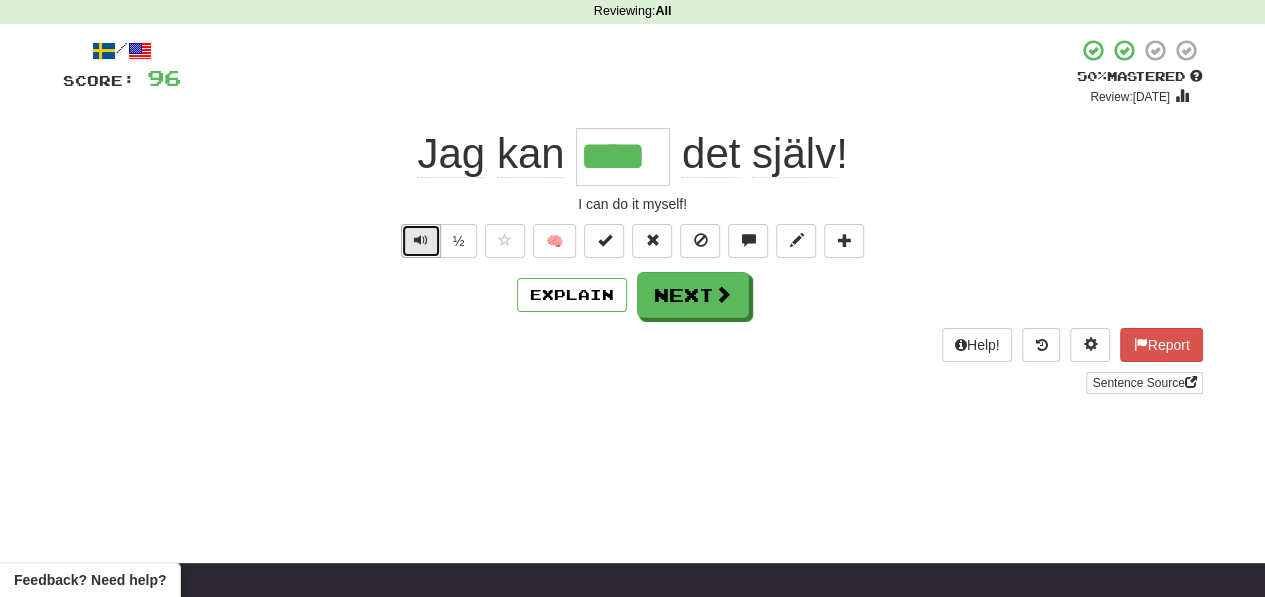 click at bounding box center (421, 240) 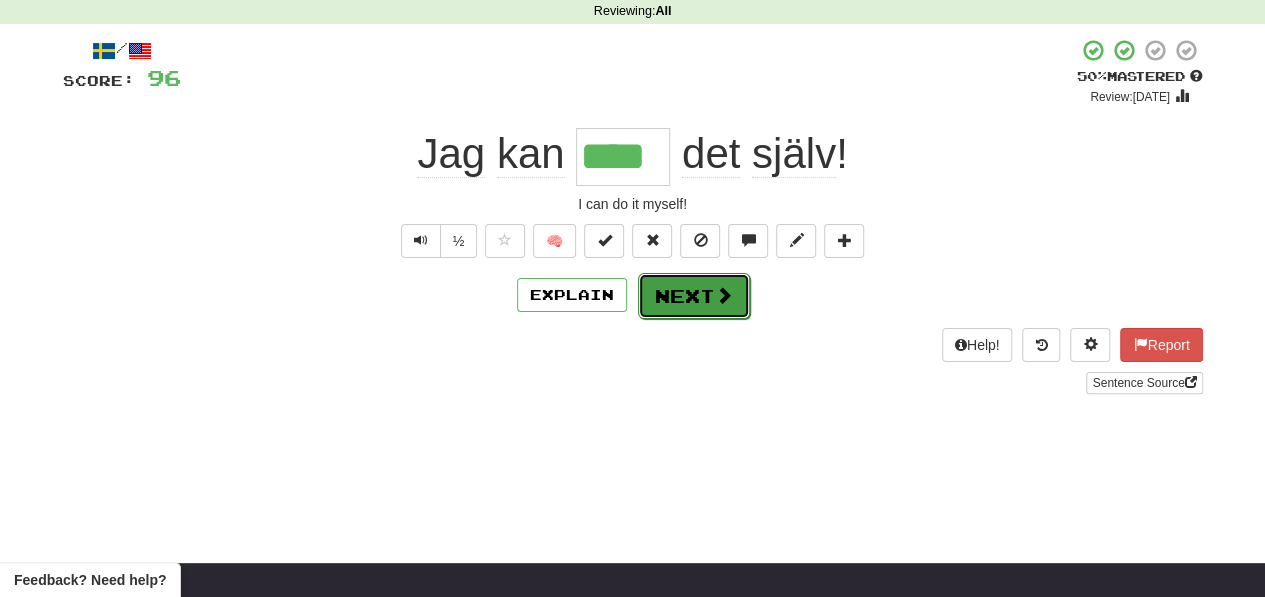 click on "Next" at bounding box center (694, 296) 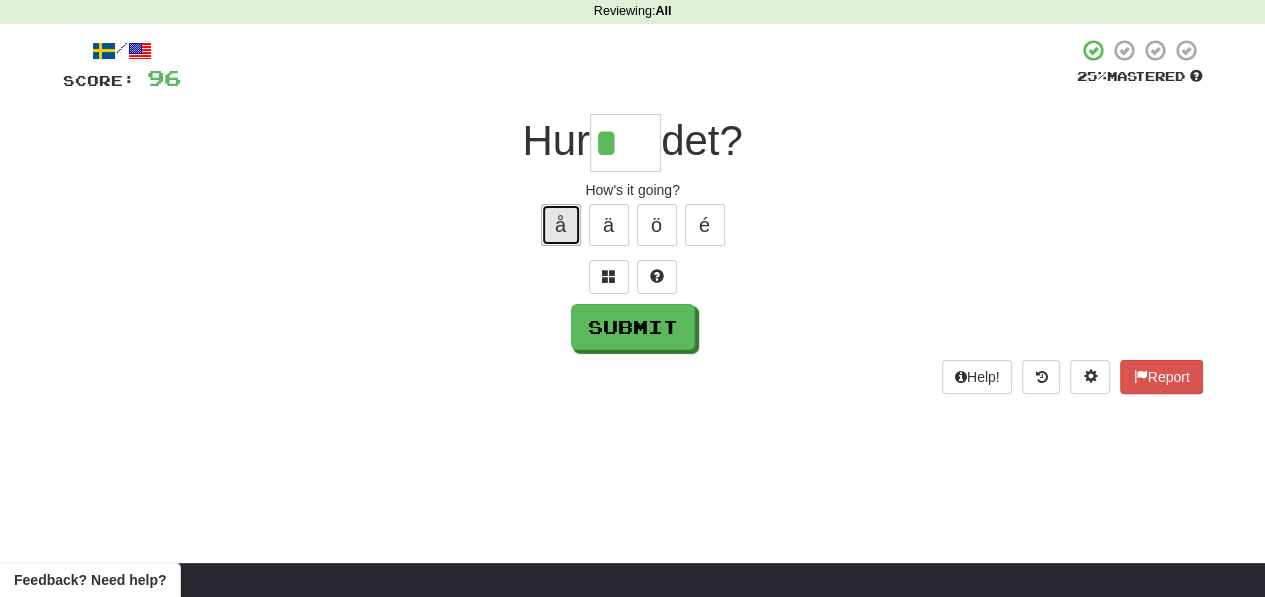 click on "å" at bounding box center (561, 225) 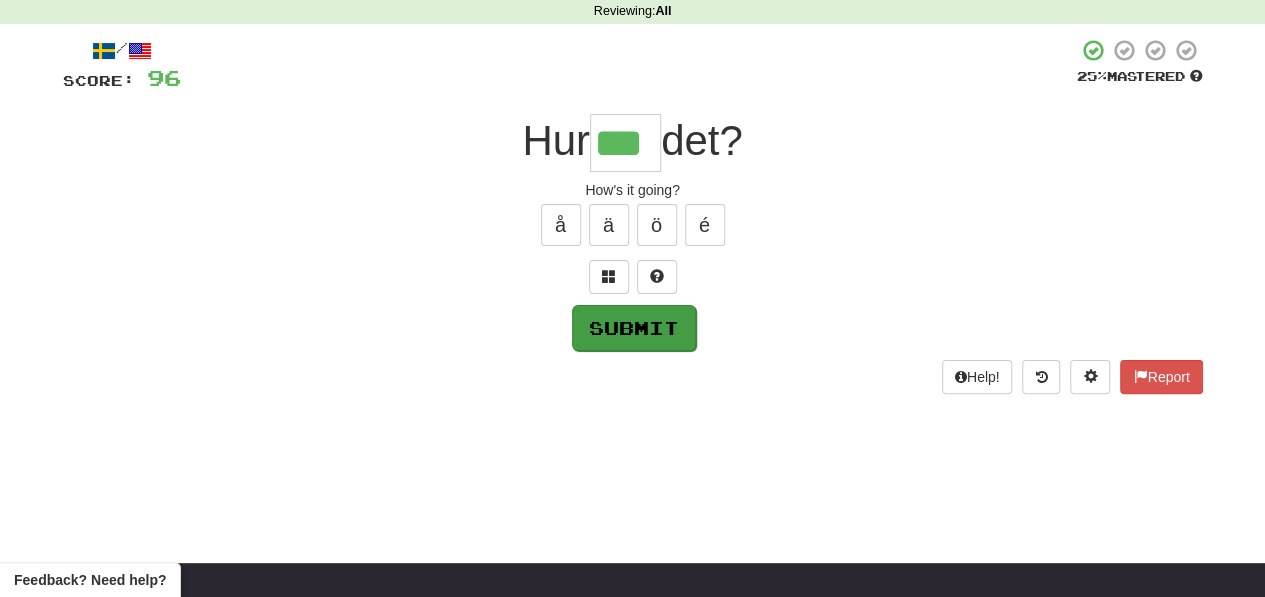 type on "***" 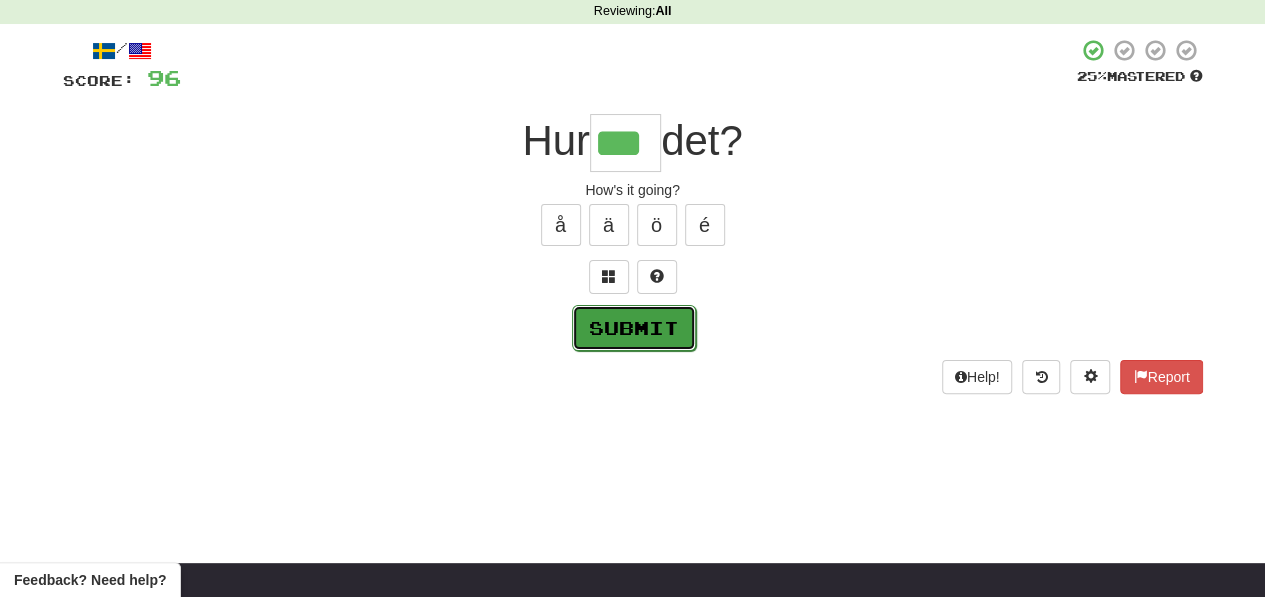 click on "Submit" at bounding box center (634, 328) 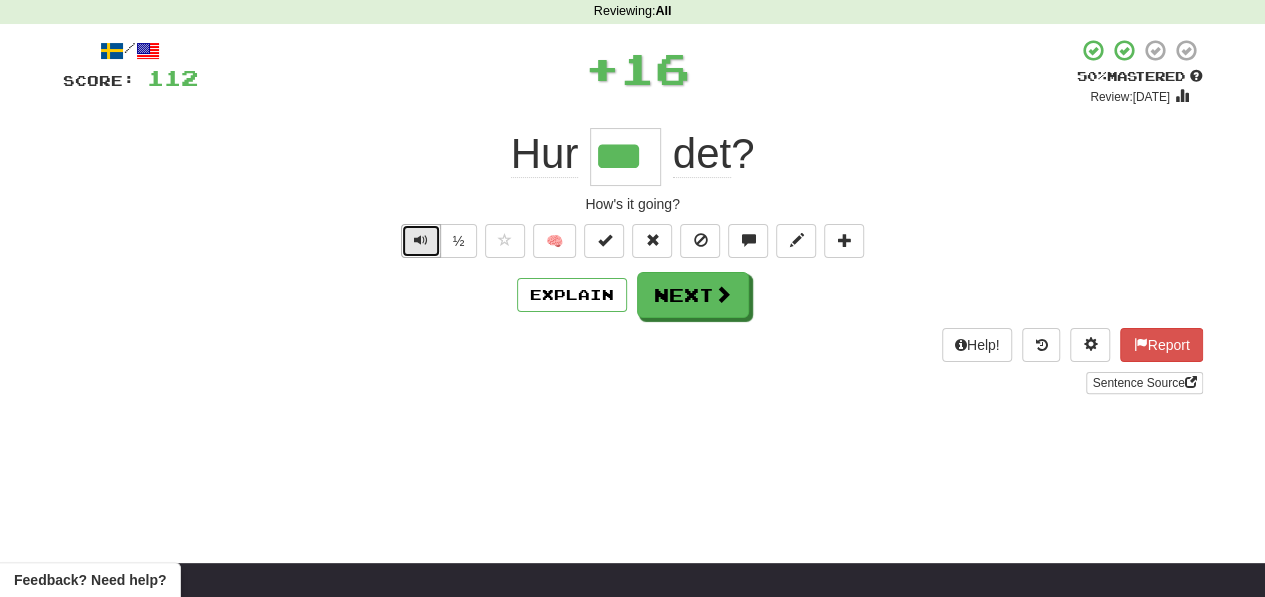 click at bounding box center [421, 240] 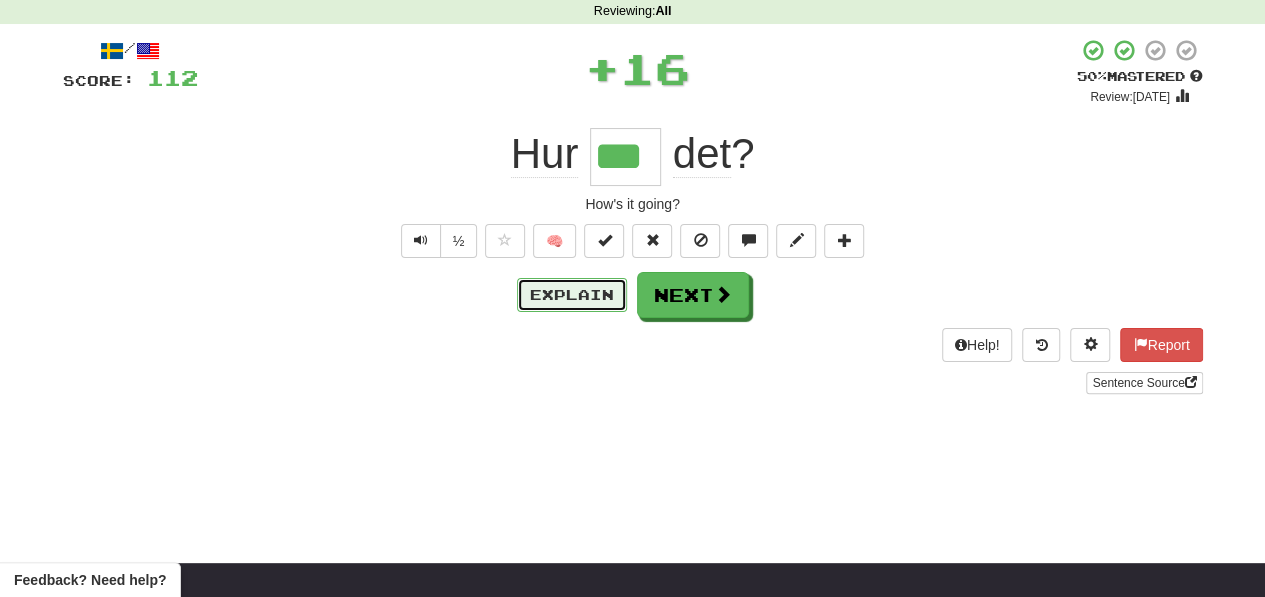 click on "Explain" at bounding box center [572, 295] 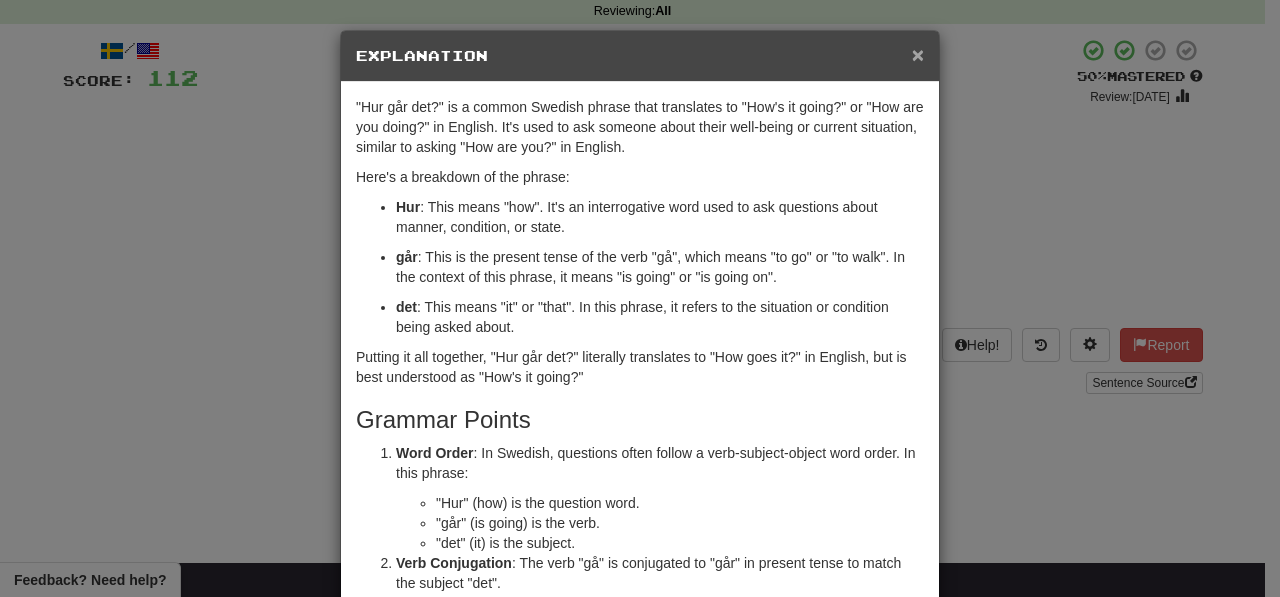 click on "×" at bounding box center [918, 54] 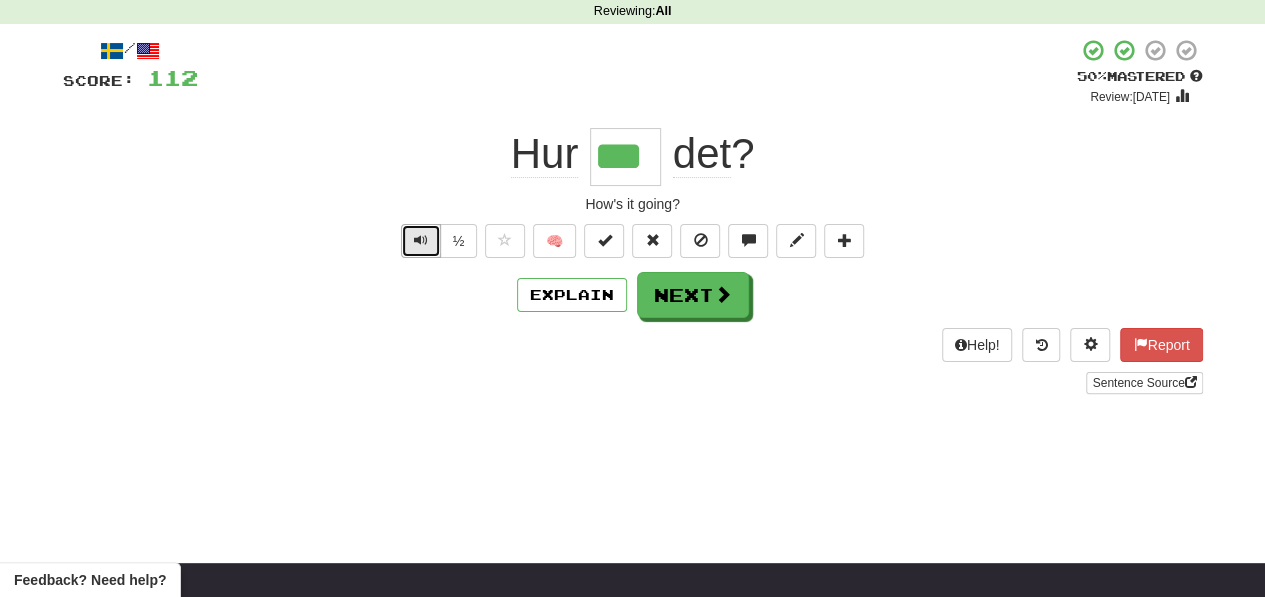 click at bounding box center (421, 241) 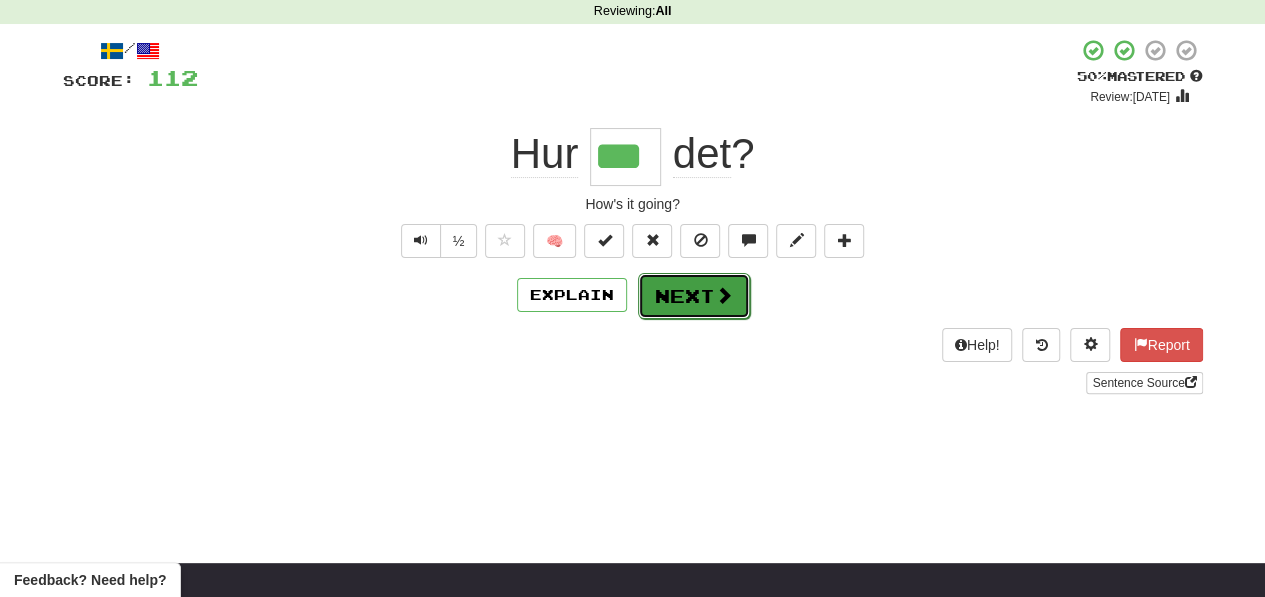 click on "Next" at bounding box center (694, 296) 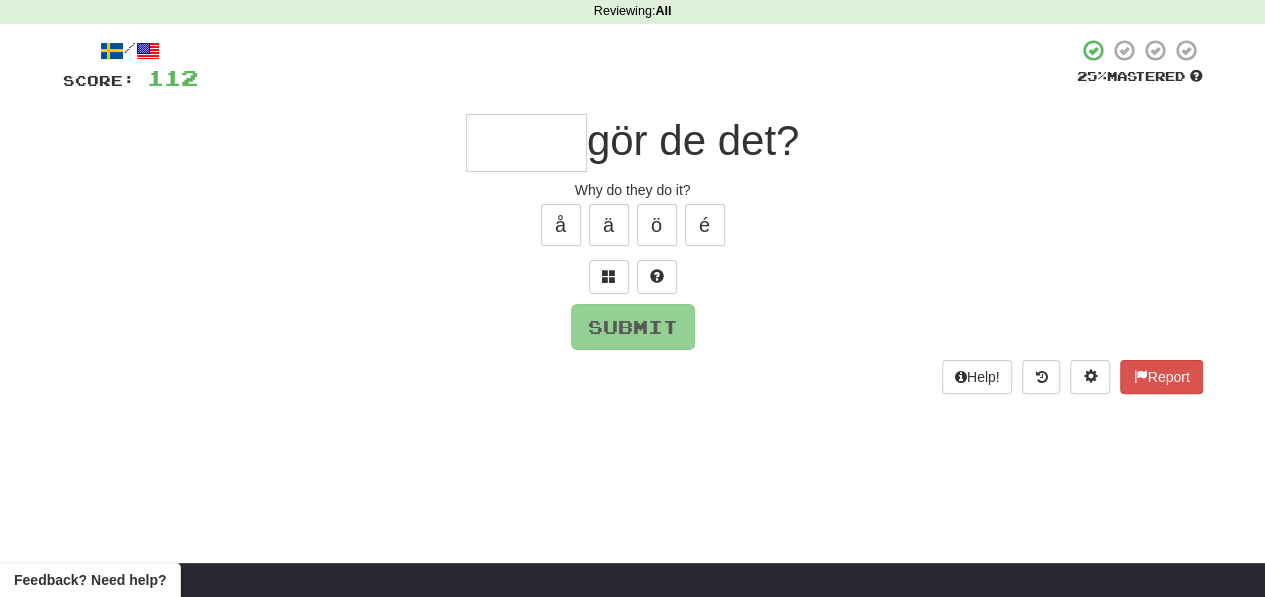 click at bounding box center (526, 143) 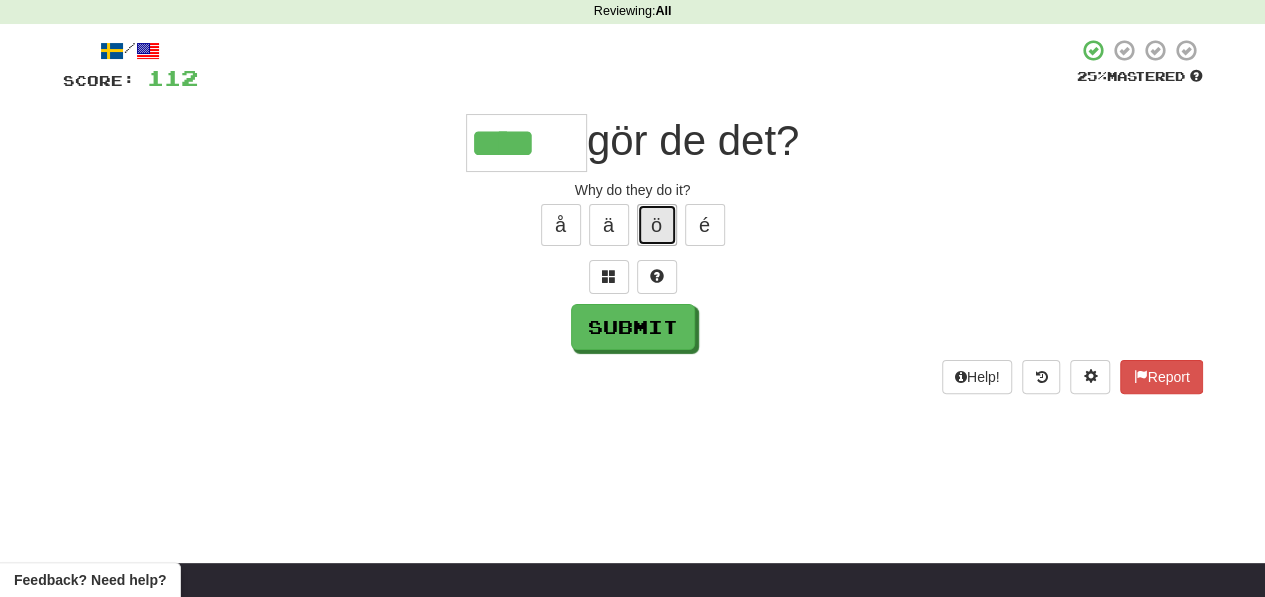click on "ö" at bounding box center (657, 225) 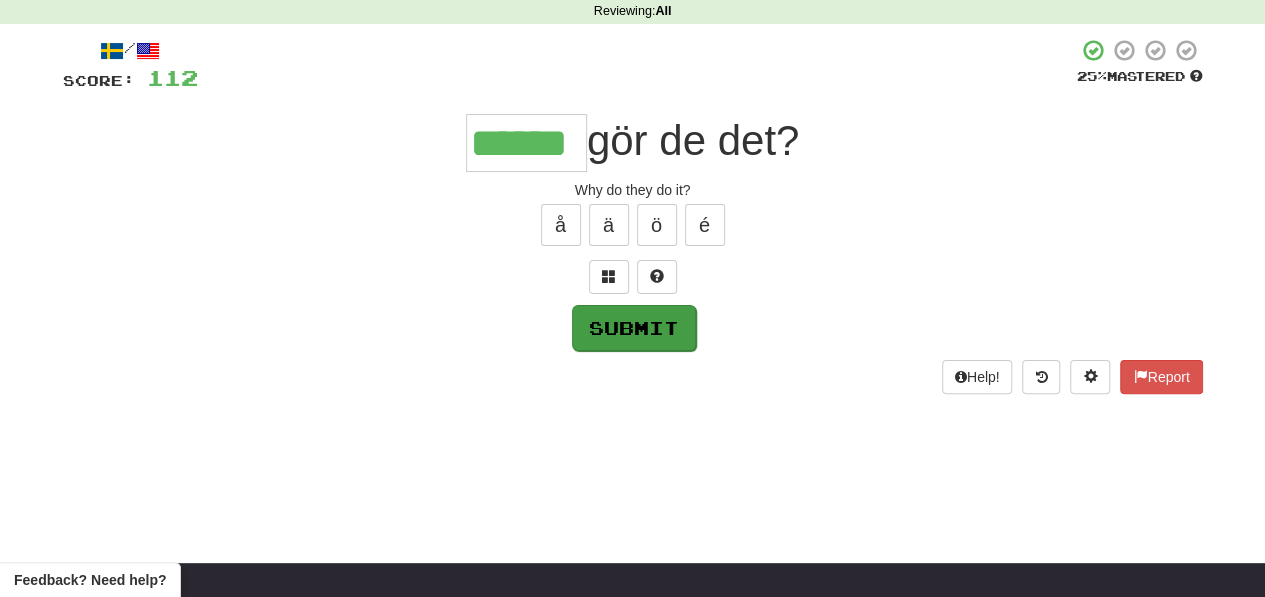 type on "******" 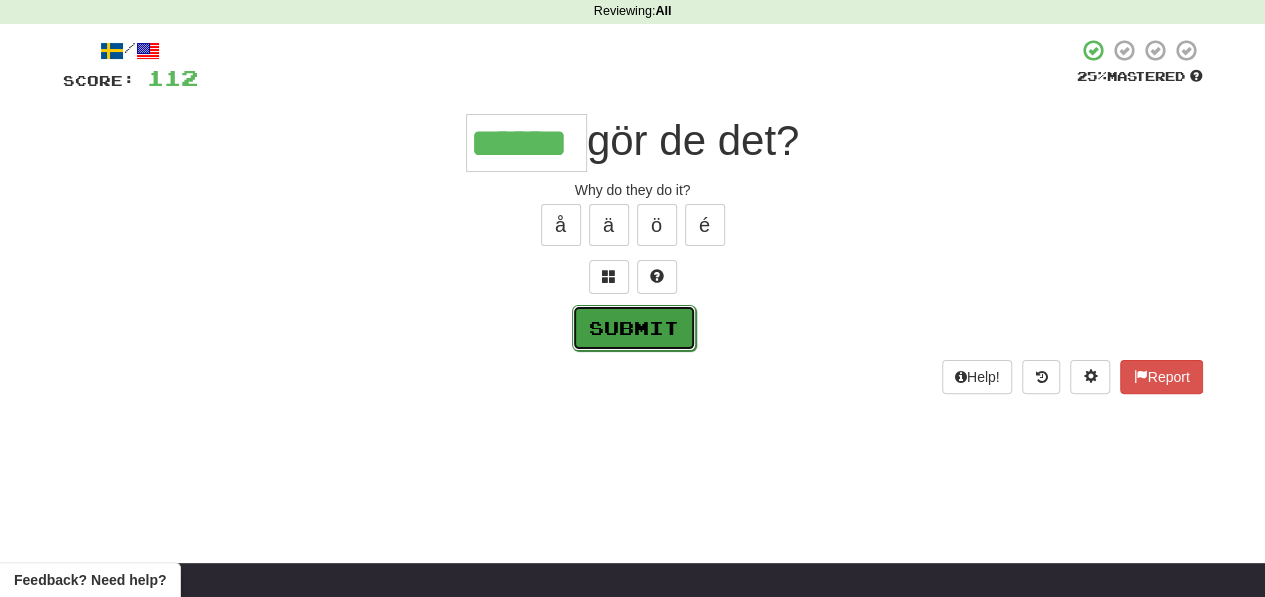 click on "Submit" at bounding box center [634, 328] 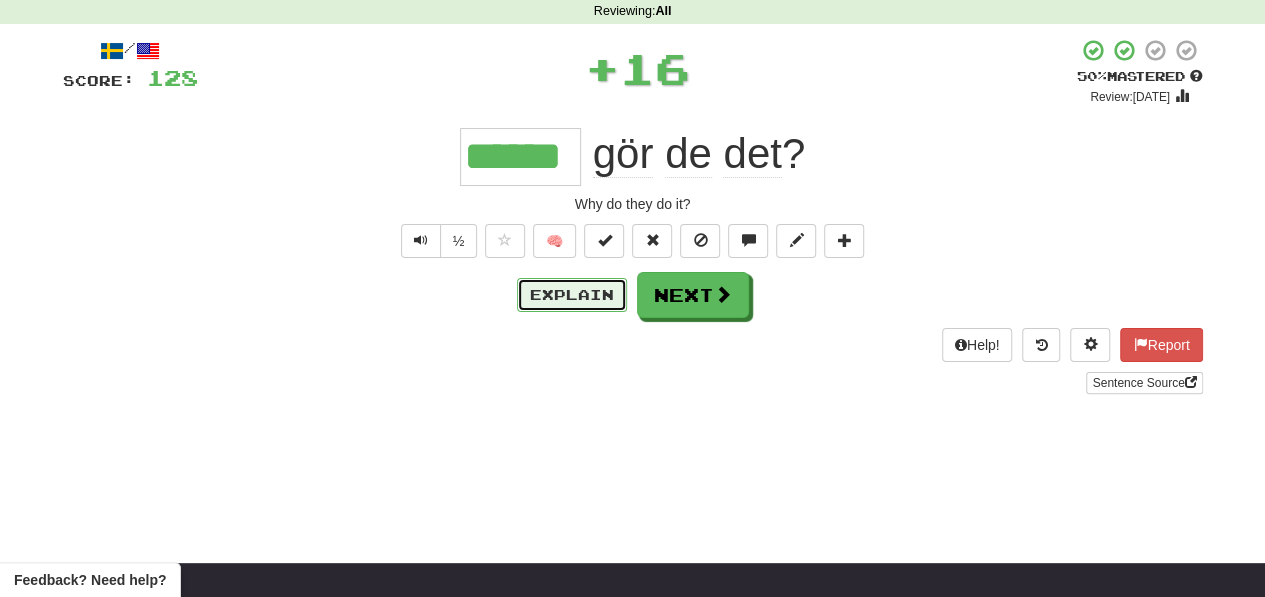 click on "Explain" at bounding box center (572, 295) 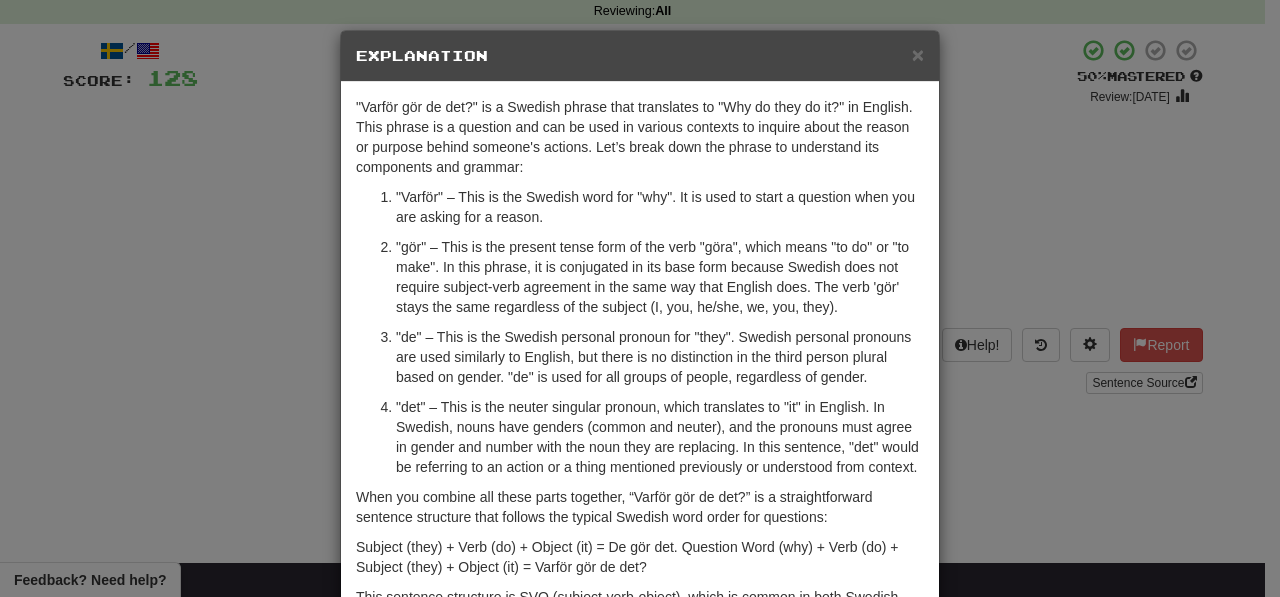 click on "× Explanation" at bounding box center (640, 56) 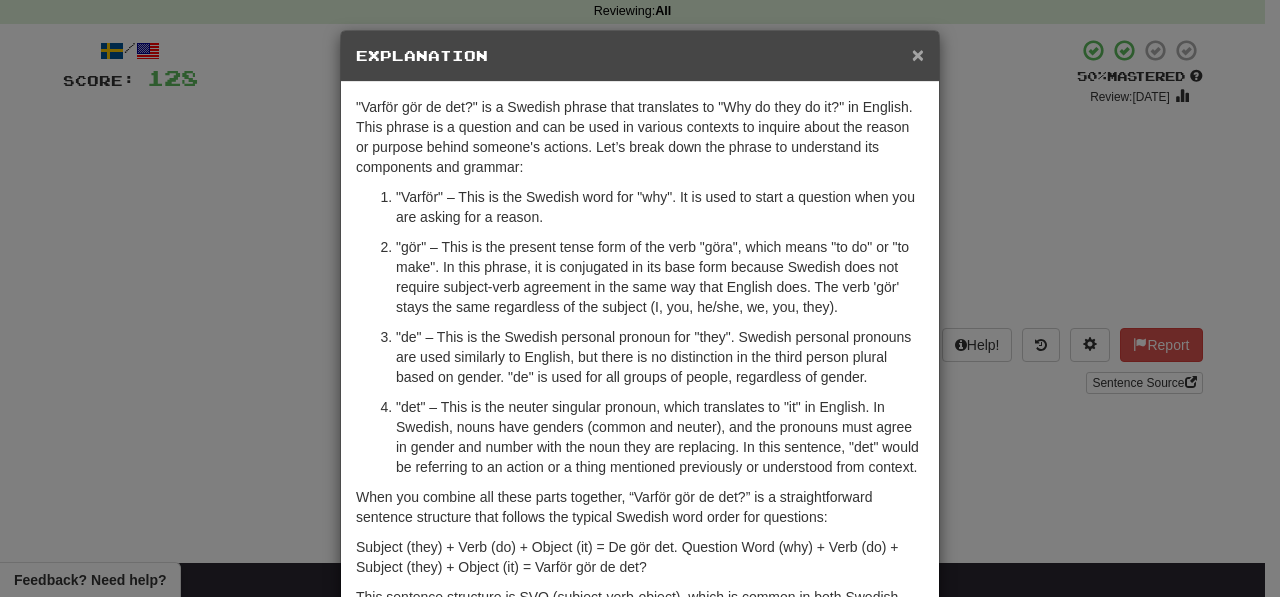 click on "×" at bounding box center (918, 54) 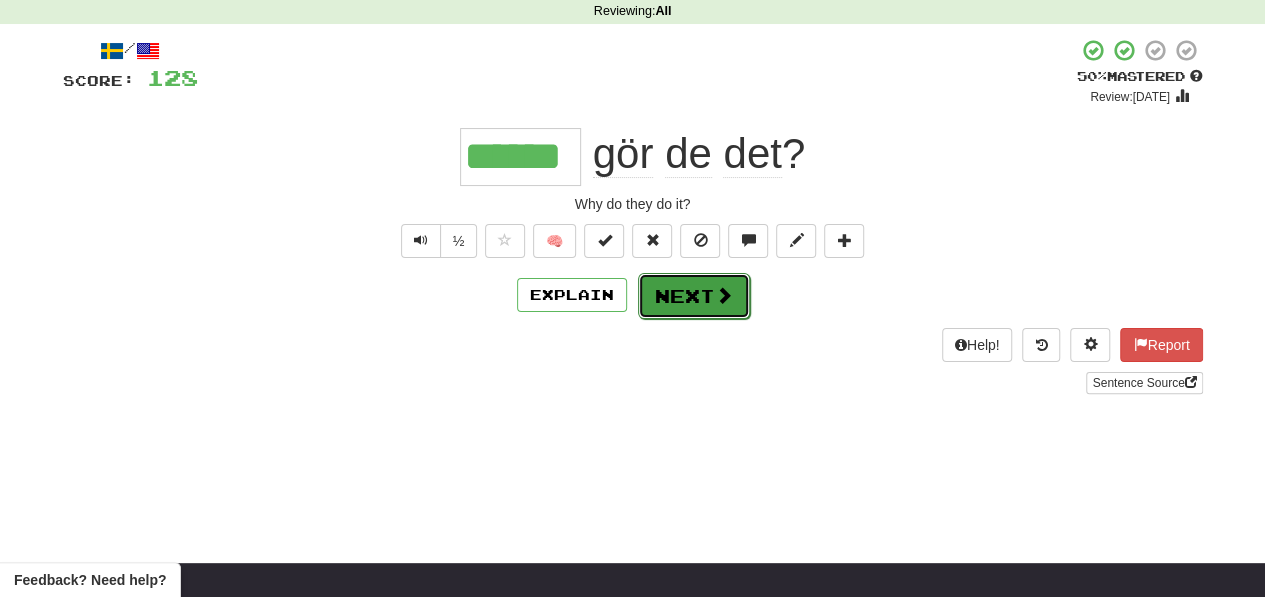 click at bounding box center [724, 295] 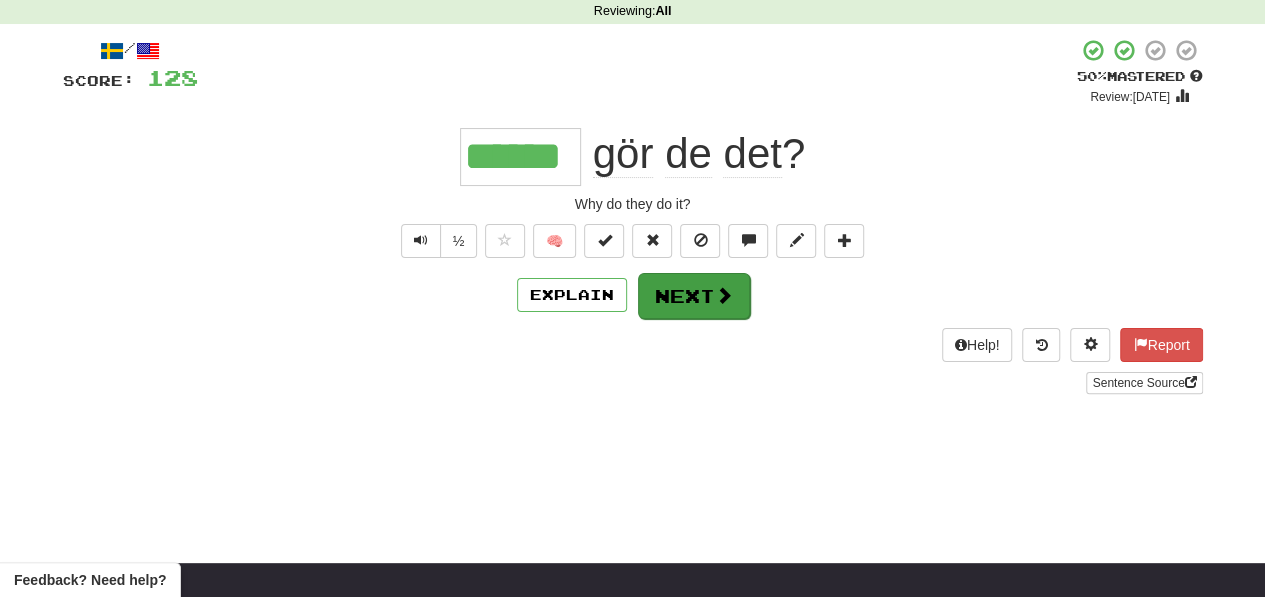 type 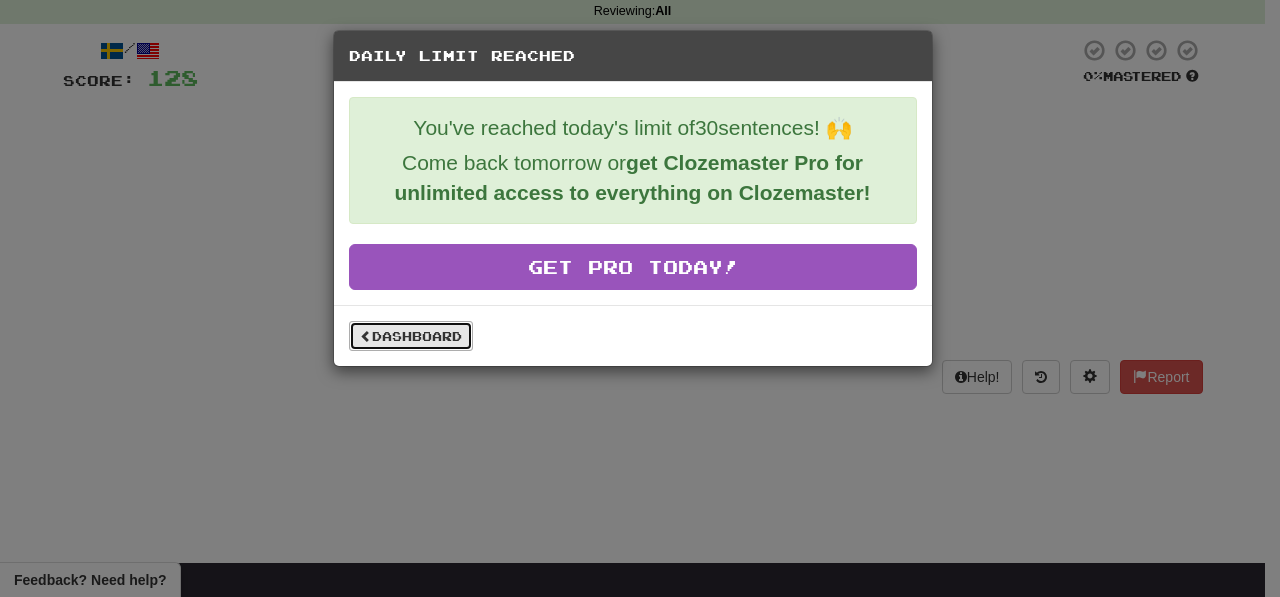 click on "Dashboard" at bounding box center [411, 336] 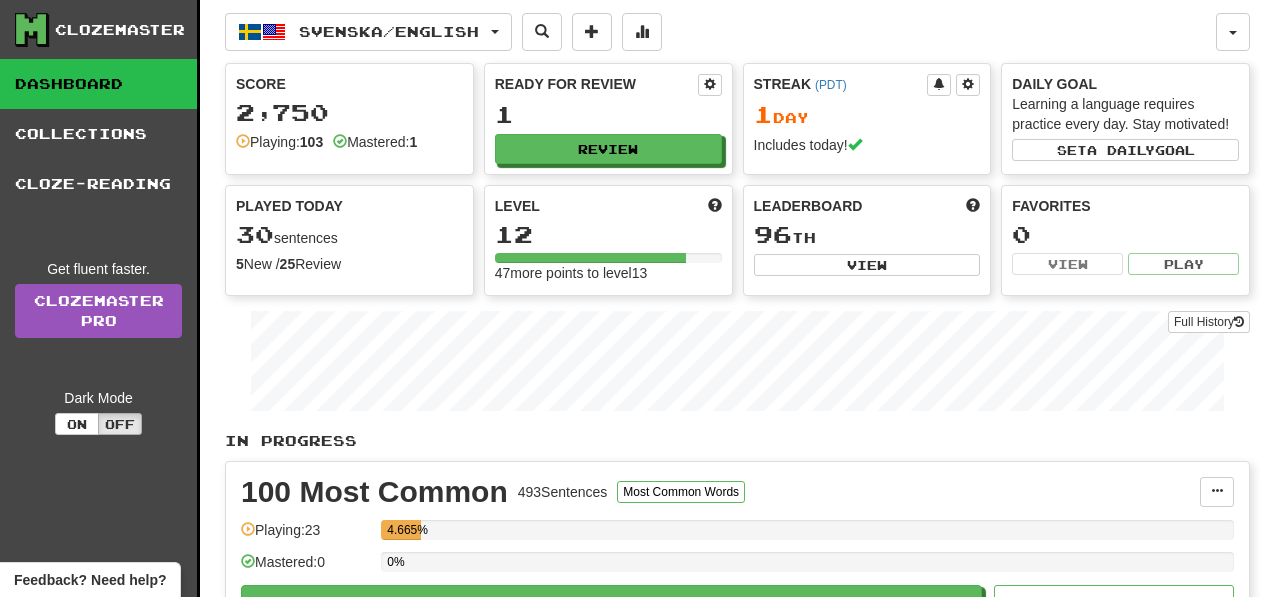 scroll, scrollTop: 0, scrollLeft: 0, axis: both 